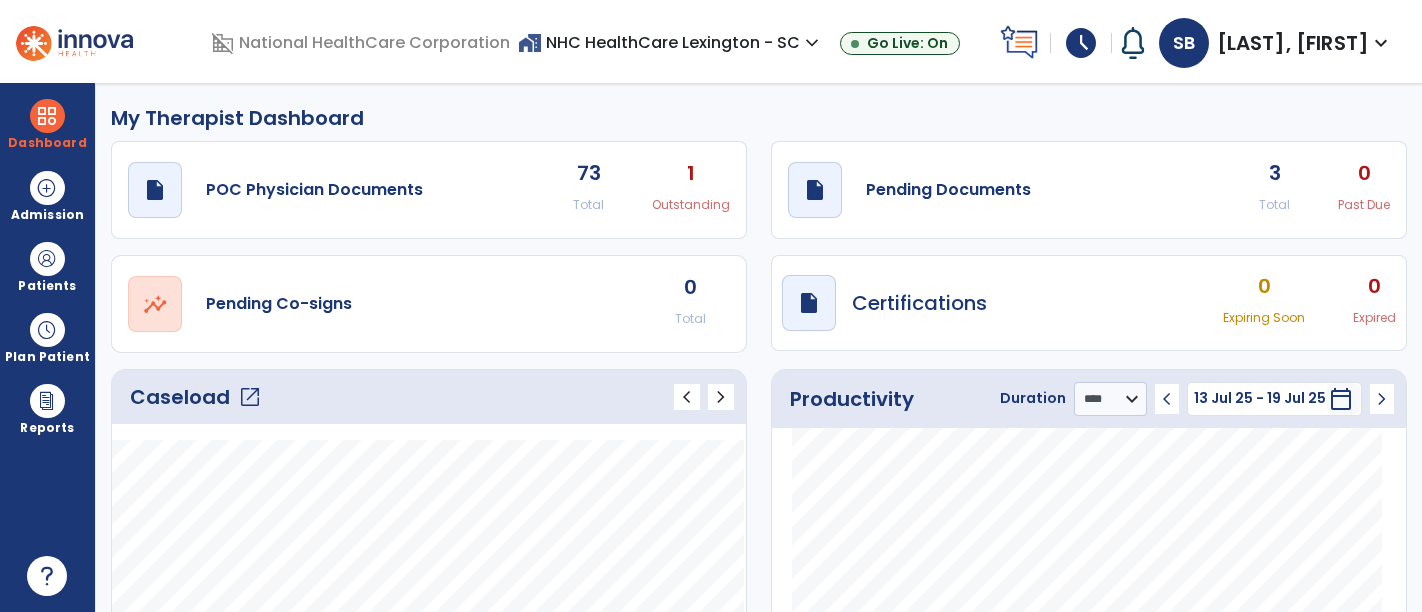 select on "****" 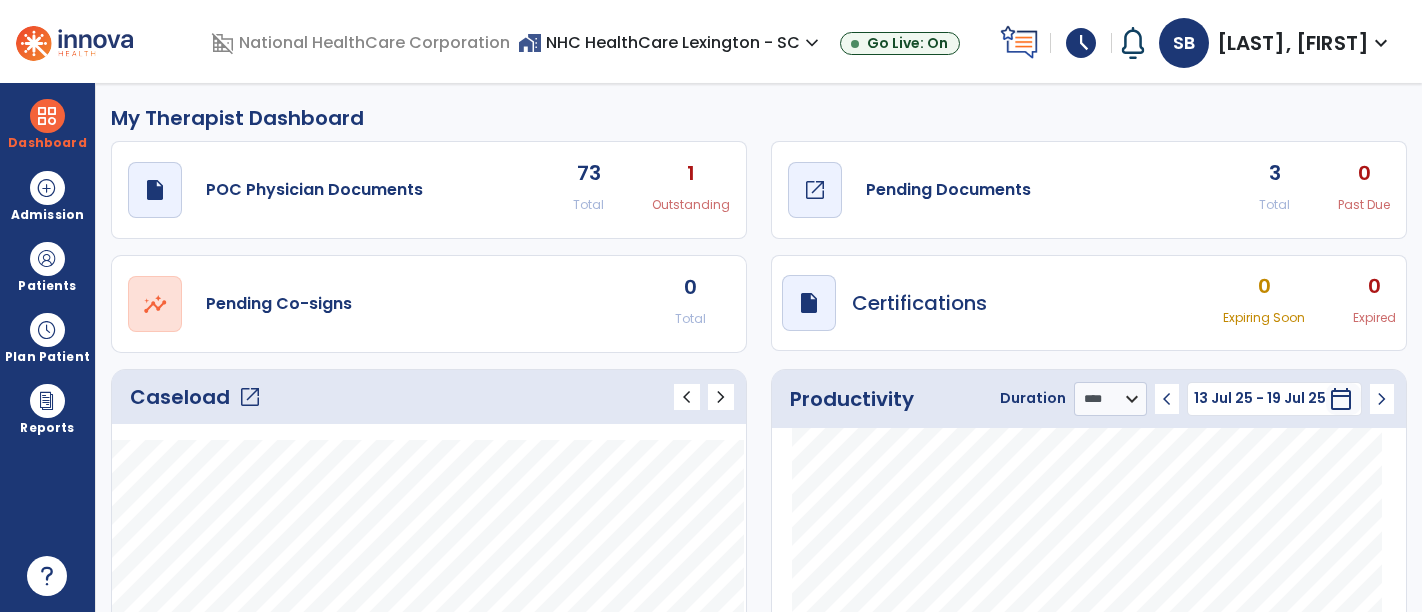 scroll, scrollTop: 0, scrollLeft: 0, axis: both 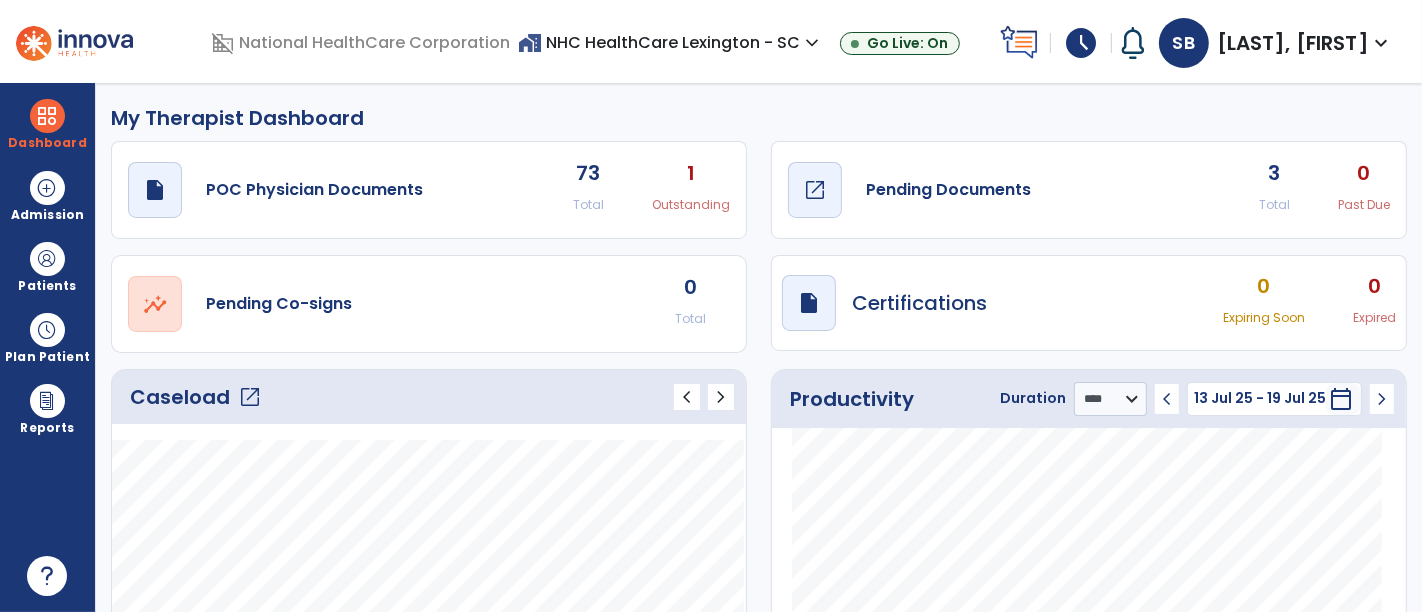 click on "Pending Documents" 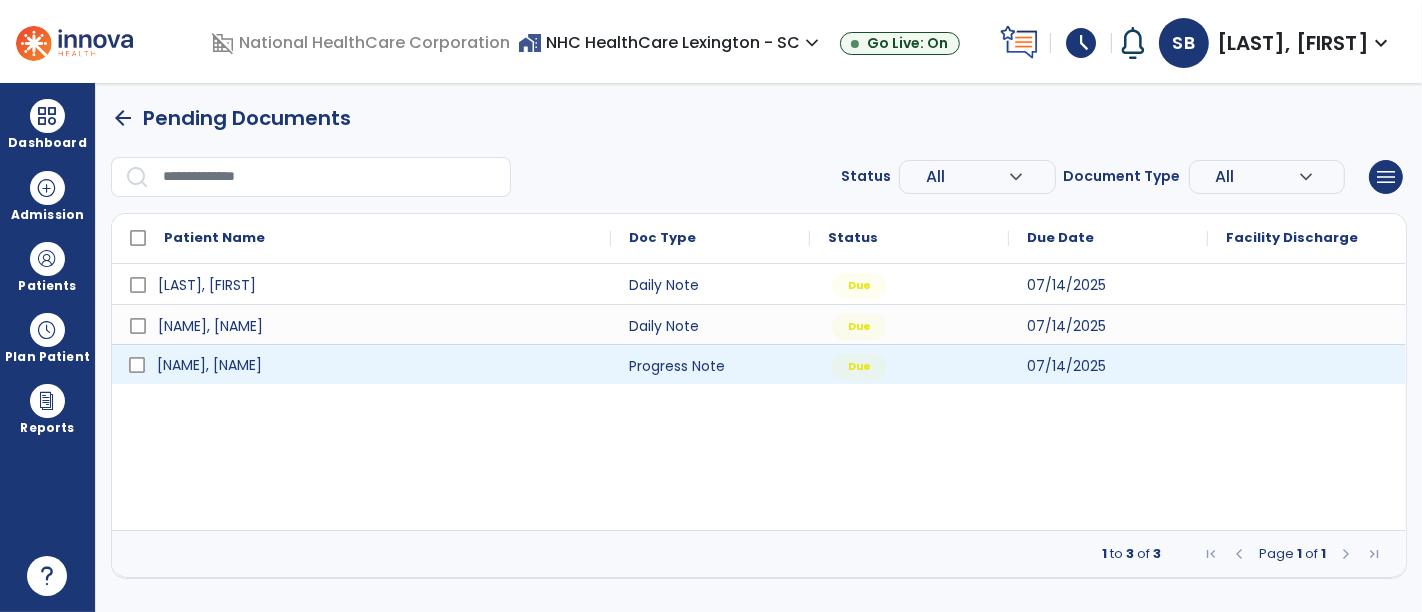 click on "[NAME], [NAME]" at bounding box center (375, 365) 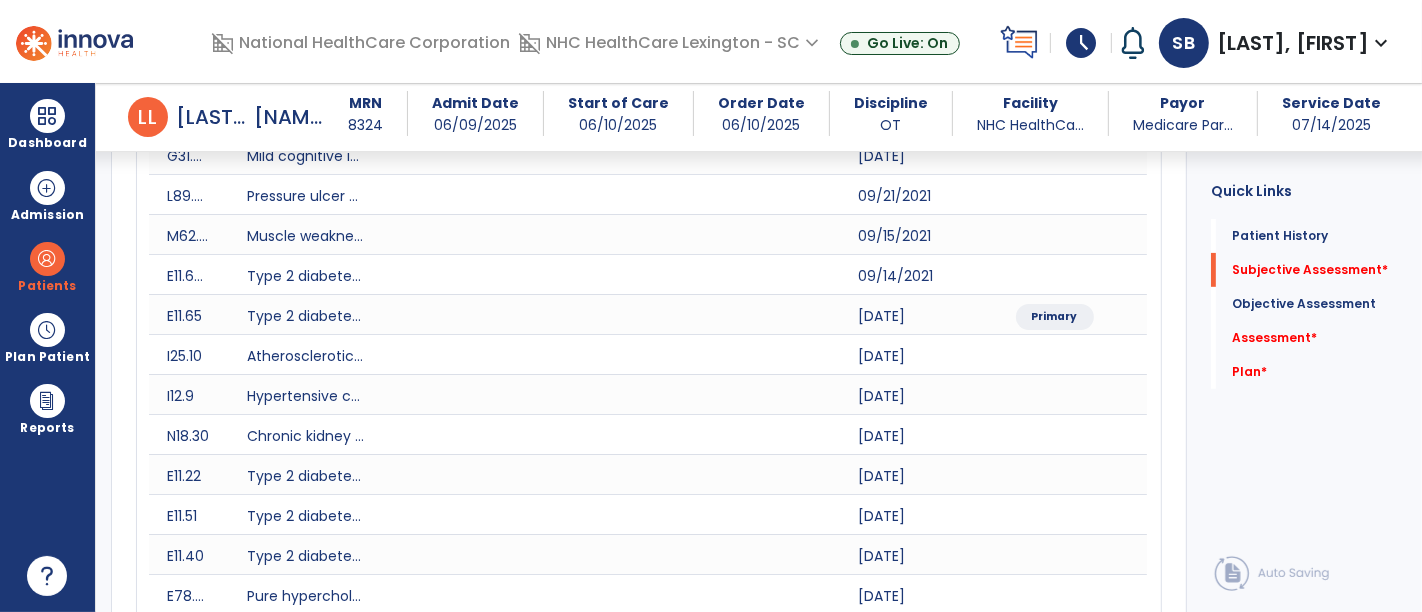 scroll, scrollTop: 915, scrollLeft: 0, axis: vertical 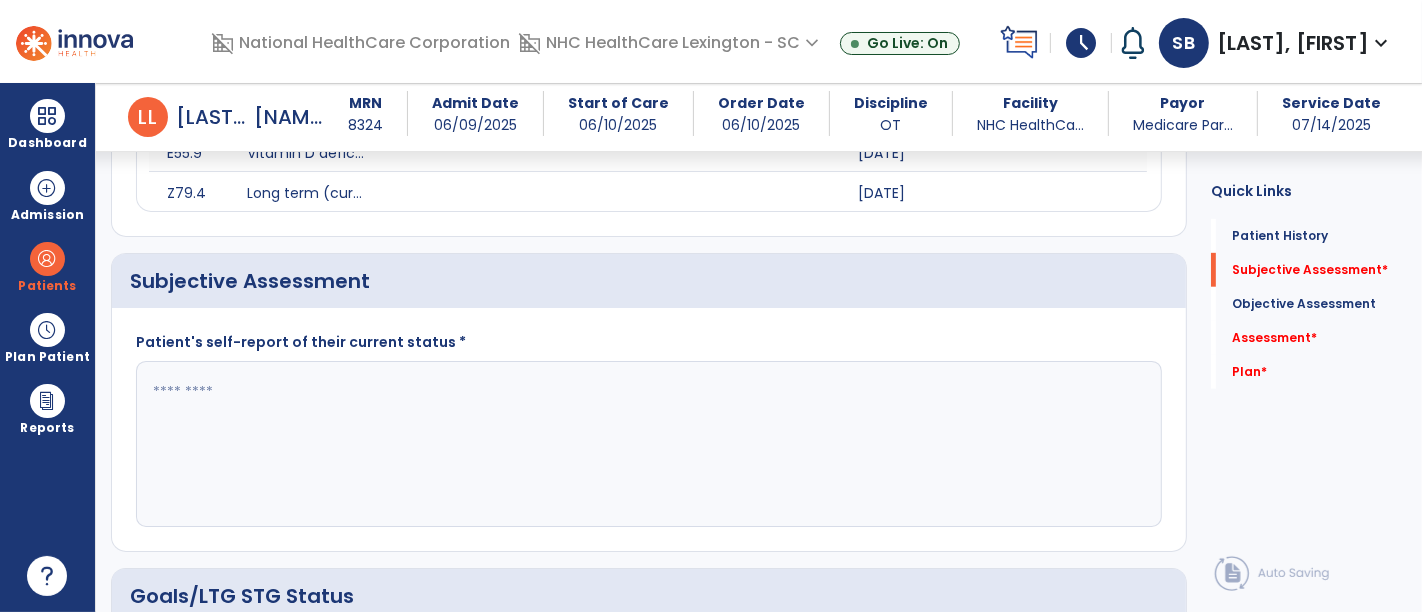 click 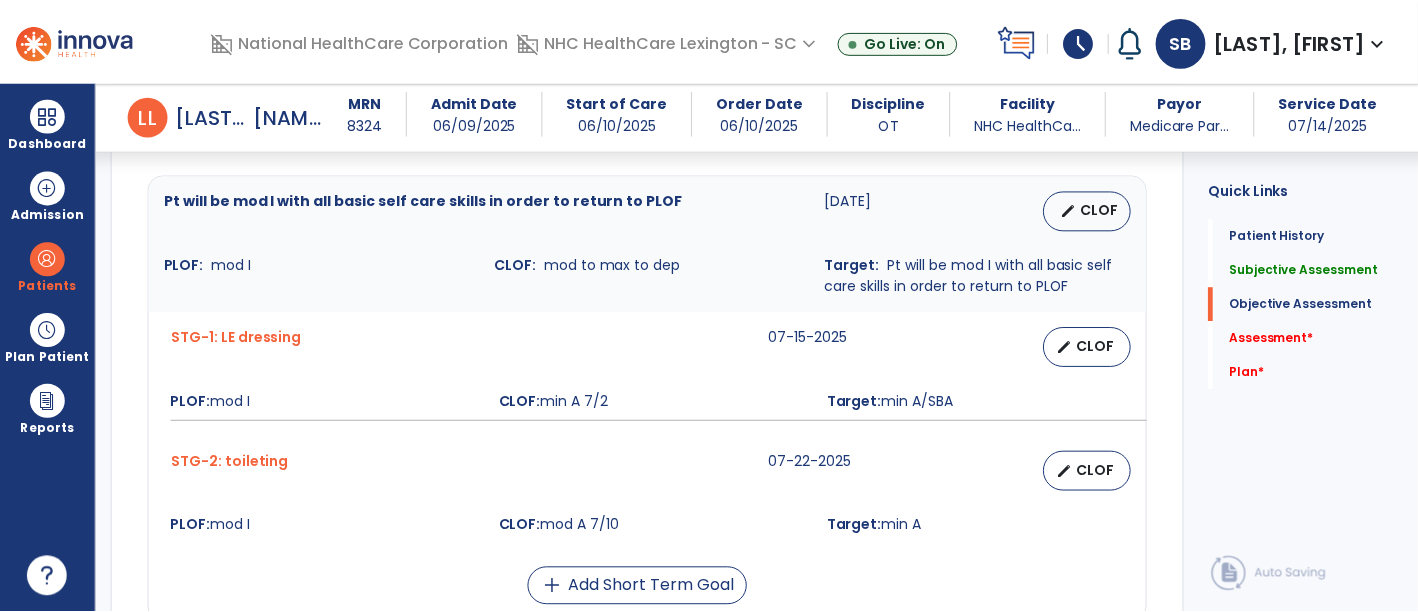 scroll, scrollTop: 1434, scrollLeft: 0, axis: vertical 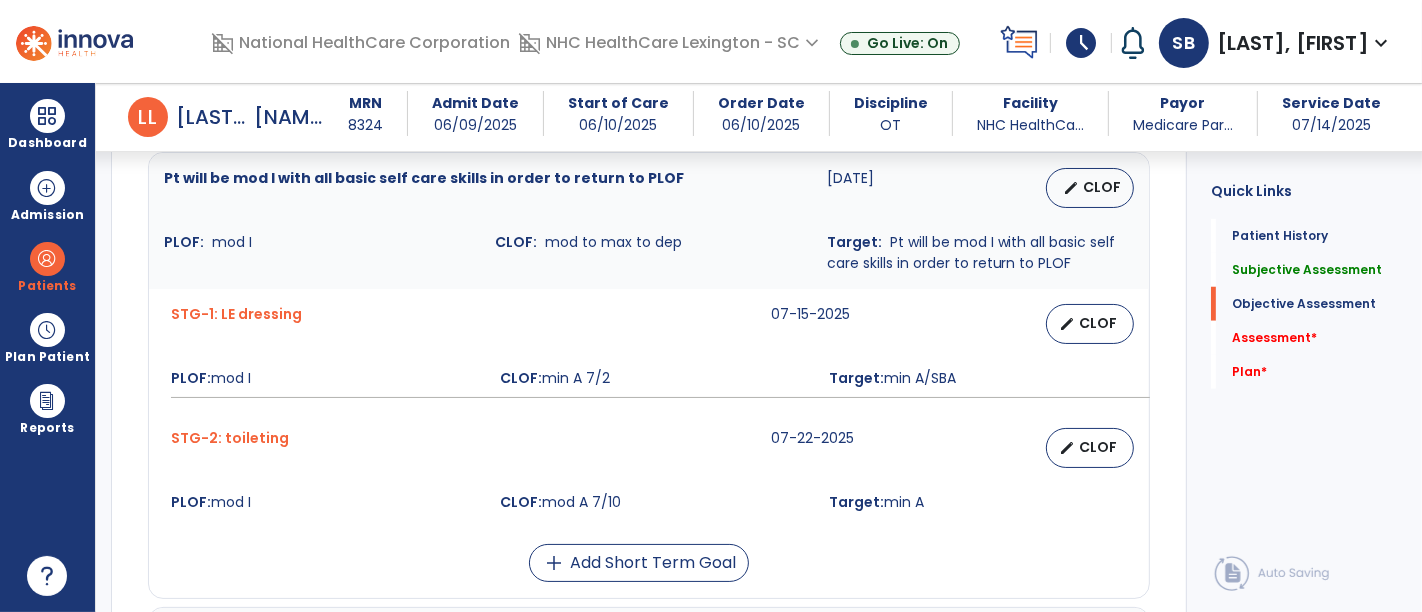 type on "**********" 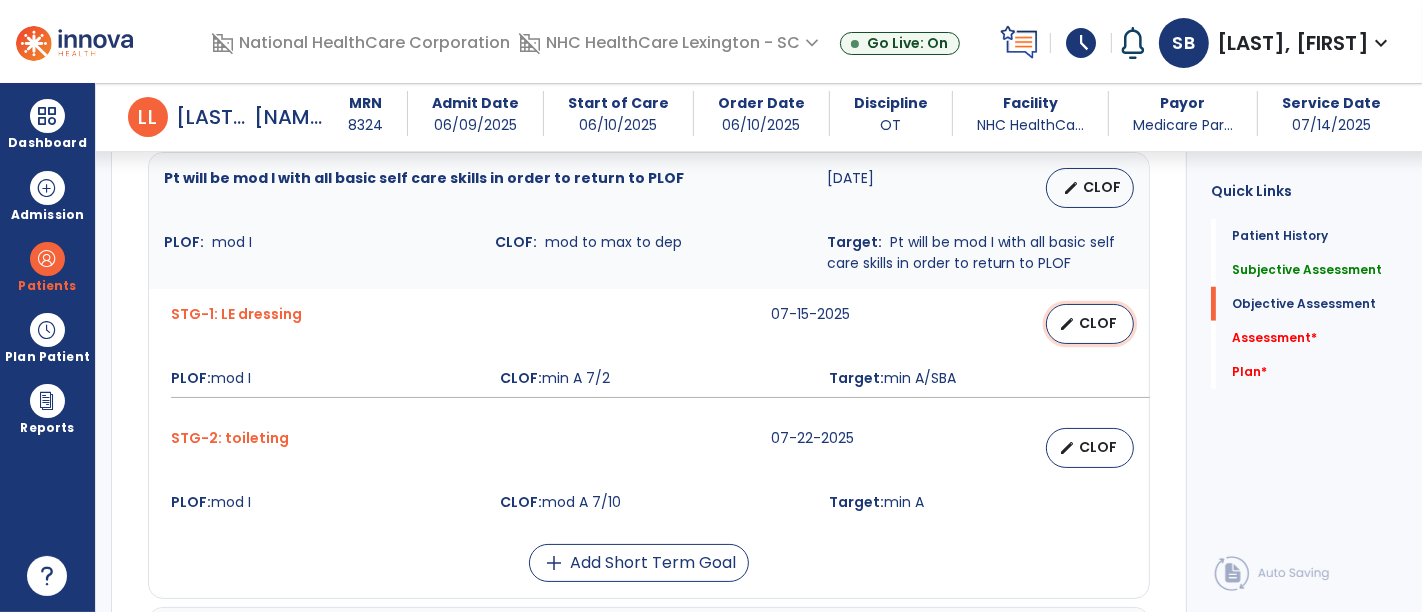 click on "CLOF" at bounding box center (1098, 323) 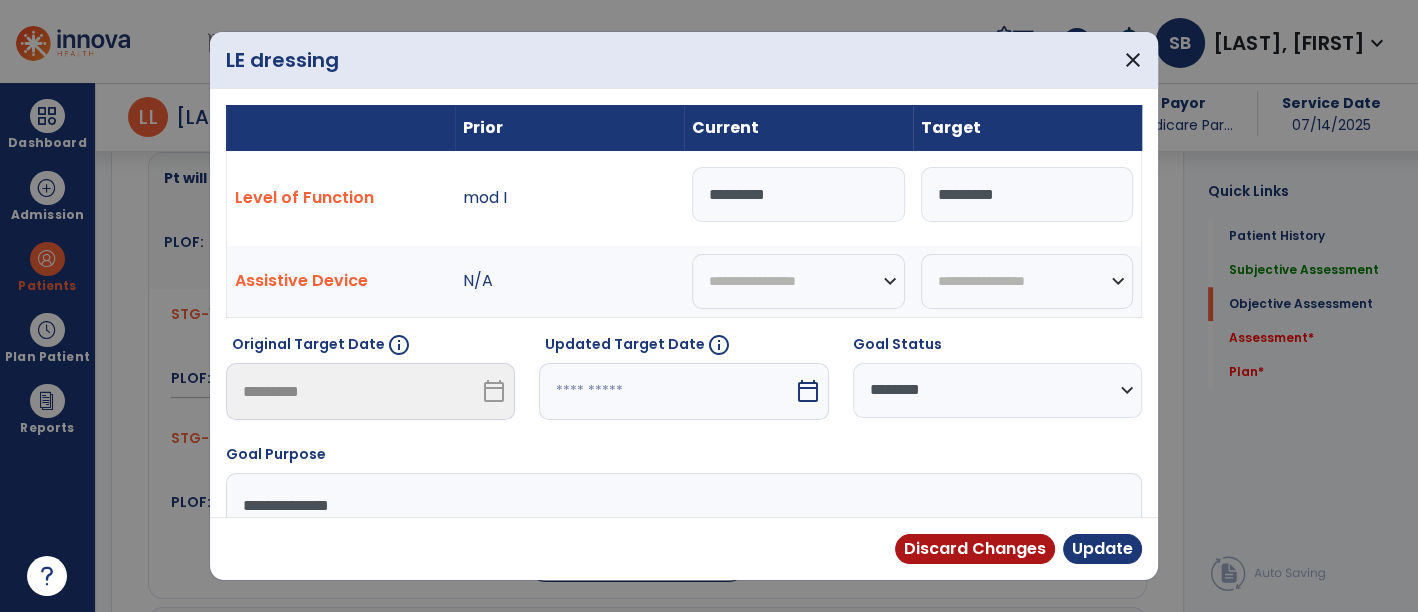 scroll, scrollTop: 1434, scrollLeft: 0, axis: vertical 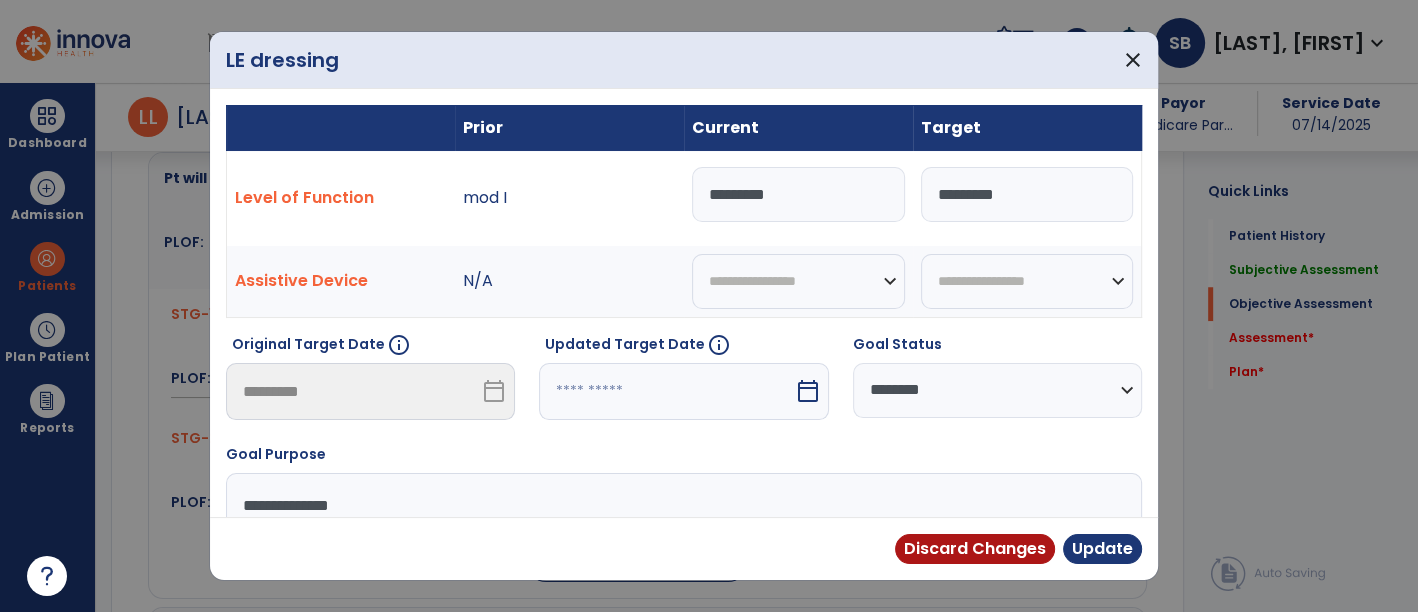 click on "*********" at bounding box center (798, 194) 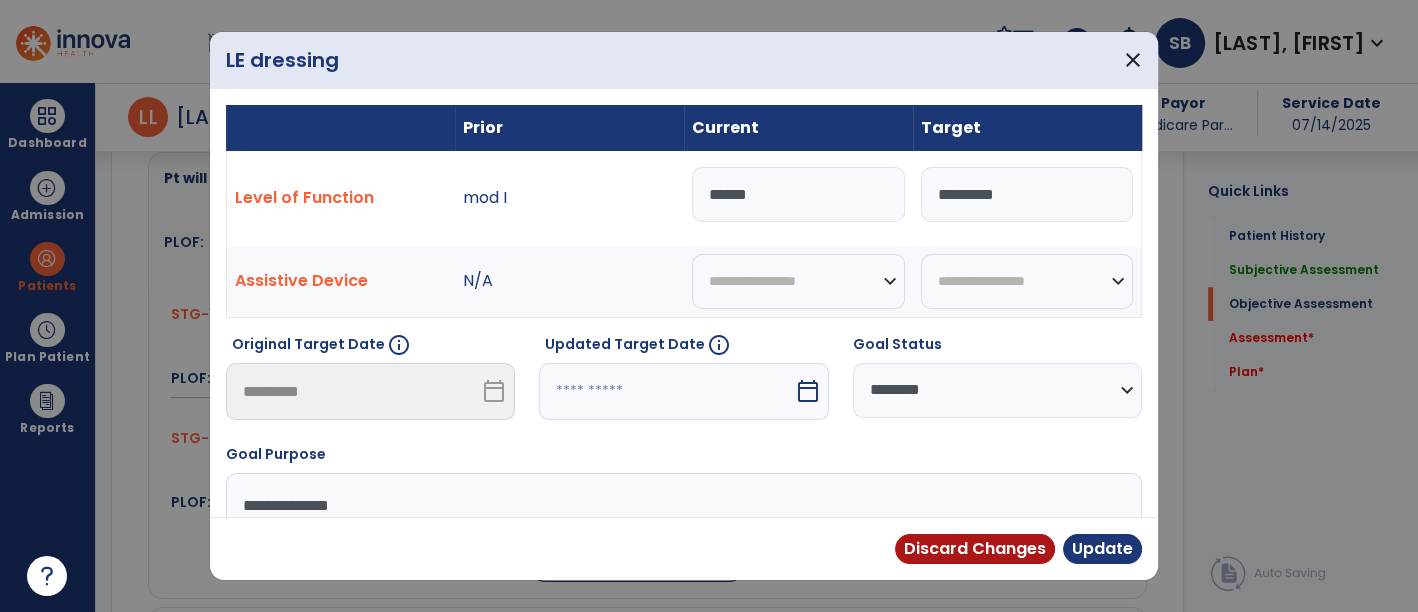 type on "*****" 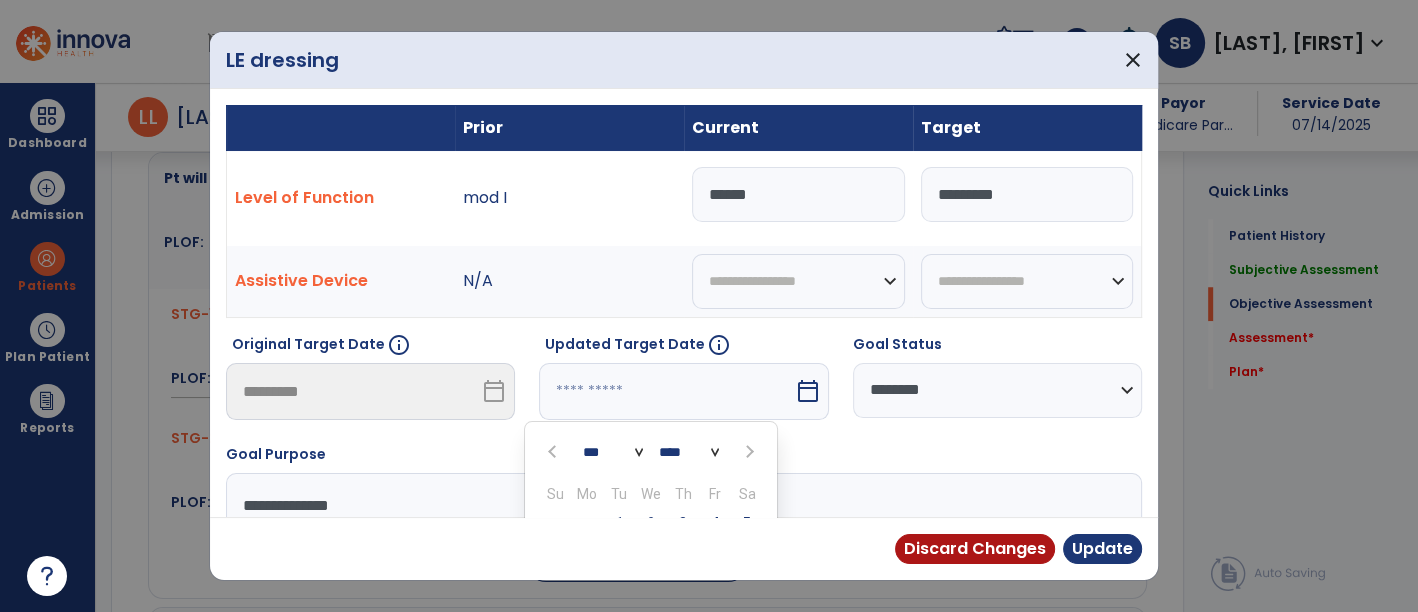 scroll, scrollTop: 244, scrollLeft: 0, axis: vertical 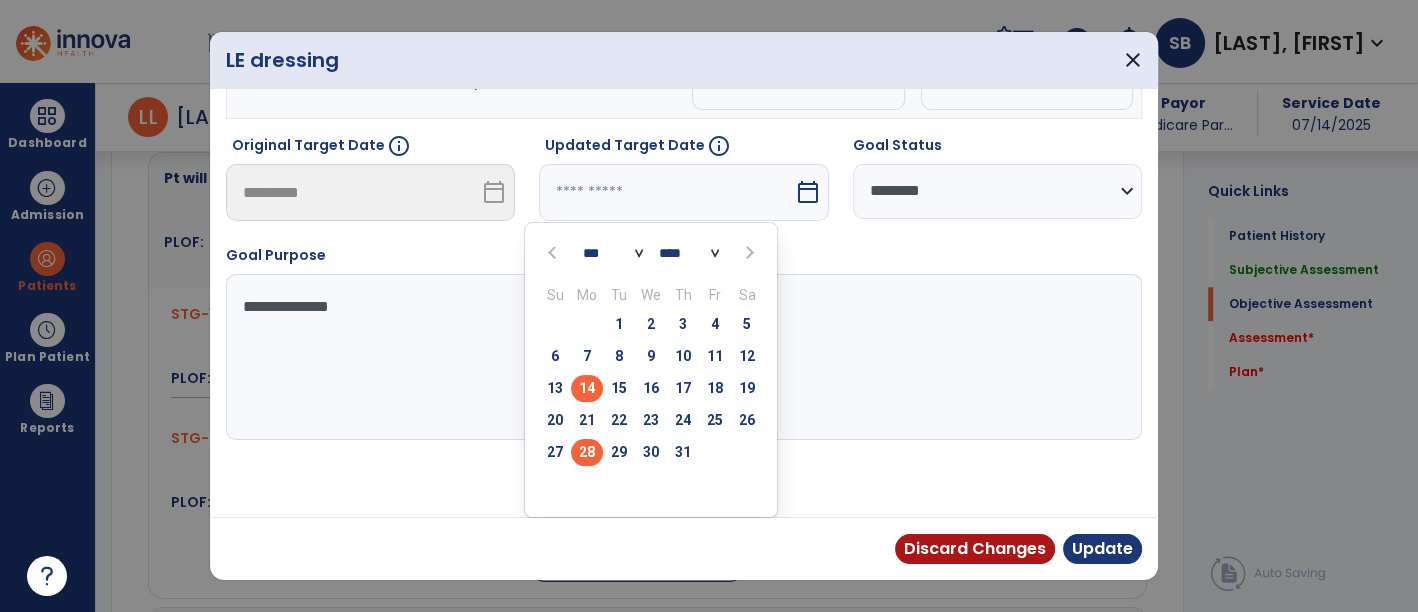 click on "28" at bounding box center [587, 452] 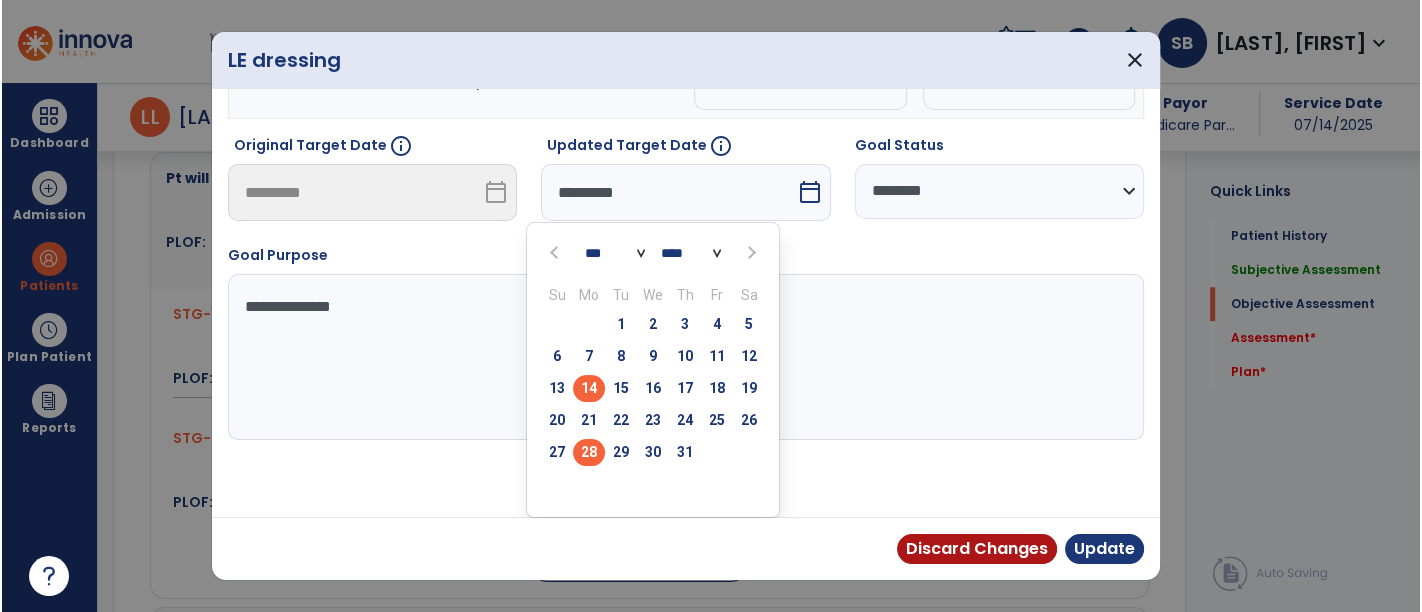 scroll, scrollTop: 154, scrollLeft: 0, axis: vertical 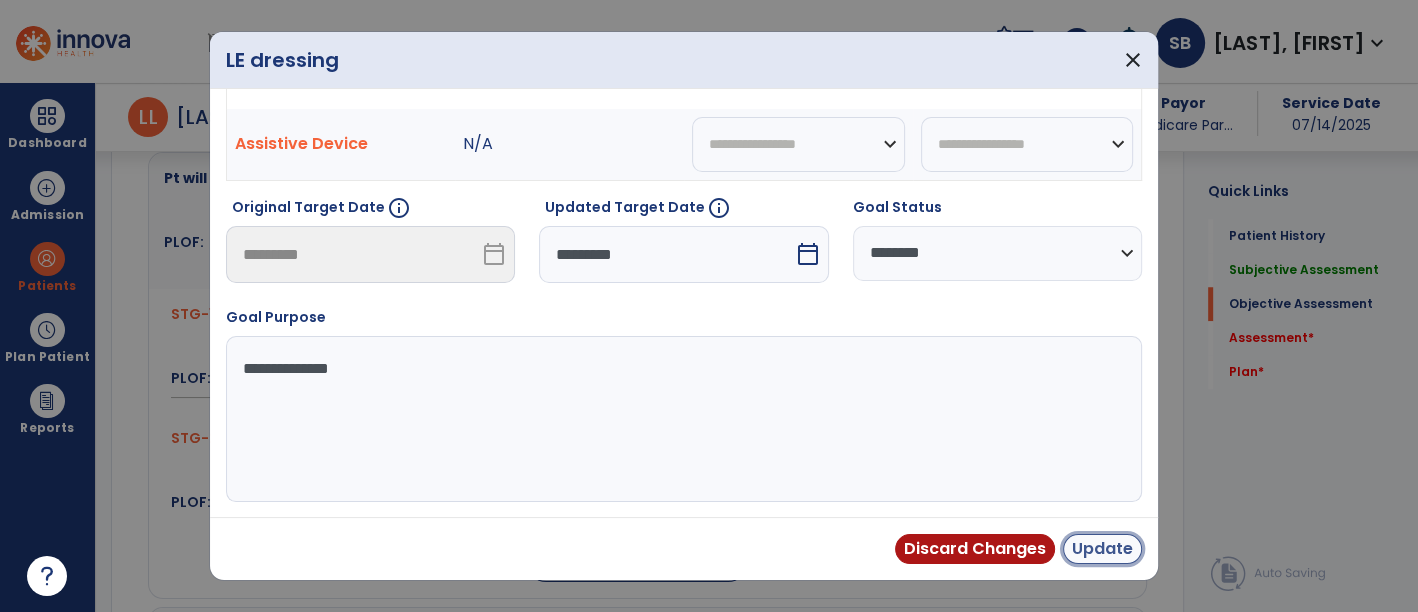 click on "Update" at bounding box center [1102, 549] 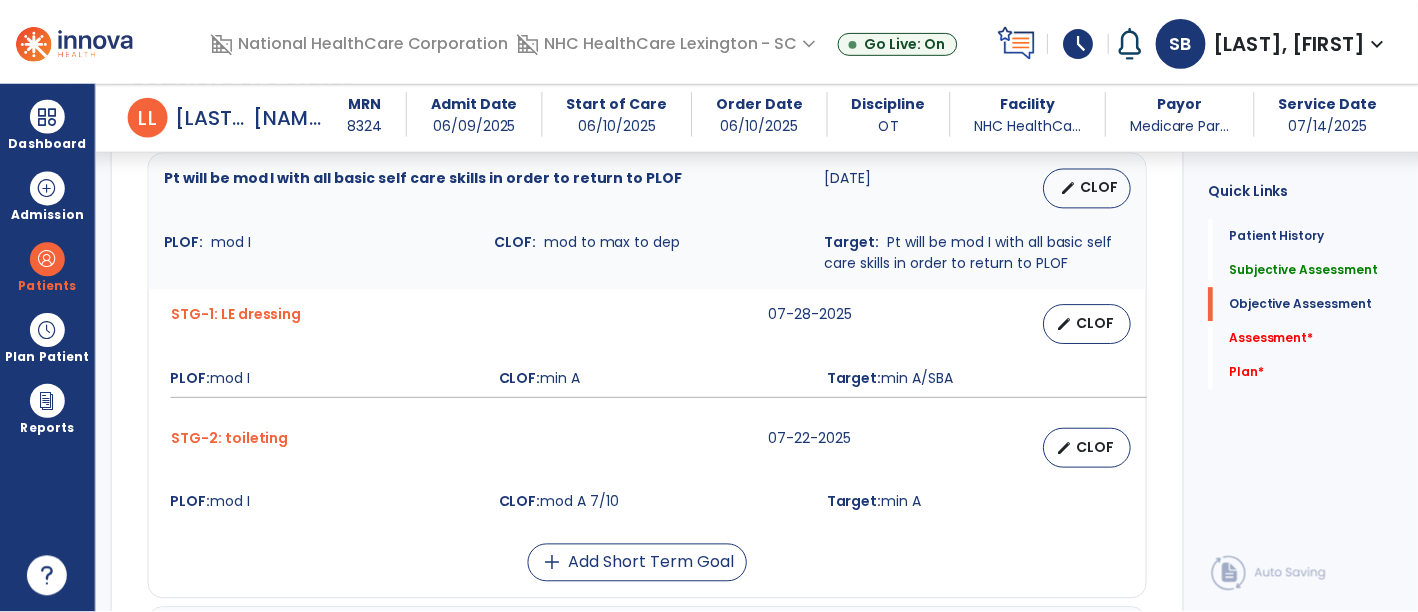 scroll, scrollTop: 1634, scrollLeft: 0, axis: vertical 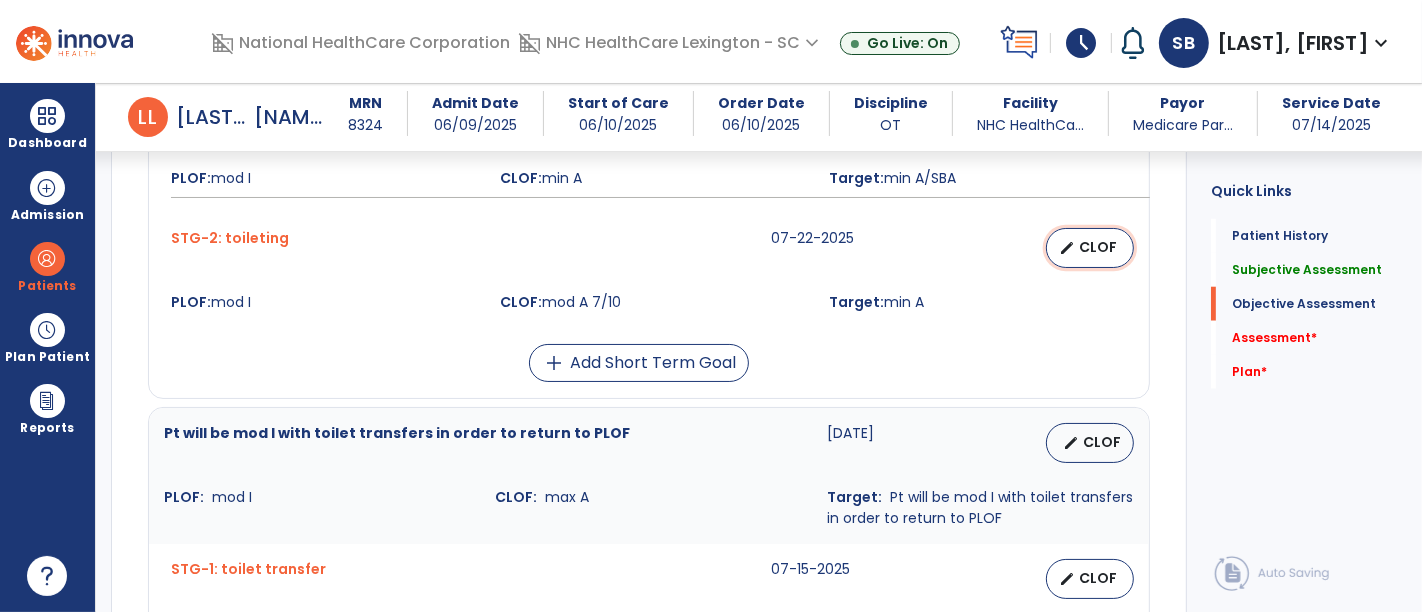 click on "CLOF" at bounding box center [1098, 247] 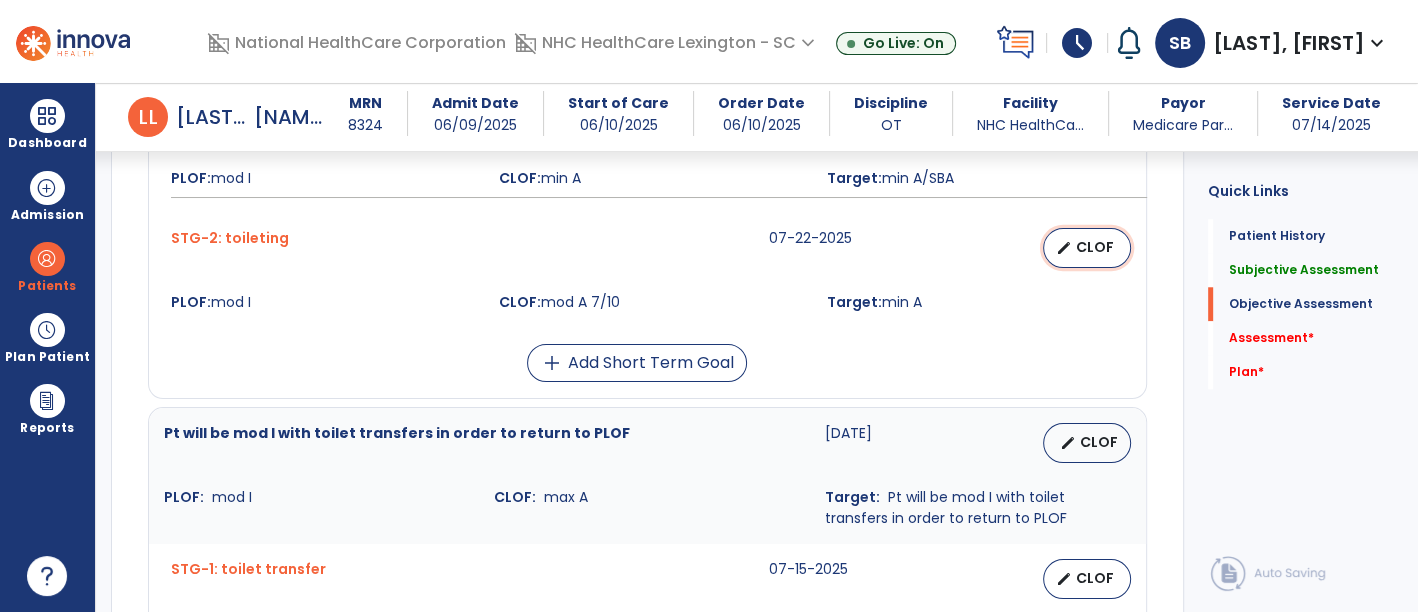 select on "********" 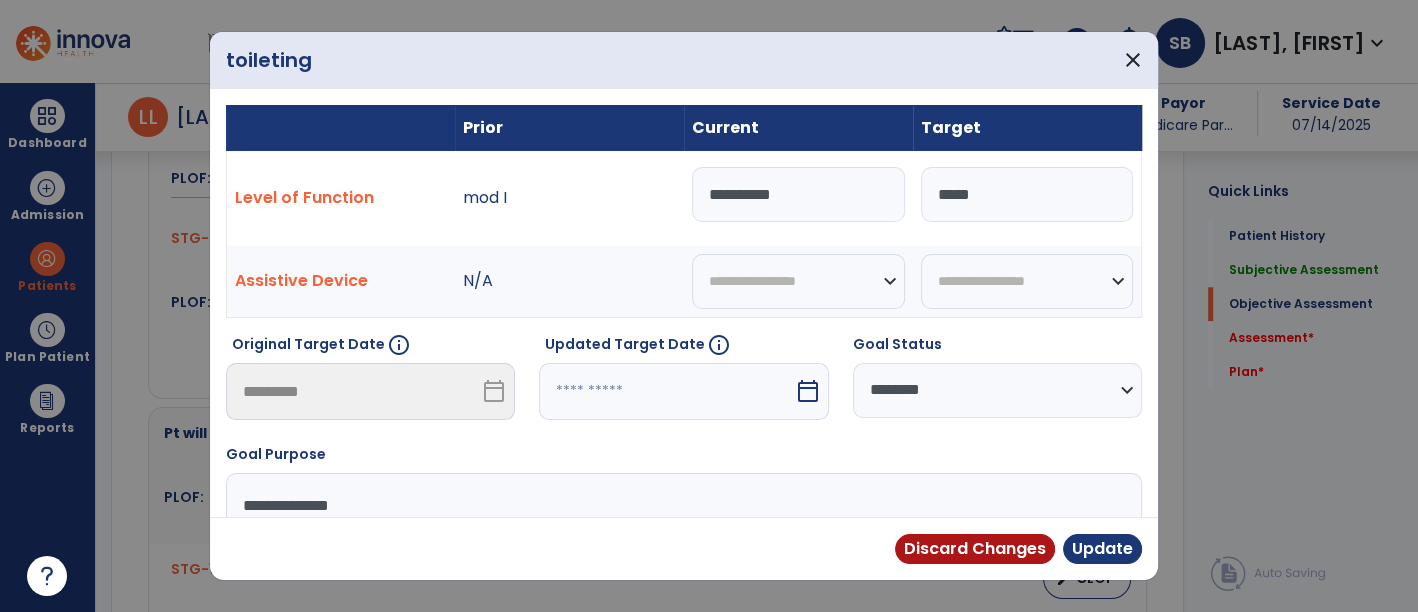 scroll, scrollTop: 1634, scrollLeft: 0, axis: vertical 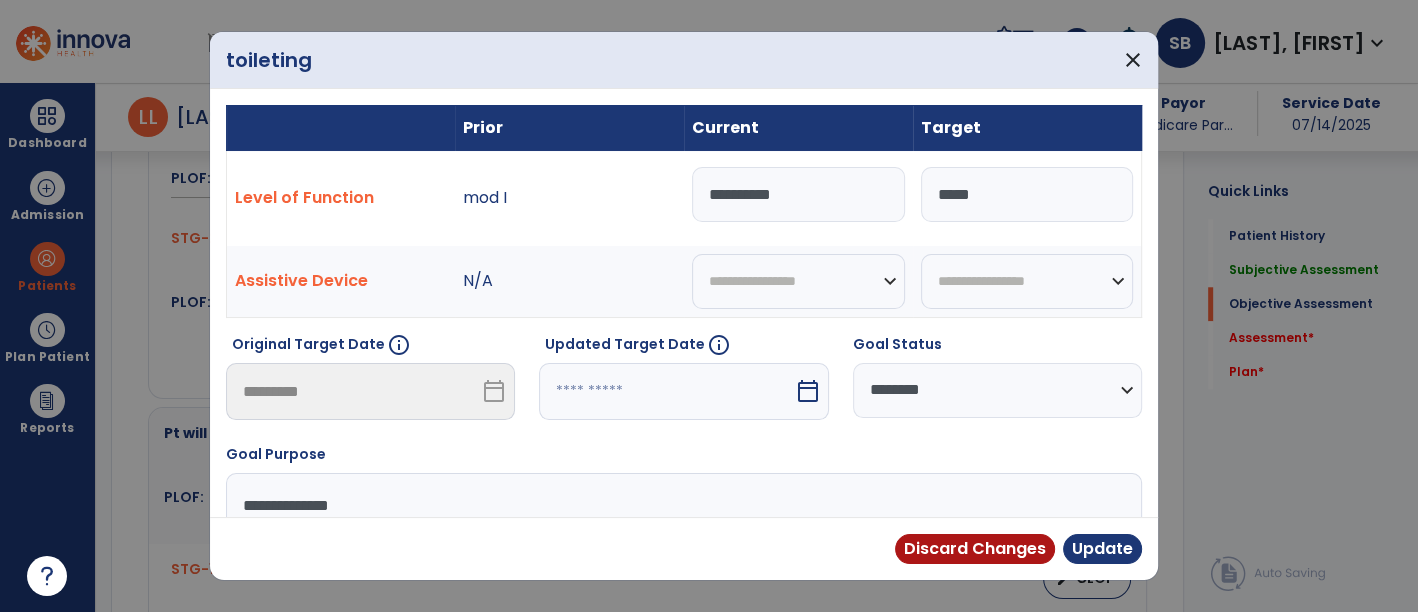 click on "**********" at bounding box center [798, 194] 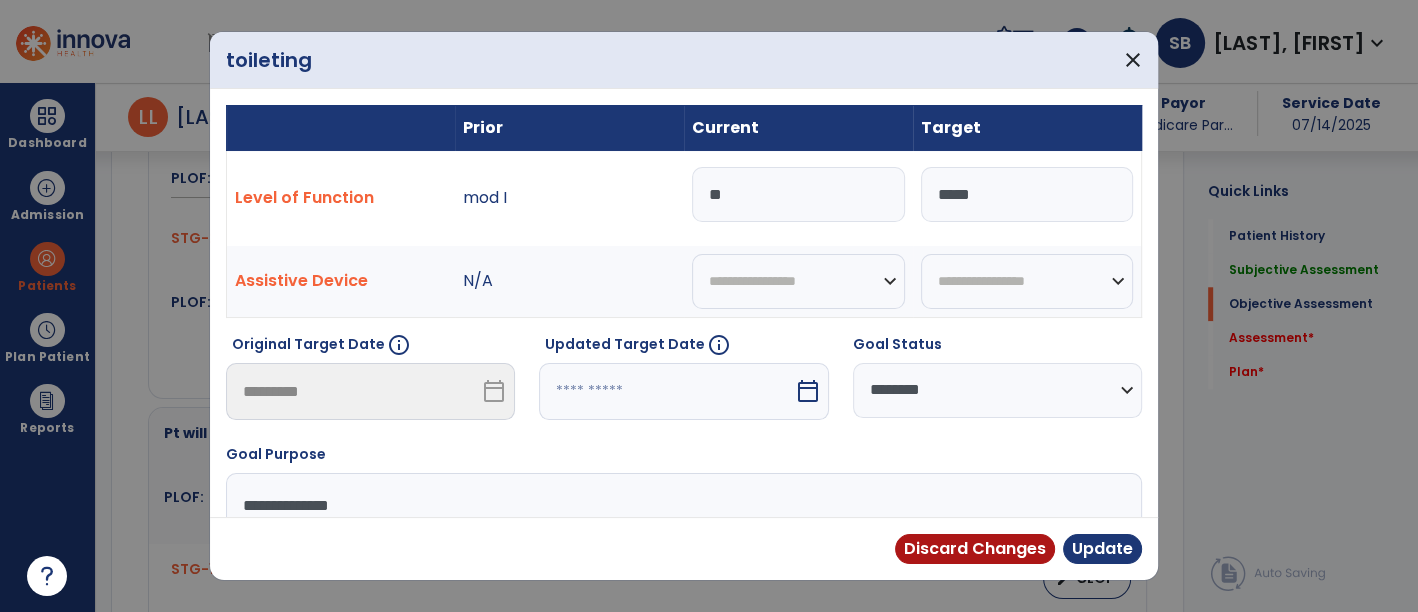 type on "*" 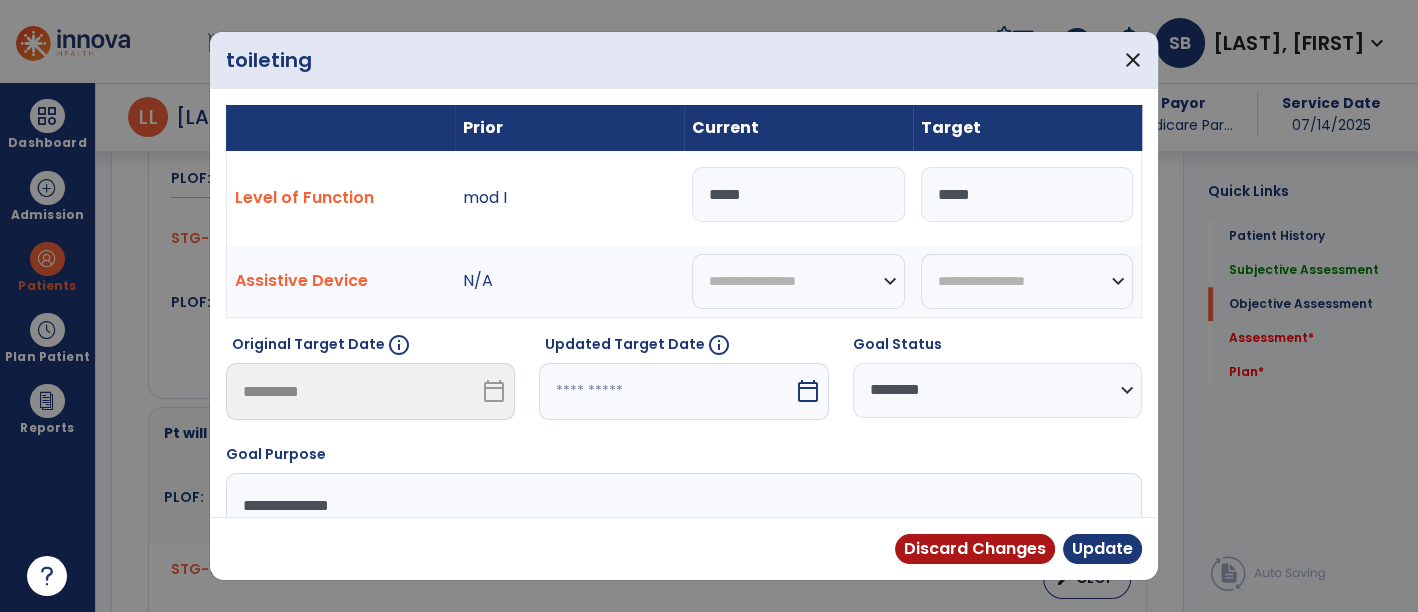 type on "*****" 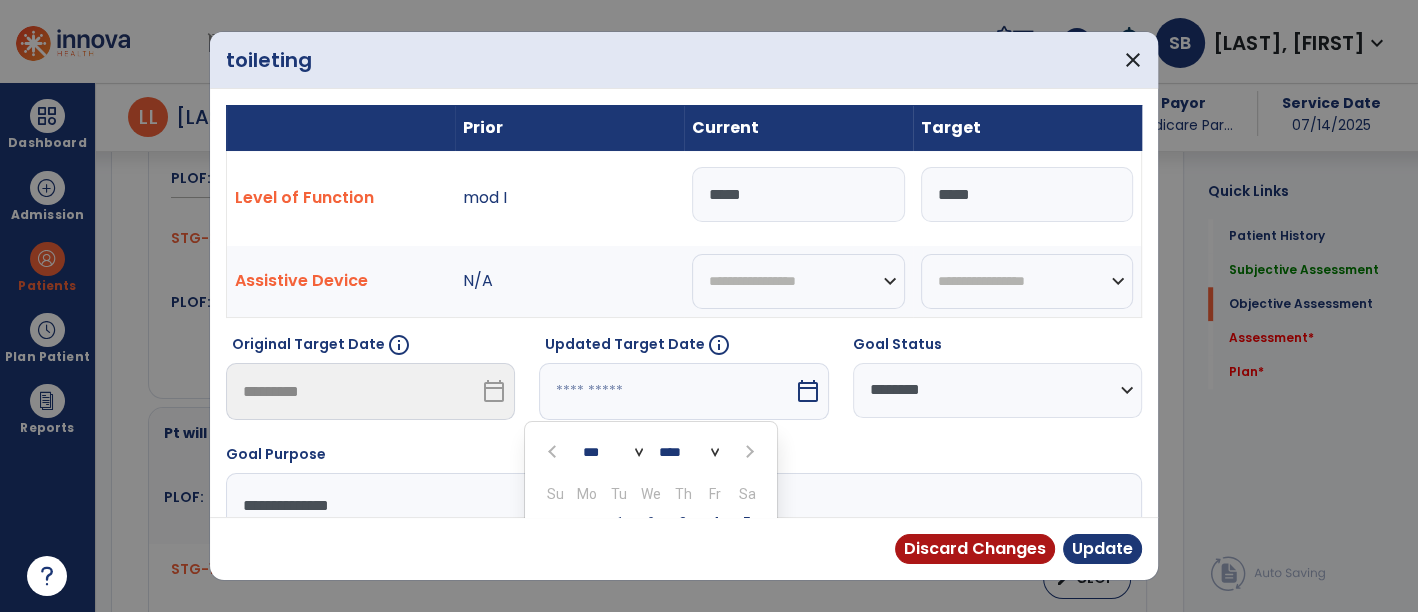 scroll, scrollTop: 244, scrollLeft: 0, axis: vertical 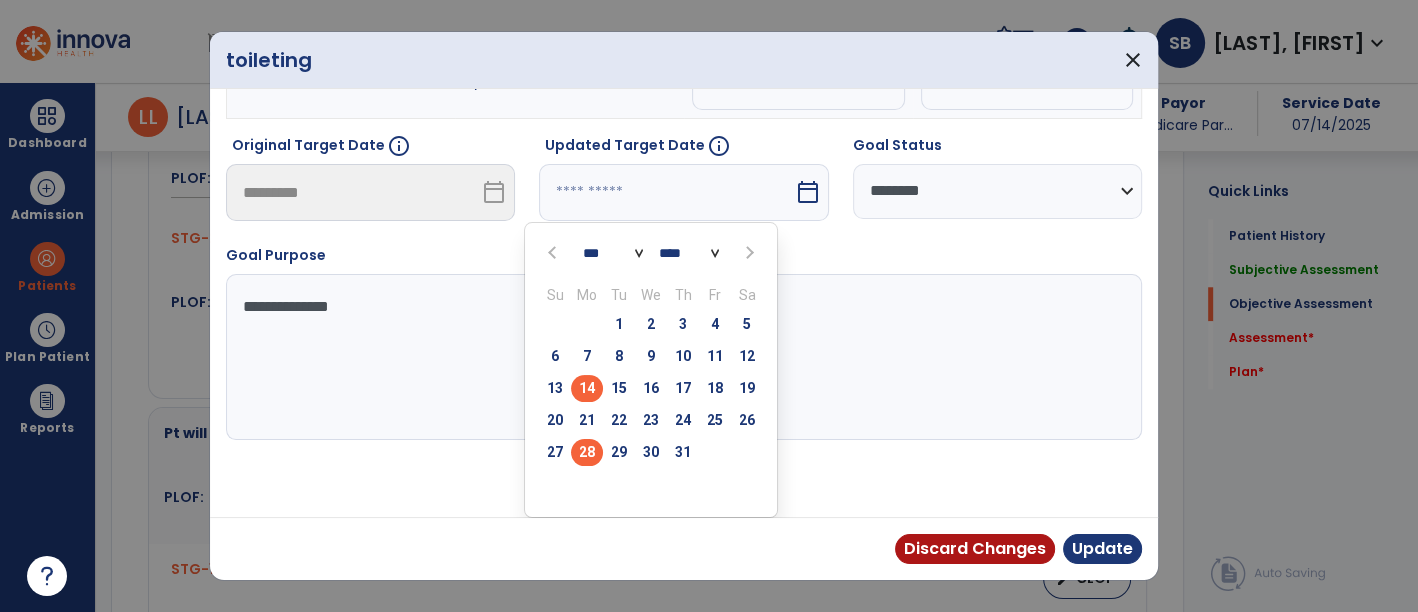 click on "28" at bounding box center (587, 452) 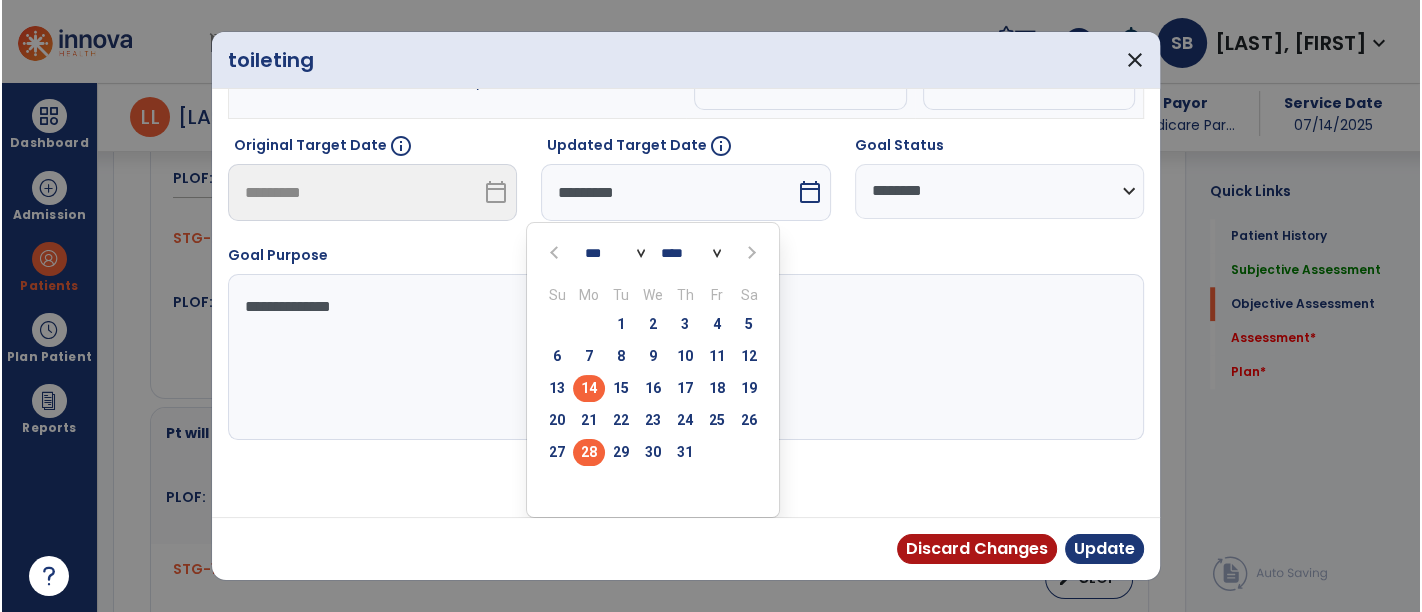 scroll, scrollTop: 154, scrollLeft: 0, axis: vertical 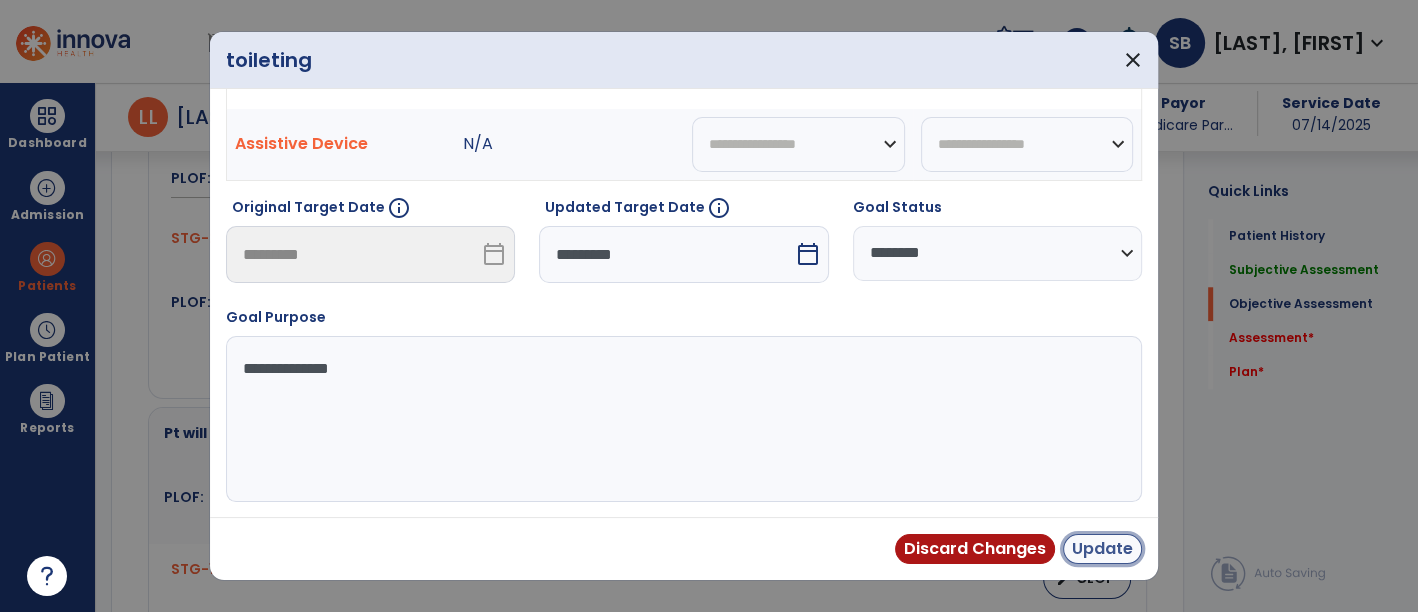 click on "Update" at bounding box center (1102, 549) 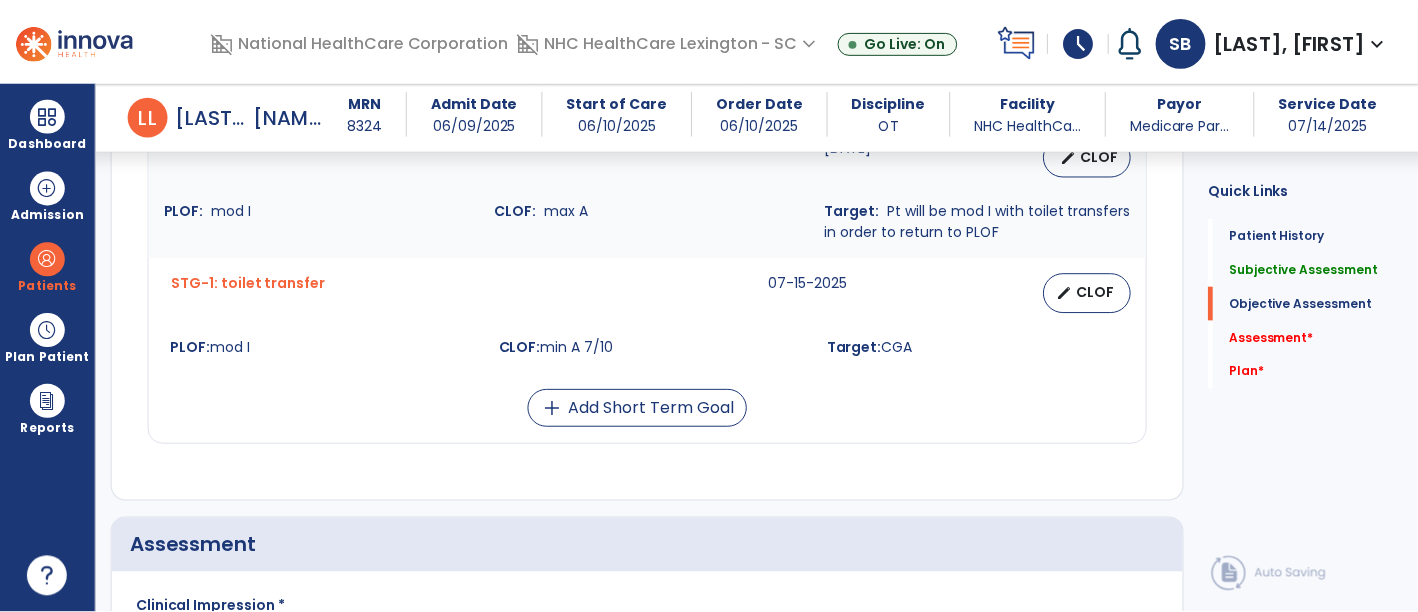 scroll, scrollTop: 1921, scrollLeft: 0, axis: vertical 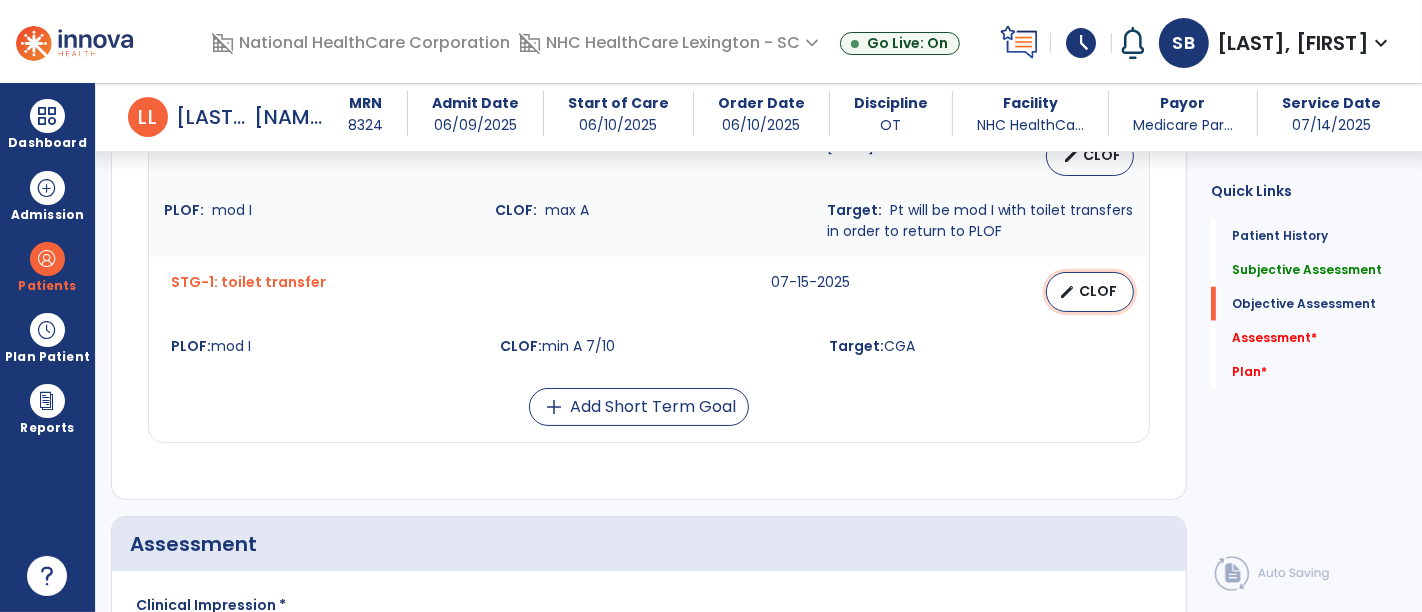 click on "edit   CLOF" at bounding box center (1090, 292) 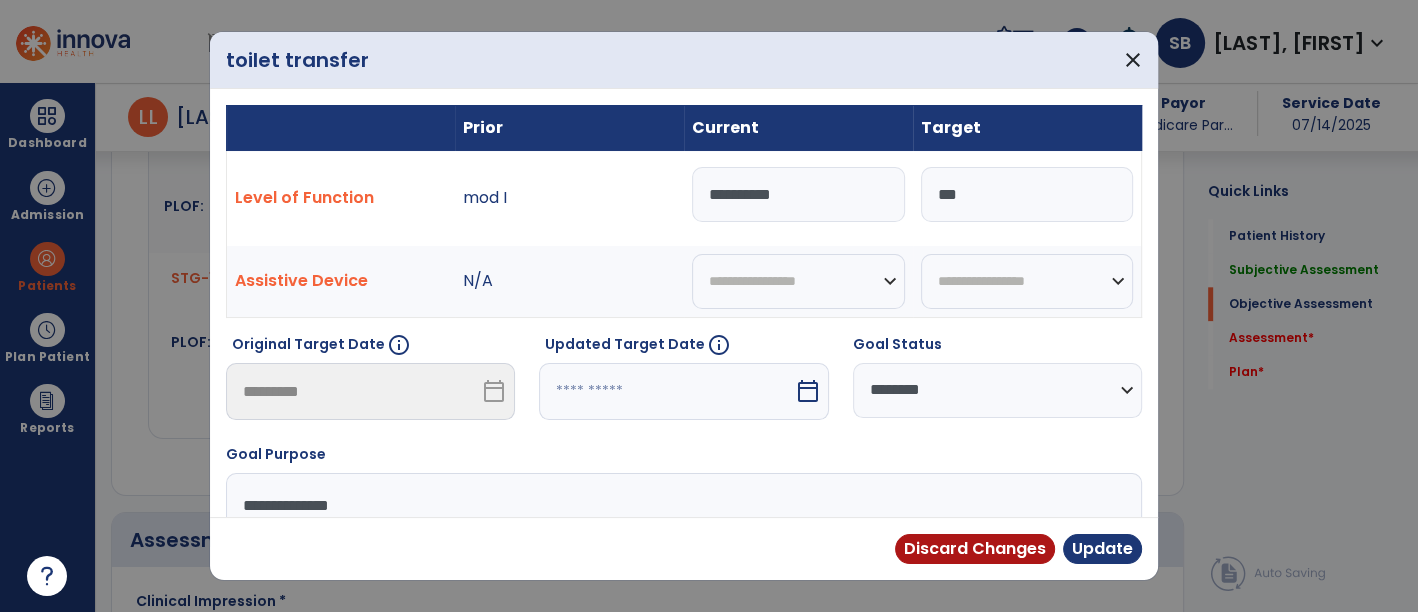 scroll, scrollTop: 1921, scrollLeft: 0, axis: vertical 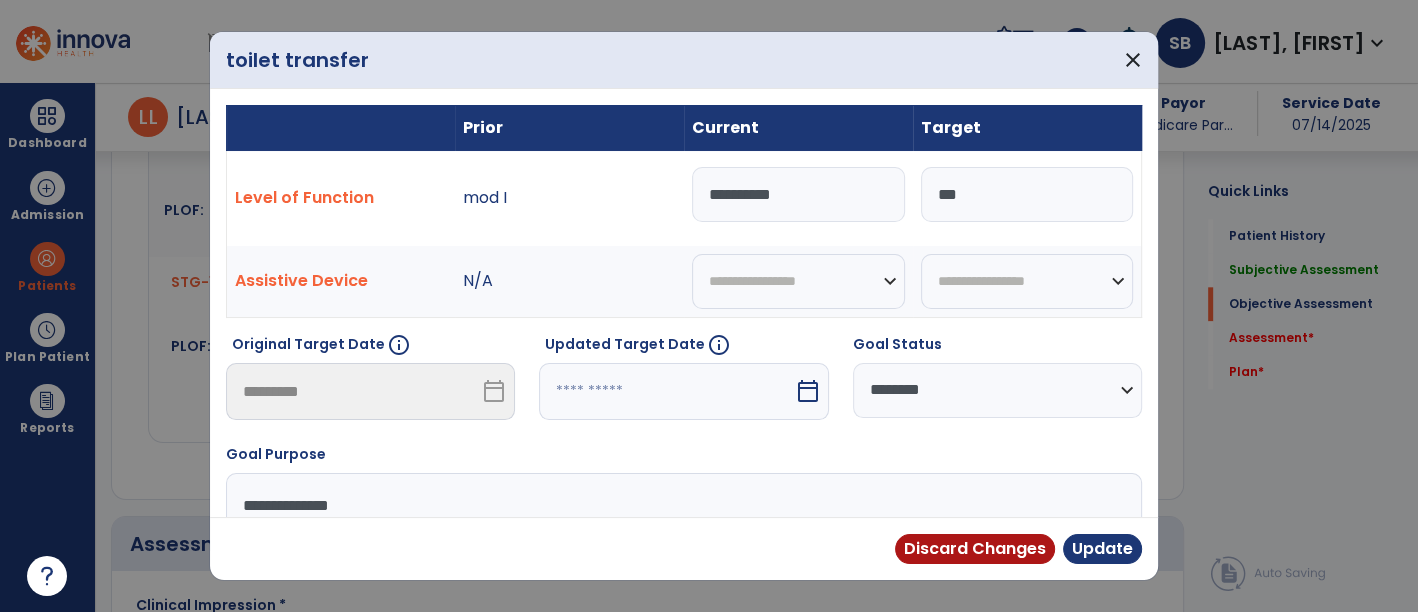 click on "**********" at bounding box center (798, 194) 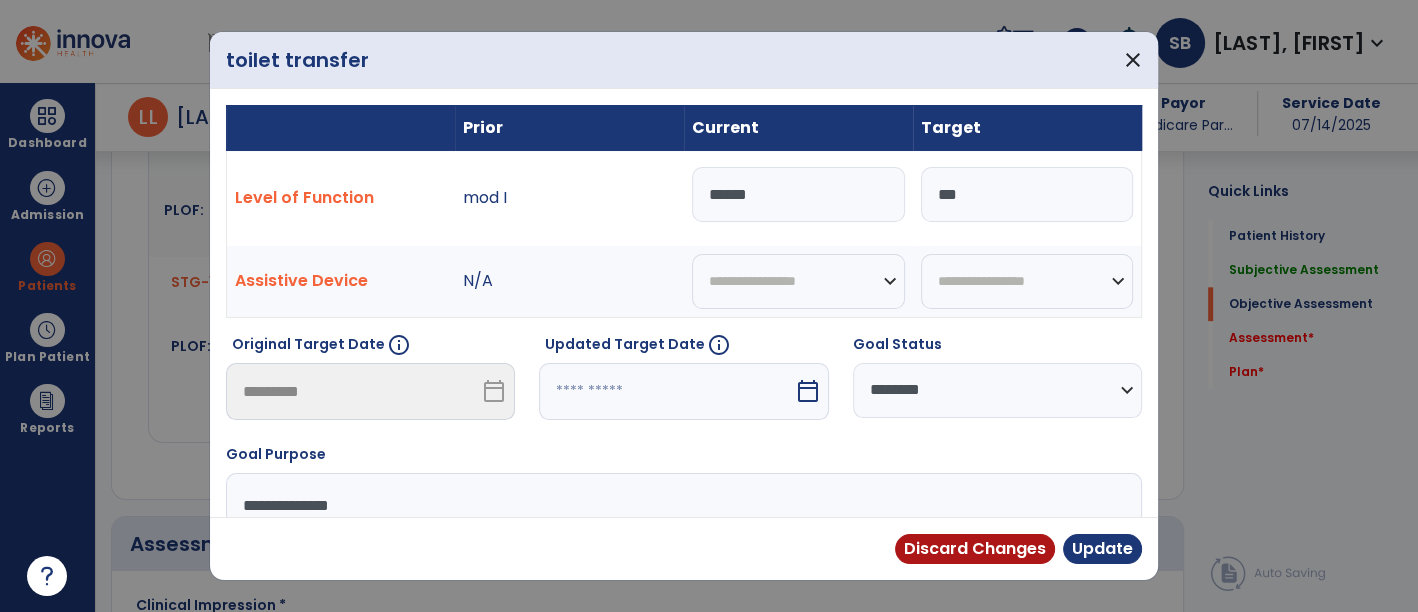 type on "*****" 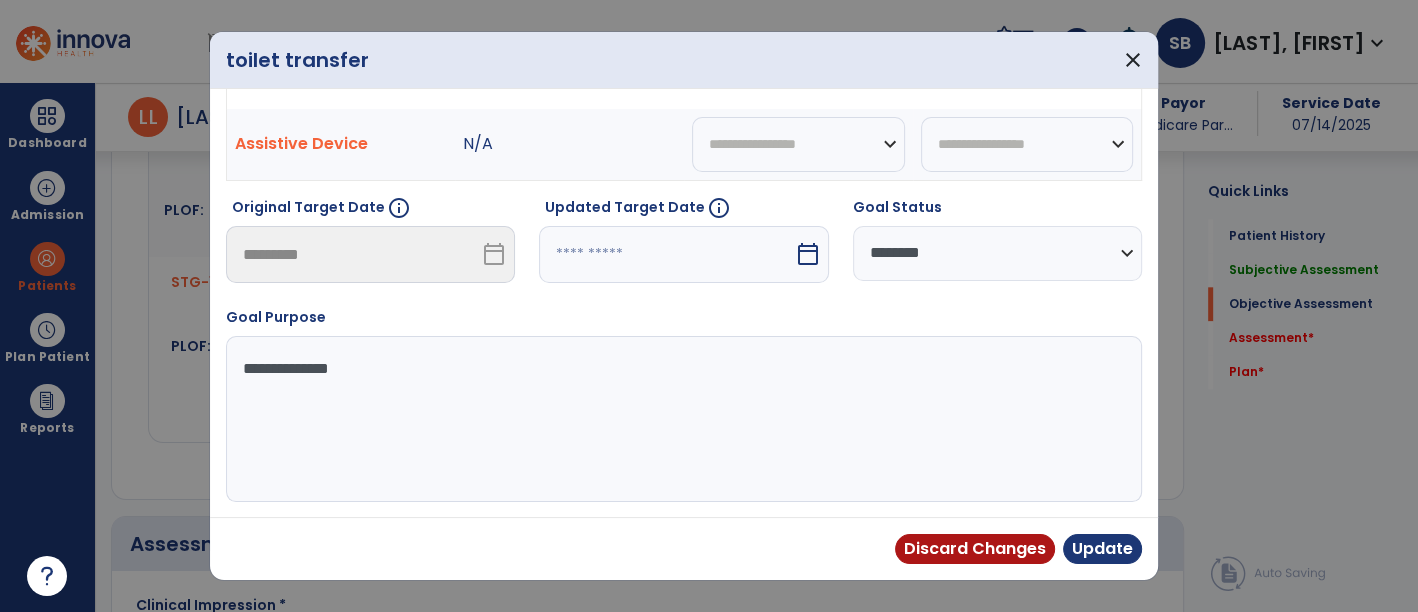 select on "*" 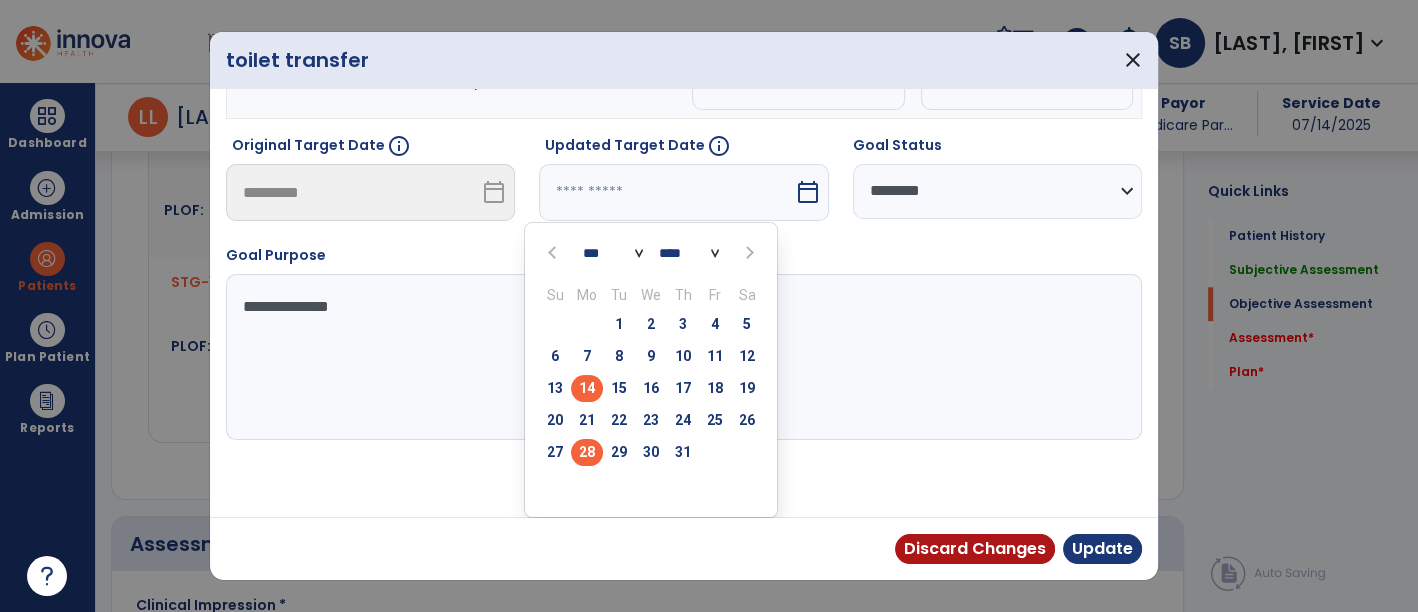 click on "28" at bounding box center (587, 452) 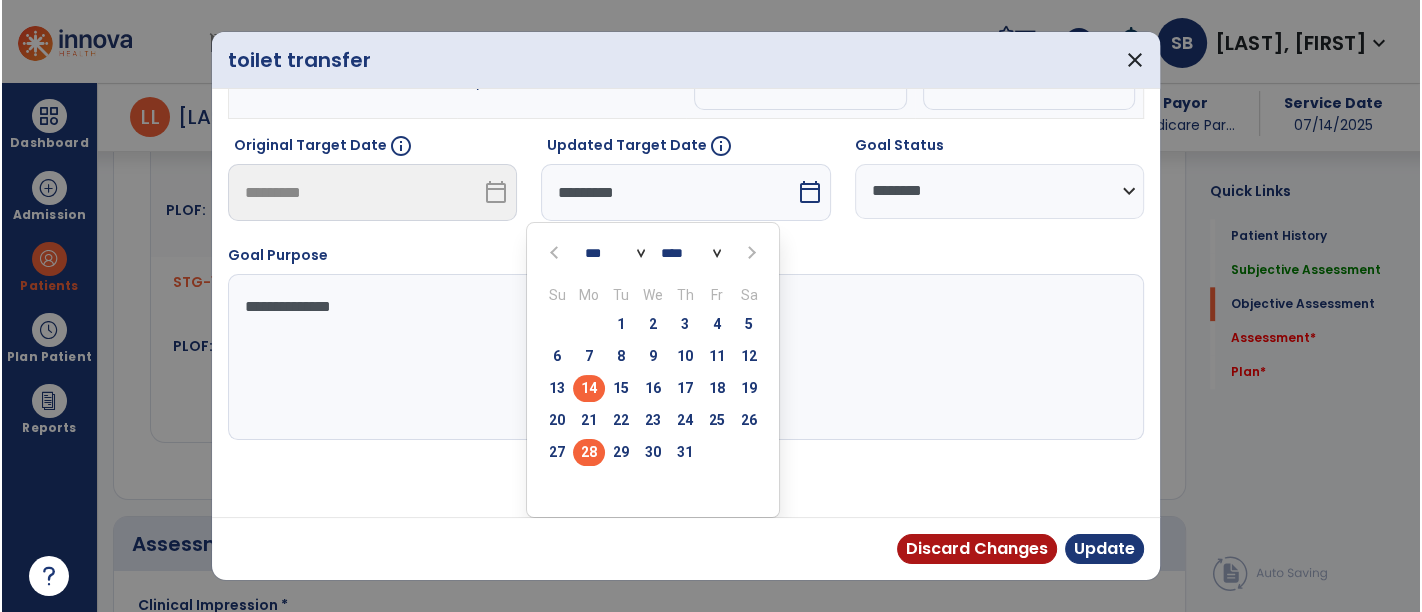 scroll, scrollTop: 154, scrollLeft: 0, axis: vertical 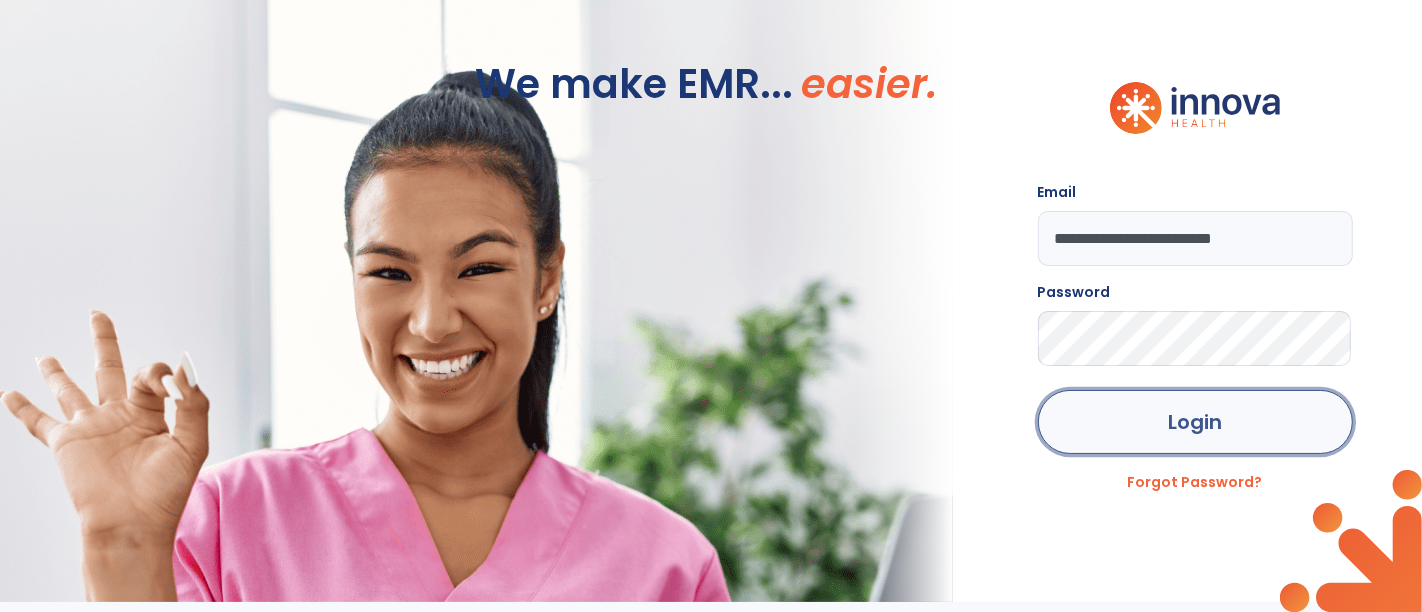 click on "Login" 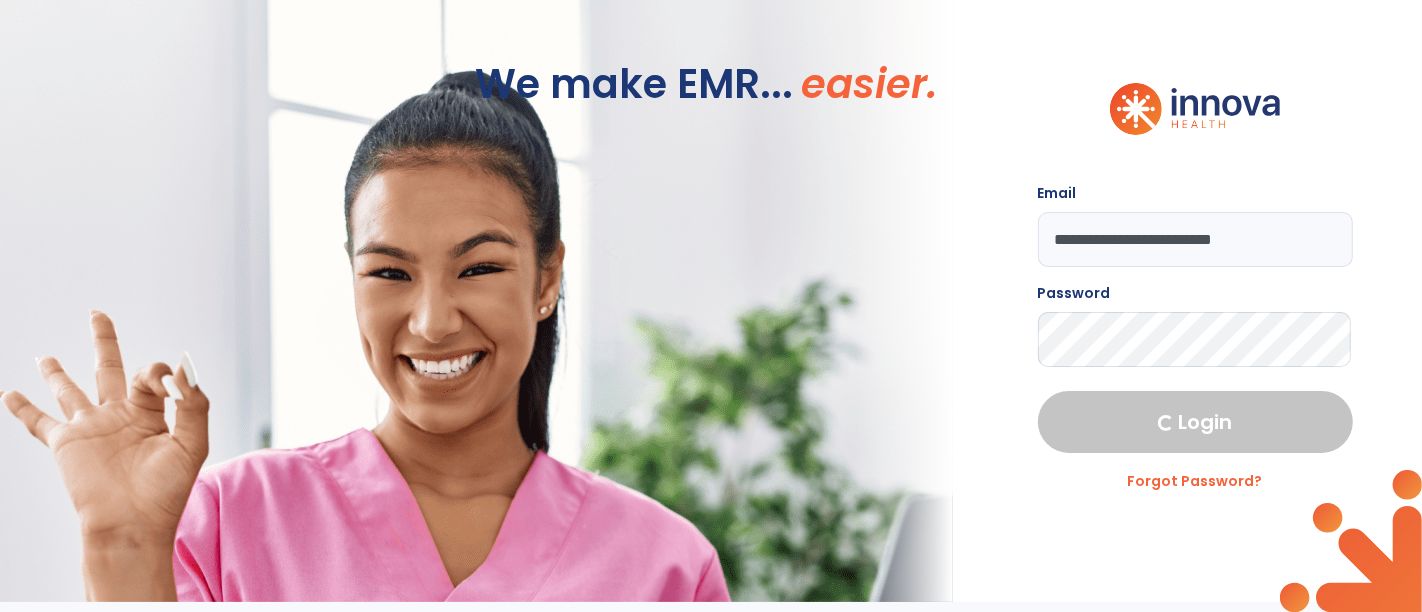 select on "****" 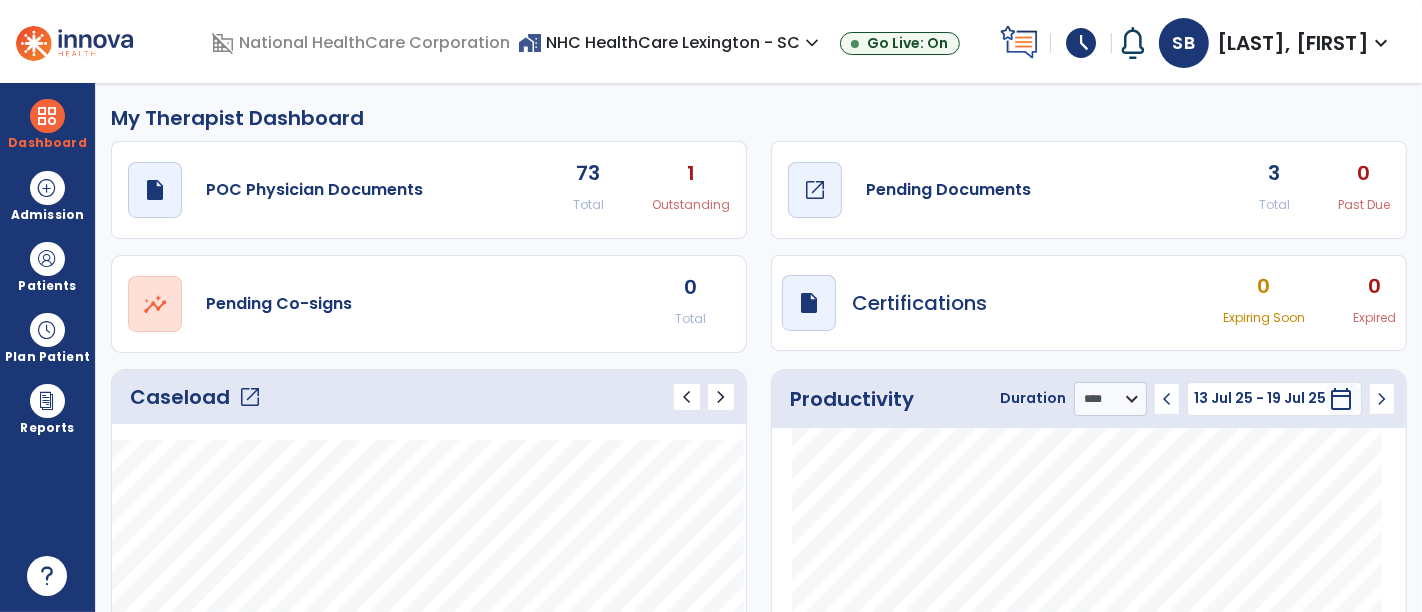 click on "Pending Documents" 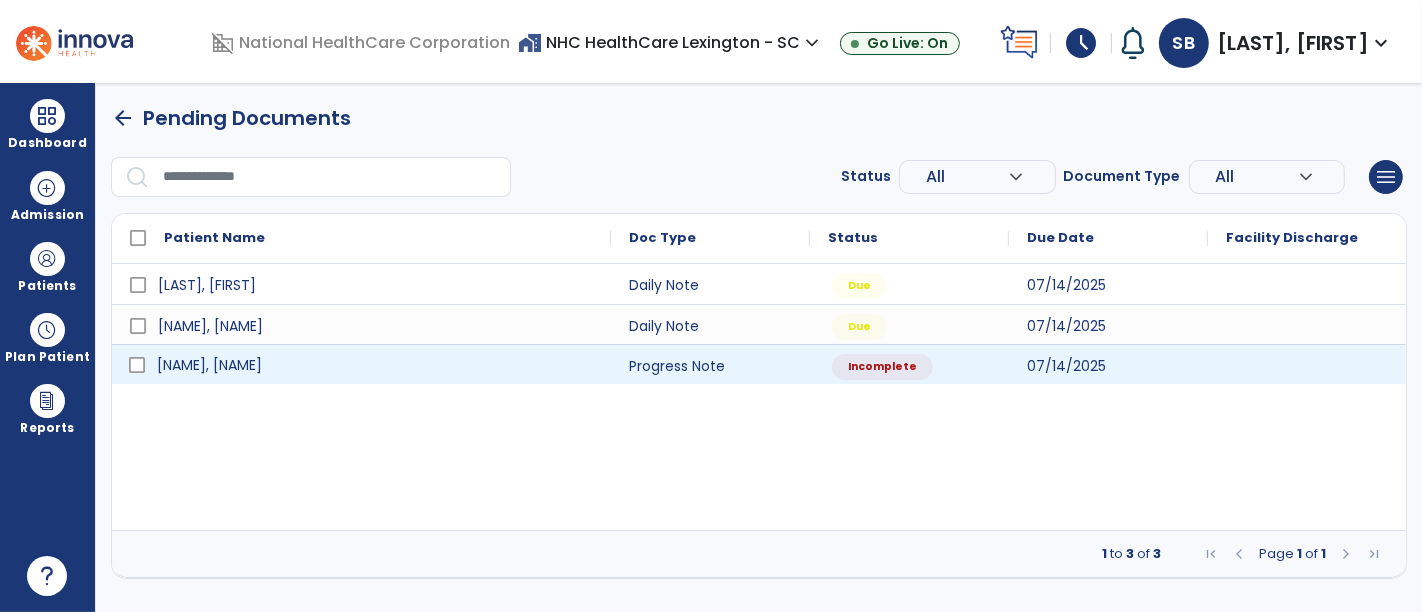 click on "[NAME], [NAME]" at bounding box center (375, 365) 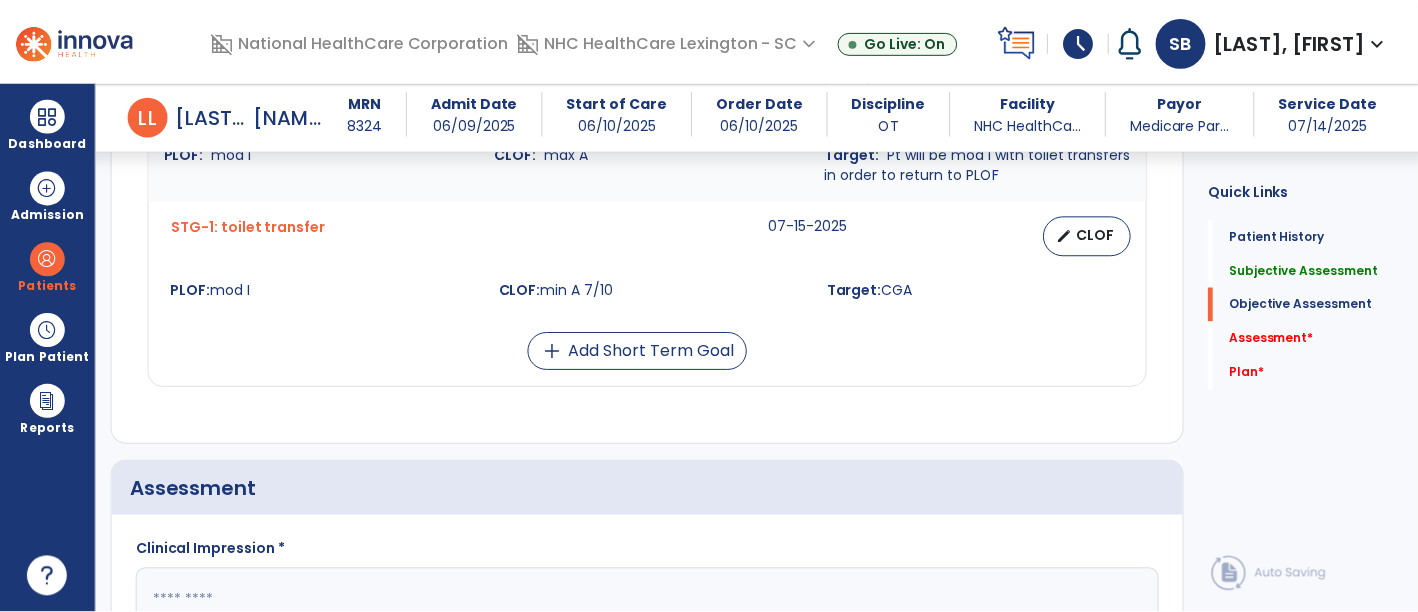 scroll, scrollTop: 1979, scrollLeft: 0, axis: vertical 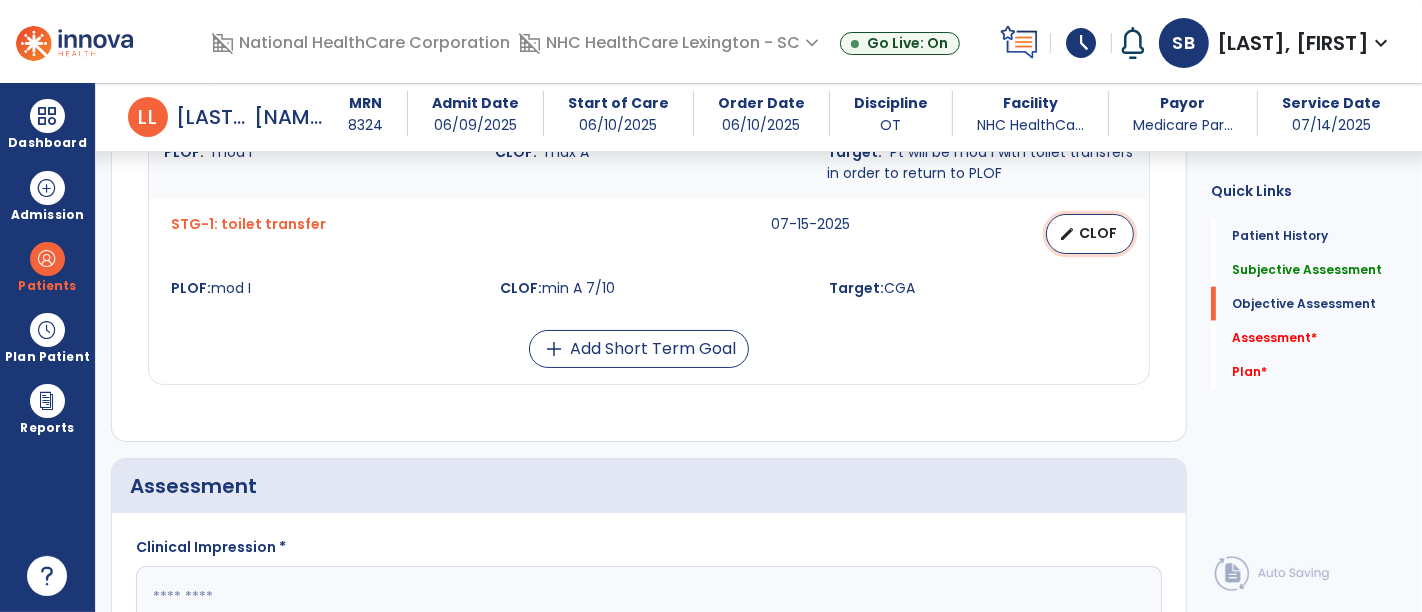 click on "CLOF" at bounding box center (1098, 233) 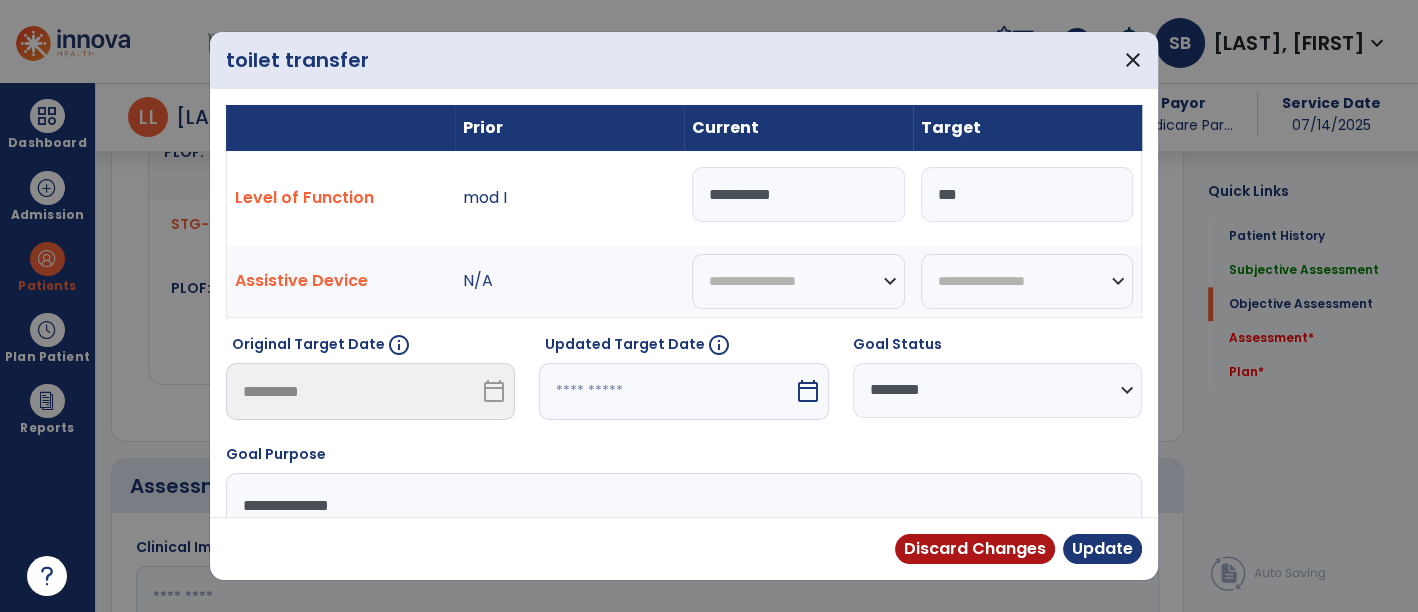 scroll, scrollTop: 1979, scrollLeft: 0, axis: vertical 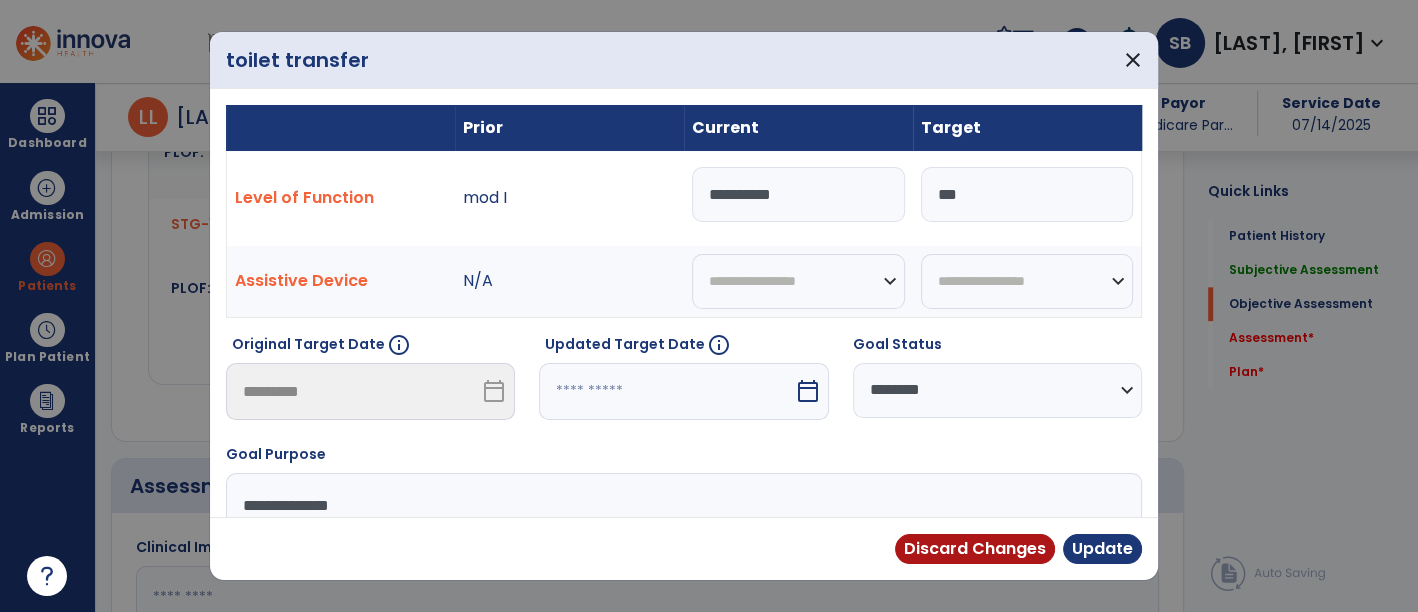 click on "**********" at bounding box center [798, 194] 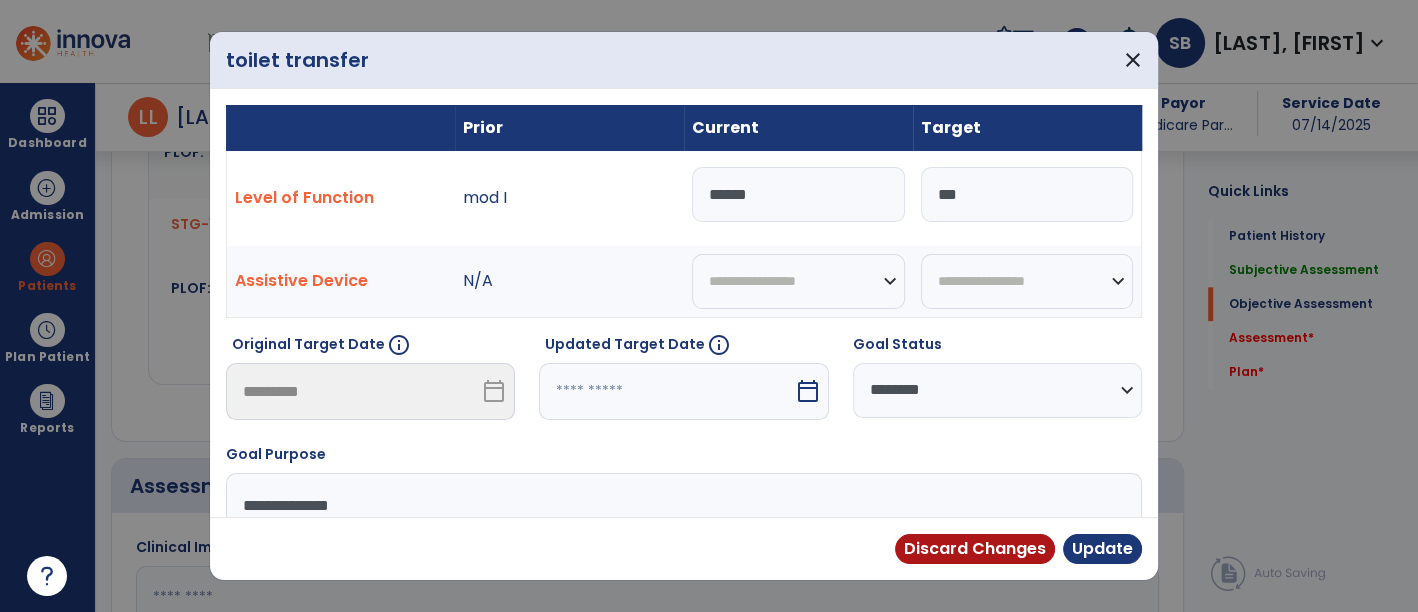 type on "*****" 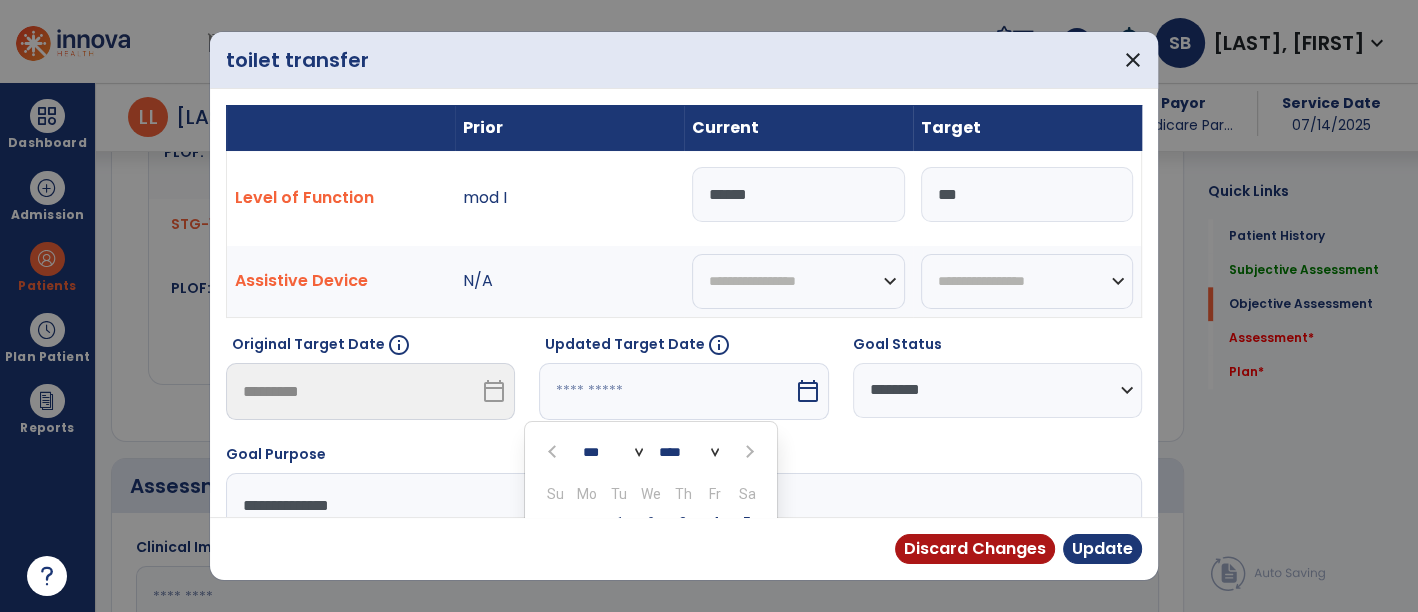 scroll, scrollTop: 244, scrollLeft: 0, axis: vertical 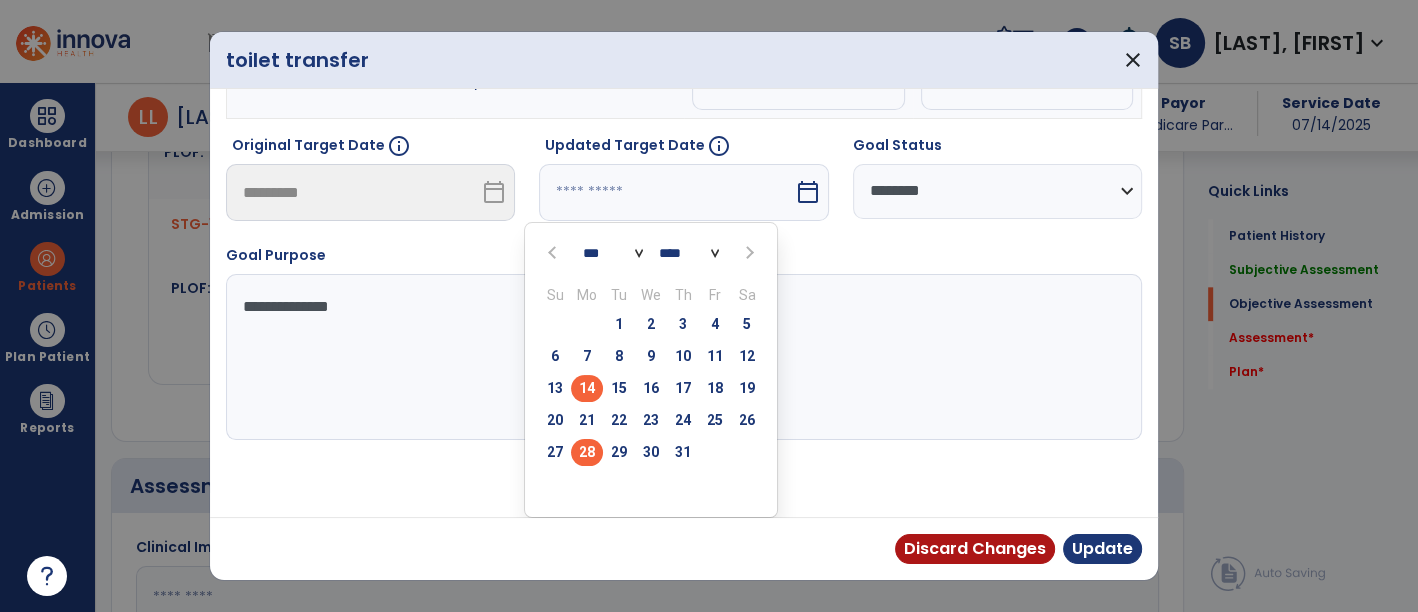 click on "28" at bounding box center (587, 452) 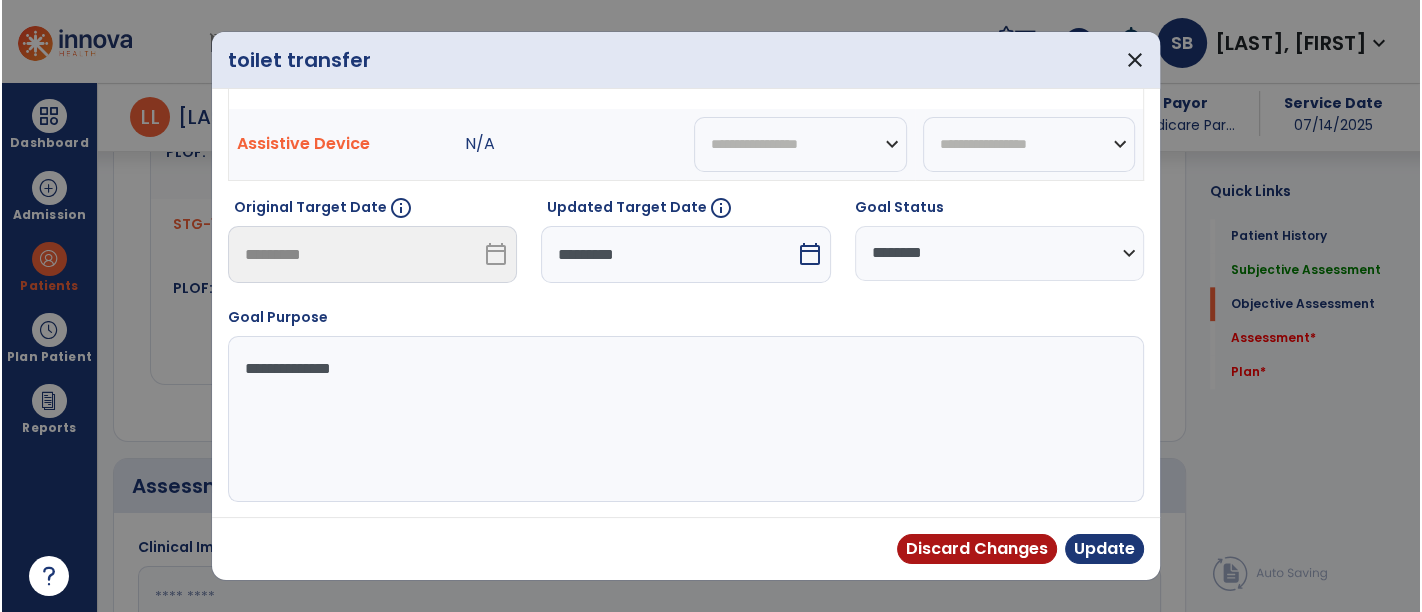 scroll, scrollTop: 154, scrollLeft: 0, axis: vertical 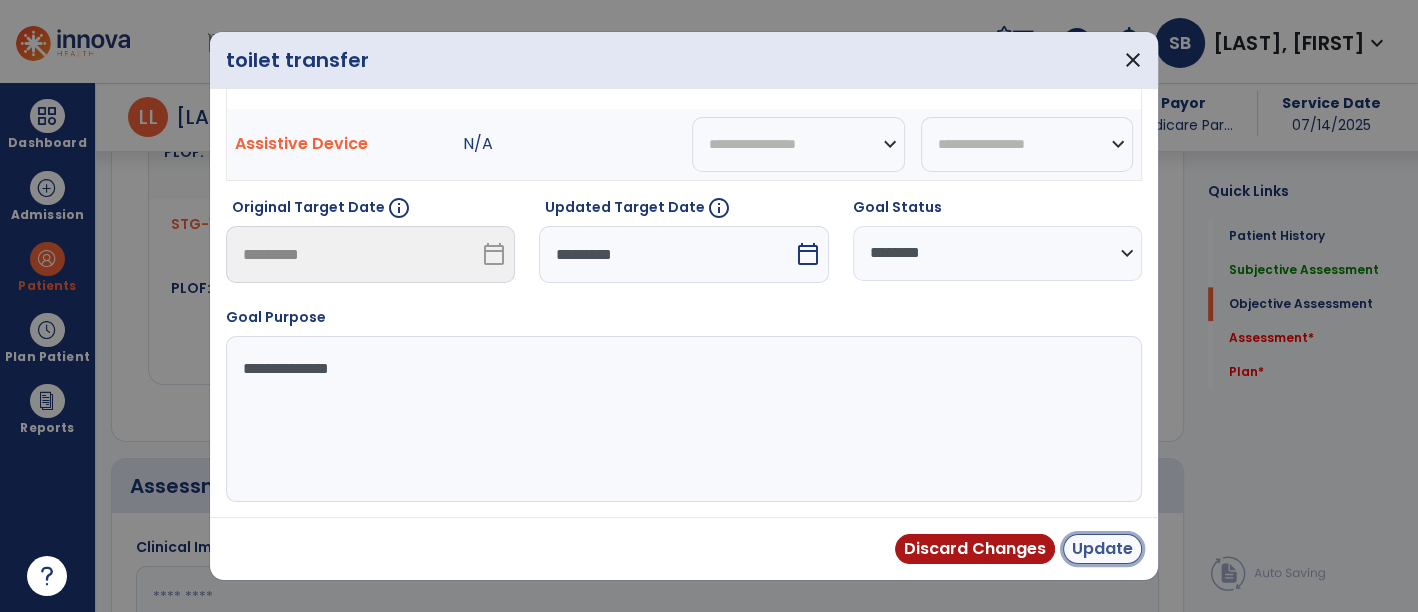 click on "Update" at bounding box center [1102, 549] 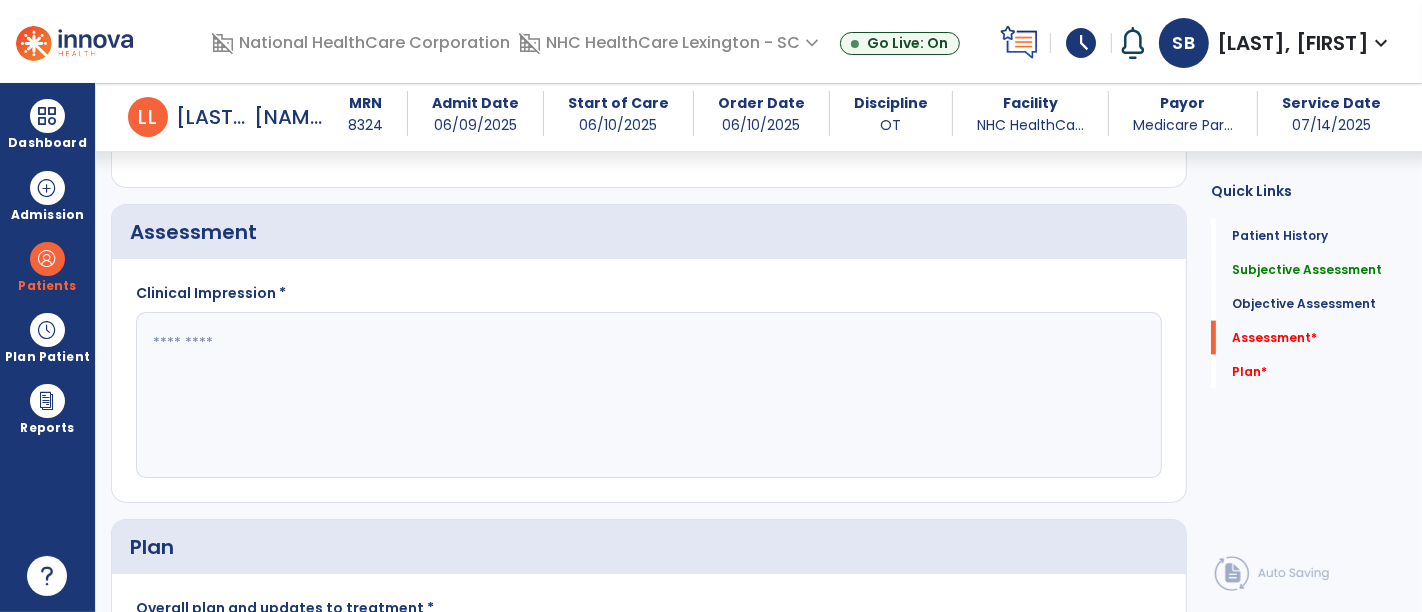 scroll, scrollTop: 2234, scrollLeft: 0, axis: vertical 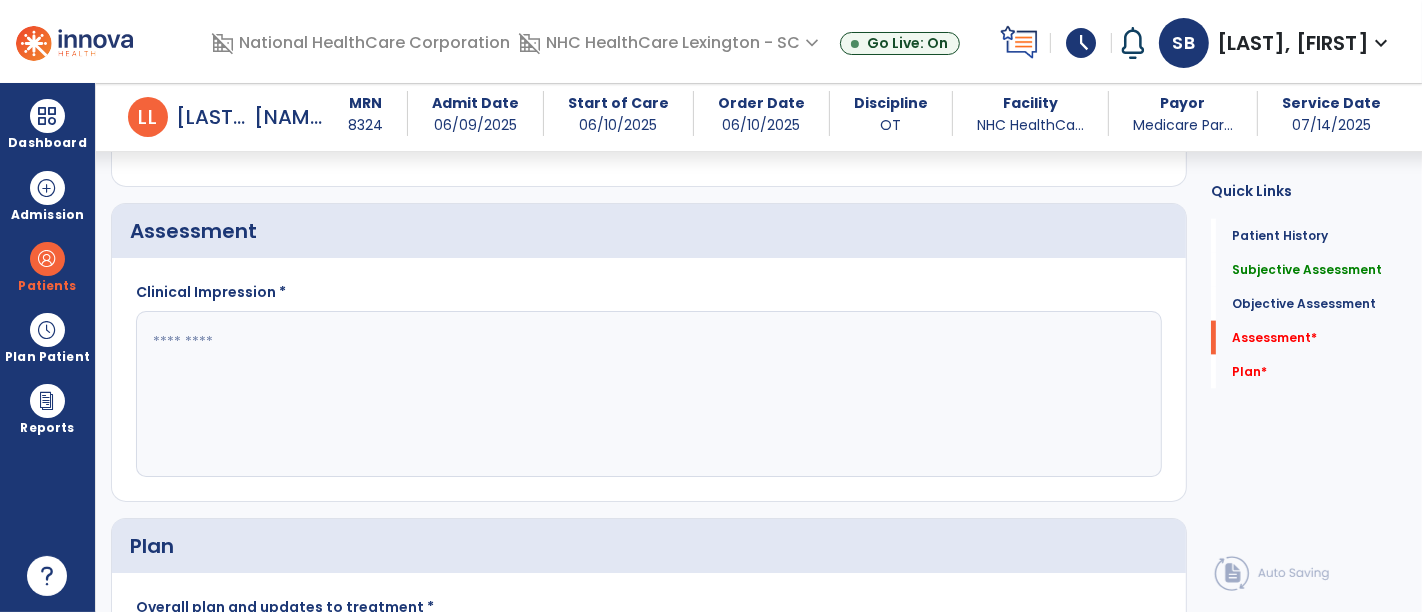 click 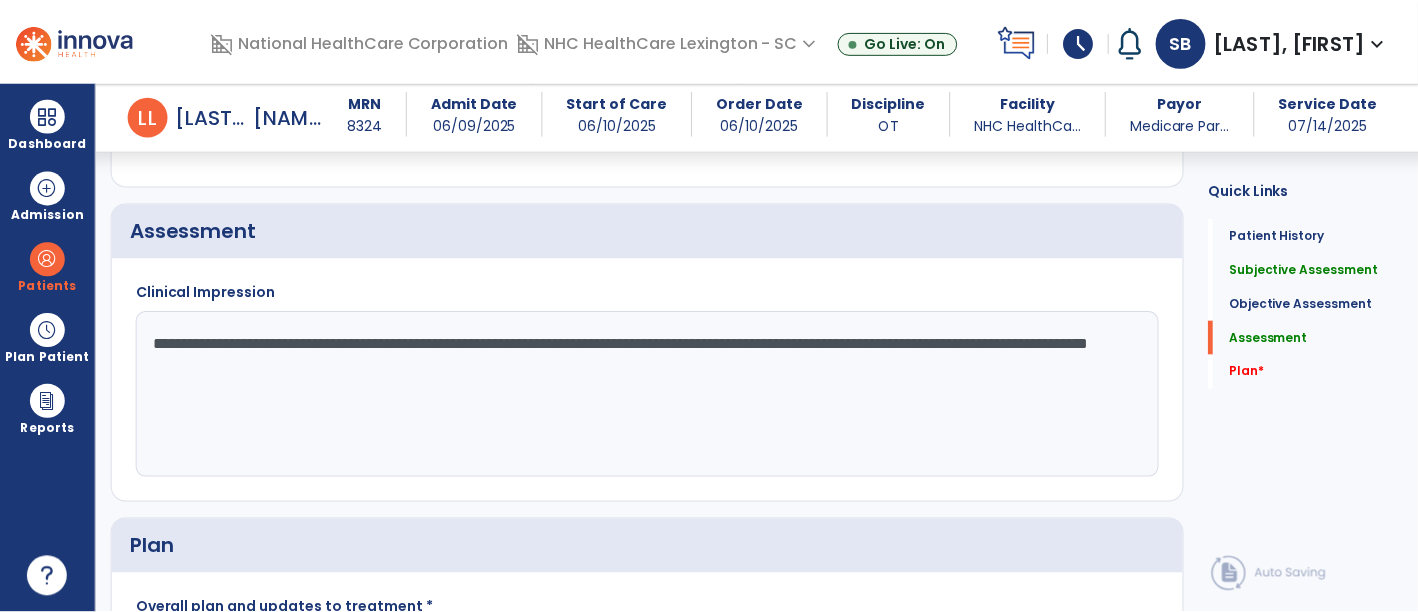 scroll, scrollTop: 2563, scrollLeft: 0, axis: vertical 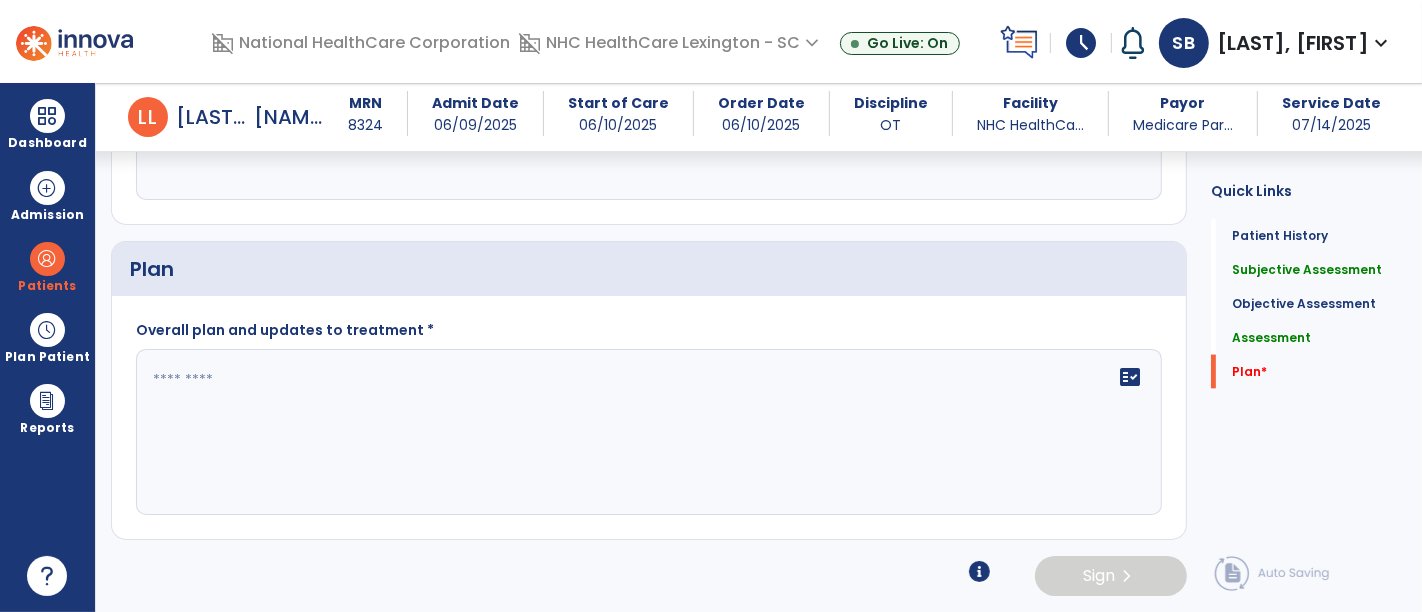 type on "**********" 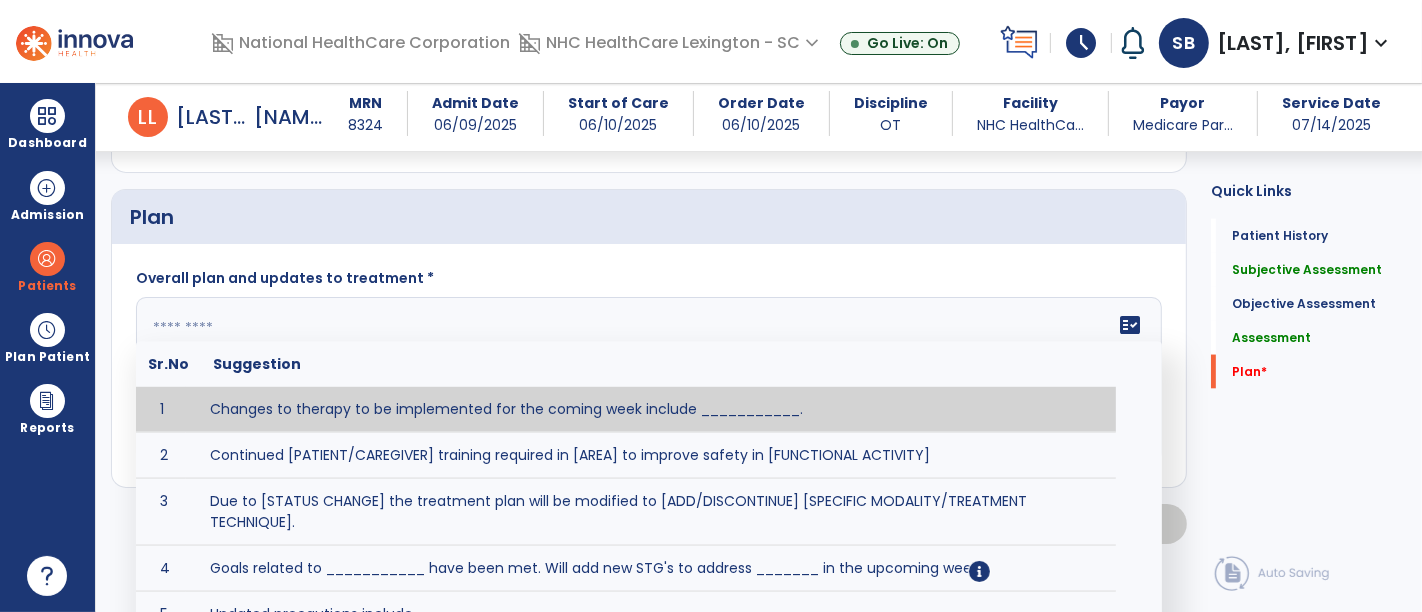 click on "fact_check  Sr.No Suggestion 1 Changes to therapy to be implemented for the coming week include ___________. 2 Continued [PATIENT/CAREGIVER] training required in [AREA] to improve safety in [FUNCTIONAL ACTIVITY] 3 Due to [STATUS CHANGE] the treatment plan will be modified to [ADD/DISCONTINUE] [SPECIFIC MODALITY/TREATMENT TECHNIQUE]. 4 Goals related to ___________ have been met.  Will add new STG's to address _______ in the upcoming week. 5 Updated precautions include ________. 6 Progress treatment to include ____________. 7 Requires further [PATIENT/CAREGIVER] training in ______ to improve safety in ________. 8 Short term goals related to _________ have been met and new short term goals to be added as appropriate for patient. 9 STGs have been met, will now focus on LTGs. 10 The plan for next week's visits include [INTERVENTIONS] with the objective of improving [IMPAIRMENTS] to continue to progress toward long term goal(s). 11 12 13 Changes to therapy to be implemented for the coming week include ___________." 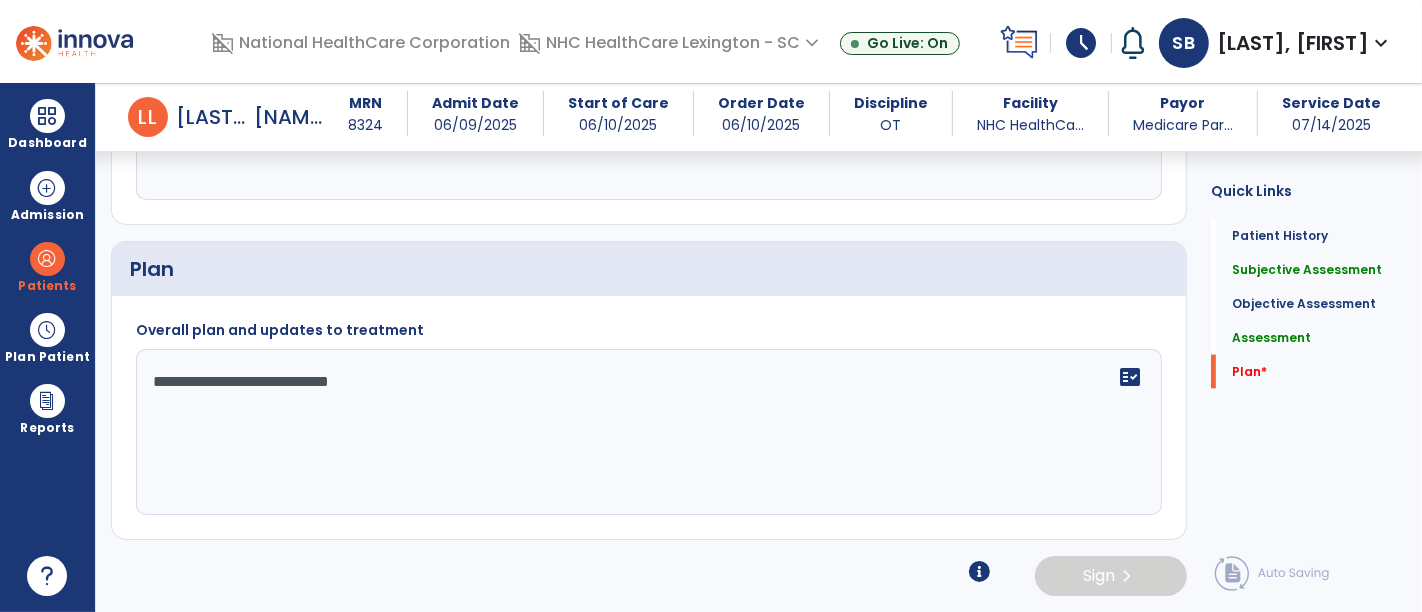 click on "**********" 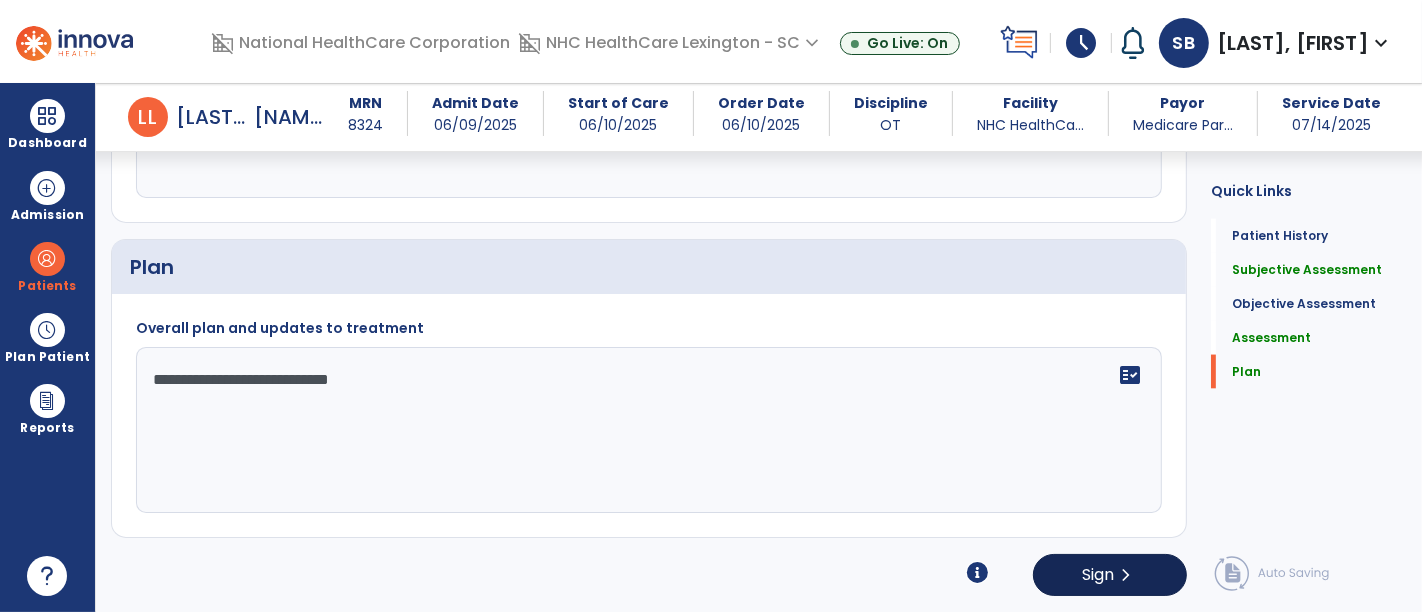 type on "**********" 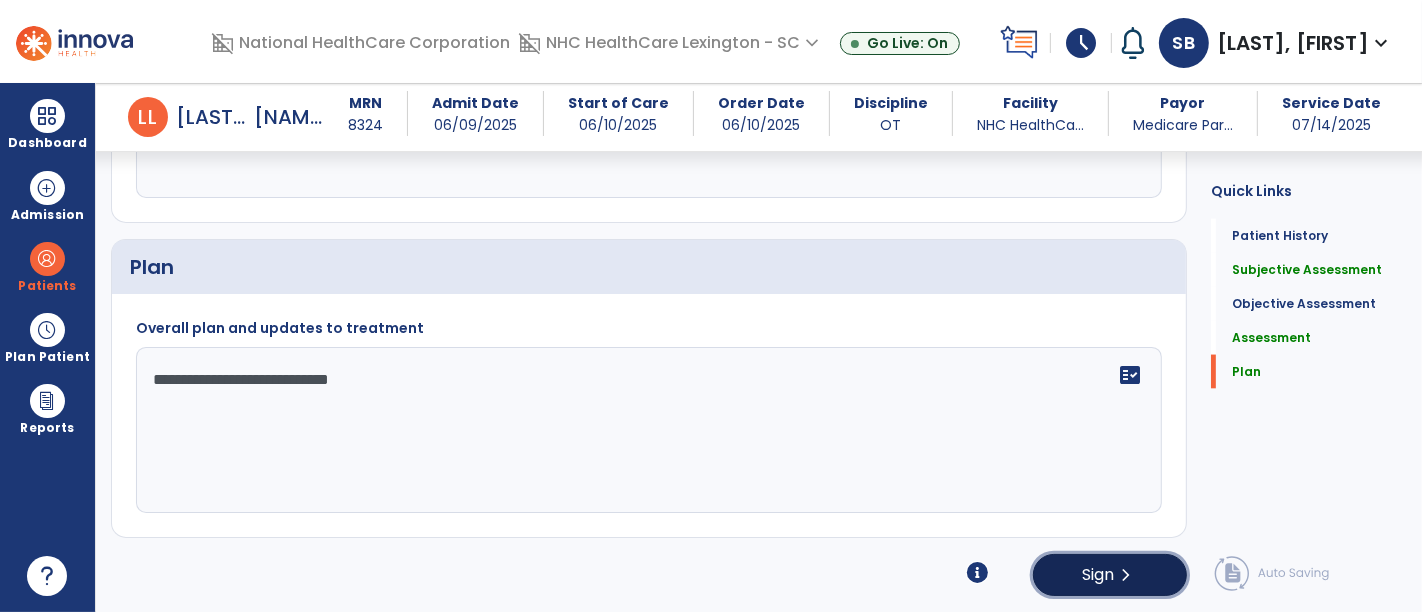 click on "Sign  chevron_right" 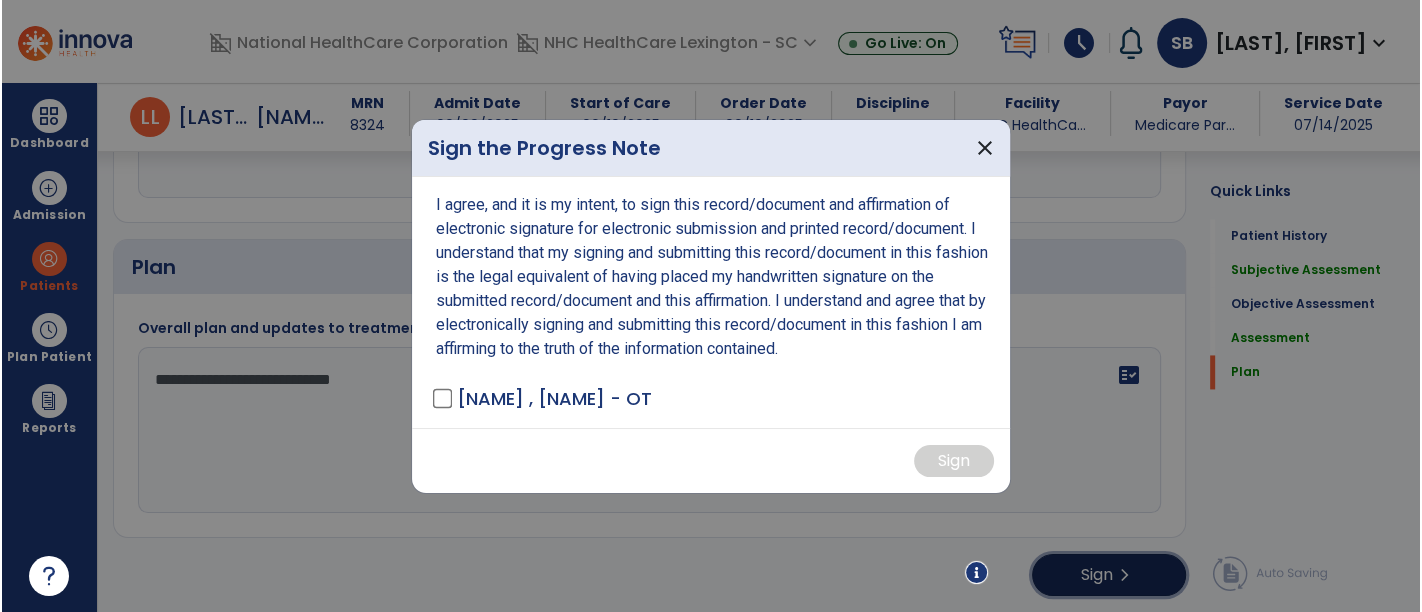 scroll, scrollTop: 2563, scrollLeft: 0, axis: vertical 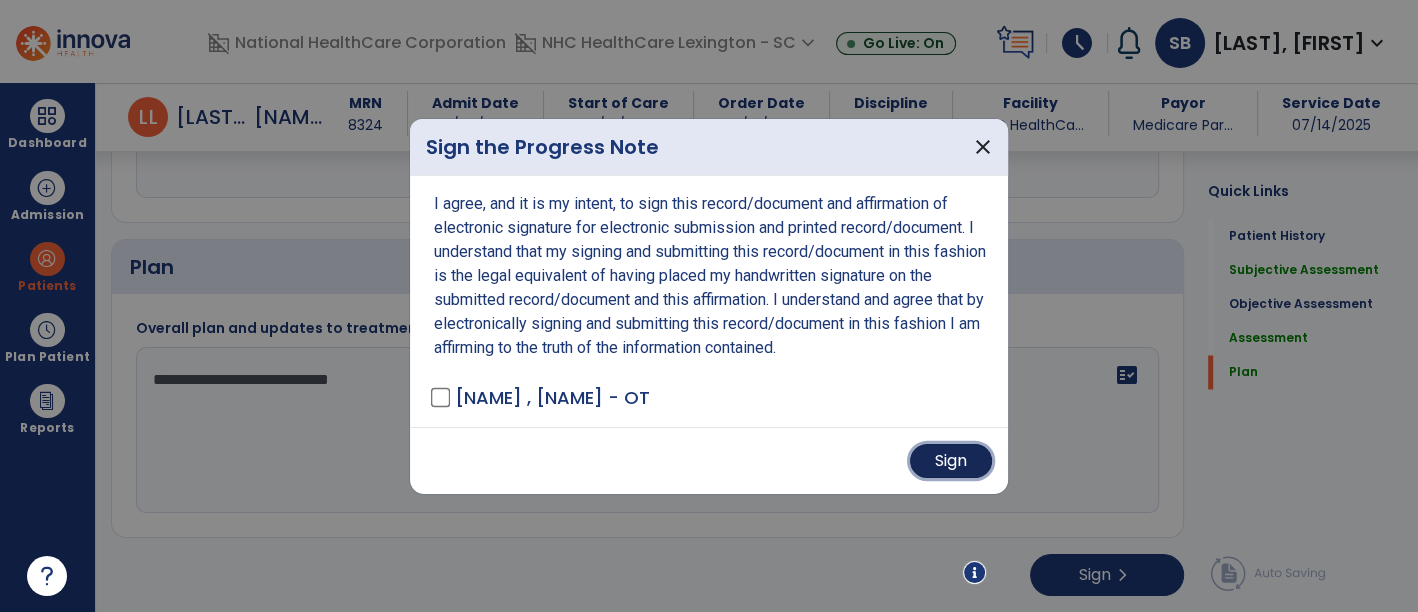 click on "Sign" at bounding box center (951, 461) 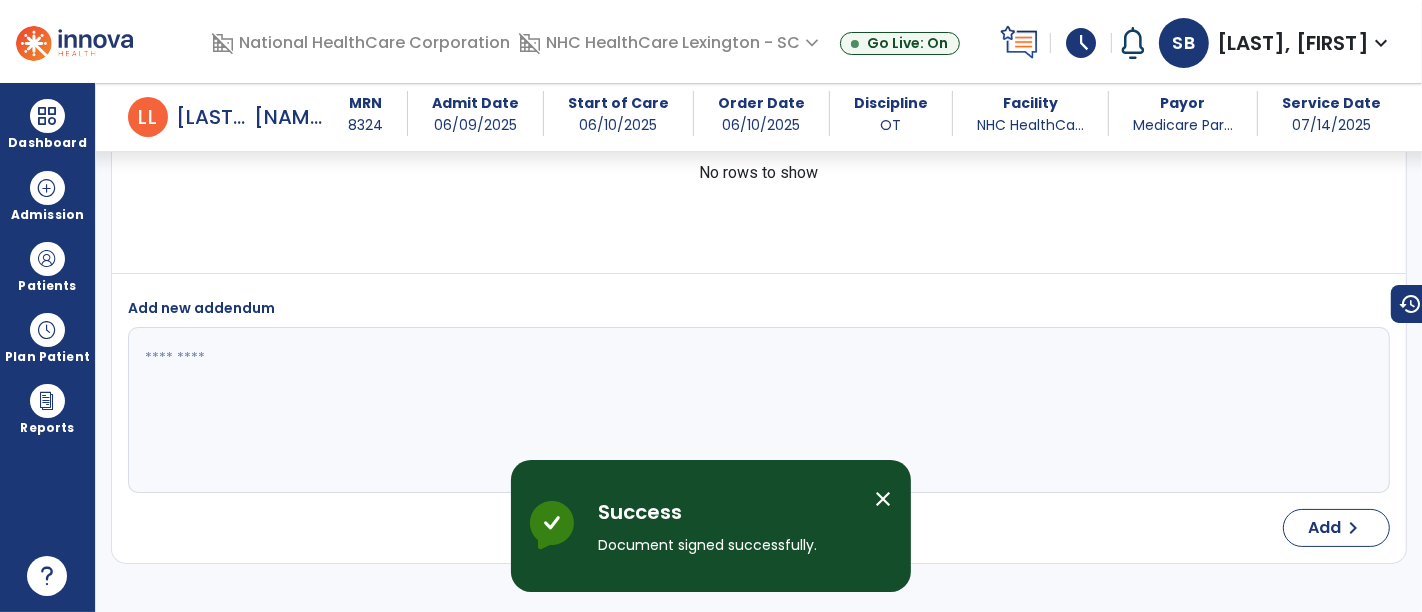 scroll, scrollTop: 3922, scrollLeft: 0, axis: vertical 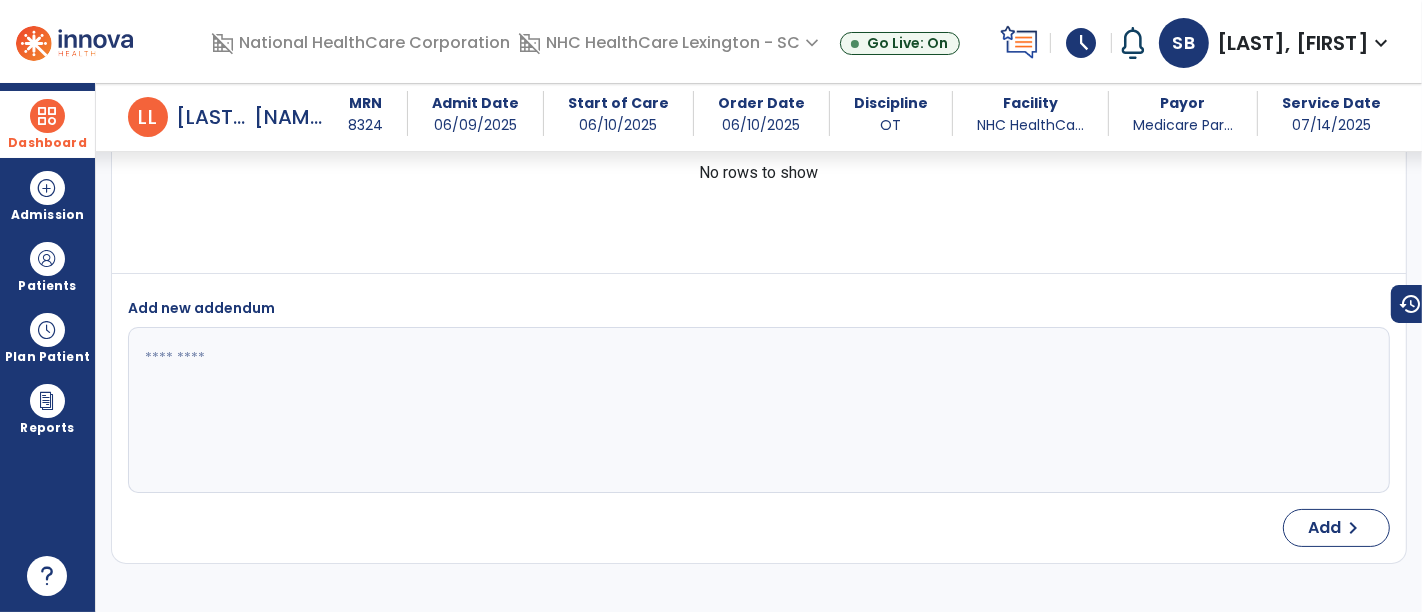 click at bounding box center [47, 116] 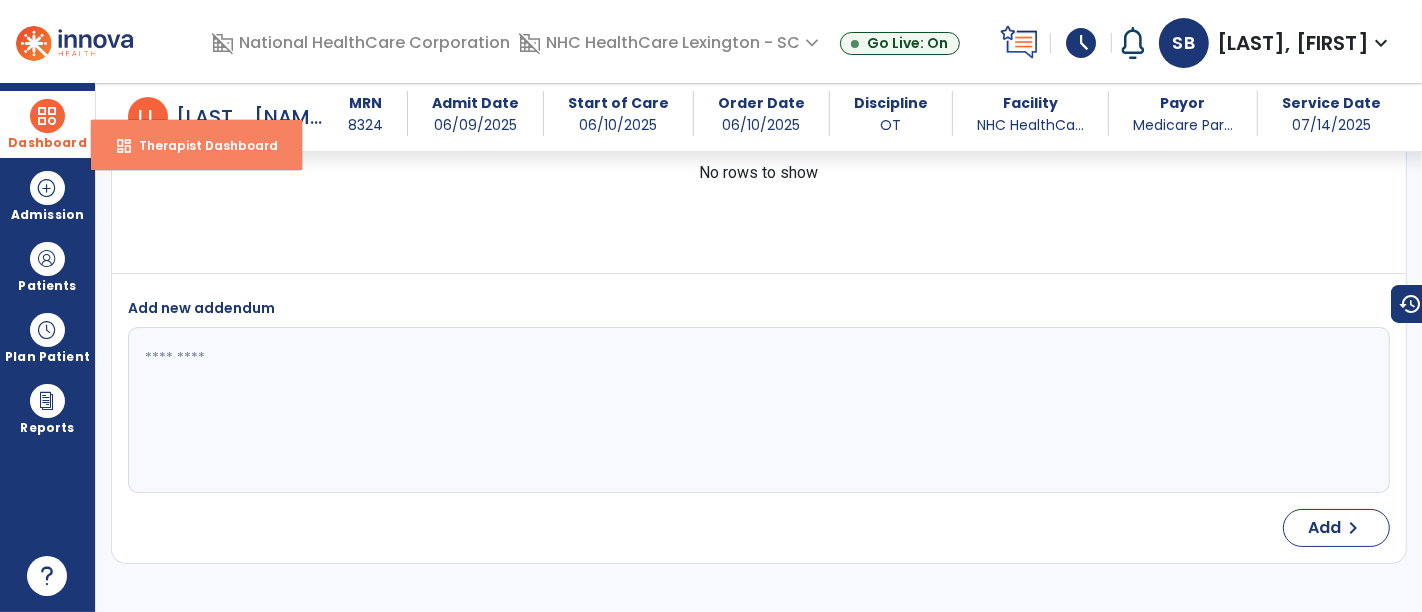click on "Therapist Dashboard" at bounding box center (200, 145) 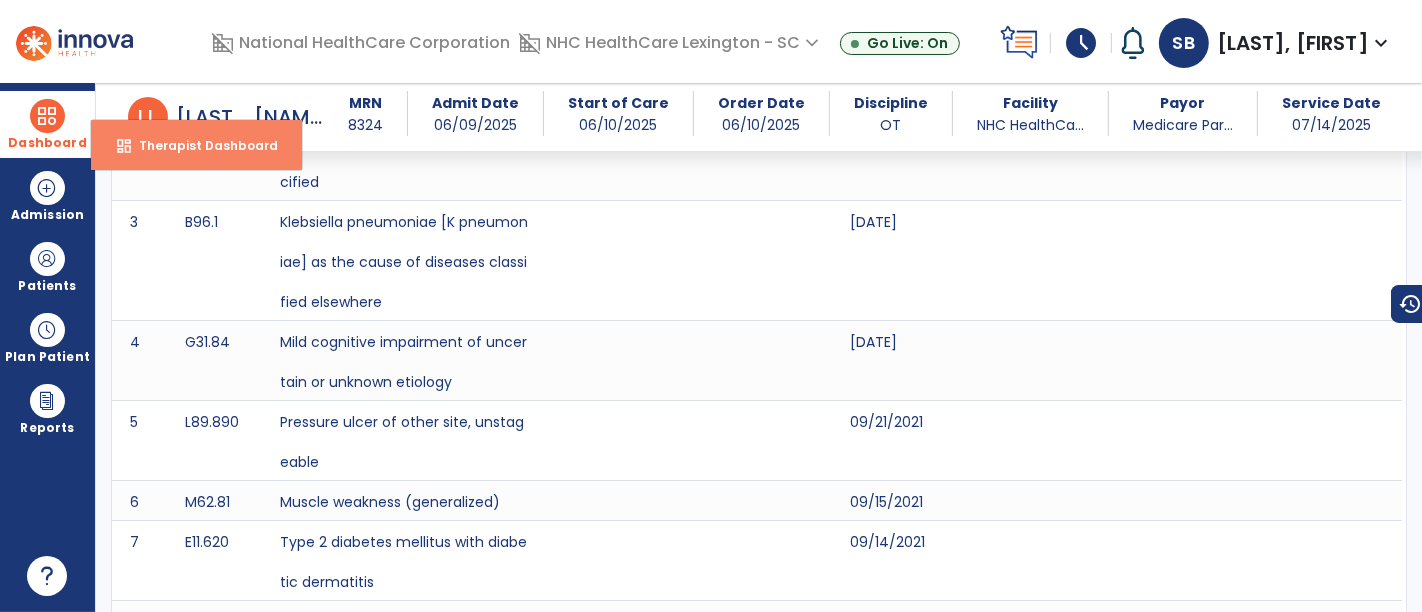 select on "****" 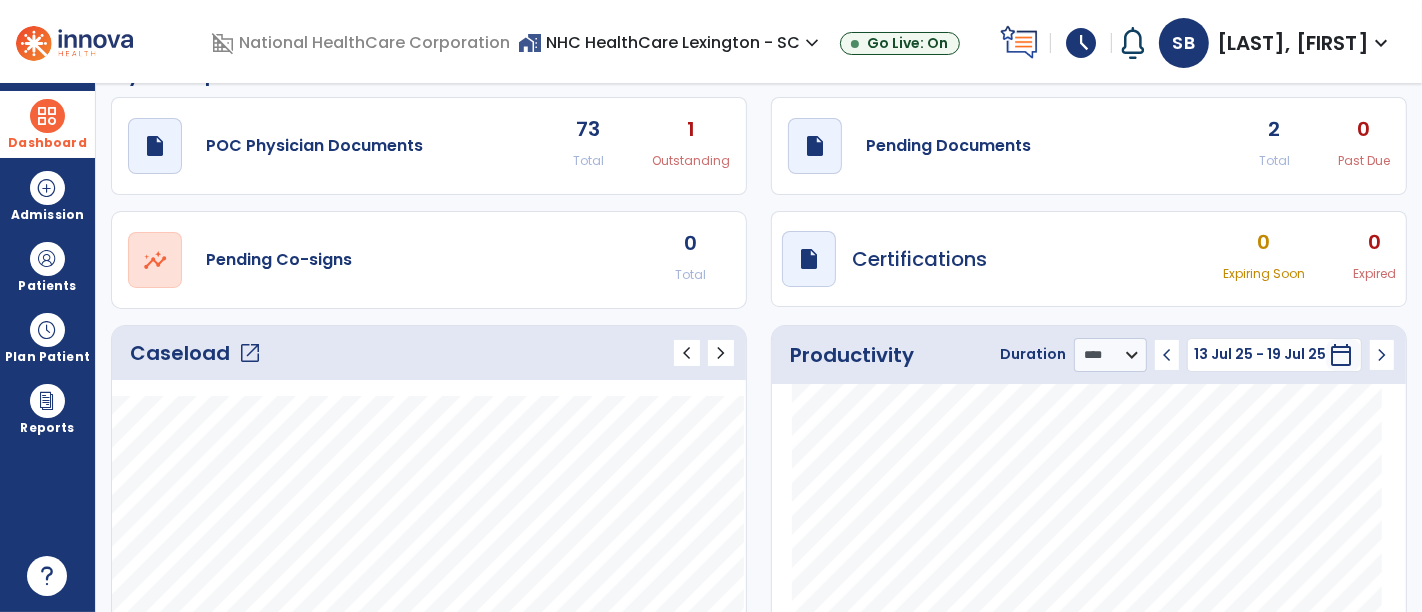 scroll, scrollTop: 24, scrollLeft: 0, axis: vertical 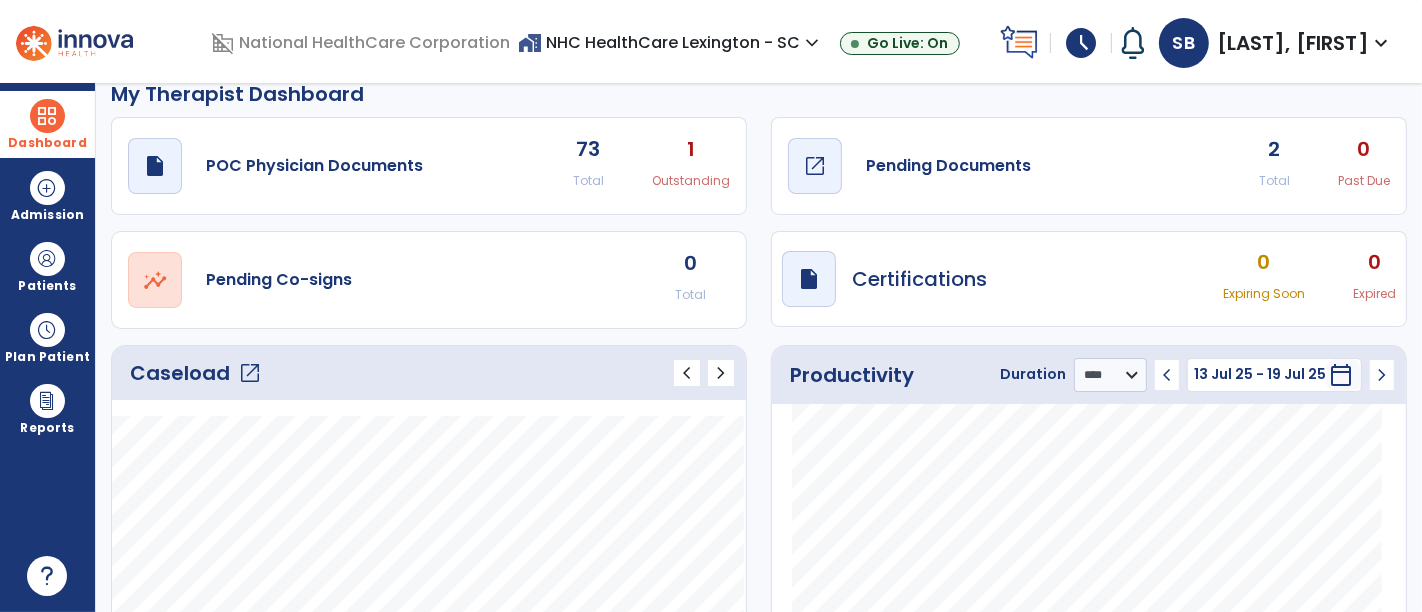 click on "Pending Documents" 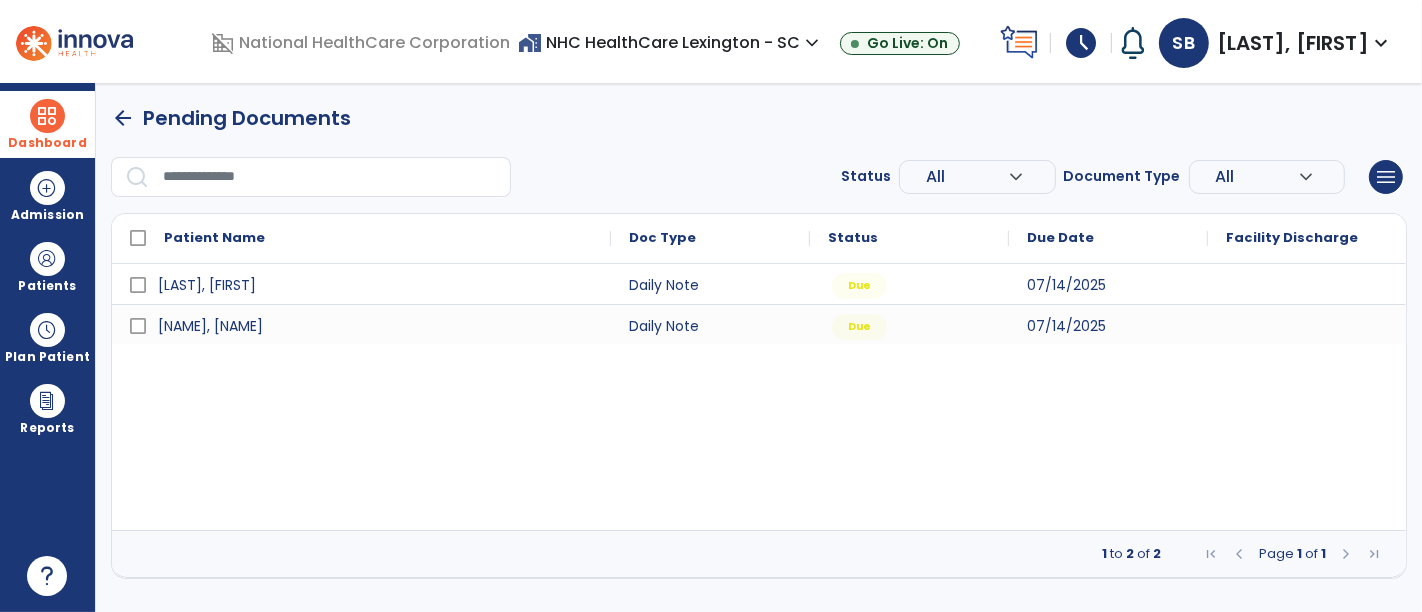 scroll, scrollTop: 0, scrollLeft: 0, axis: both 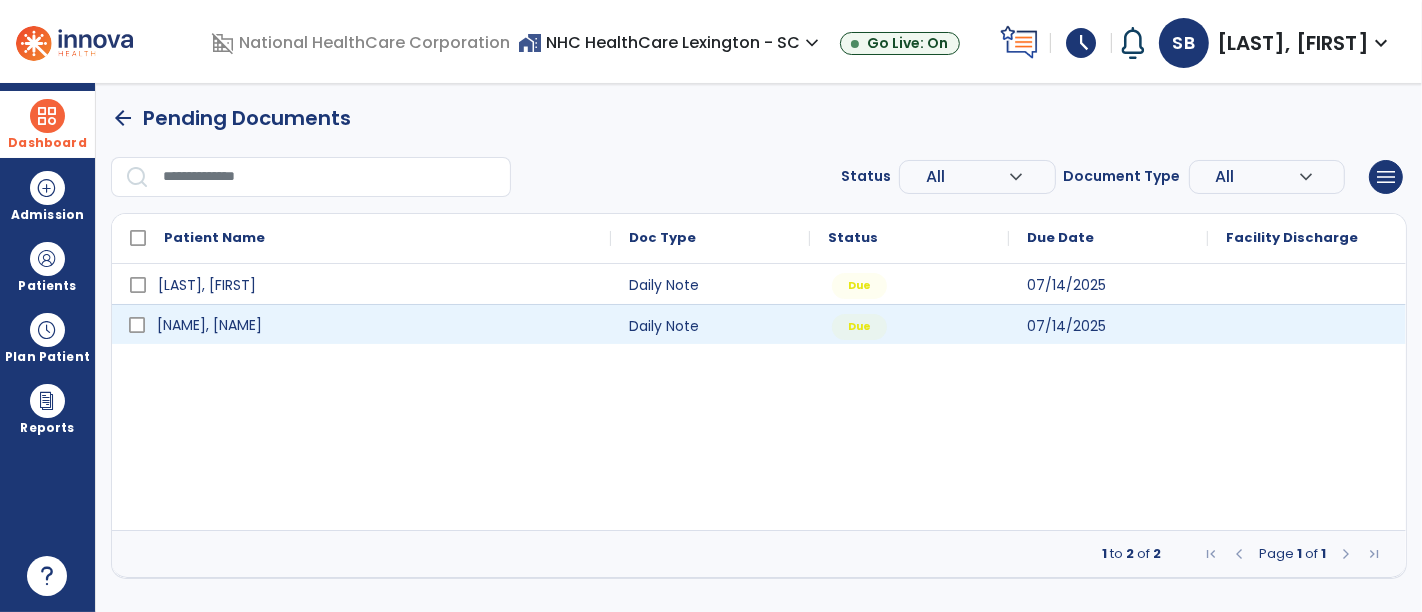 click on "[NAME], [NAME]" at bounding box center [375, 325] 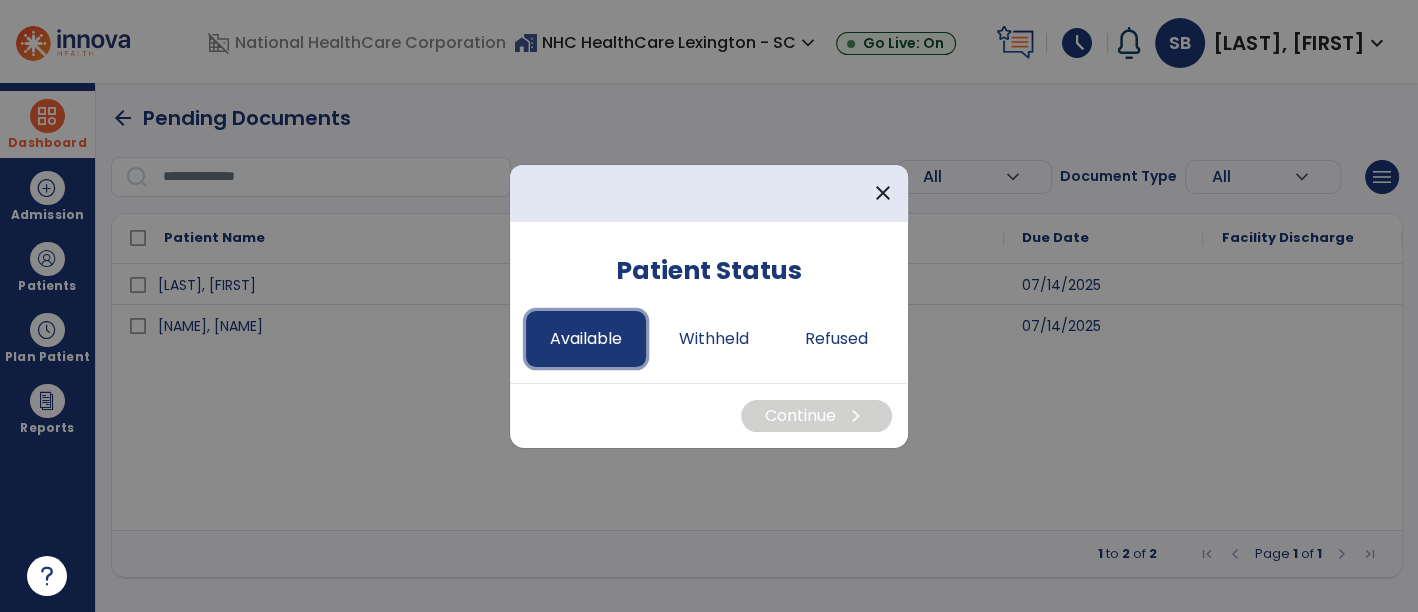 click on "Available" at bounding box center (586, 339) 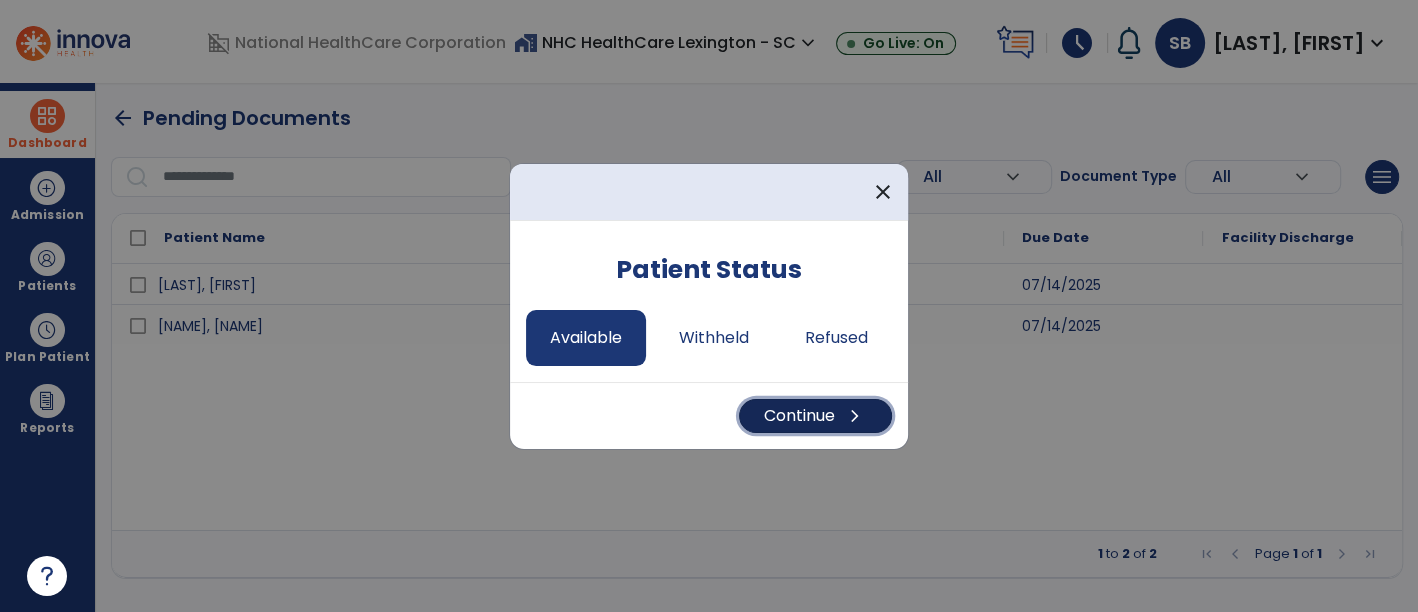 click on "Continue   chevron_right" at bounding box center [815, 416] 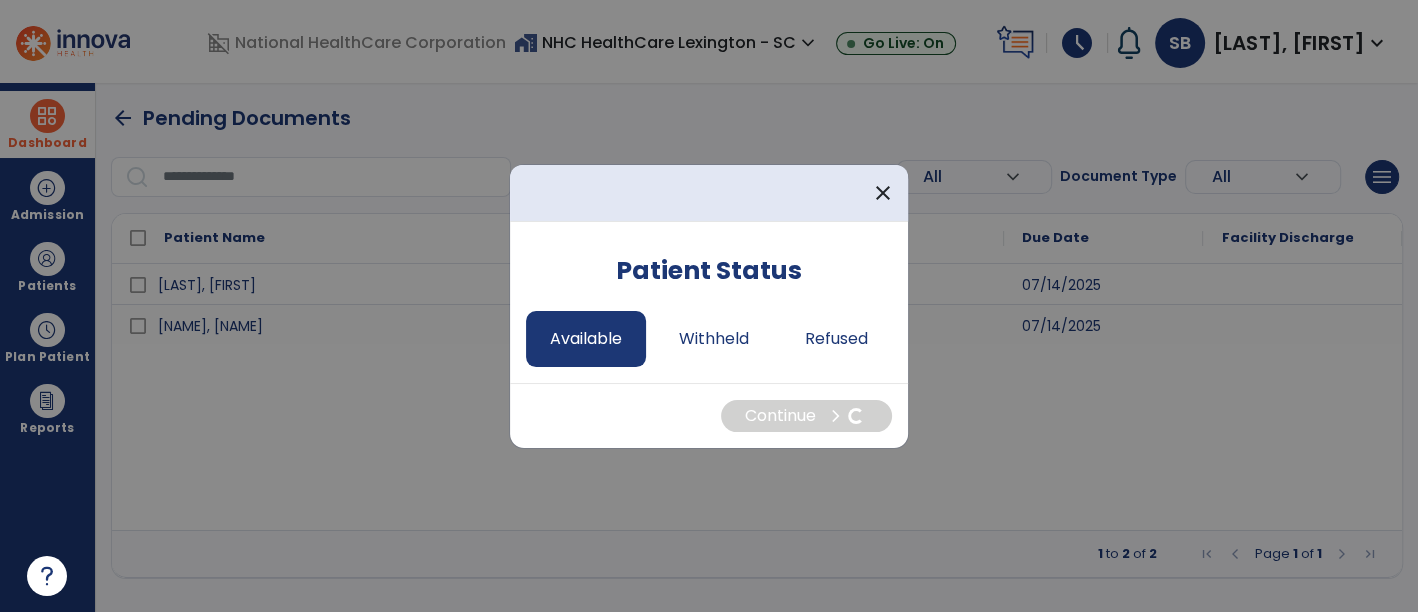 select on "*" 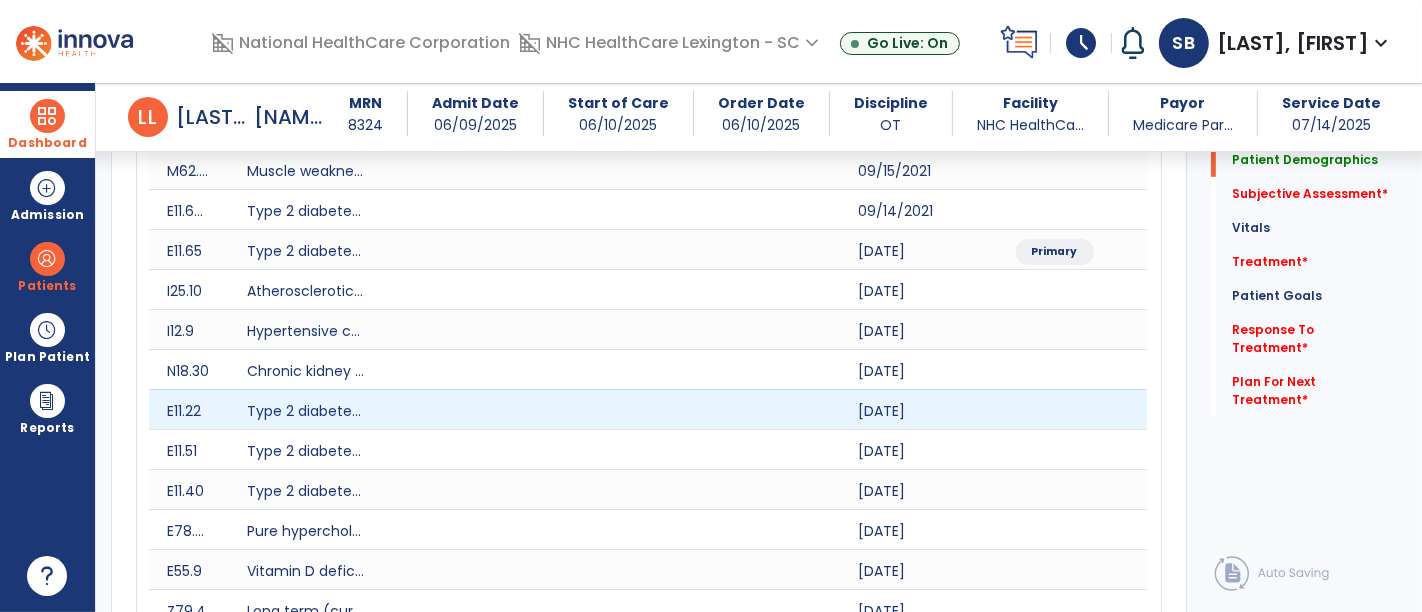 scroll, scrollTop: 920, scrollLeft: 0, axis: vertical 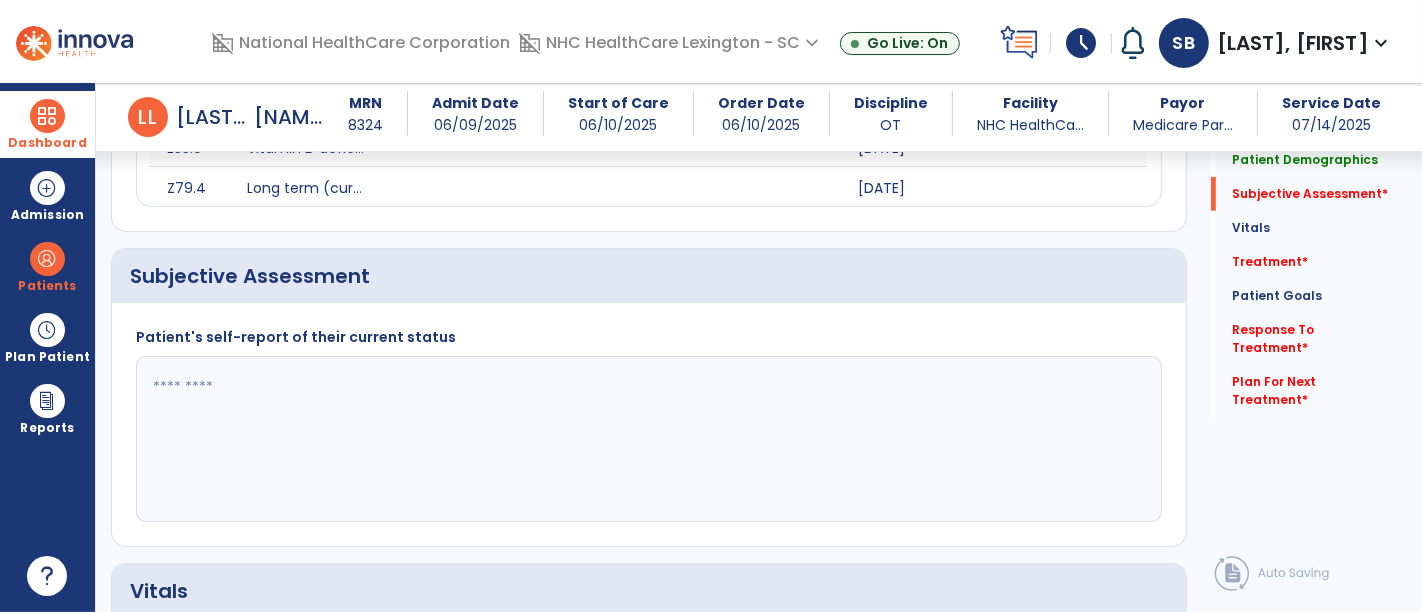 click 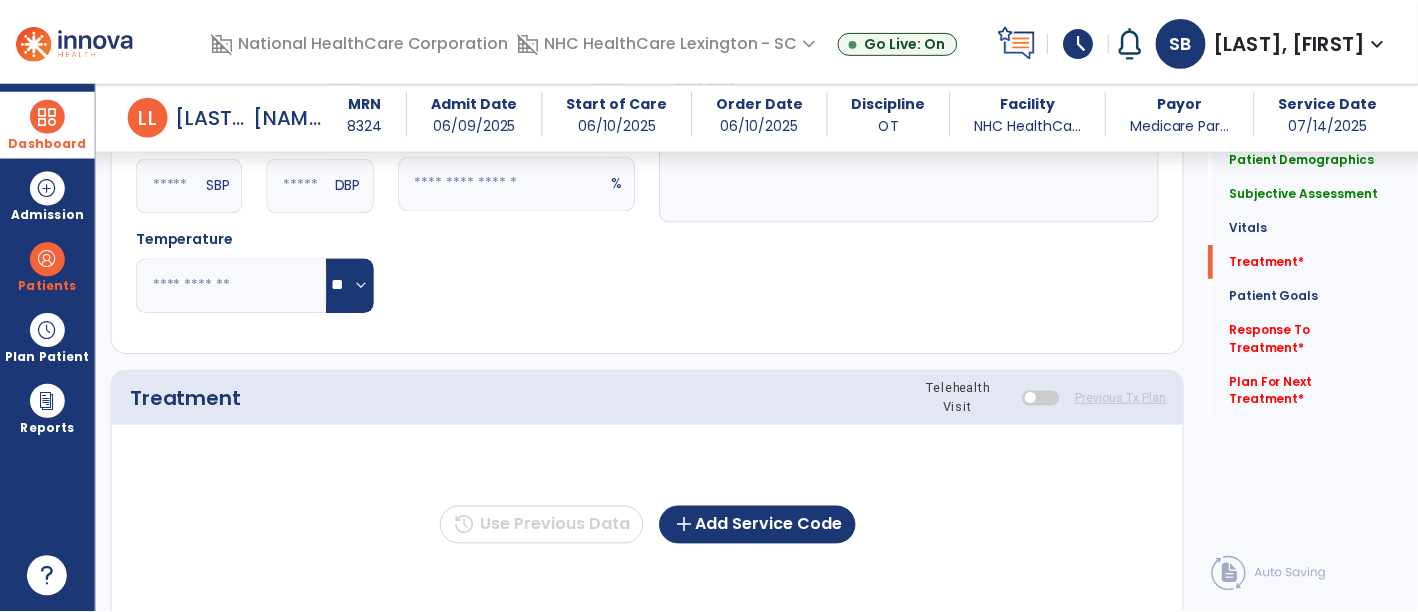 scroll, scrollTop: 1728, scrollLeft: 0, axis: vertical 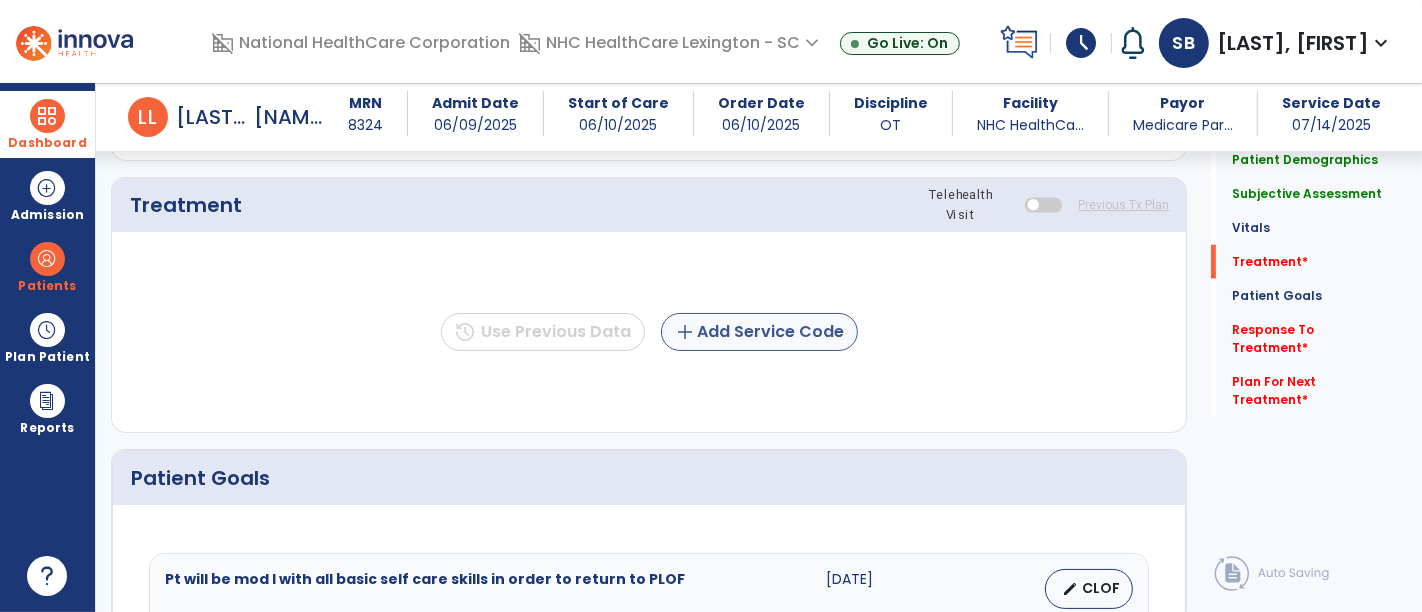 type on "**********" 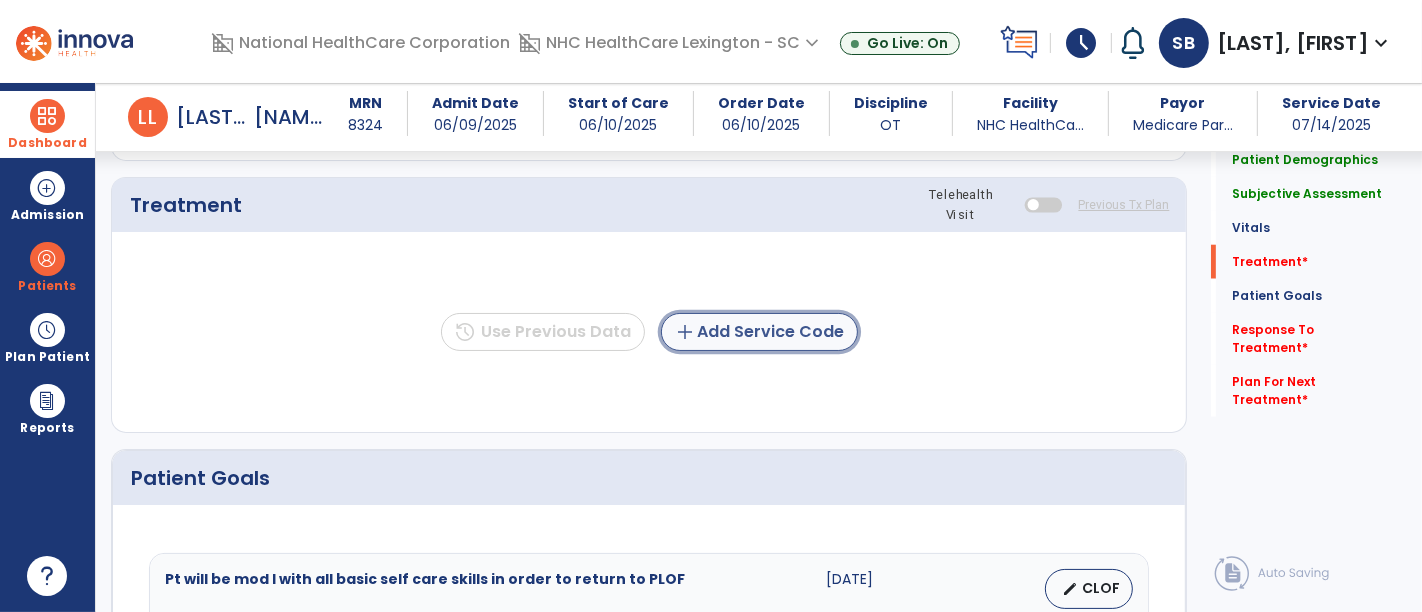 click on "add  Add Service Code" 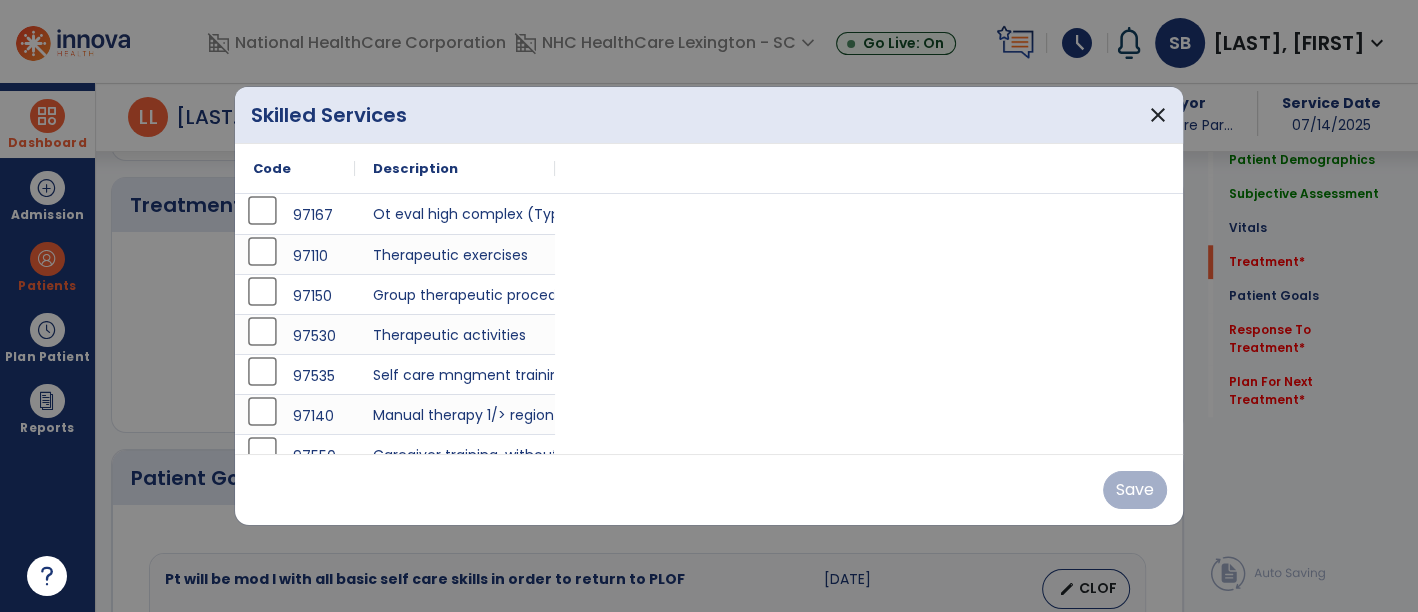 scroll, scrollTop: 1728, scrollLeft: 0, axis: vertical 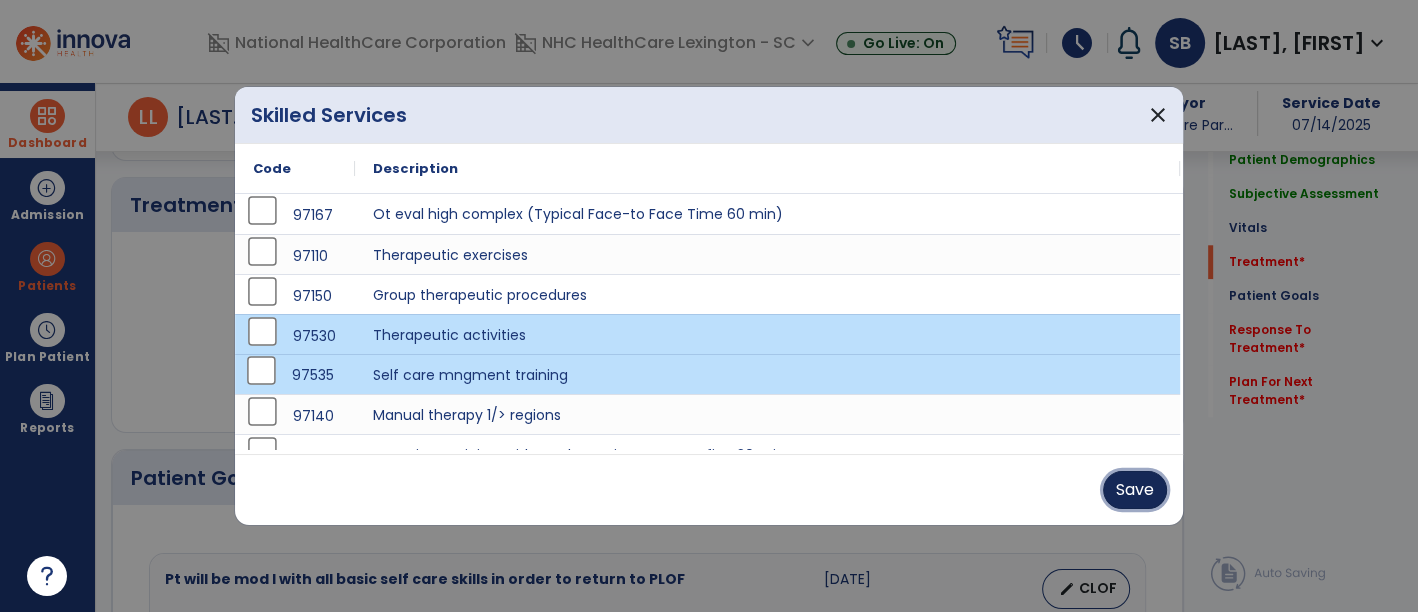 click on "Save" at bounding box center (1135, 490) 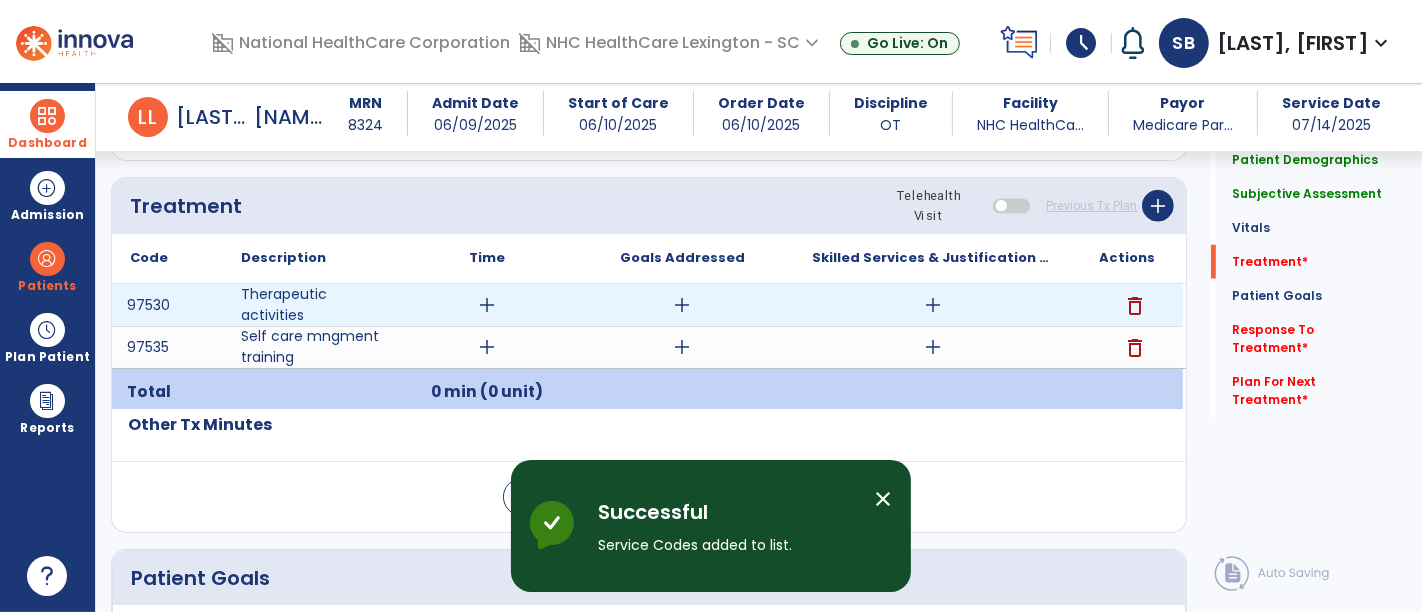 click on "add" at bounding box center (488, 305) 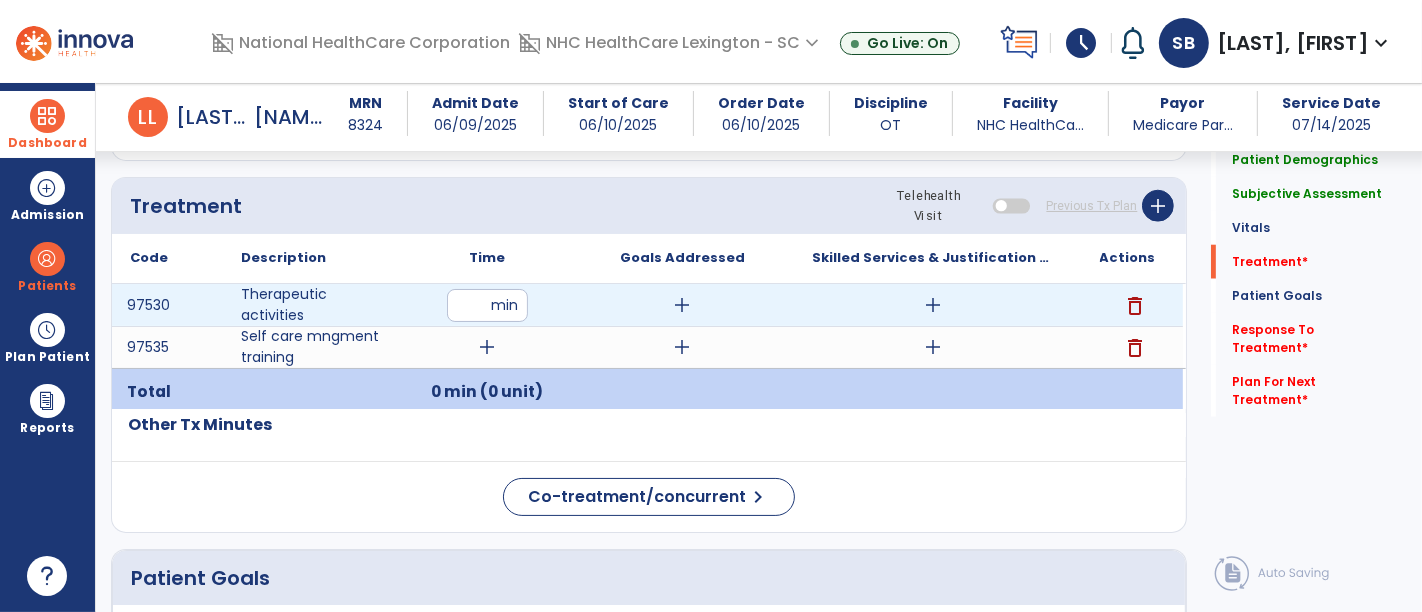type on "**" 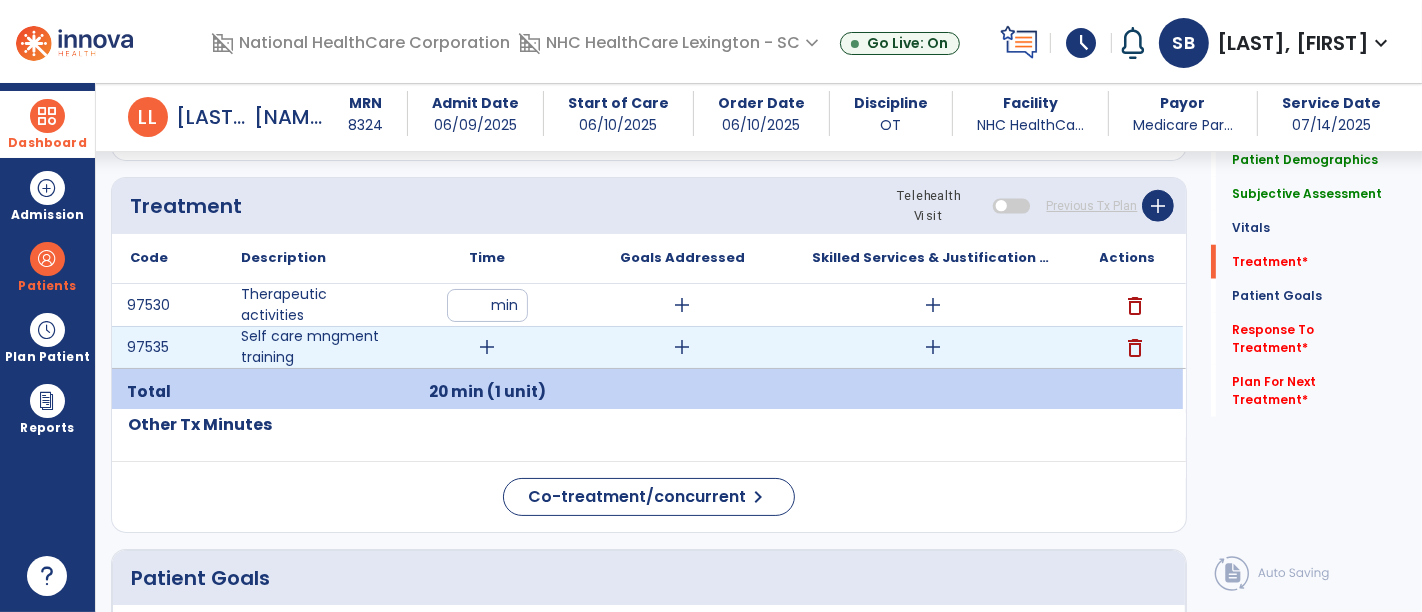 click on "add" at bounding box center (488, 347) 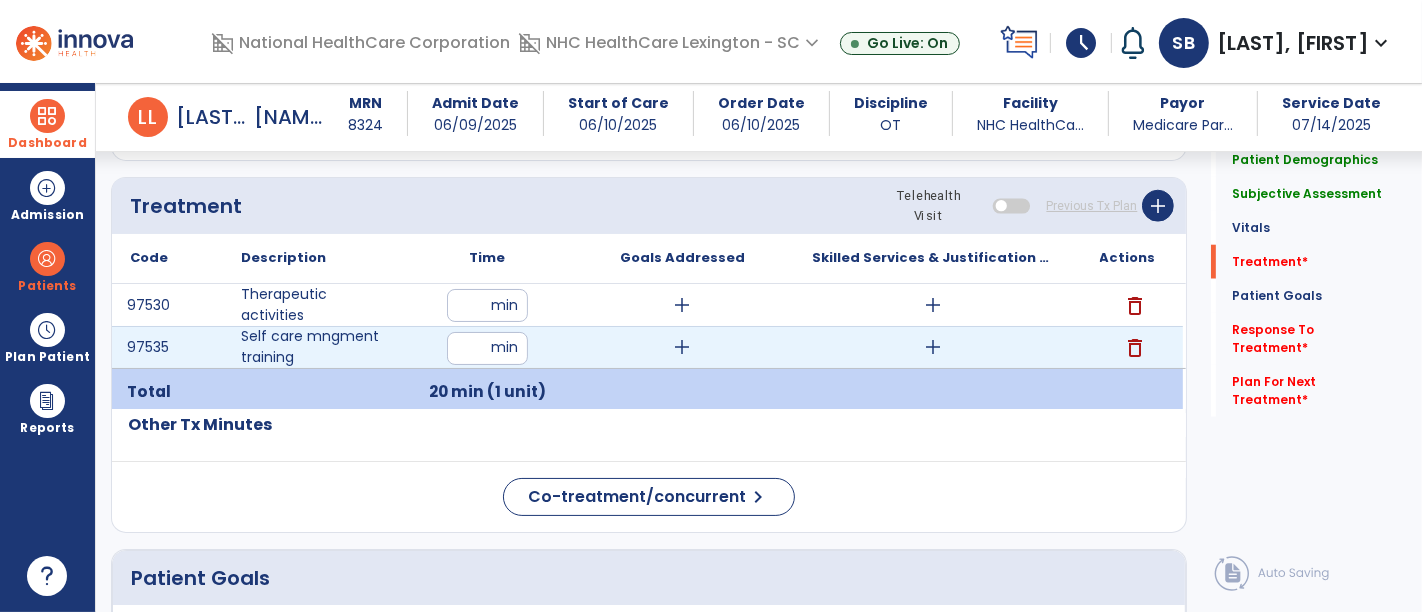type on "**" 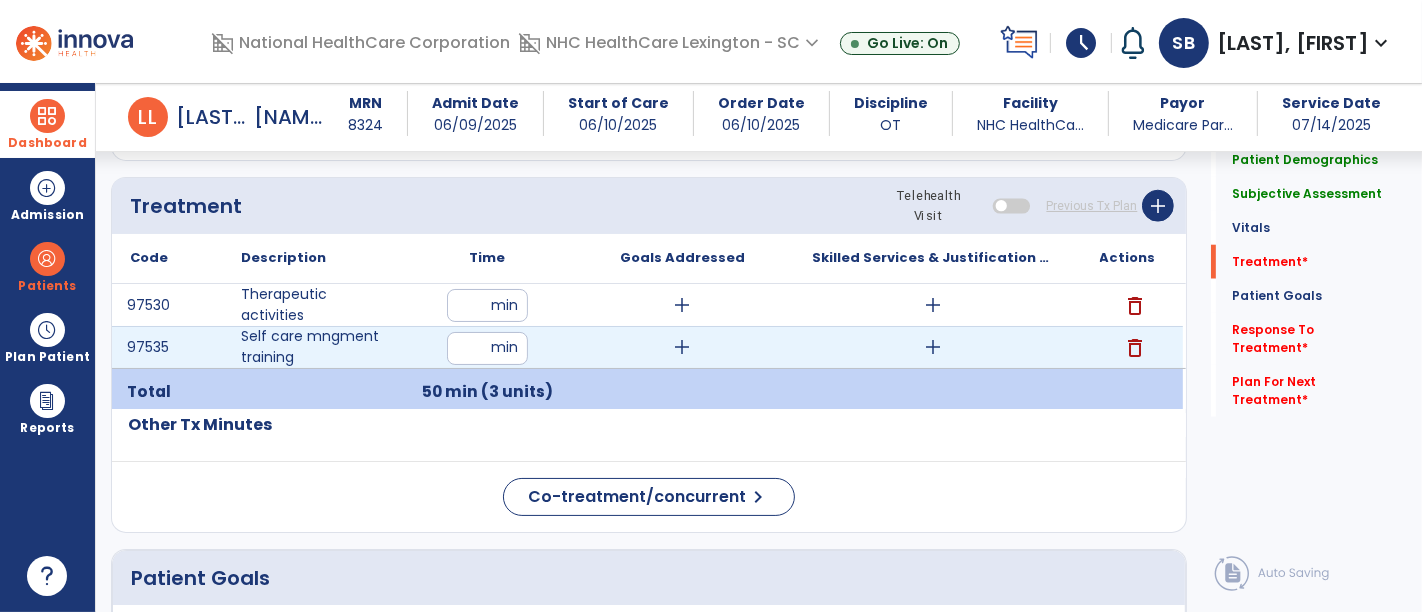 click on "add" at bounding box center [933, 347] 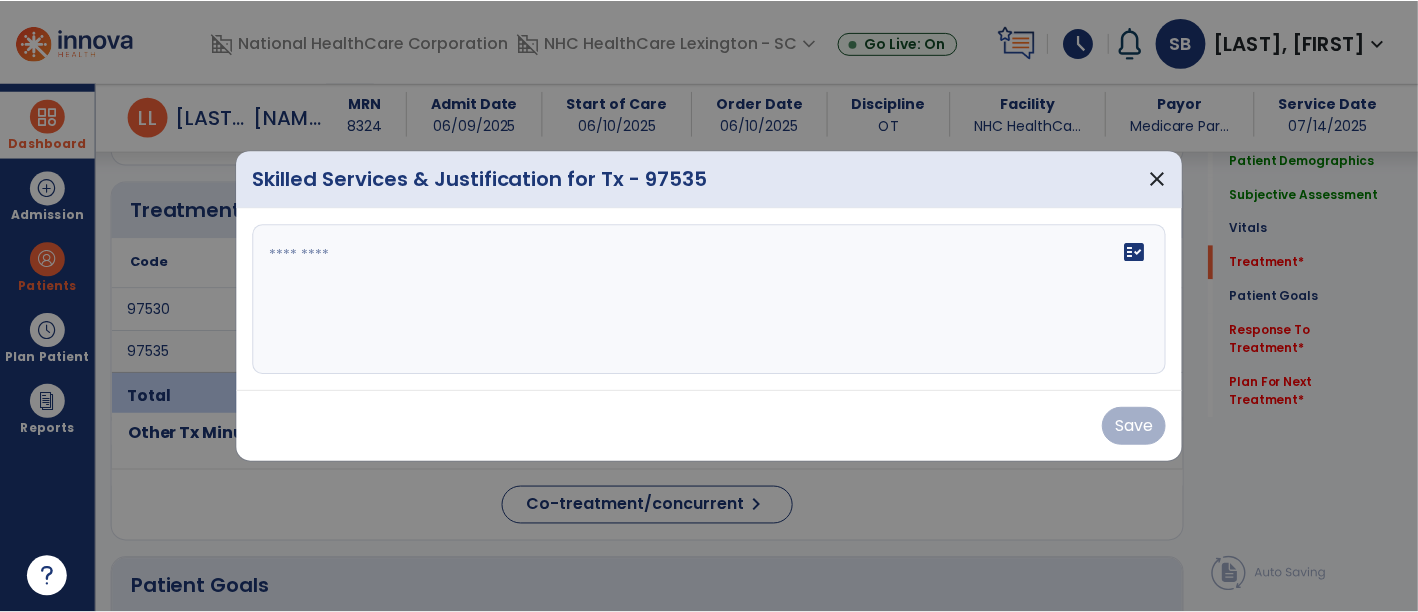 scroll, scrollTop: 1728, scrollLeft: 0, axis: vertical 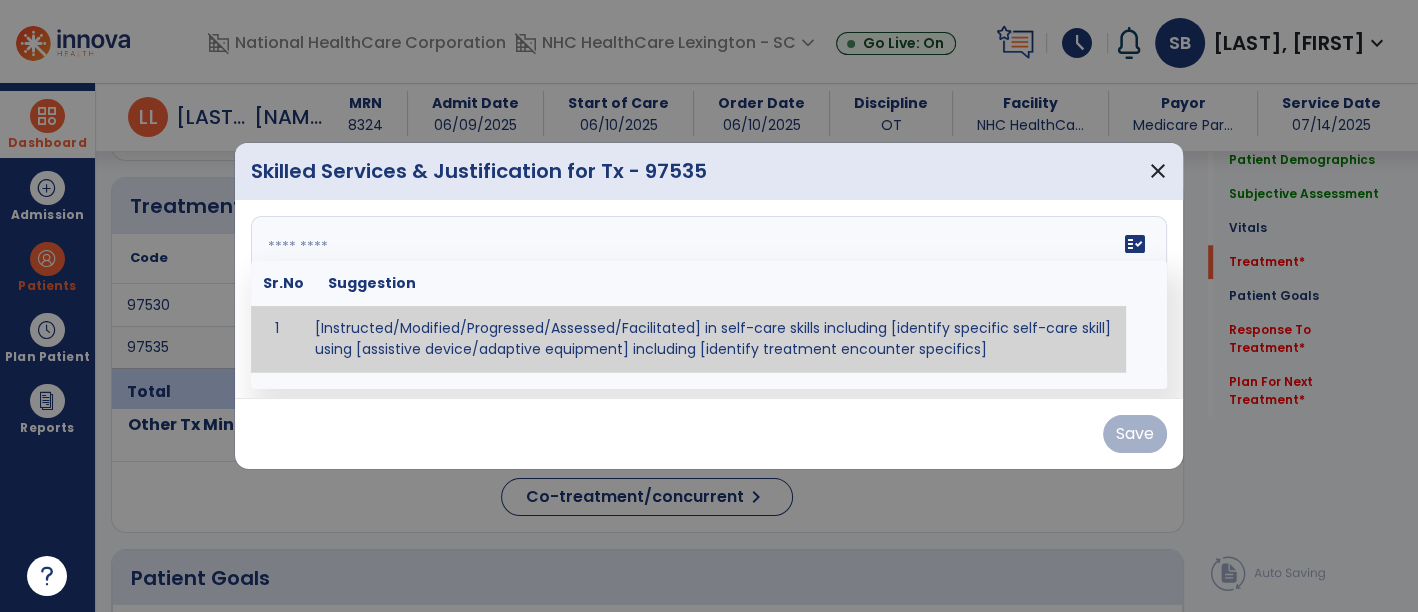 click on "fact_check  Sr.No Suggestion 1 [Instructed/Modified/Progressed/Assessed/Facilitated] in self-care skills including [identify specific self-care skill] using [assistive device/adaptive equipment] including [identify treatment encounter specifics]" at bounding box center (709, 299) 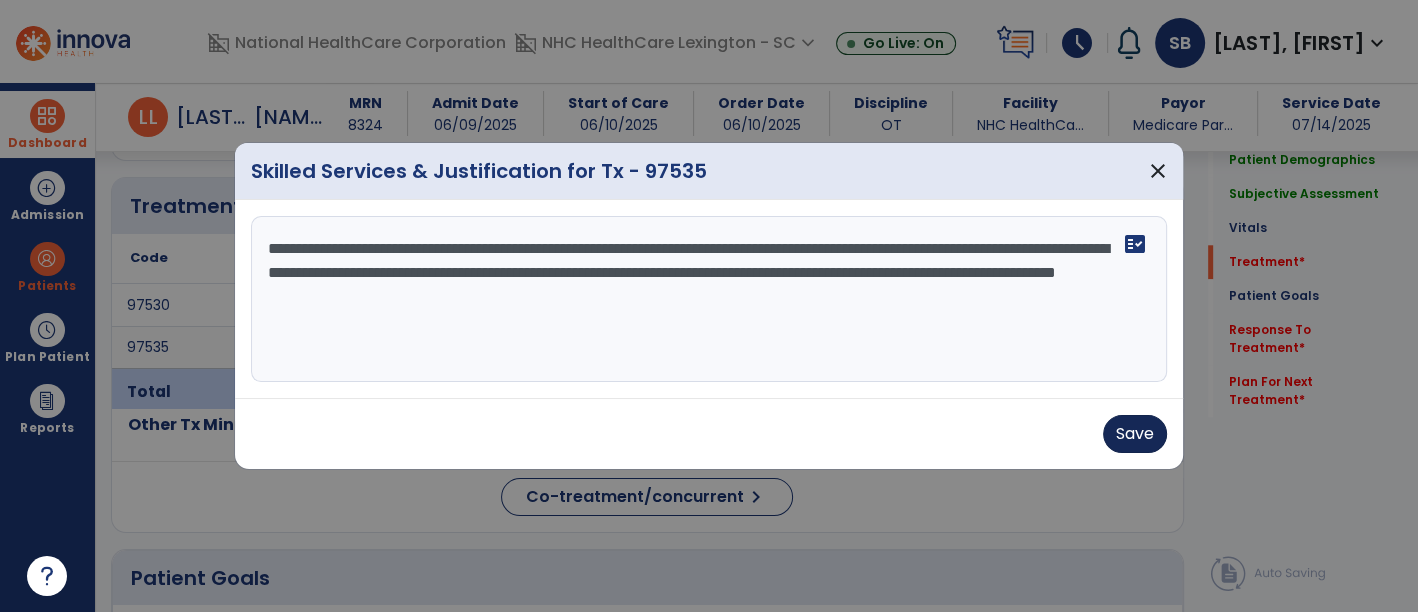 type on "**********" 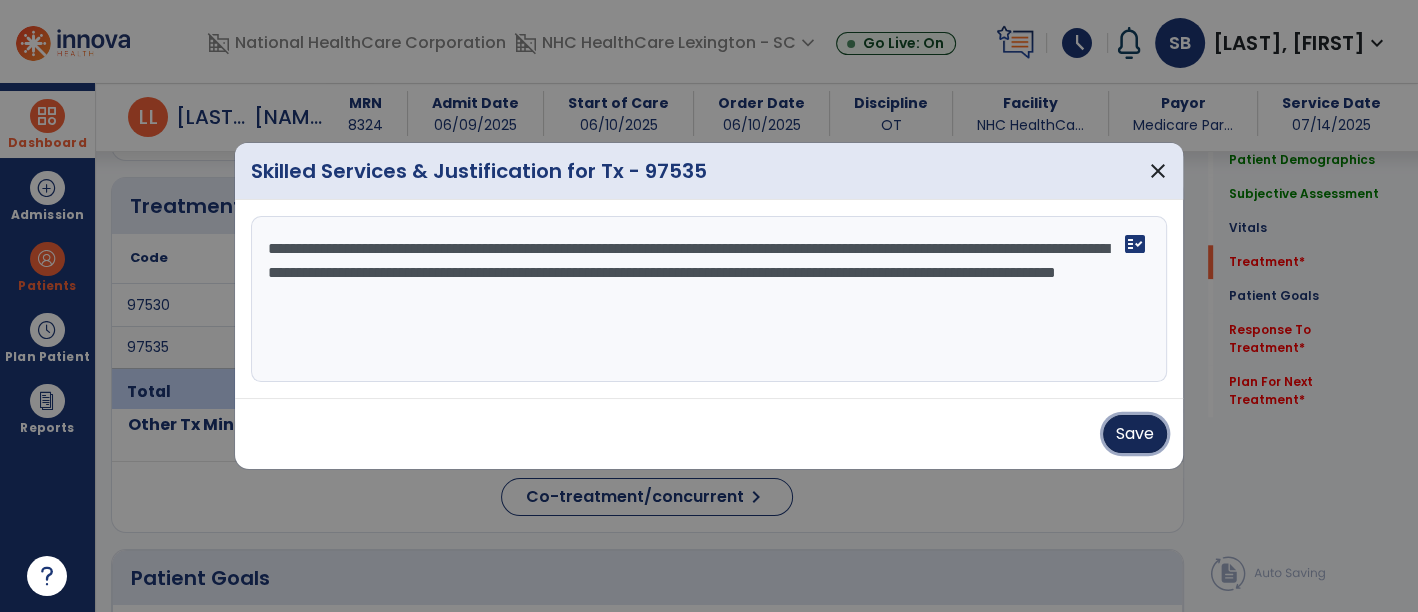 click on "Save" at bounding box center [1135, 434] 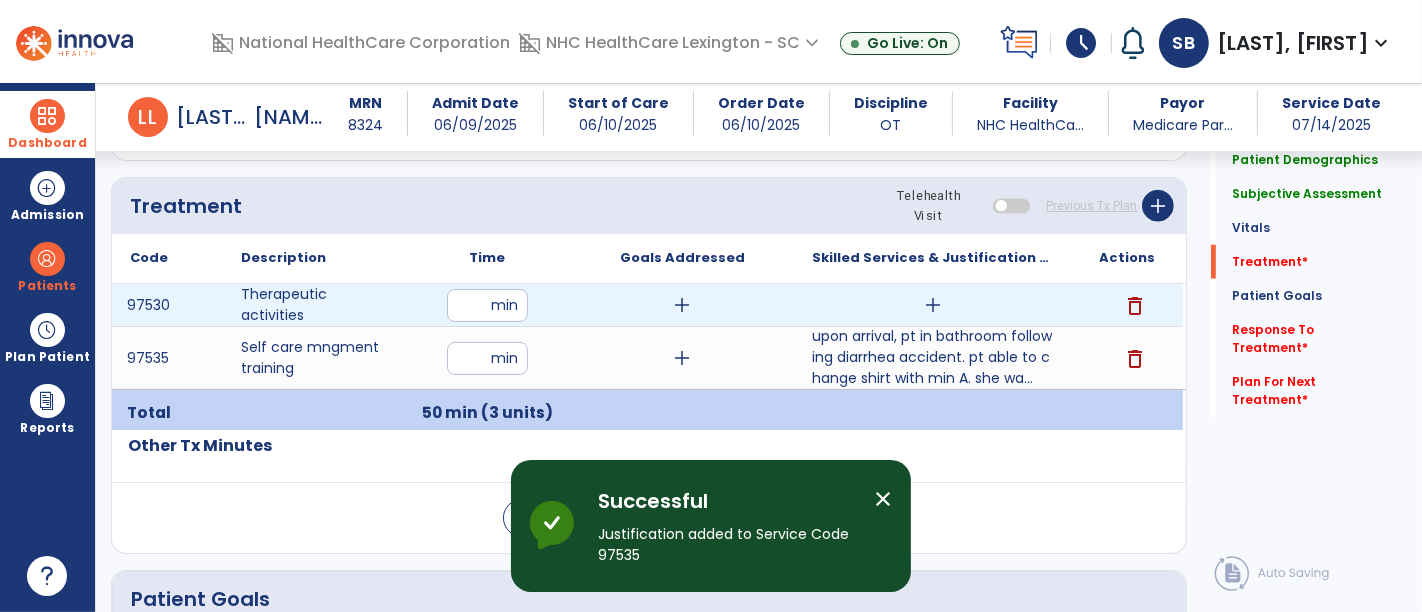 click on "add" at bounding box center [933, 305] 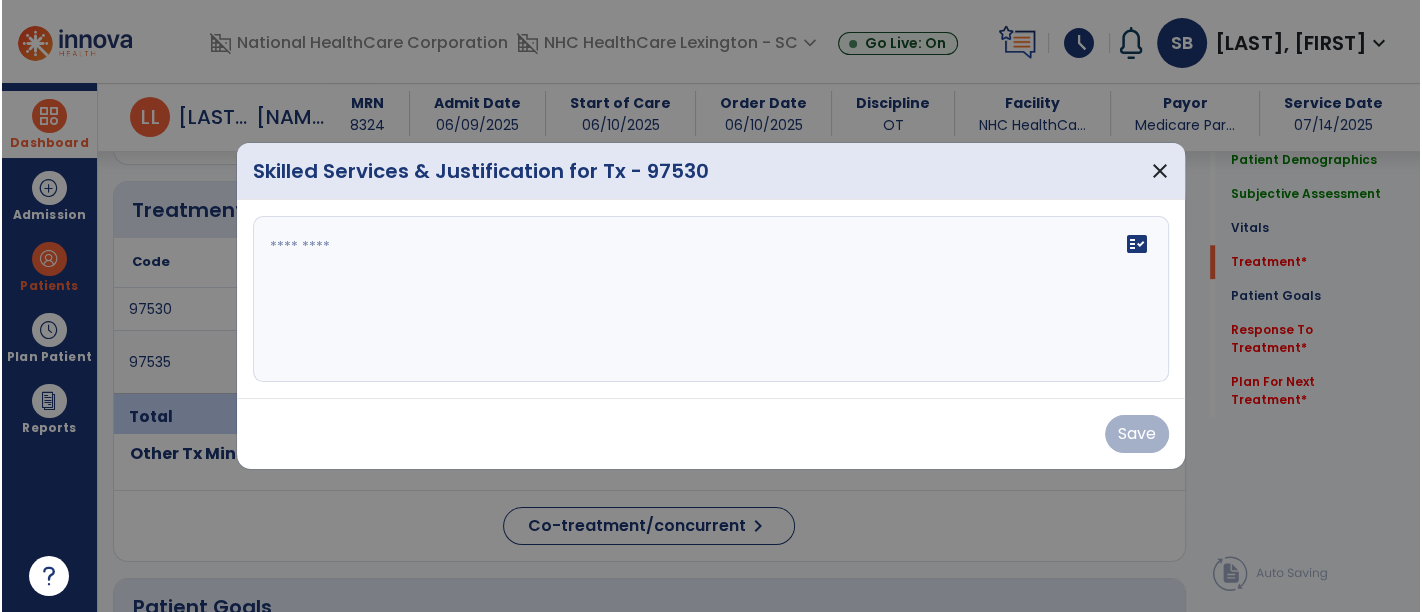 scroll, scrollTop: 1728, scrollLeft: 0, axis: vertical 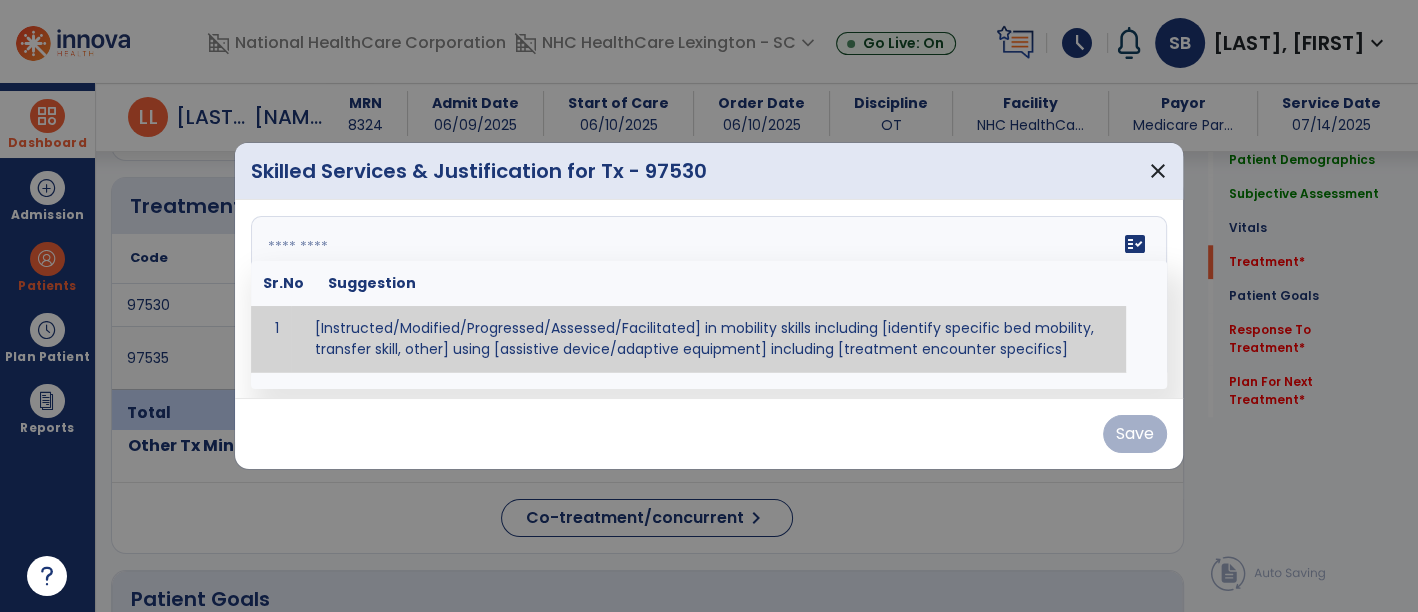 click on "fact_check  Sr.No Suggestion 1 [Instructed/Modified/Progressed/Assessed/Facilitated] in mobility skills including [identify specific bed mobility, transfer skill, other] using [assistive device/adaptive equipment] including [treatment encounter specifics]" at bounding box center (709, 299) 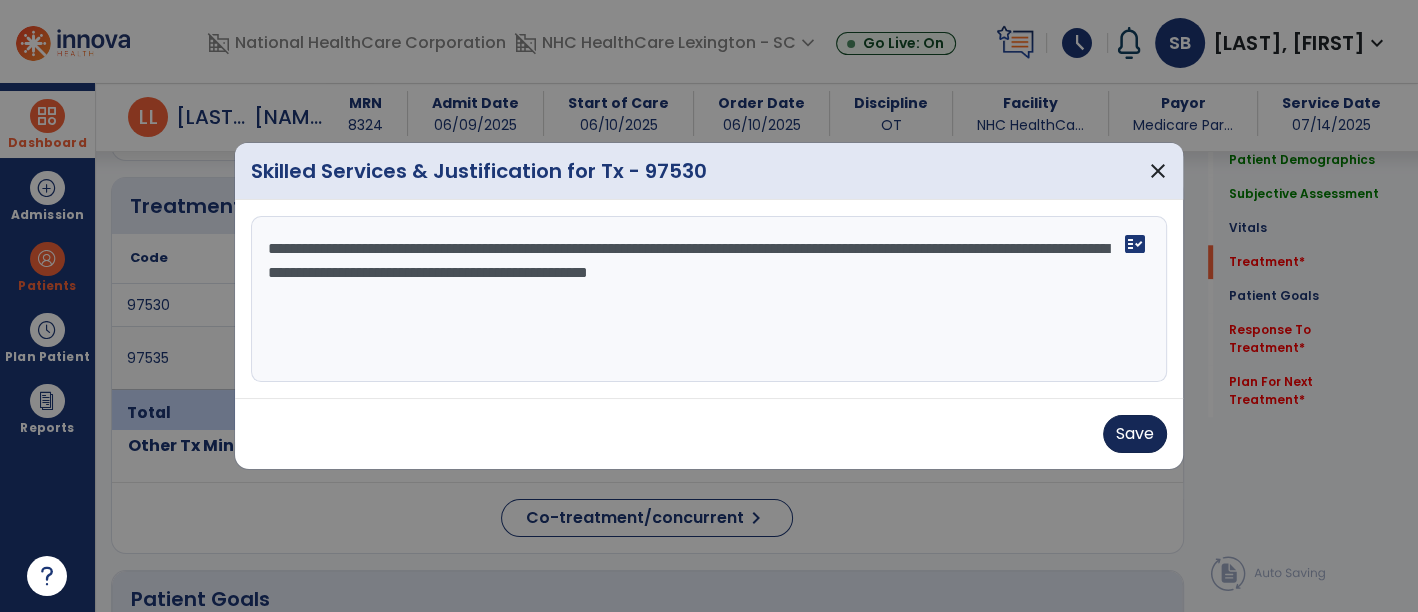 type on "**********" 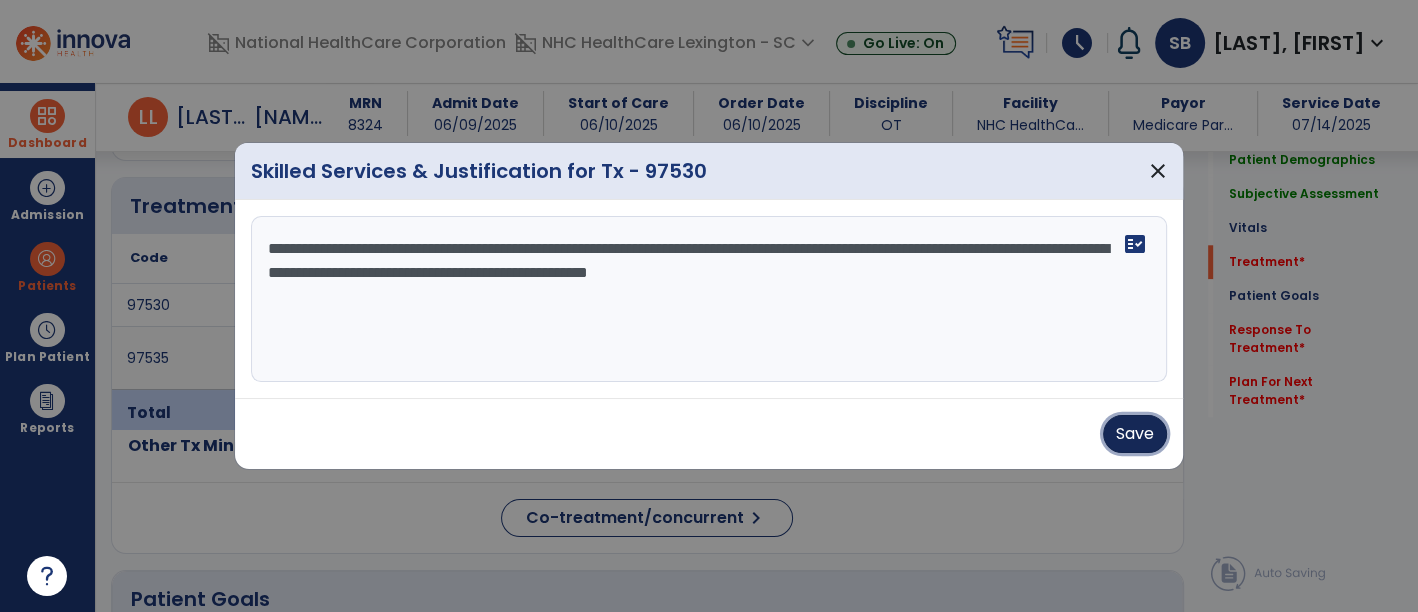 click on "Save" at bounding box center (1135, 434) 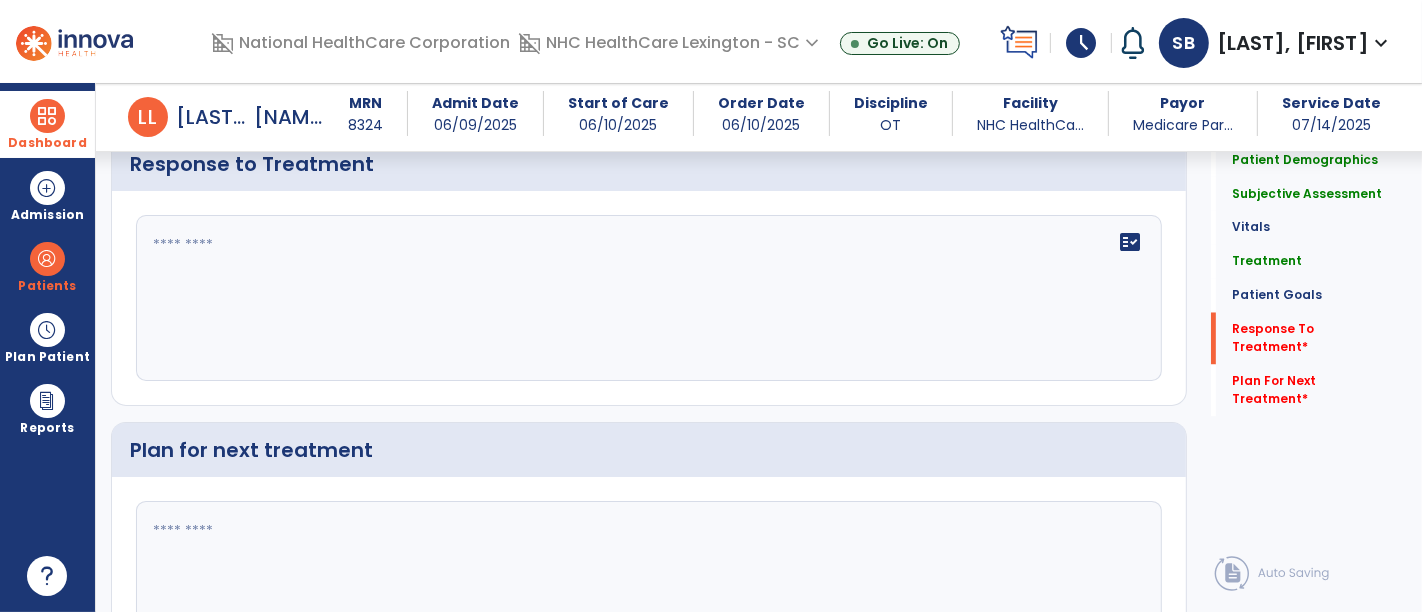 scroll, scrollTop: 3062, scrollLeft: 0, axis: vertical 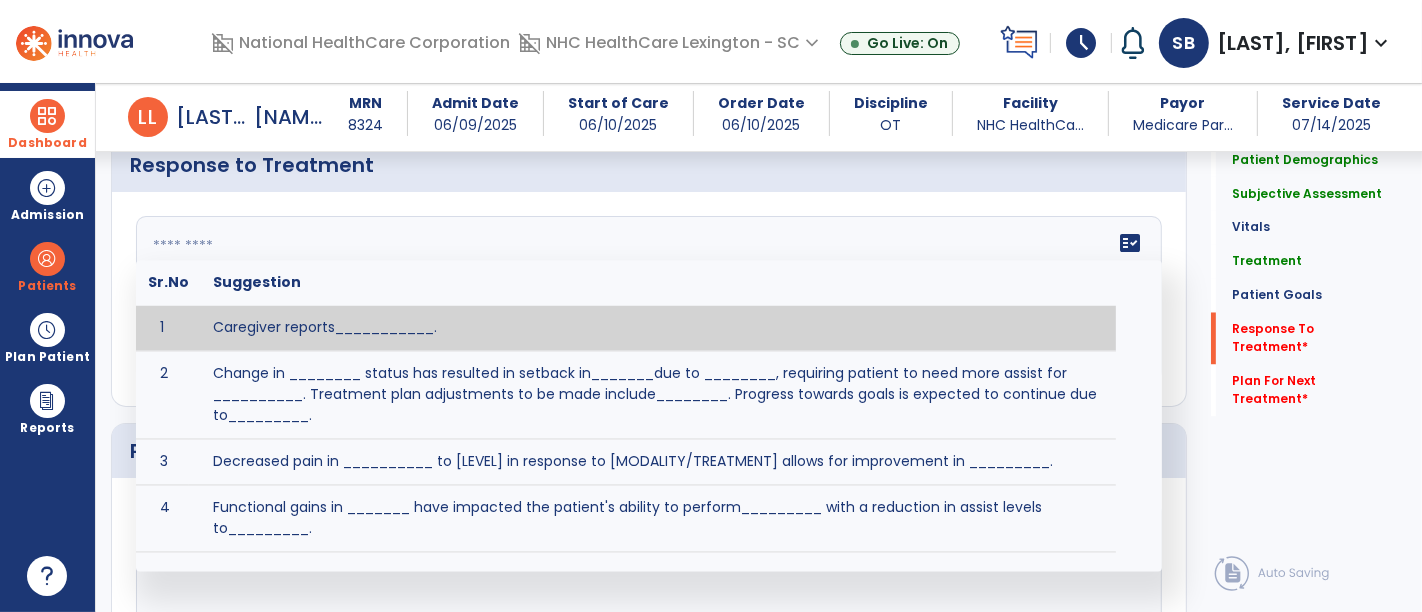 click on "fact_check  Sr.No Suggestion 1 Caregiver reports___________. 2 Change in ________ status has resulted in setback in_______due to ________, requiring patient to need more assist for __________.   Treatment plan adjustments to be made include________.  Progress towards goals is expected to continue due to_________. 3 Decreased pain in __________ to [LEVEL] in response to [MODALITY/TREATMENT] allows for improvement in _________. 4 Functional gains in _______ have impacted the patient's ability to perform_________ with a reduction in assist levels to_________. 5 Functional progress this week has been significant due to__________. 6 Gains in ________ have improved the patient's ability to perform ______with decreased levels of assist to___________. 7 Improvement in ________allows patient to tolerate higher levels of challenges in_________. 8 Pain in [AREA] has decreased to [LEVEL] in response to [TREATMENT/MODALITY], allowing fore ease in completing__________. 9 10 11 12 13 14 15 16 17 18 19 20 21" 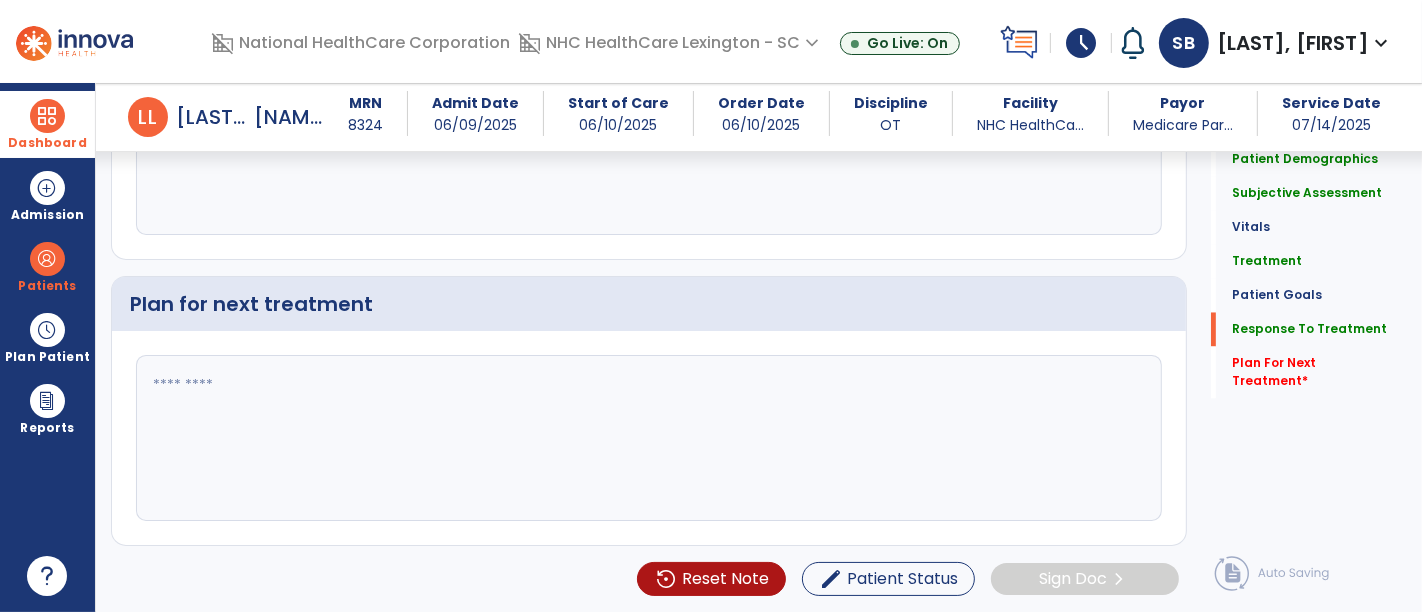 scroll, scrollTop: 3279, scrollLeft: 0, axis: vertical 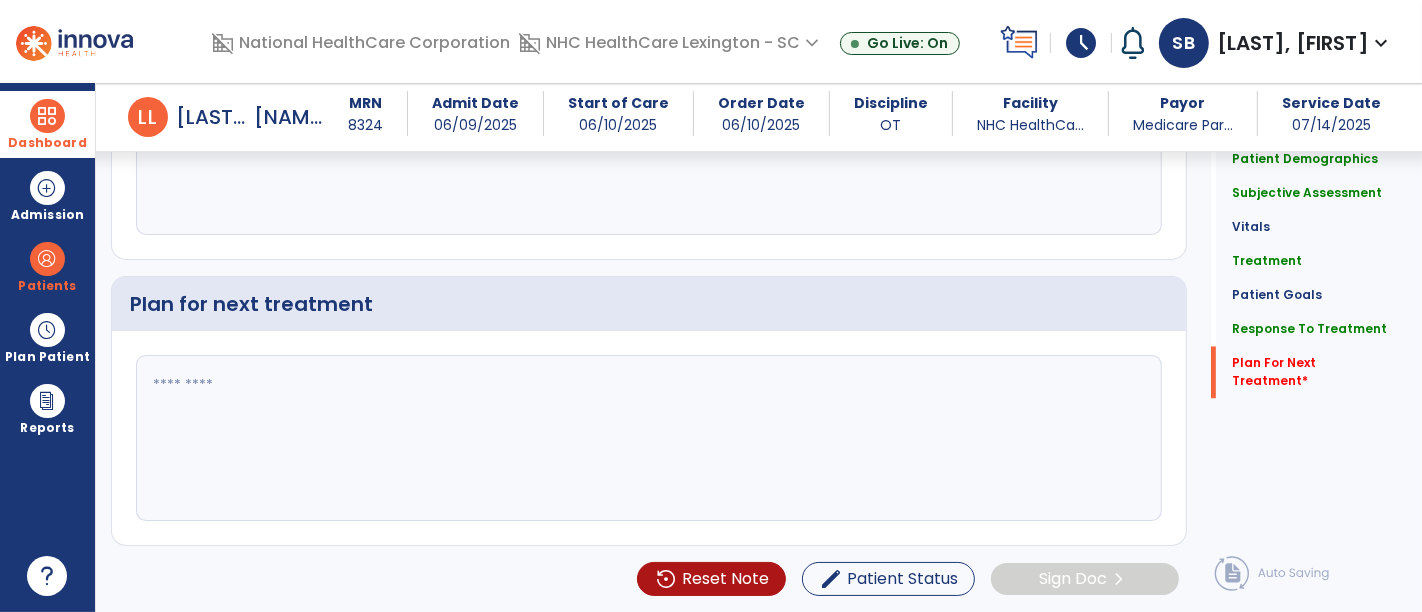 type on "**********" 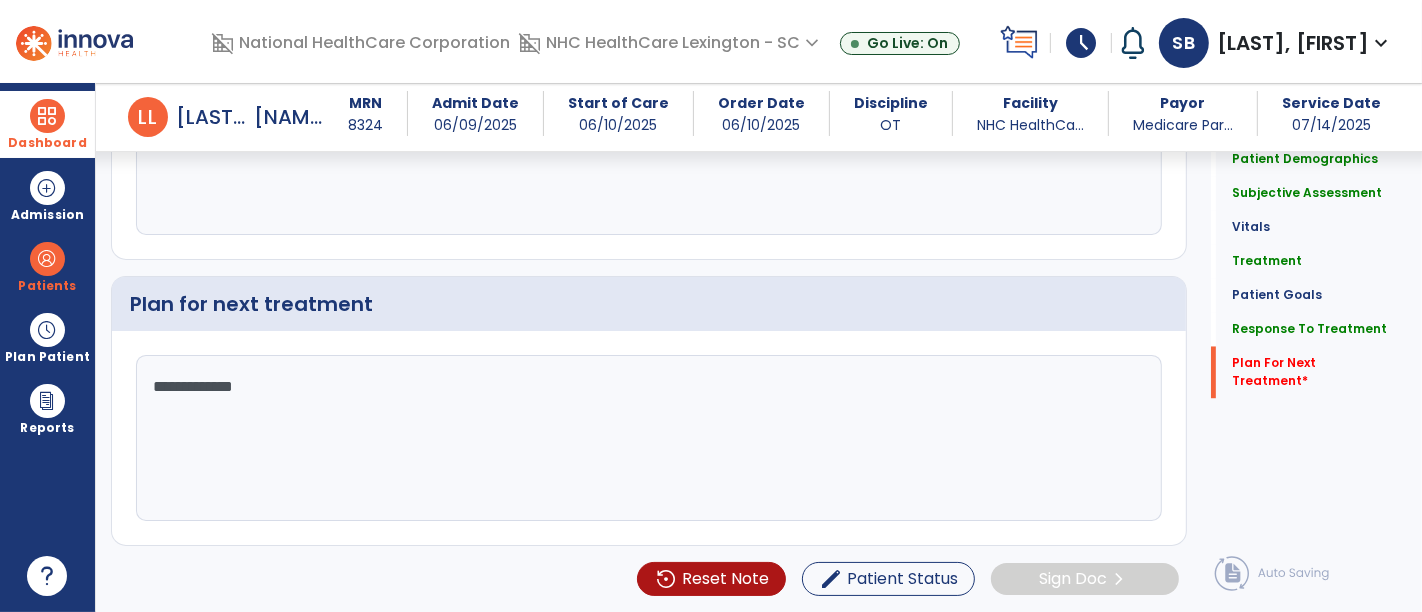 scroll, scrollTop: 3279, scrollLeft: 0, axis: vertical 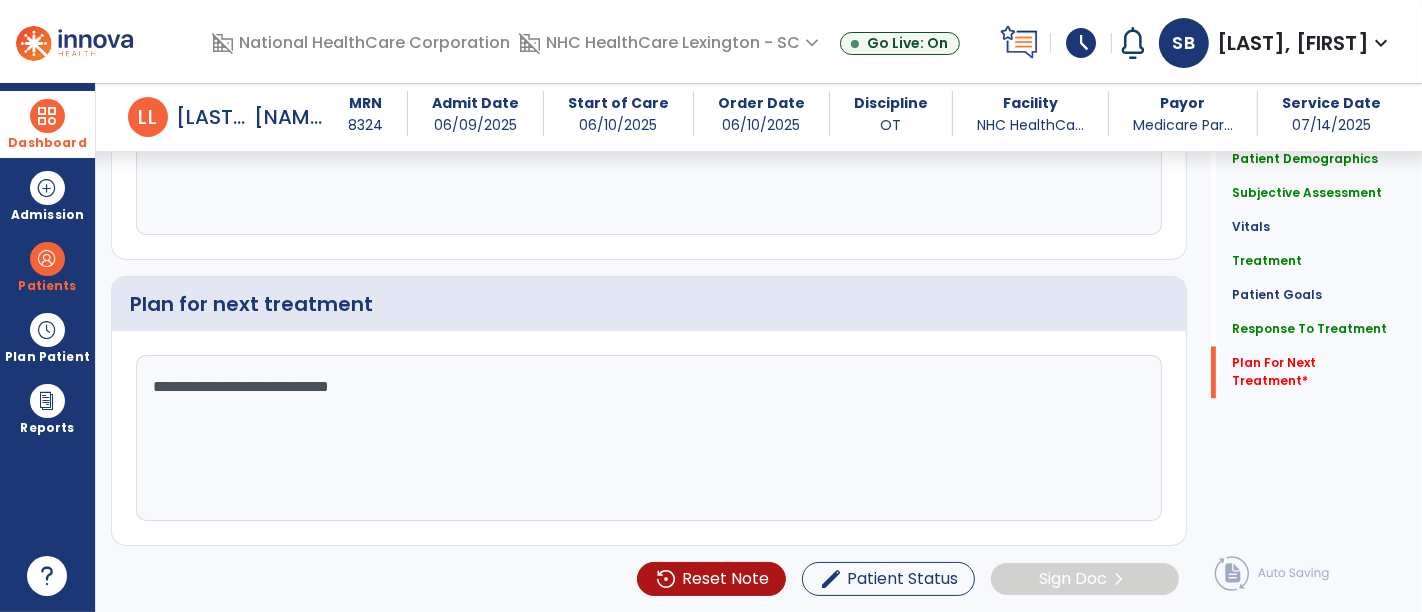 click on "**********" 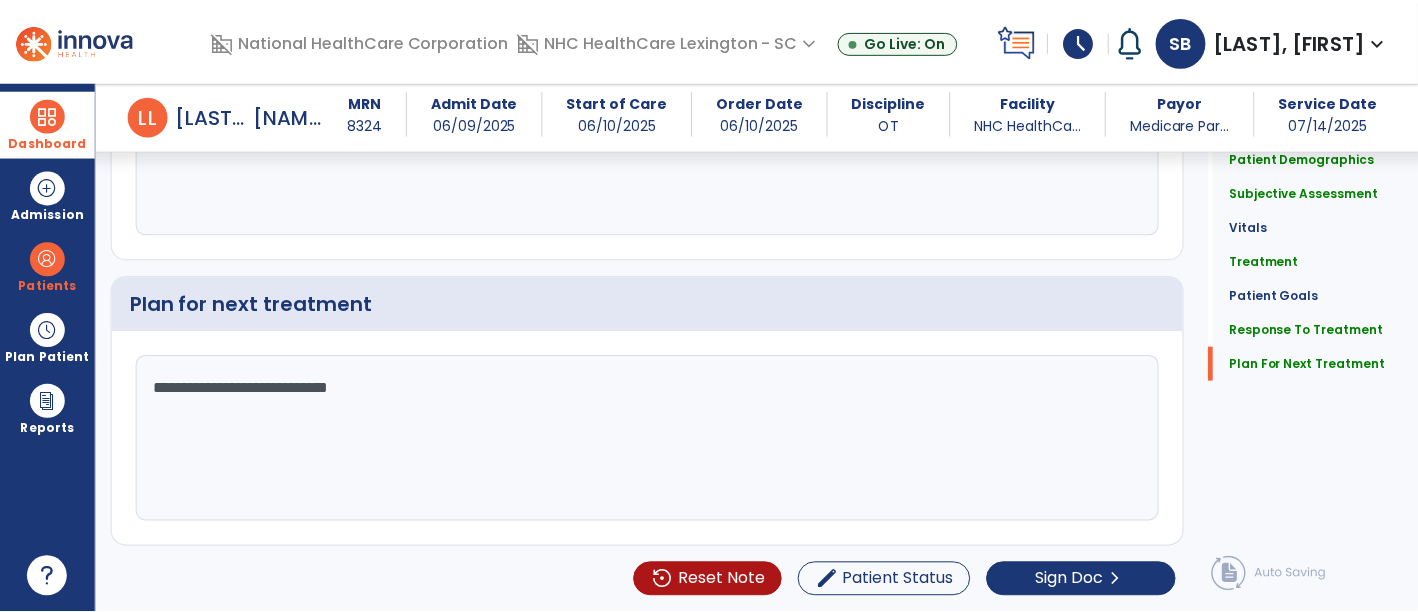 scroll, scrollTop: 3279, scrollLeft: 0, axis: vertical 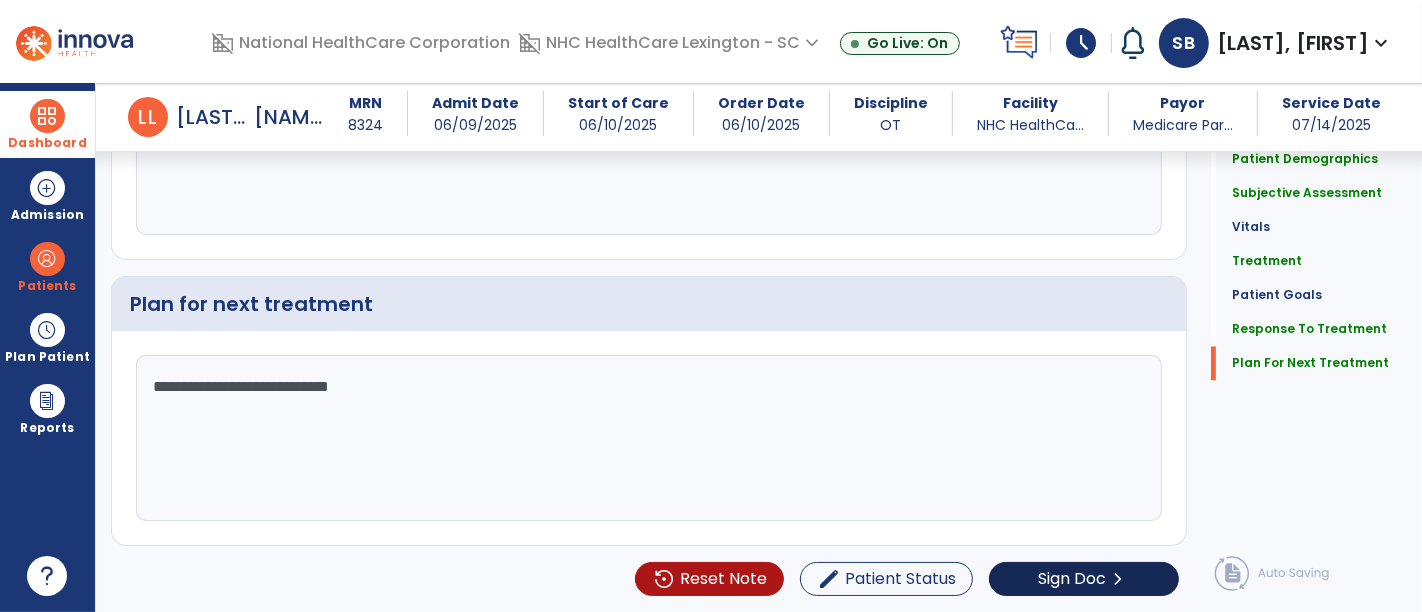 type on "**********" 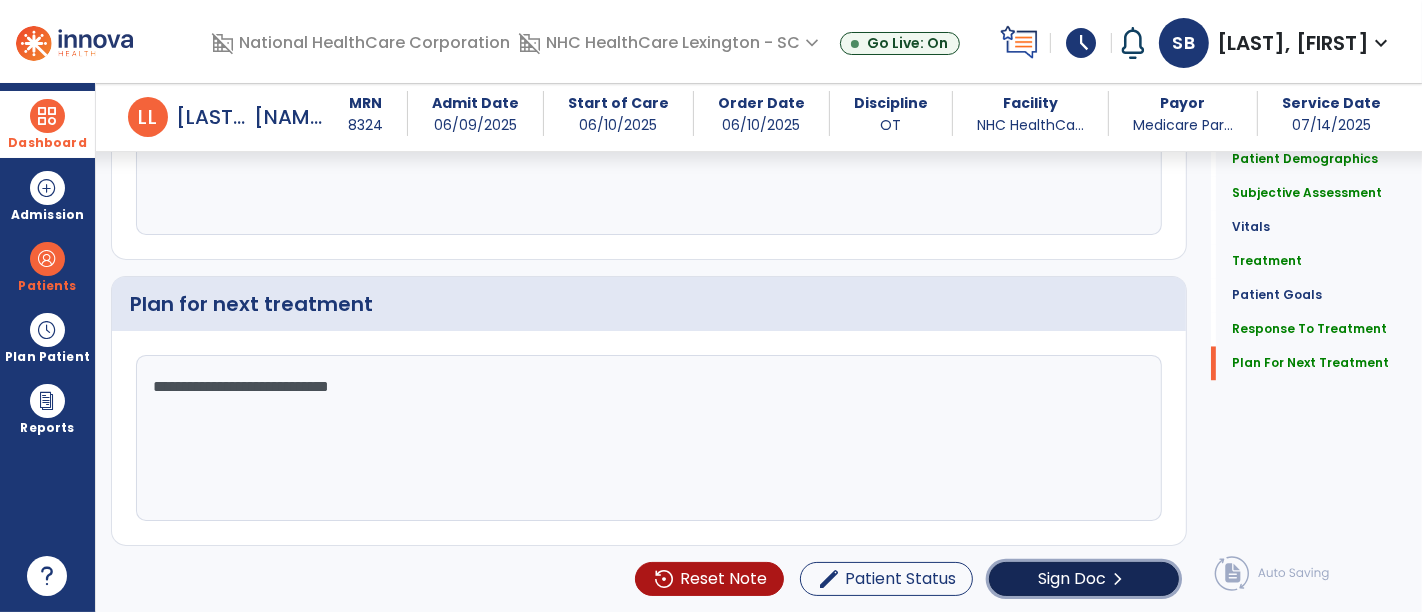 click on "Sign Doc" 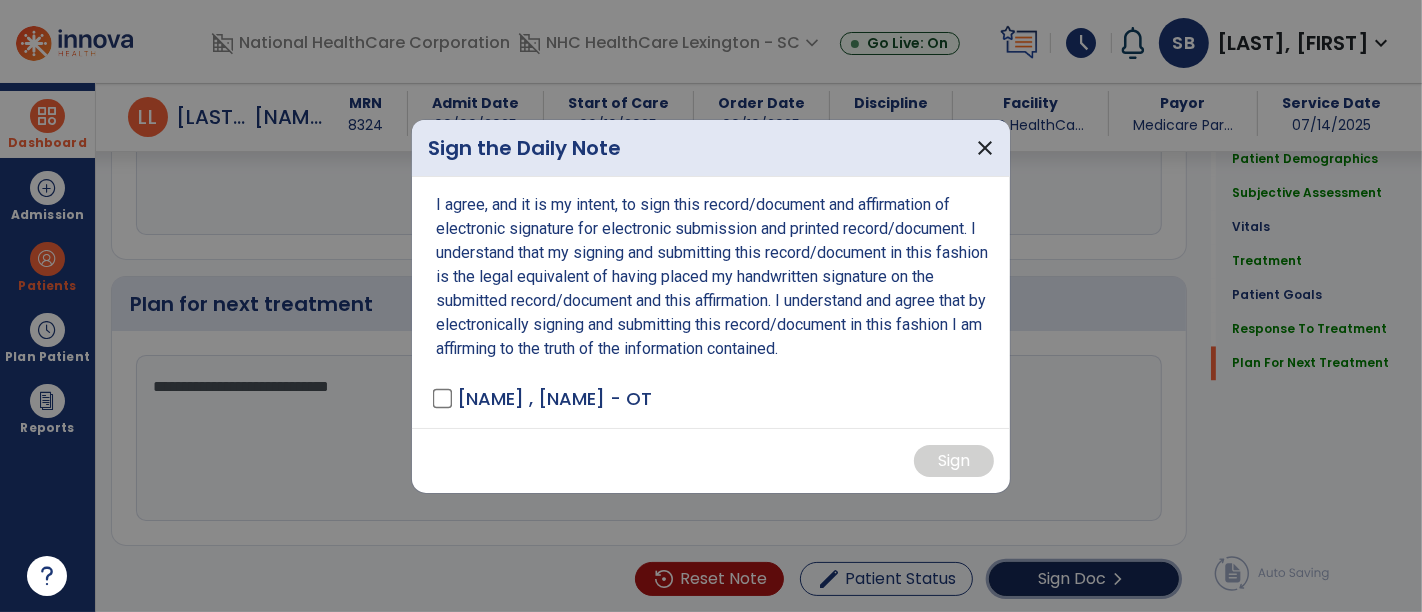 scroll, scrollTop: 3279, scrollLeft: 0, axis: vertical 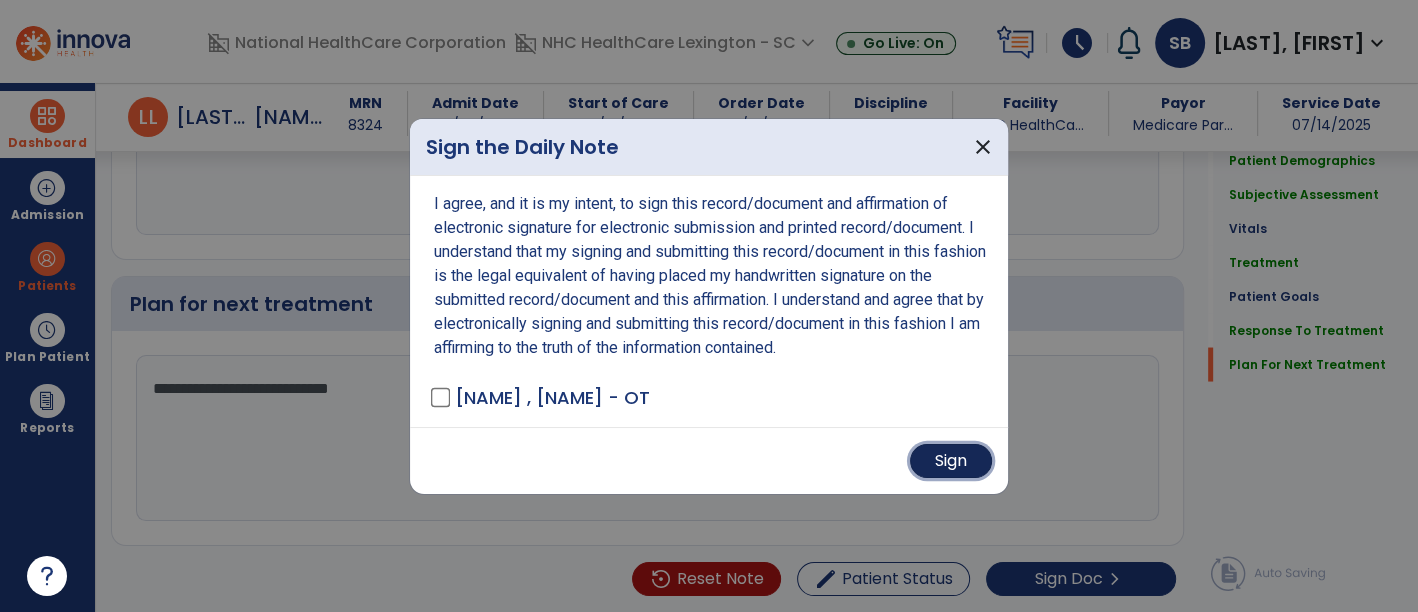 click on "Sign" at bounding box center [951, 461] 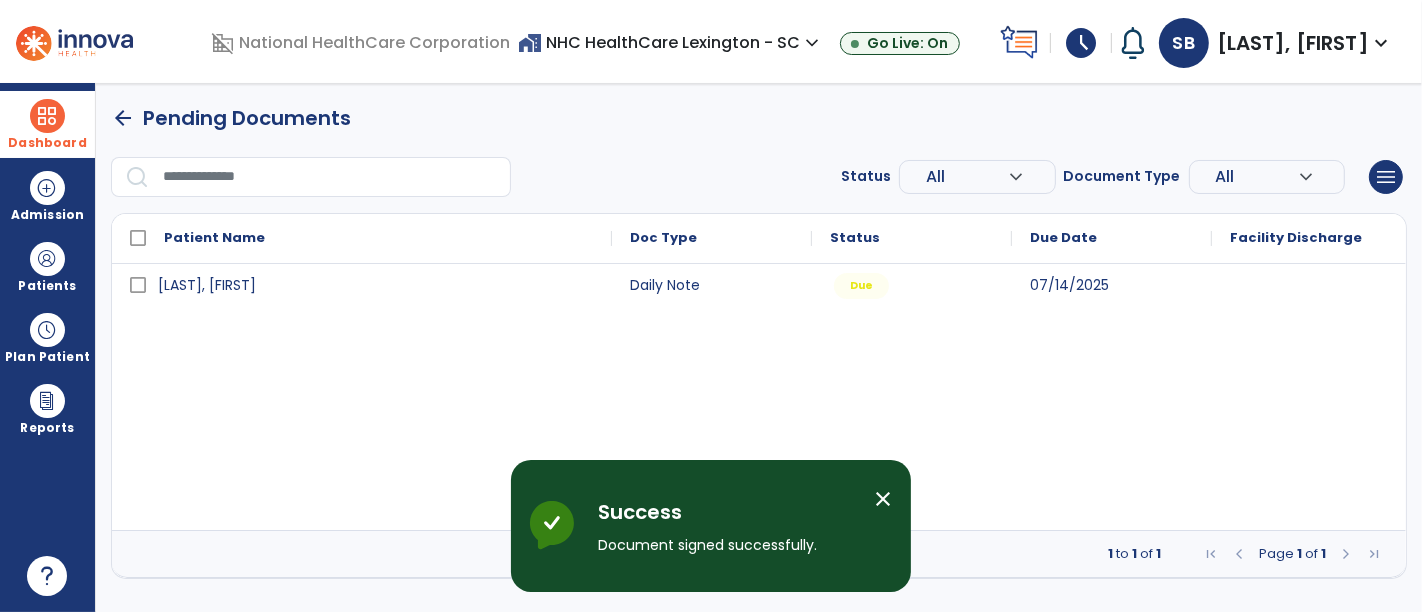 scroll, scrollTop: 0, scrollLeft: 0, axis: both 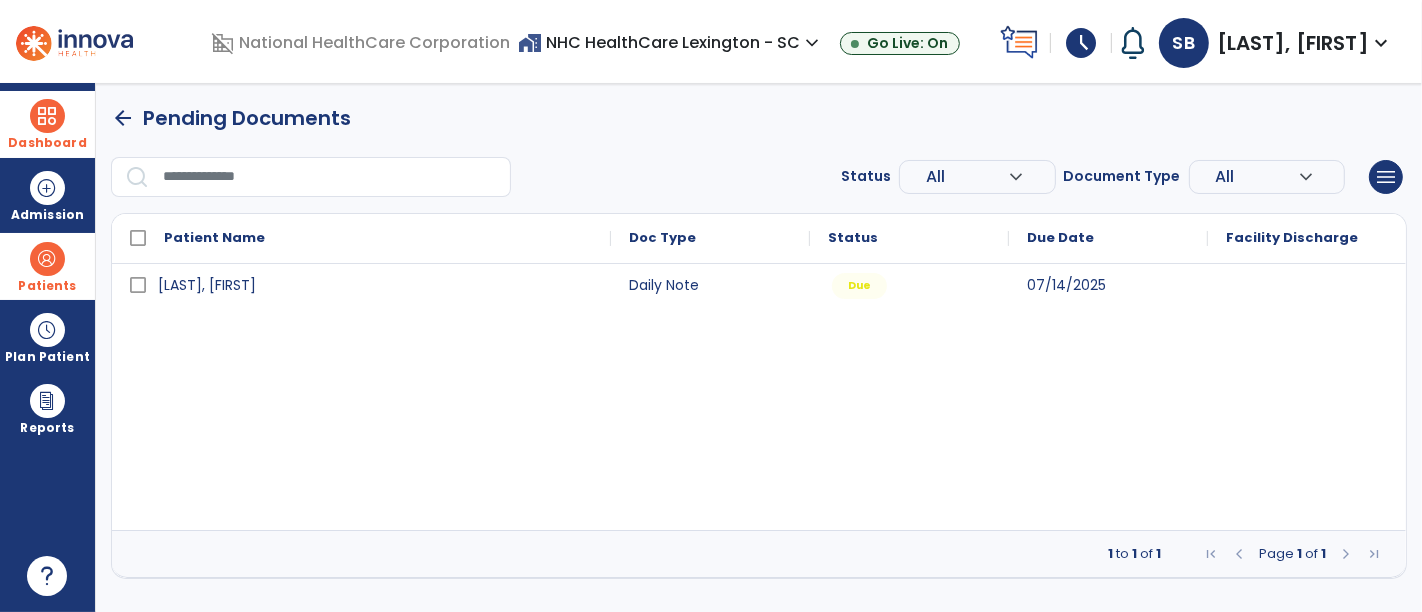 click at bounding box center [47, 259] 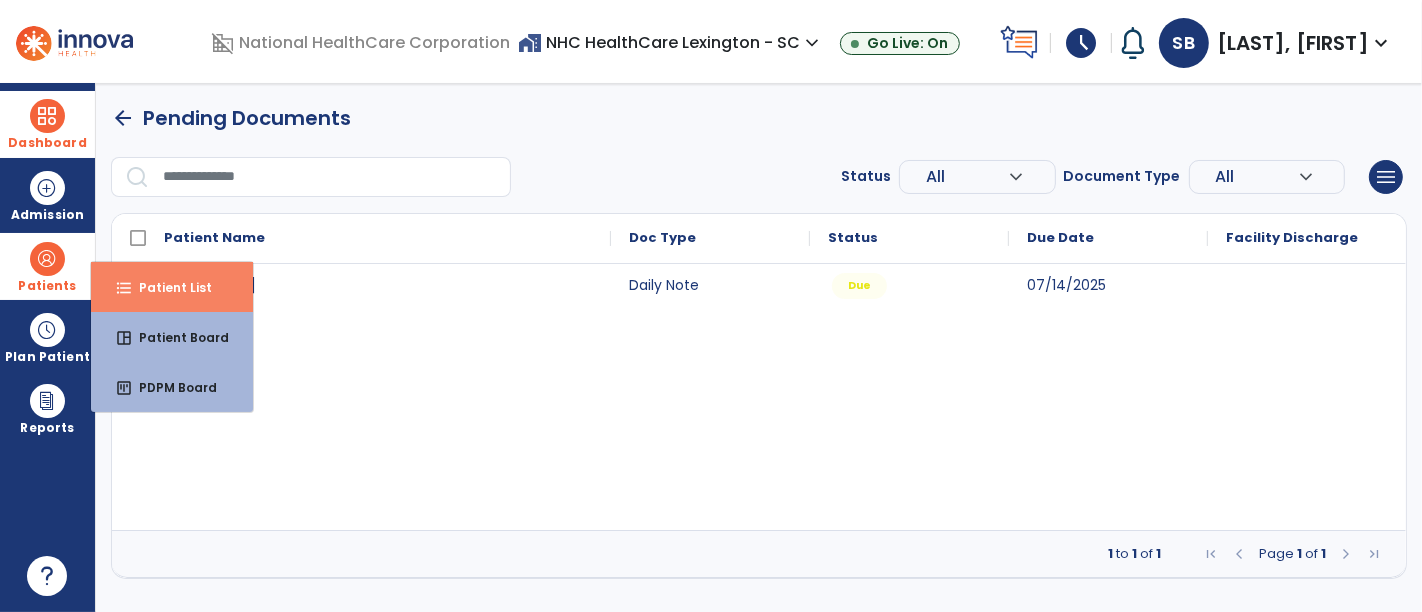 click on "Patient List" at bounding box center (167, 287) 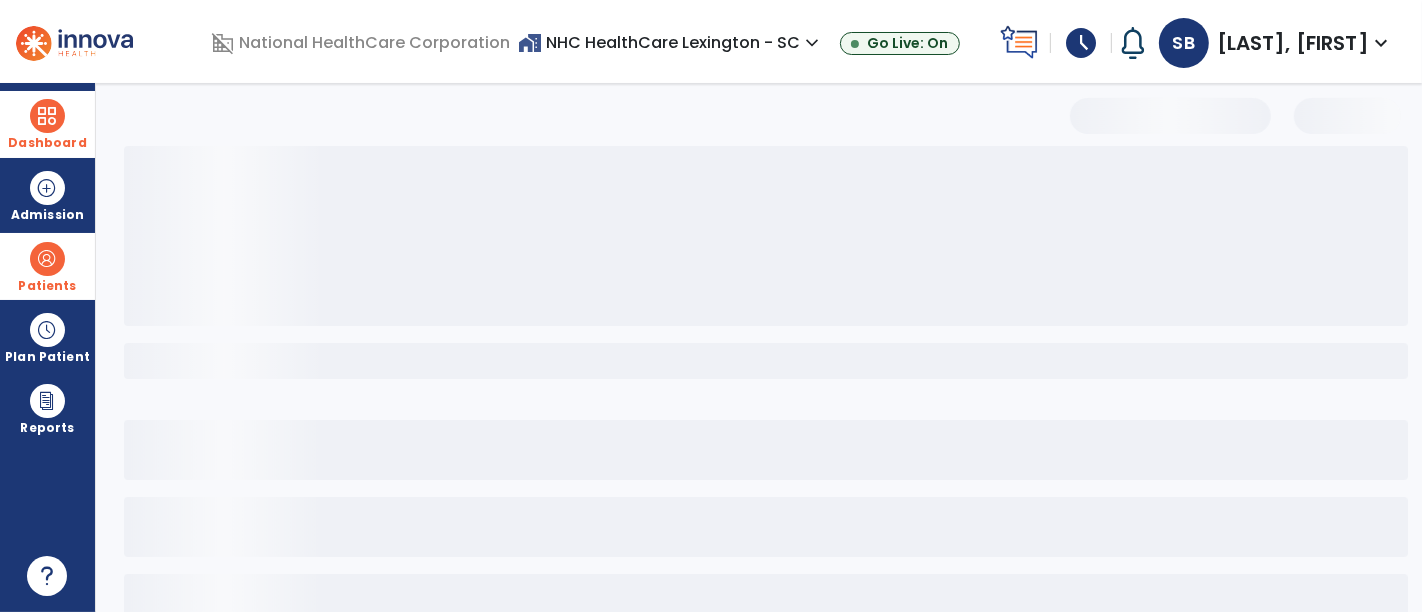 select on "***" 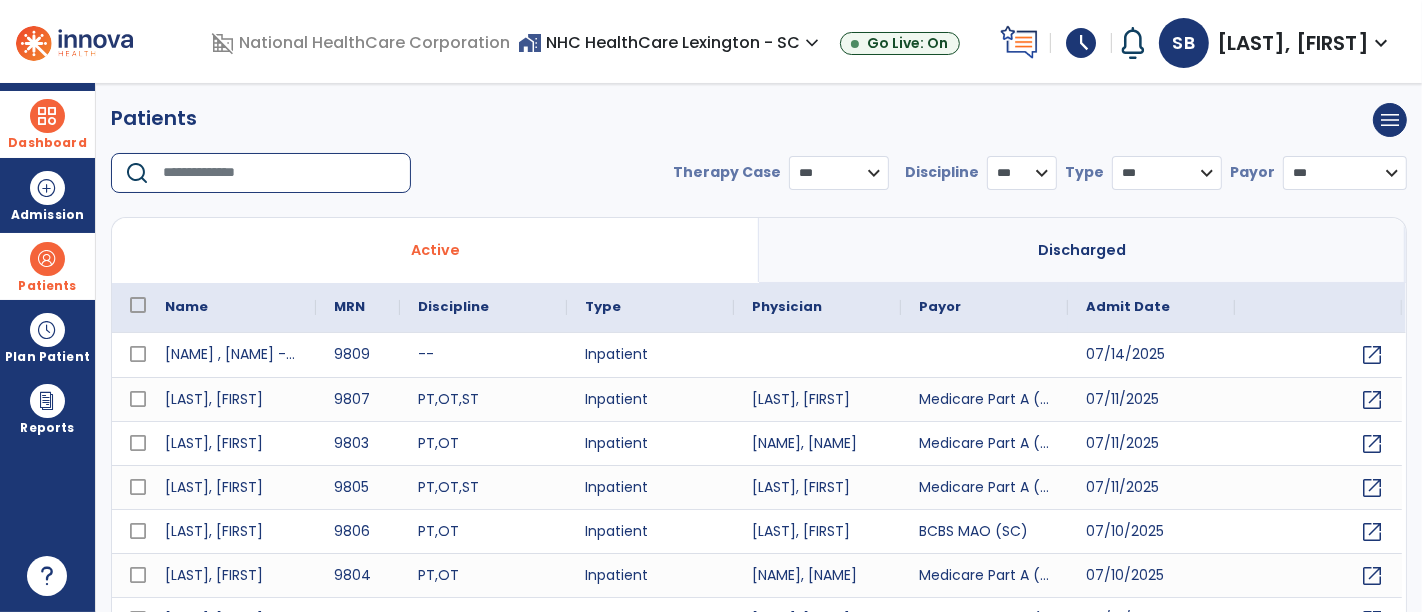 click at bounding box center (280, 173) 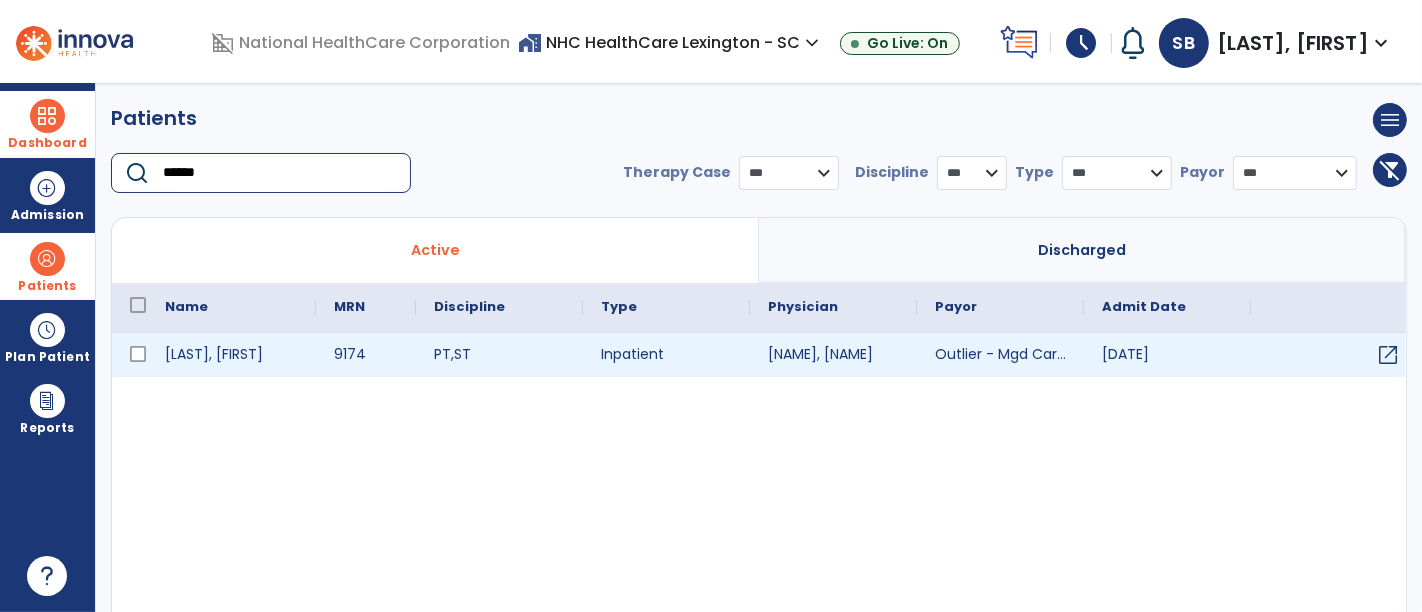 type on "******" 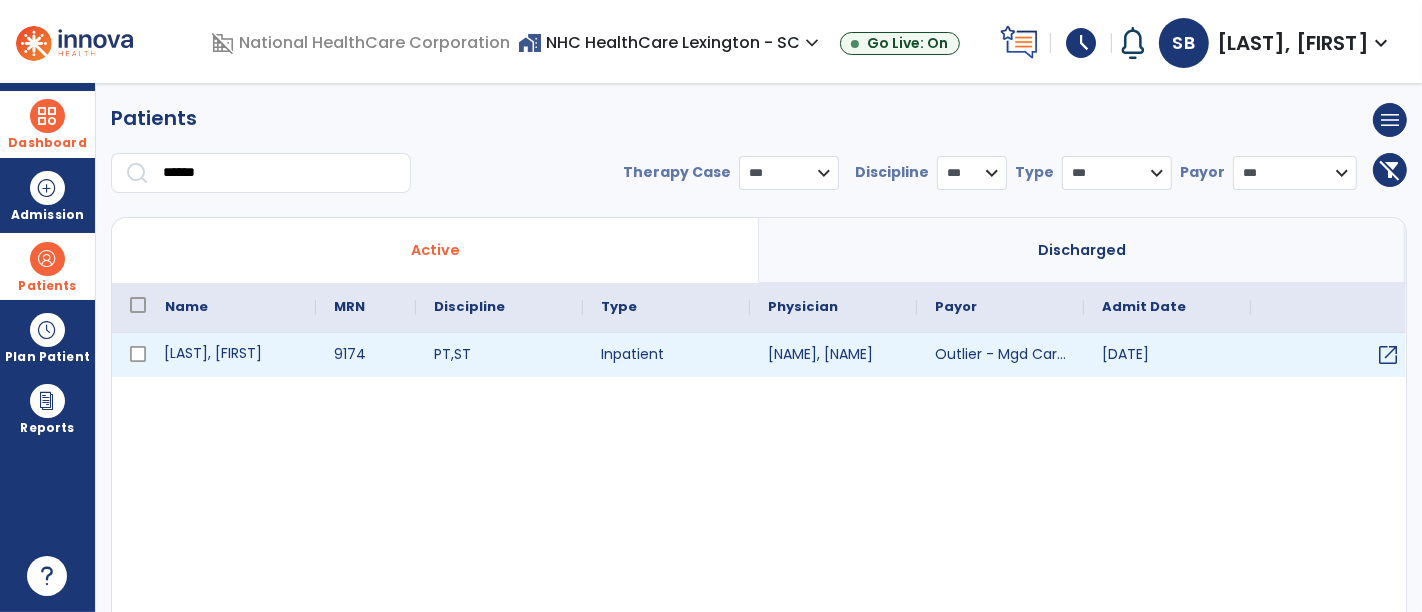 click on "[LAST], [FIRST]" at bounding box center [231, 355] 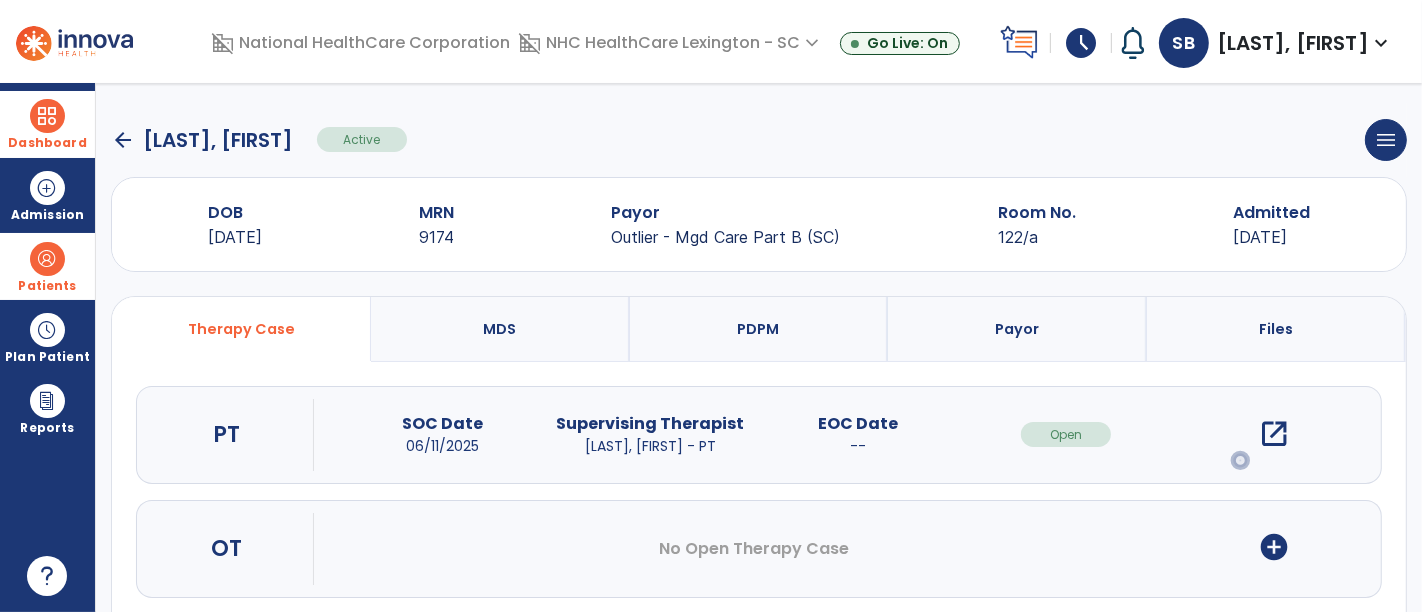 scroll, scrollTop: 130, scrollLeft: 0, axis: vertical 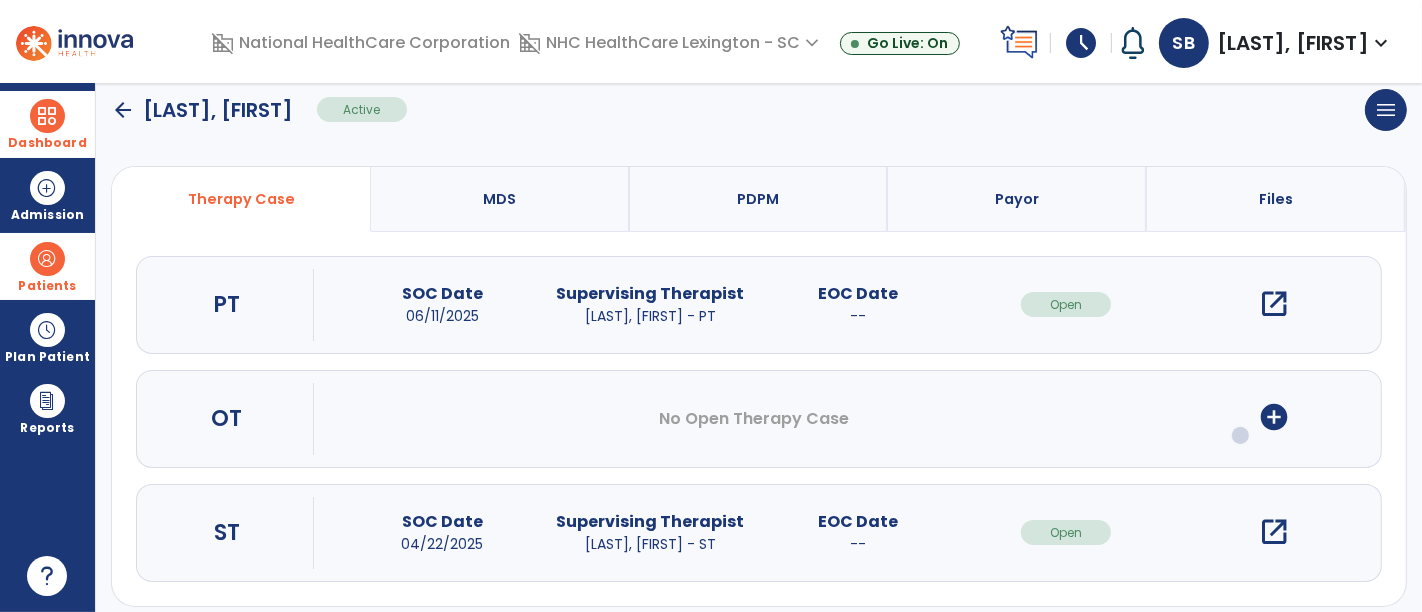 click on "add_circle" at bounding box center [1274, 417] 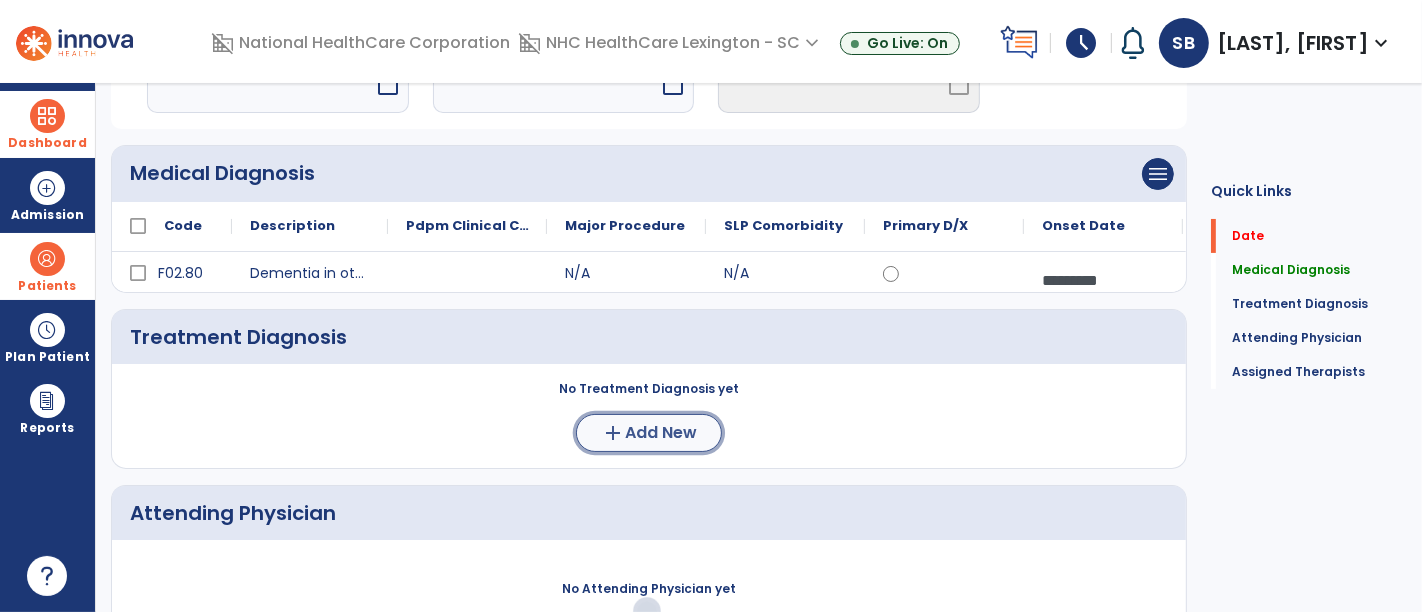 click on "add  Add New" 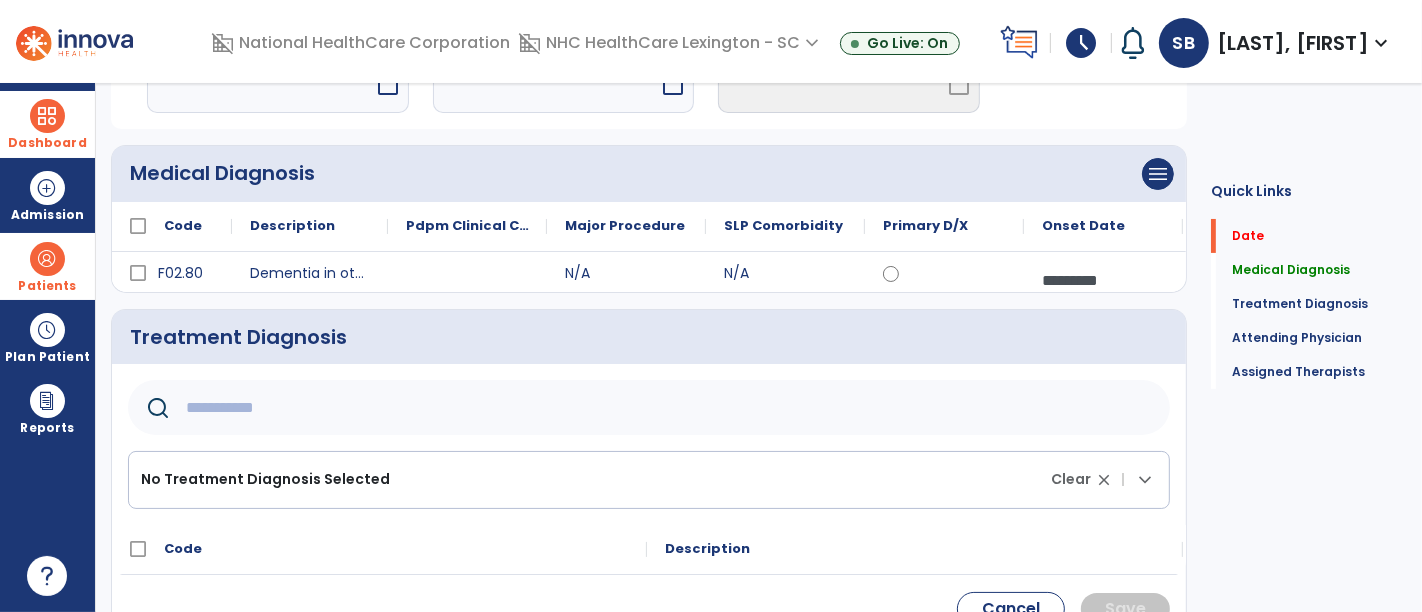 click 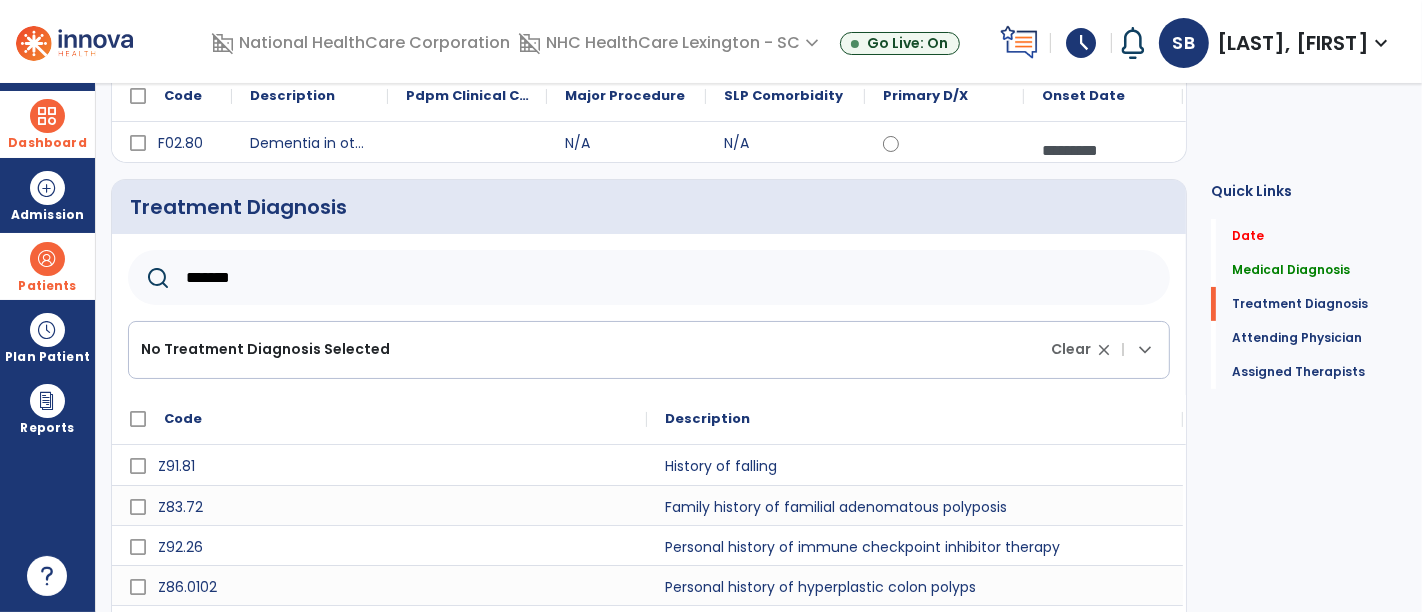 scroll, scrollTop: 261, scrollLeft: 0, axis: vertical 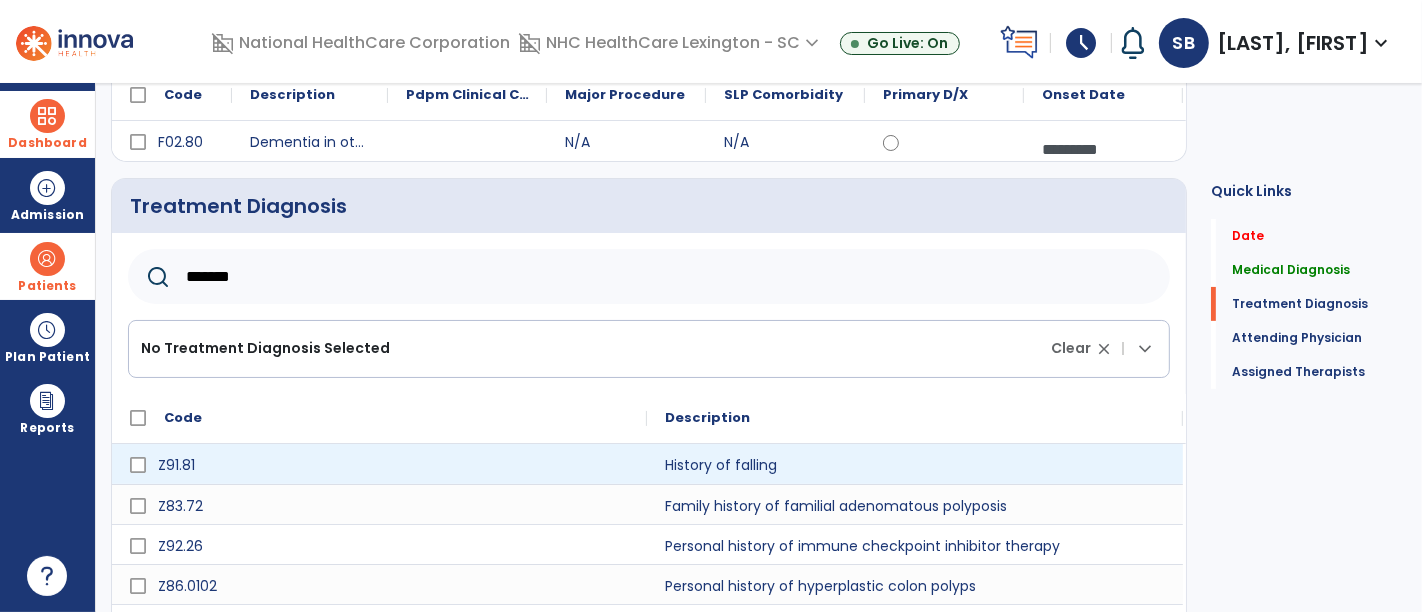 type on "*******" 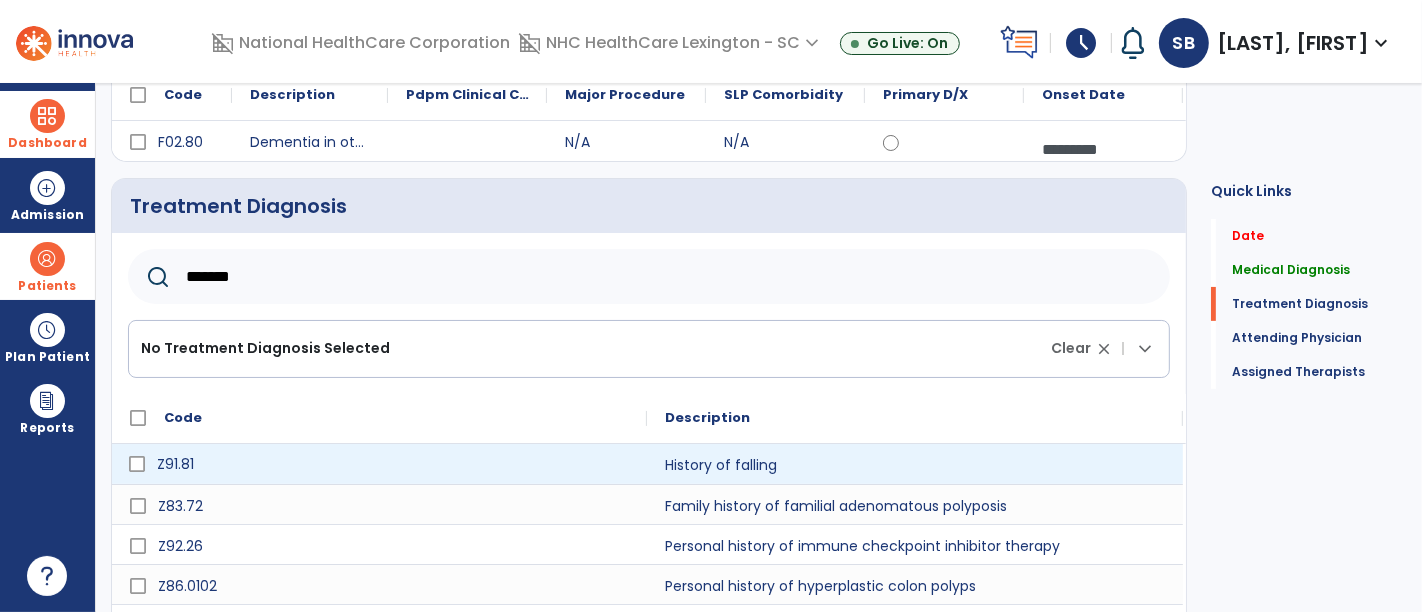 click on "Z91.81" at bounding box center (393, 464) 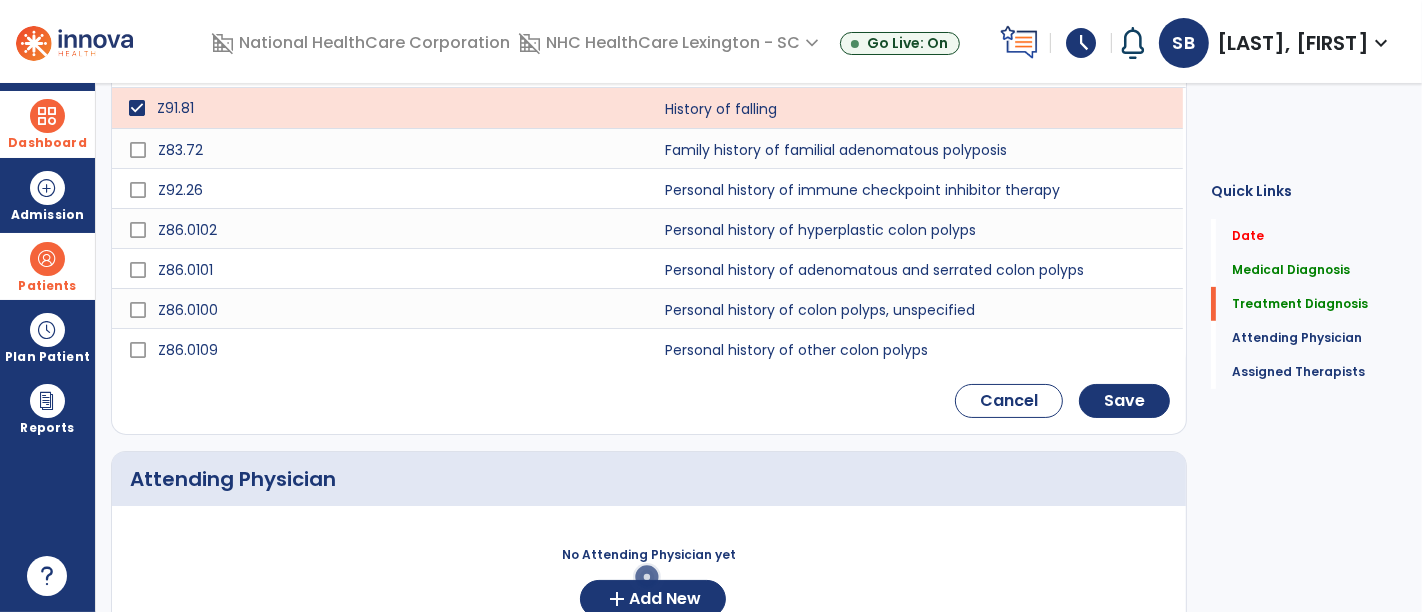 scroll, scrollTop: 625, scrollLeft: 0, axis: vertical 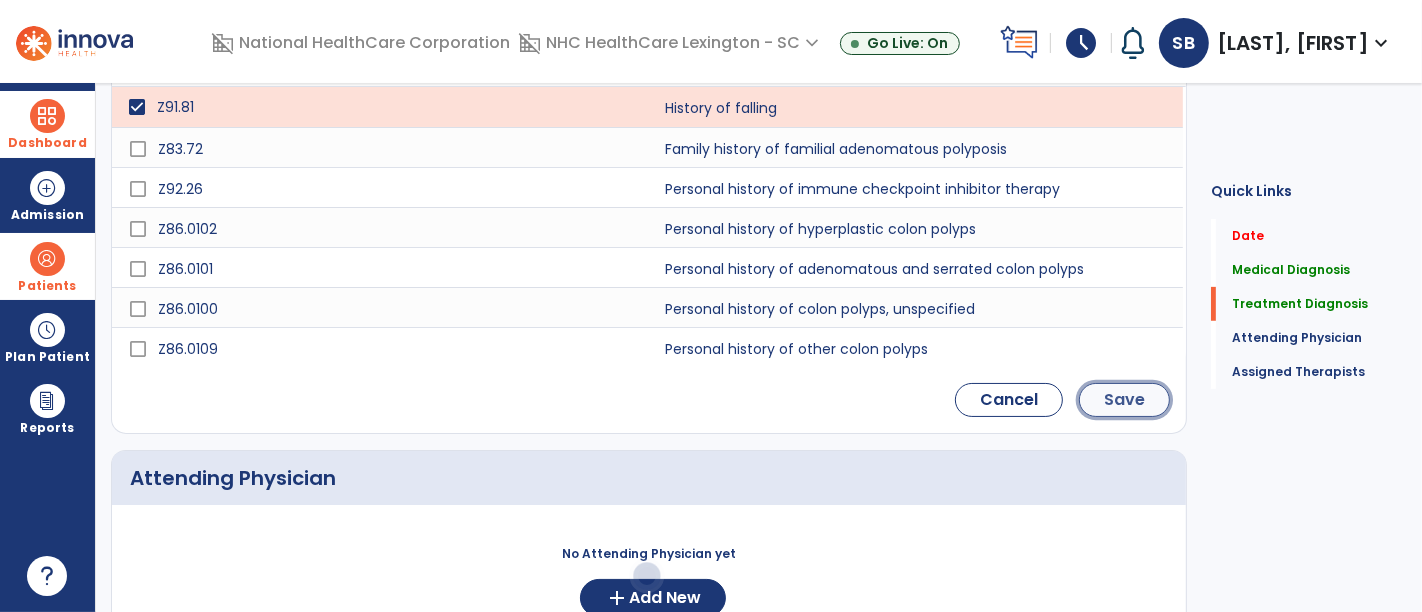 click on "Save" 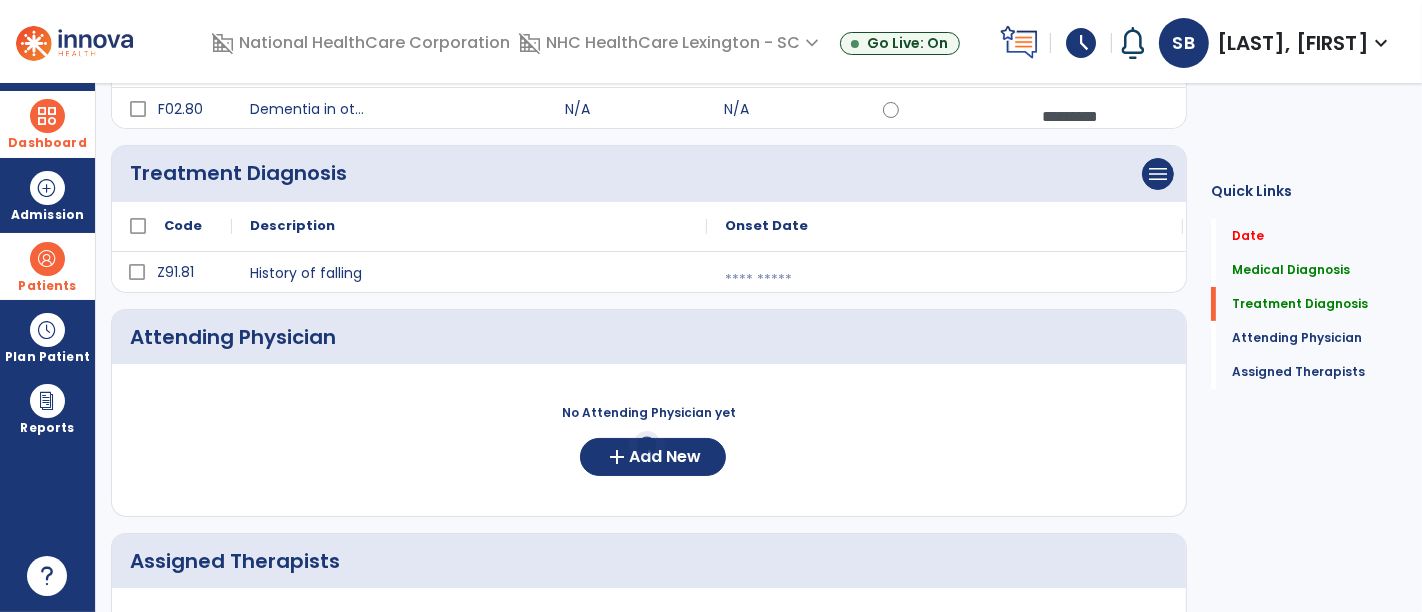scroll, scrollTop: 274, scrollLeft: 0, axis: vertical 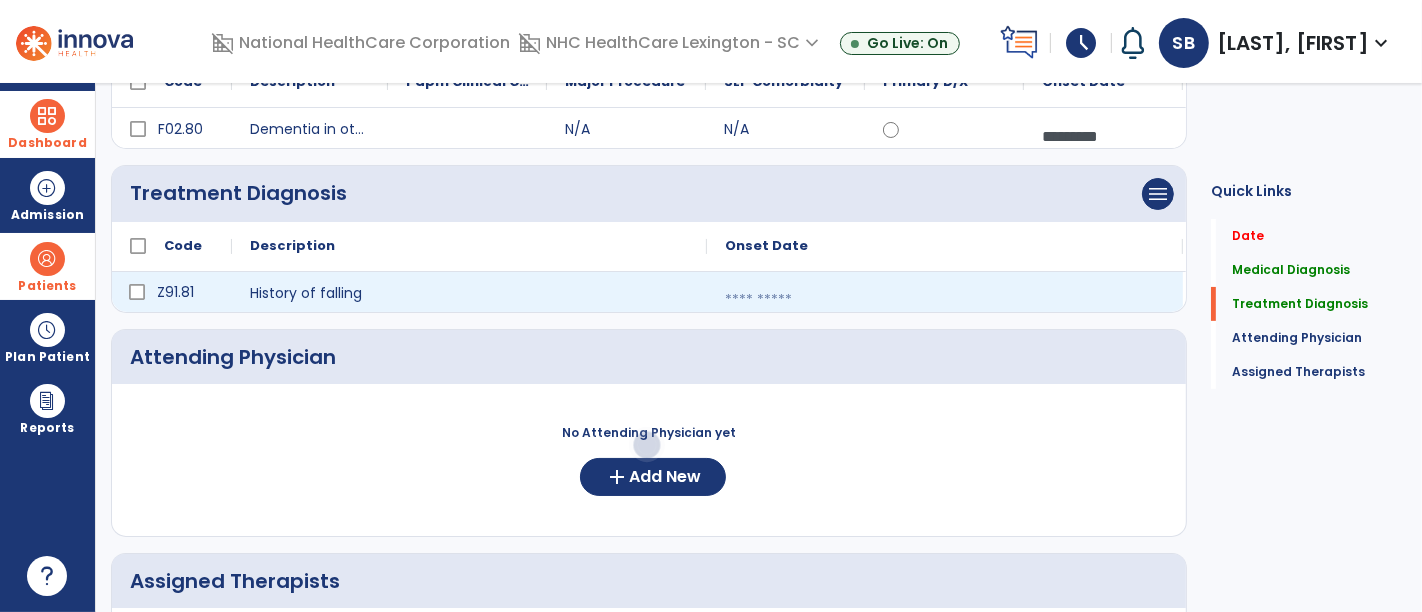 click at bounding box center (945, 300) 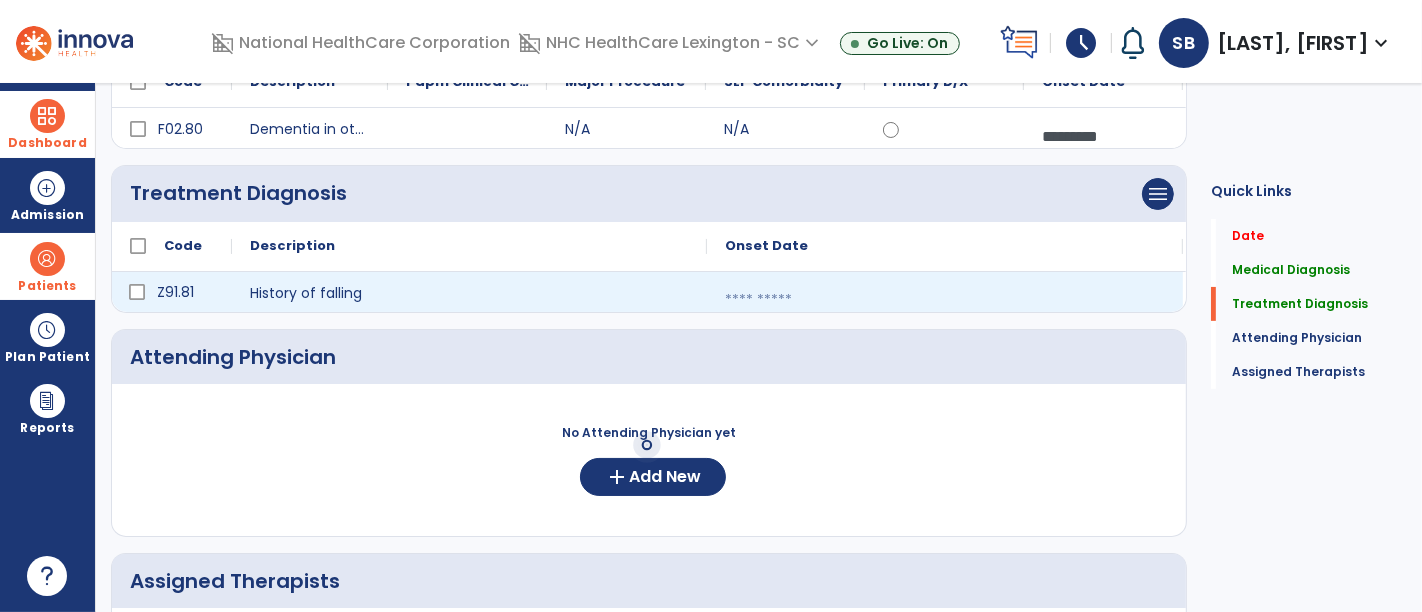 select on "*" 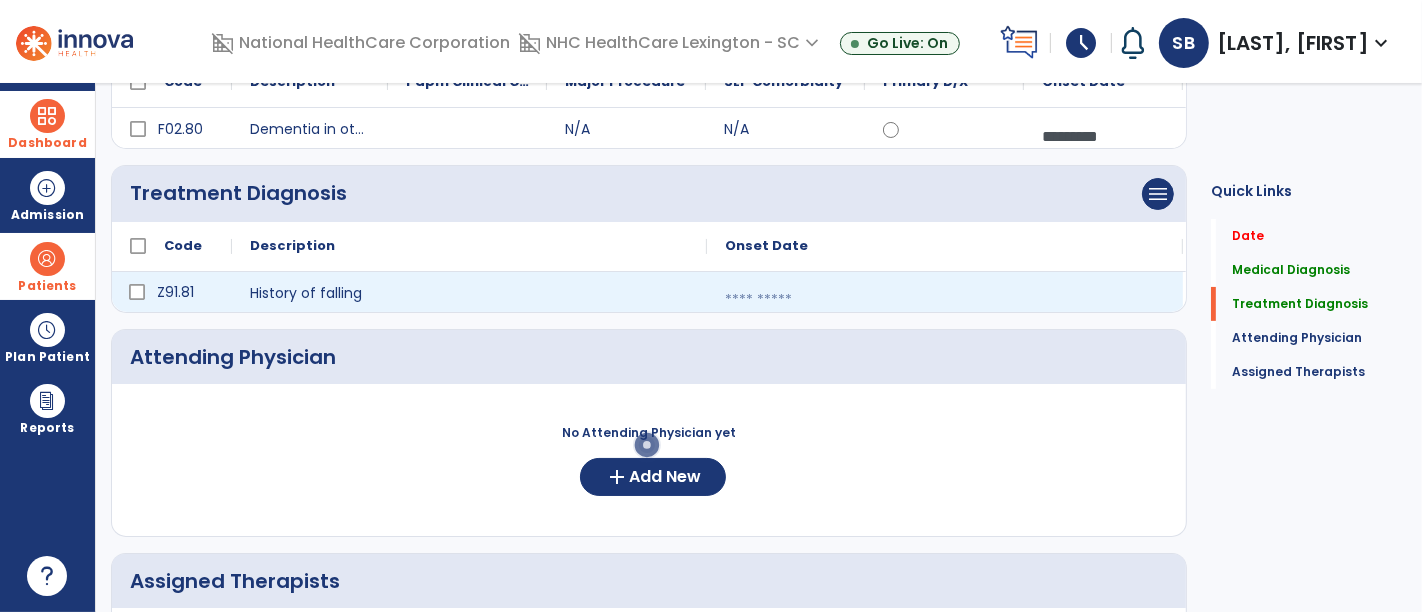 select on "****" 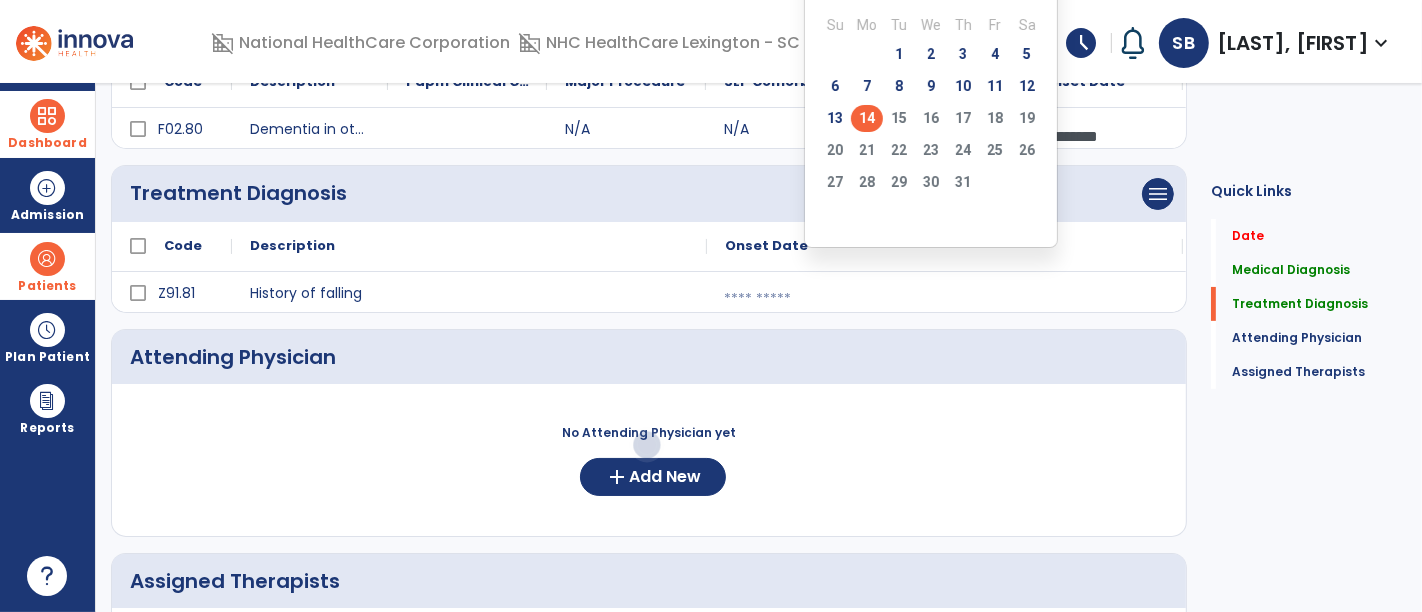 click on "14" 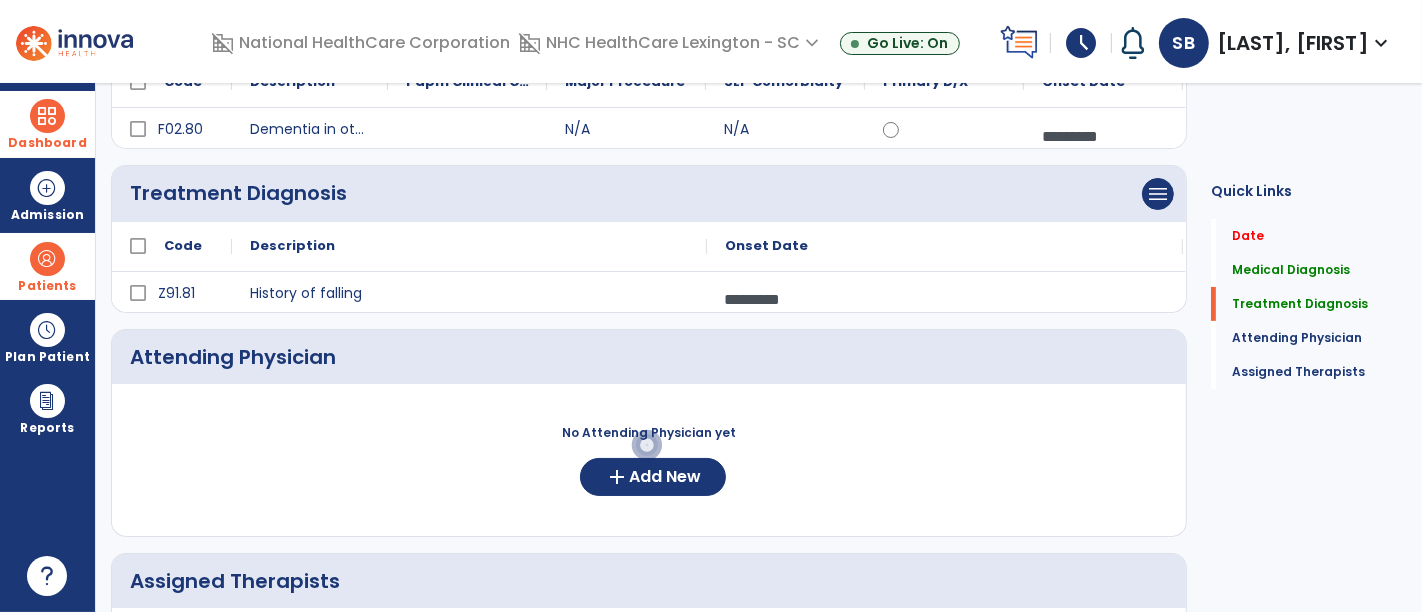 scroll, scrollTop: 0, scrollLeft: 0, axis: both 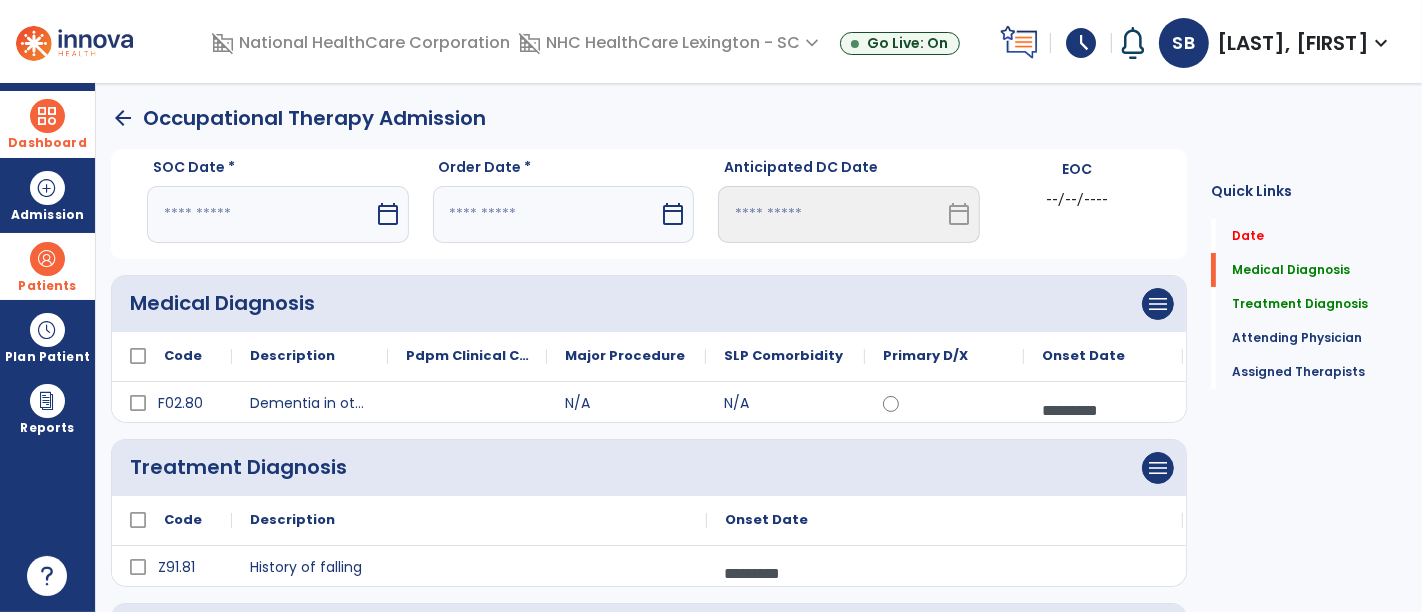 click on "calendar_today" at bounding box center (388, 214) 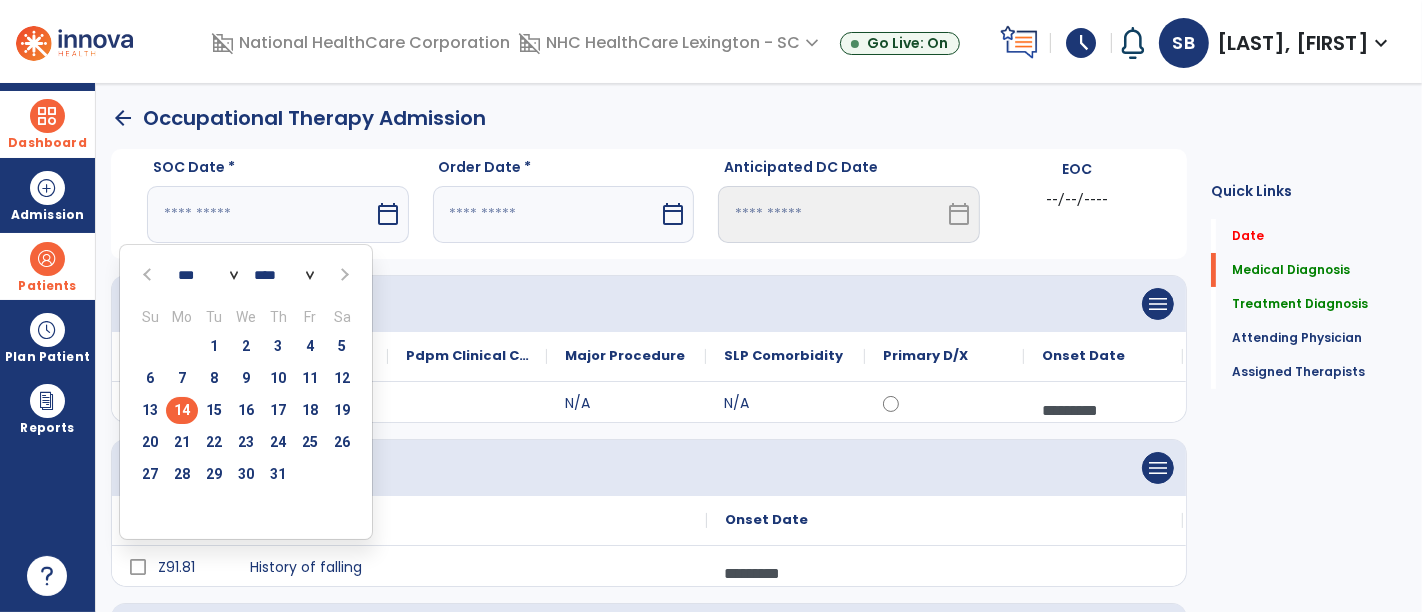 click on "14" at bounding box center [182, 410] 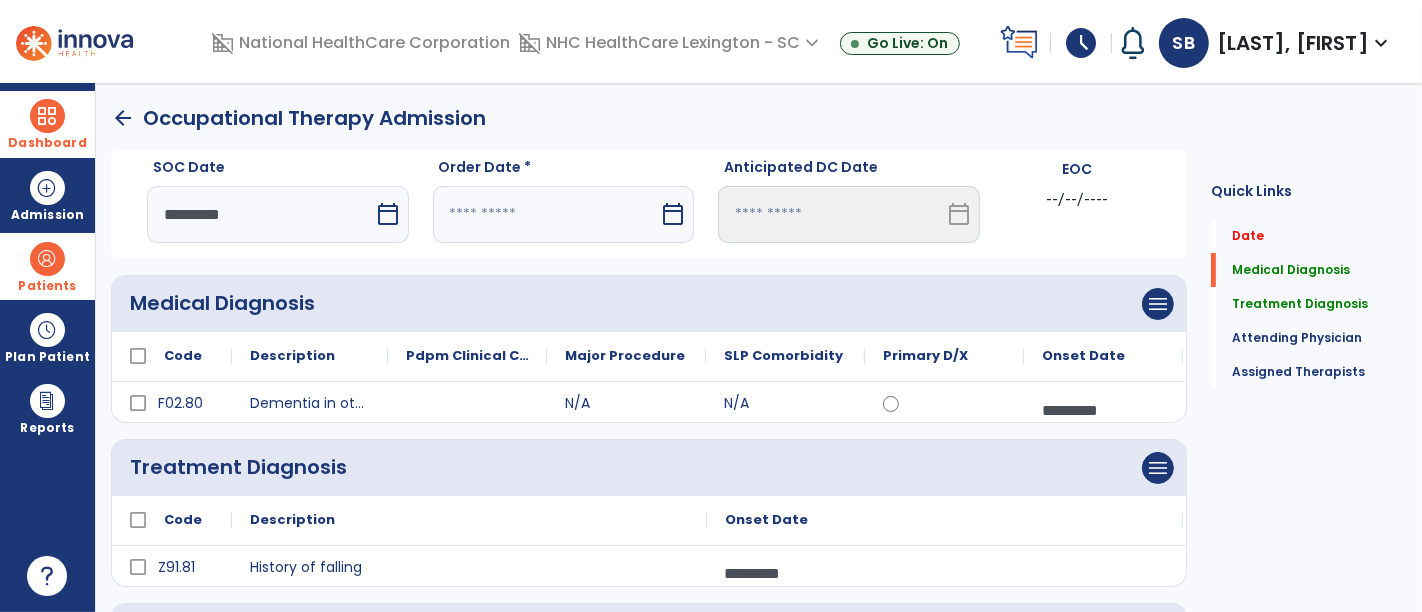 click on "calendar_today" at bounding box center [673, 214] 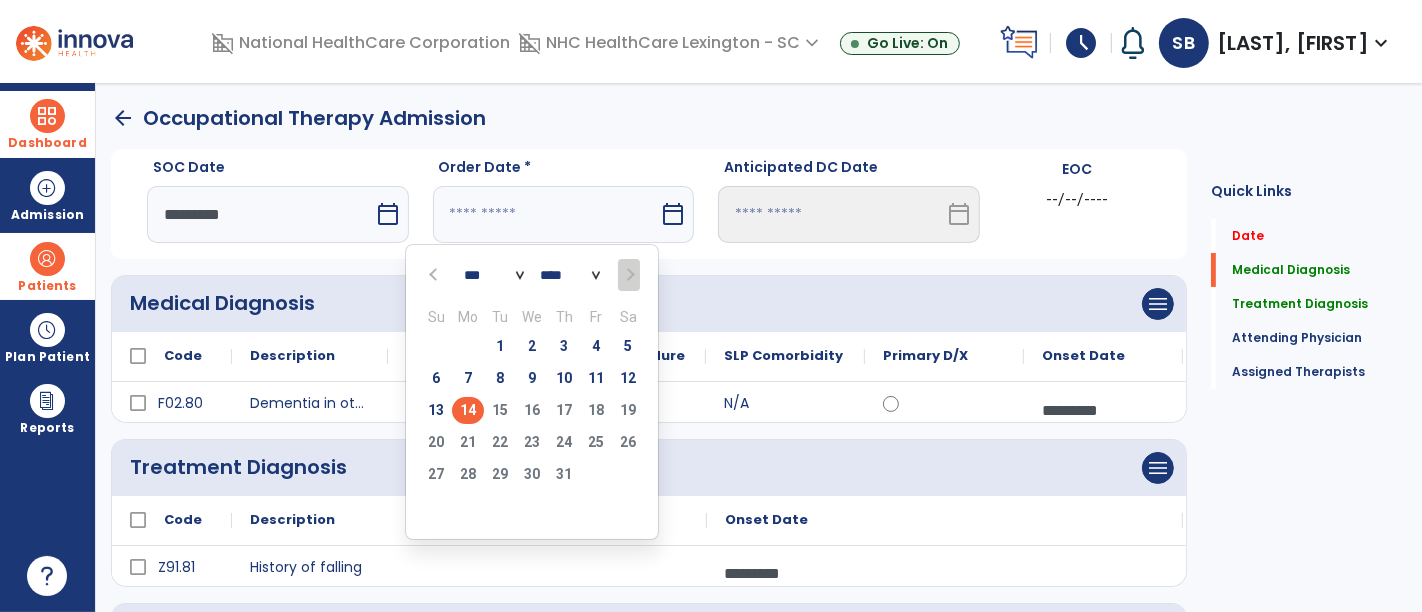 click on "14" at bounding box center (468, 410) 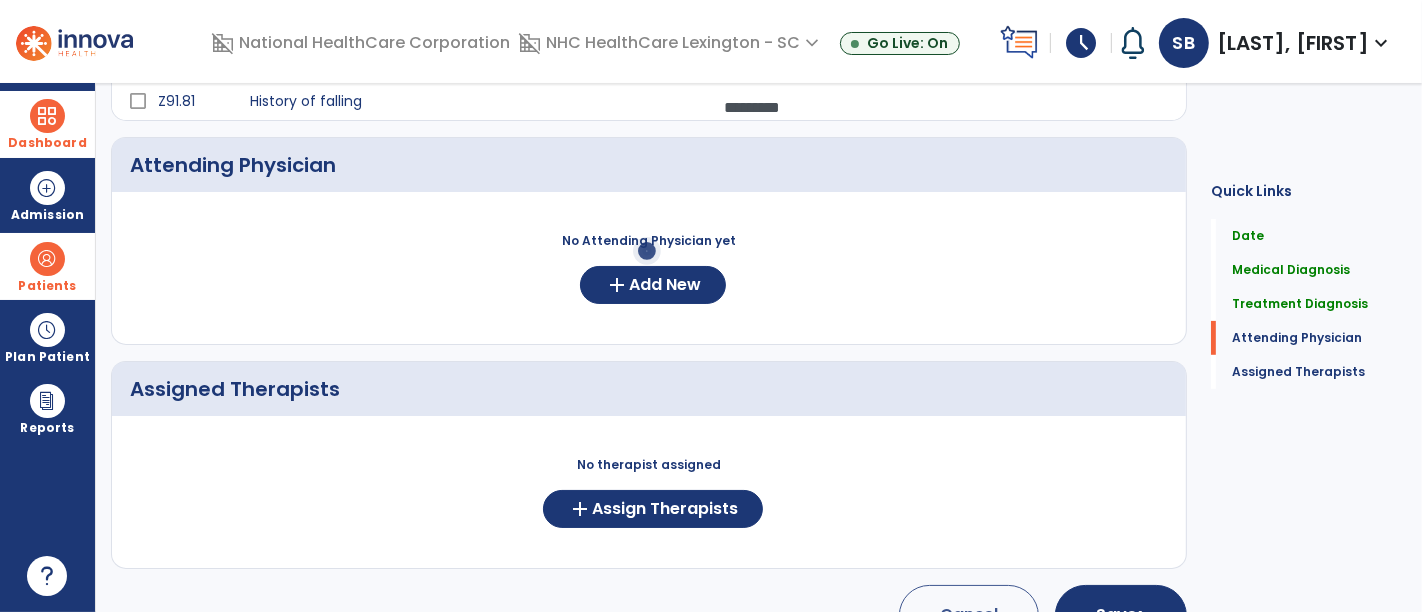 scroll, scrollTop: 468, scrollLeft: 0, axis: vertical 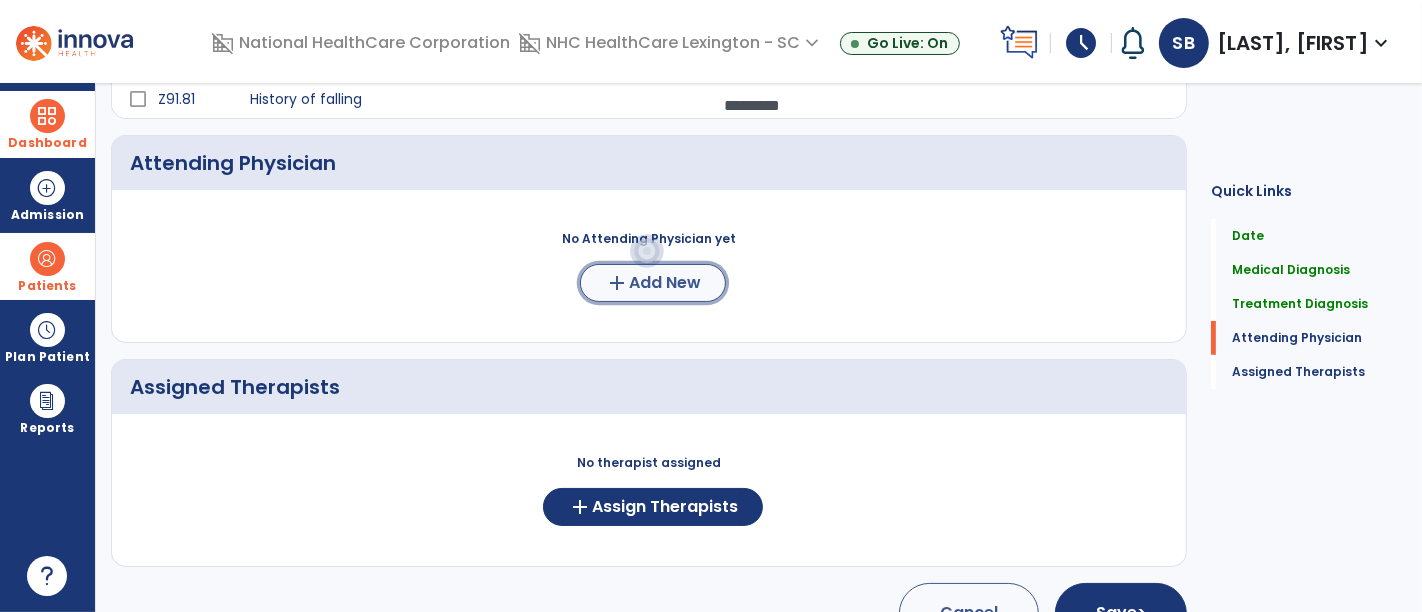 click on "Add New" 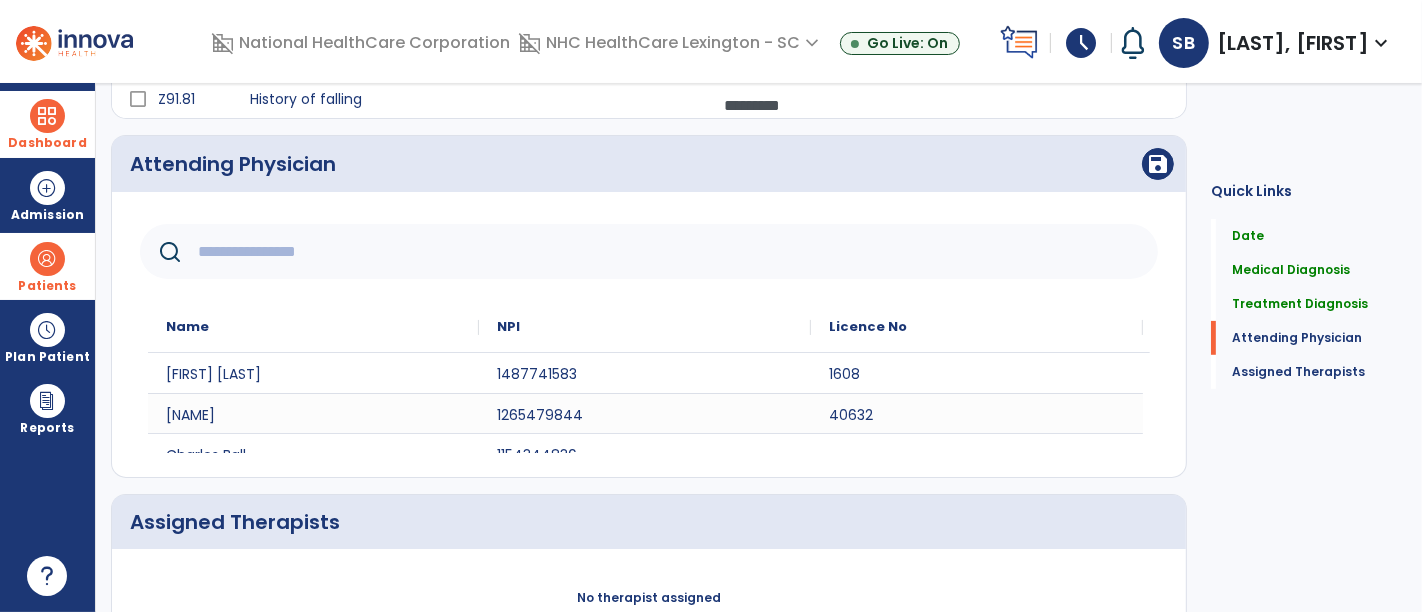 click 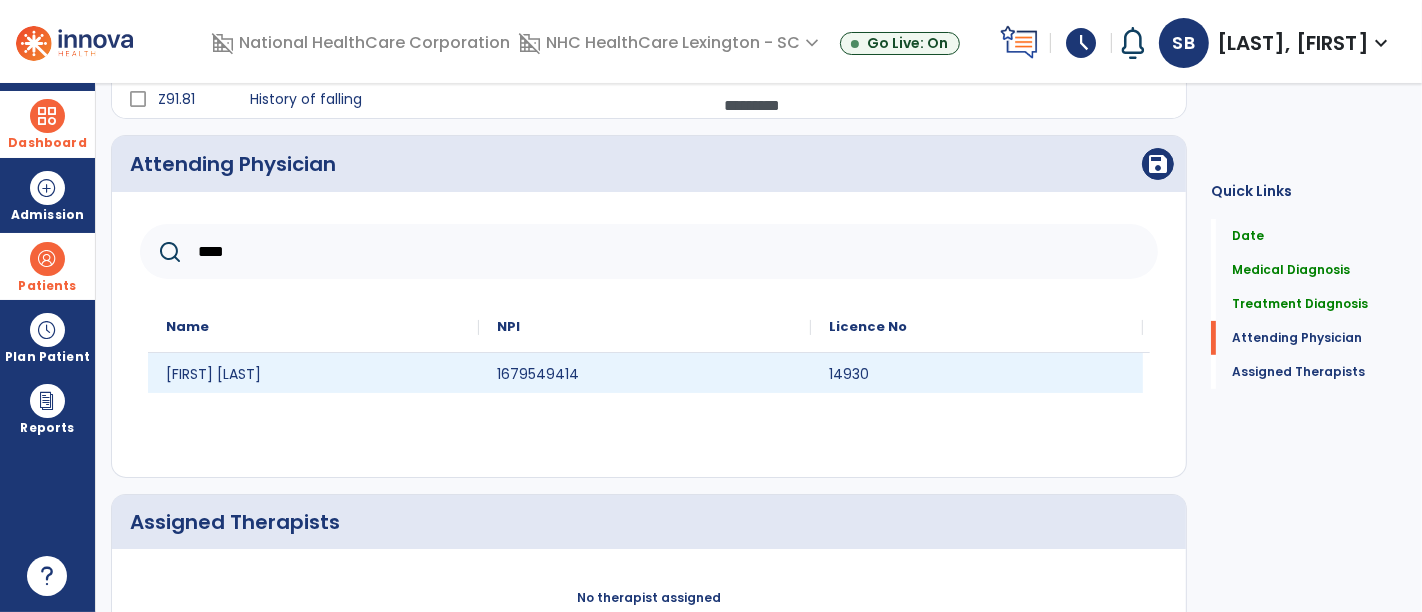 type on "****" 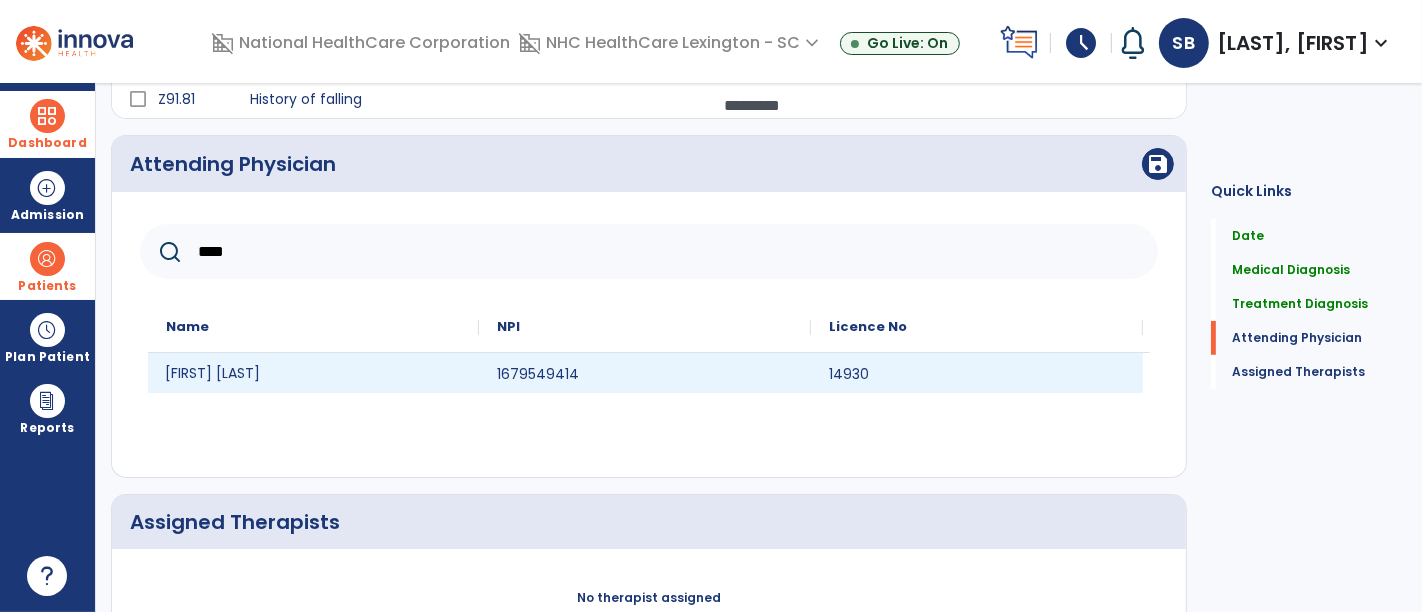 click on "[FIRST] [LAST]" 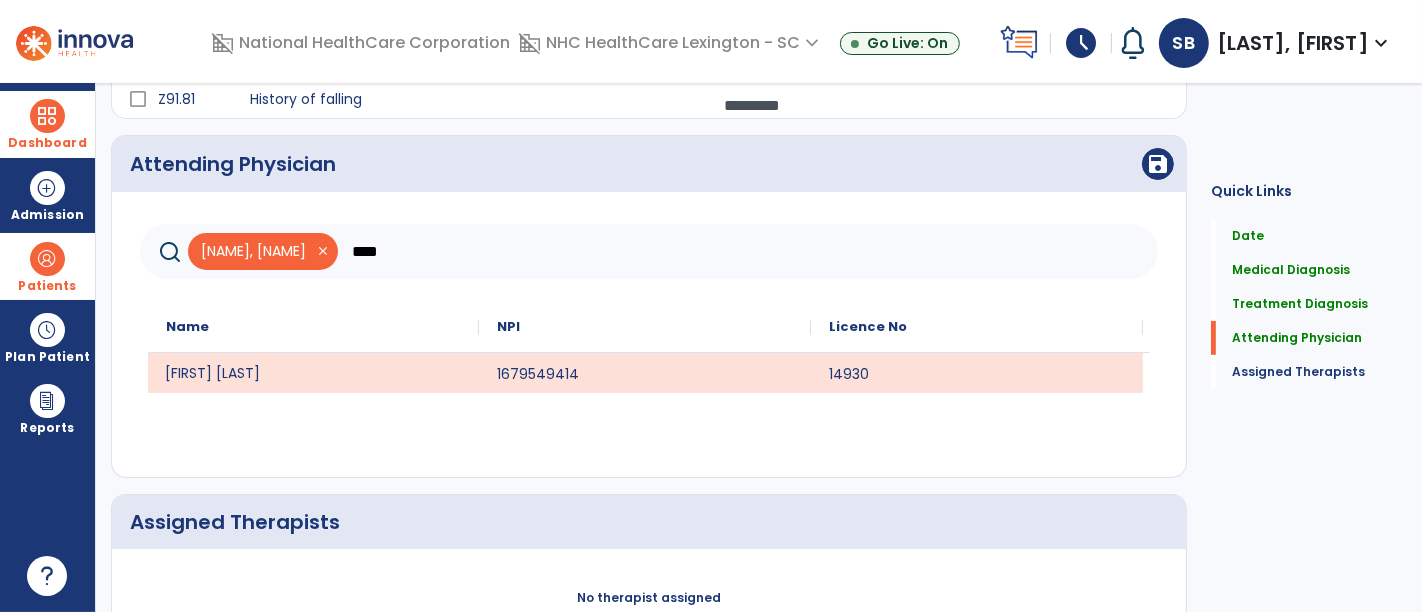click on "[FIRST], [LAST] close ****" 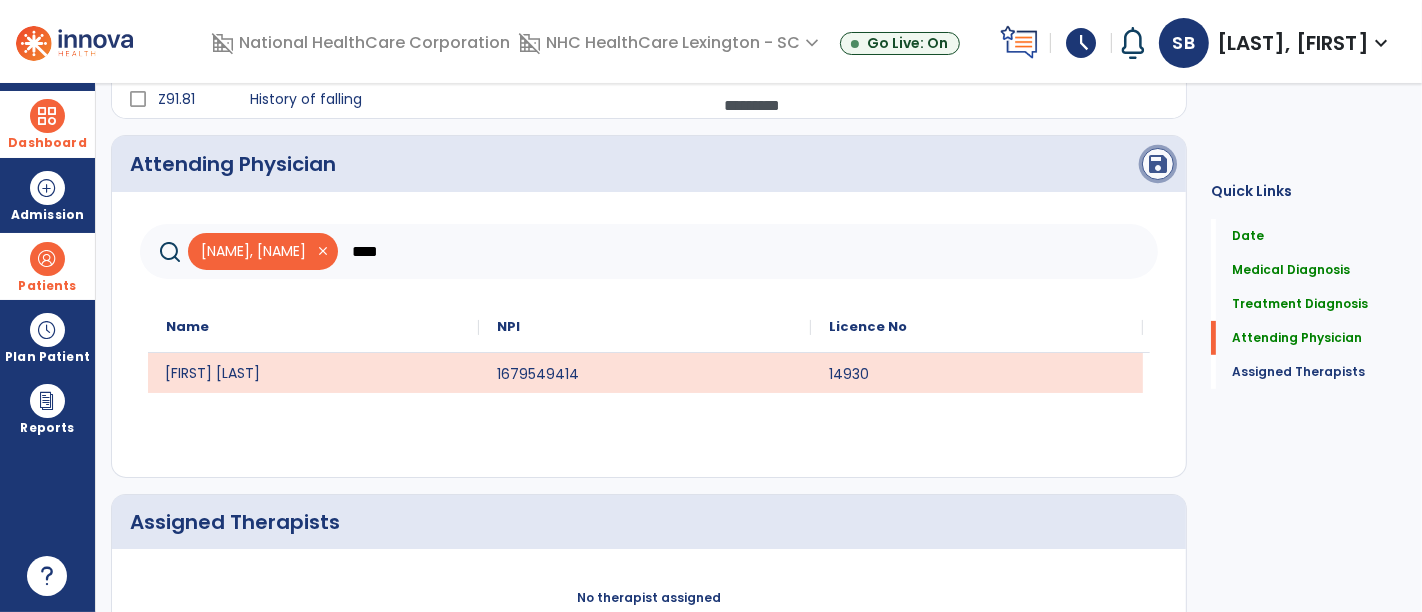 click on "save" 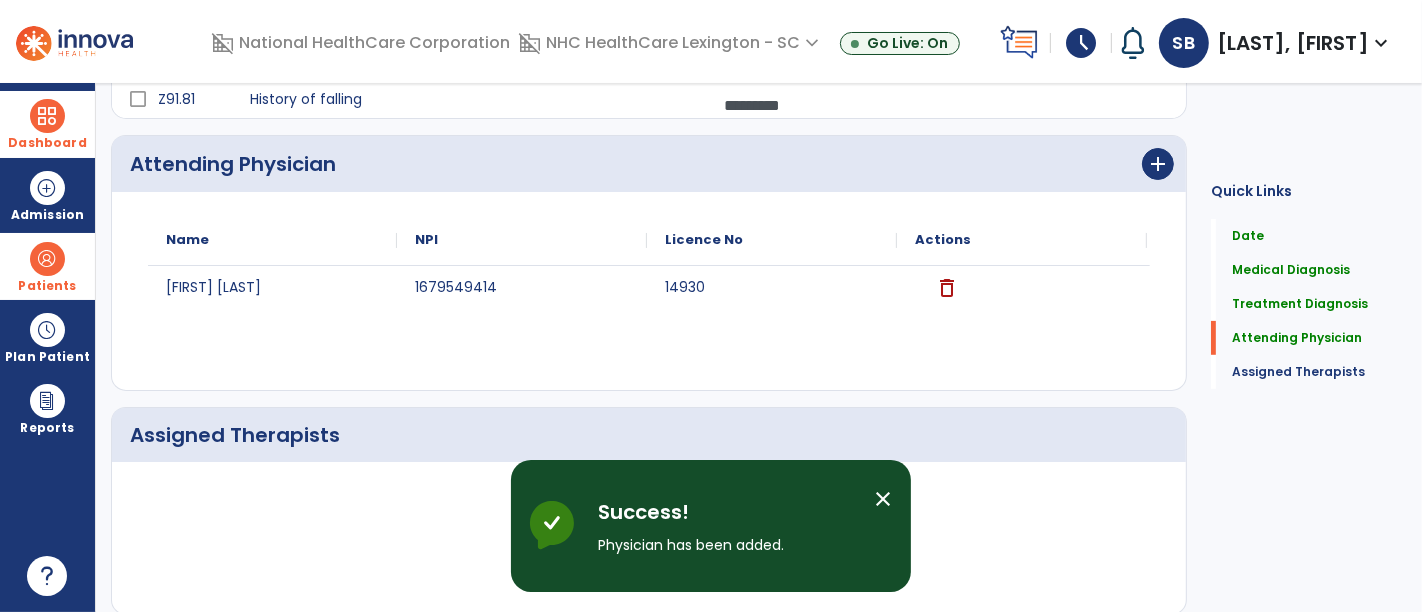 scroll, scrollTop: 585, scrollLeft: 0, axis: vertical 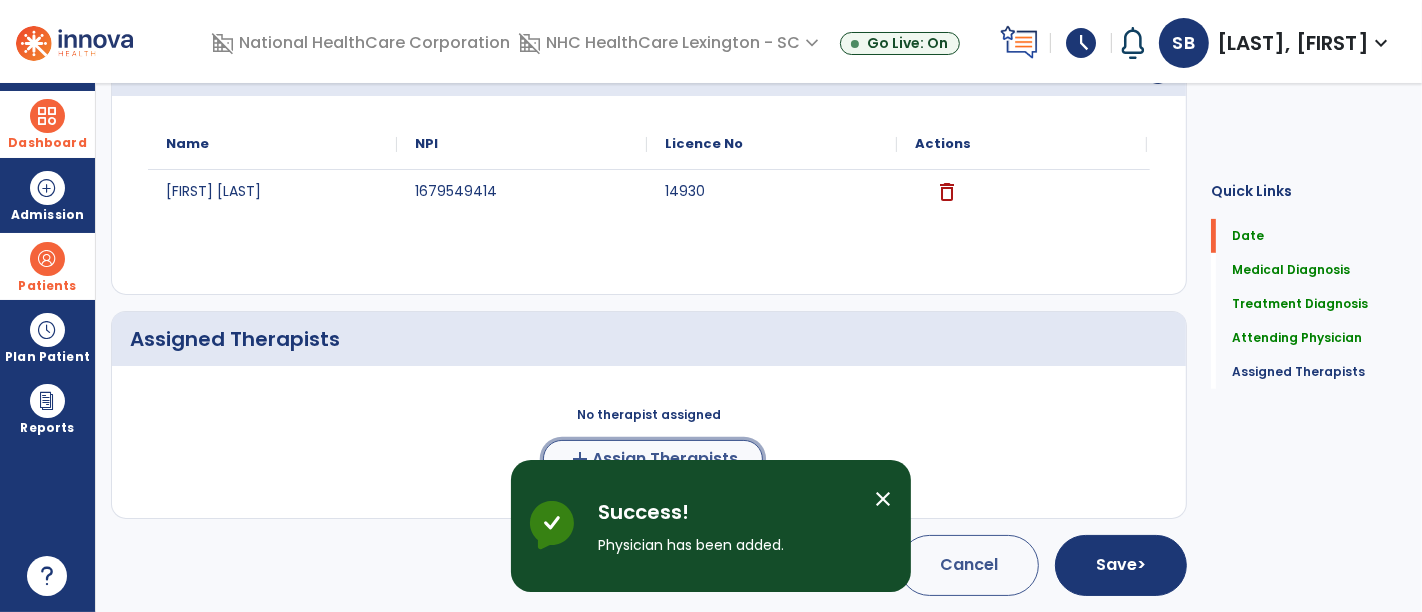 click on "Assign Therapists" 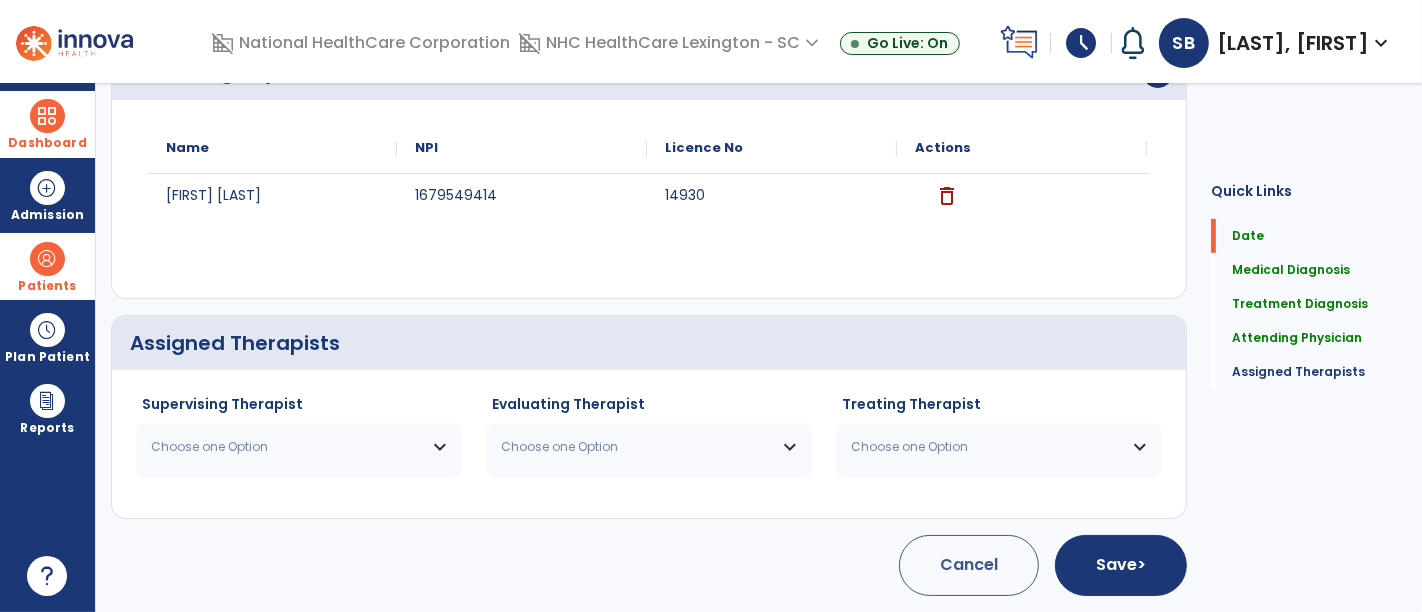 scroll, scrollTop: 577, scrollLeft: 0, axis: vertical 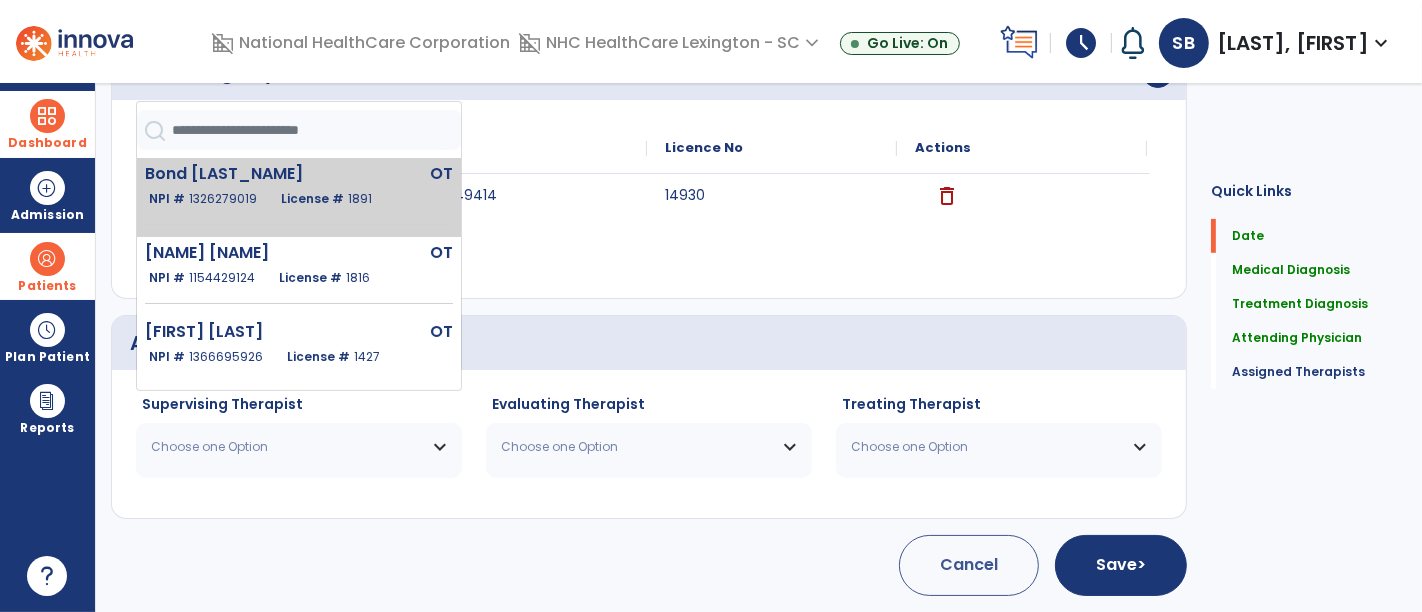 click on "NPI # [NUMBER]  License #  [NUMBER]" 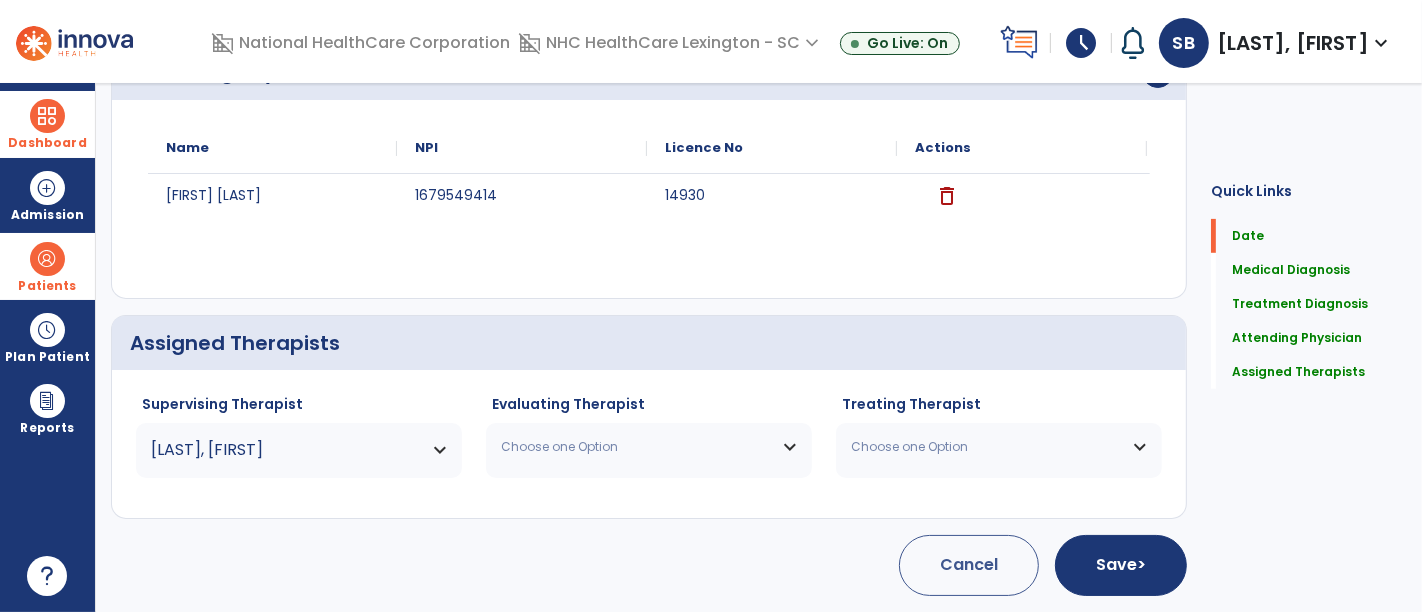 click on "Choose one Option" at bounding box center (649, 447) 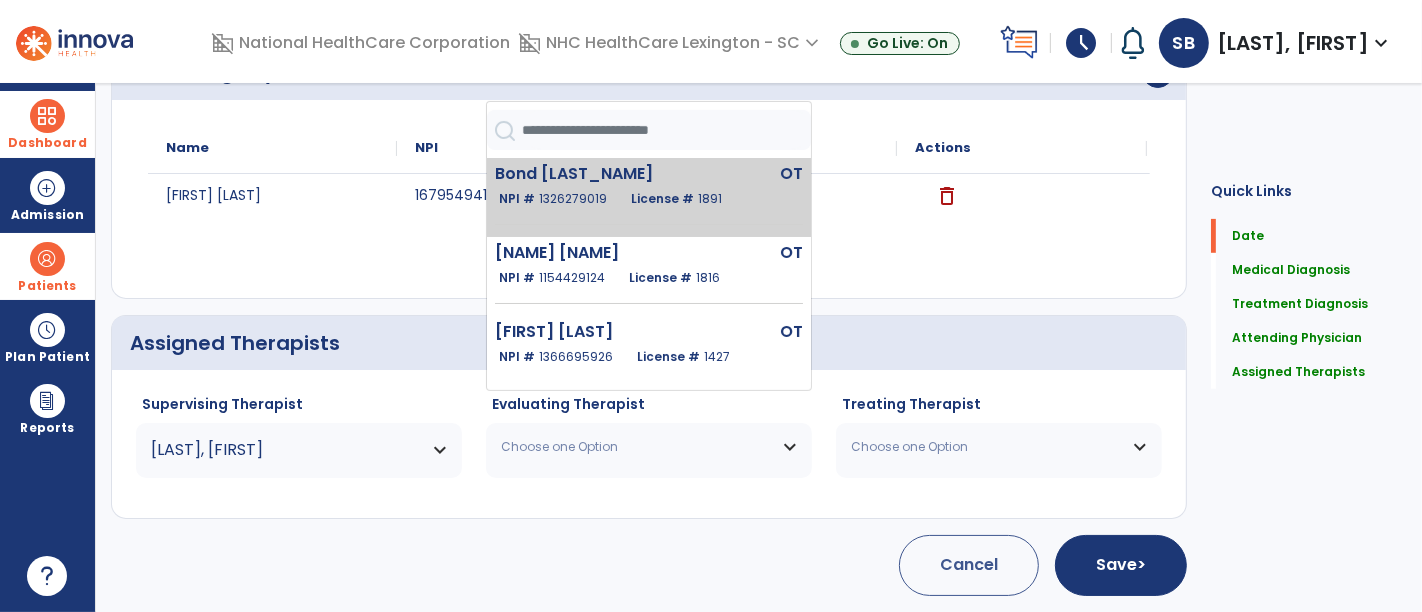 click on "License # [NUMBER]" 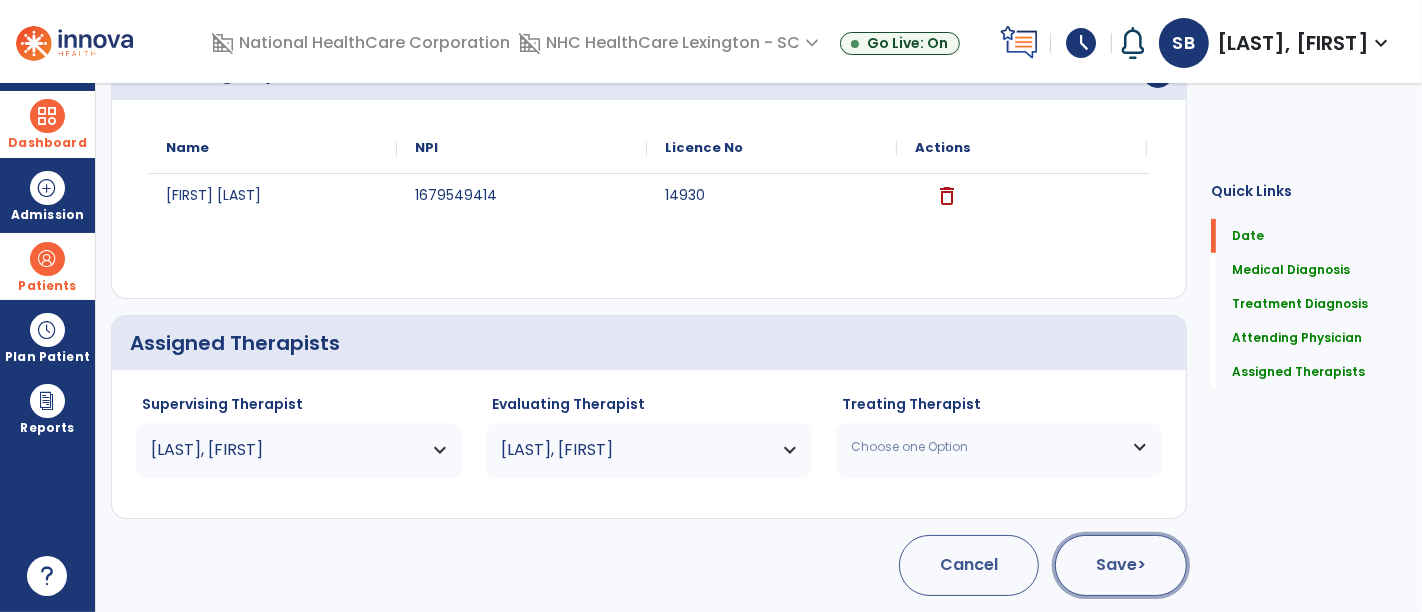 click on "Save  >" 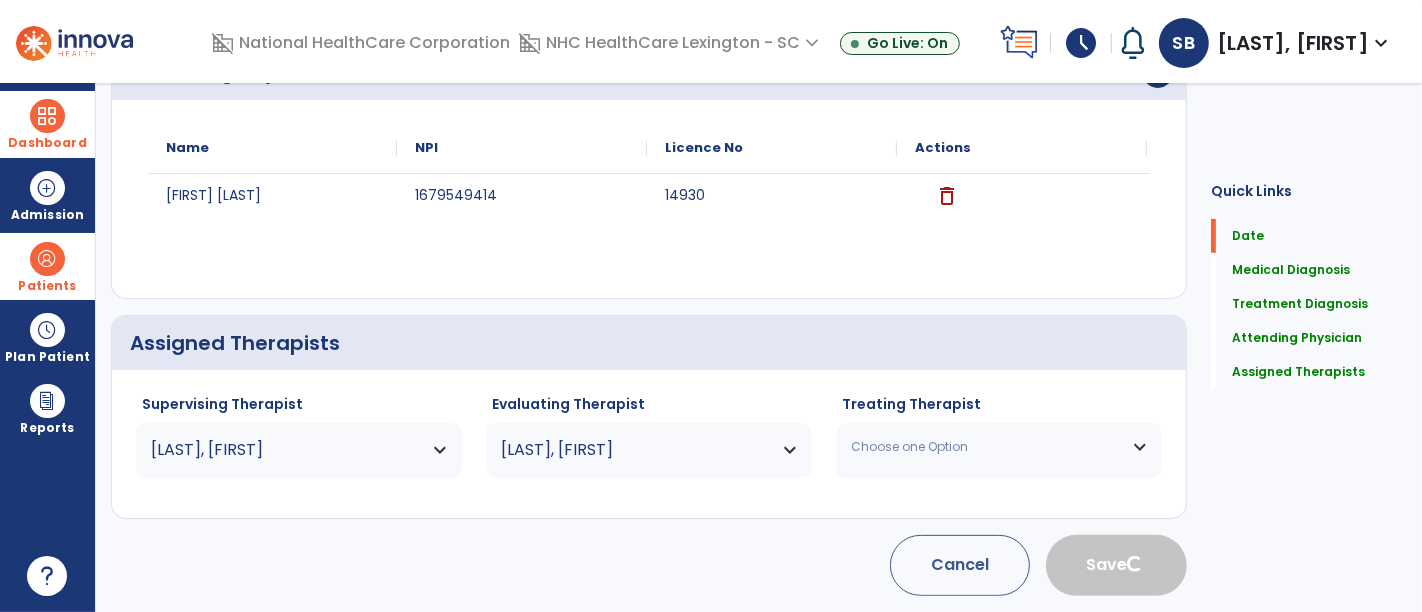 type 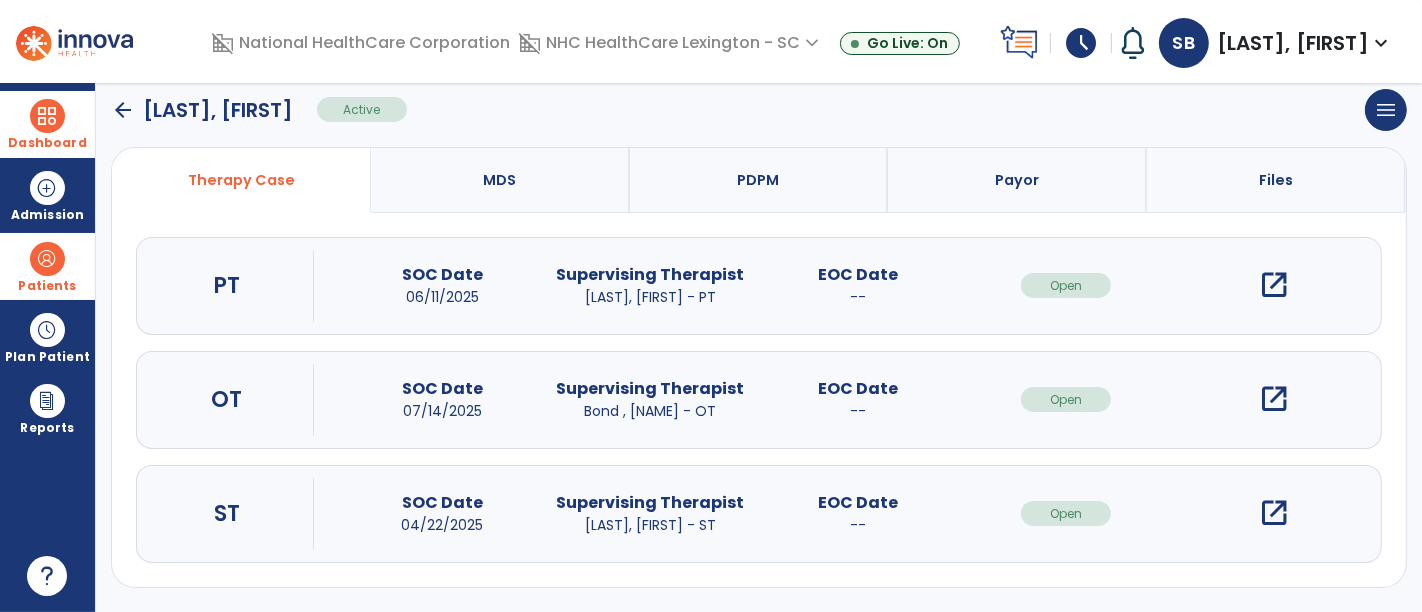 scroll, scrollTop: 171, scrollLeft: 0, axis: vertical 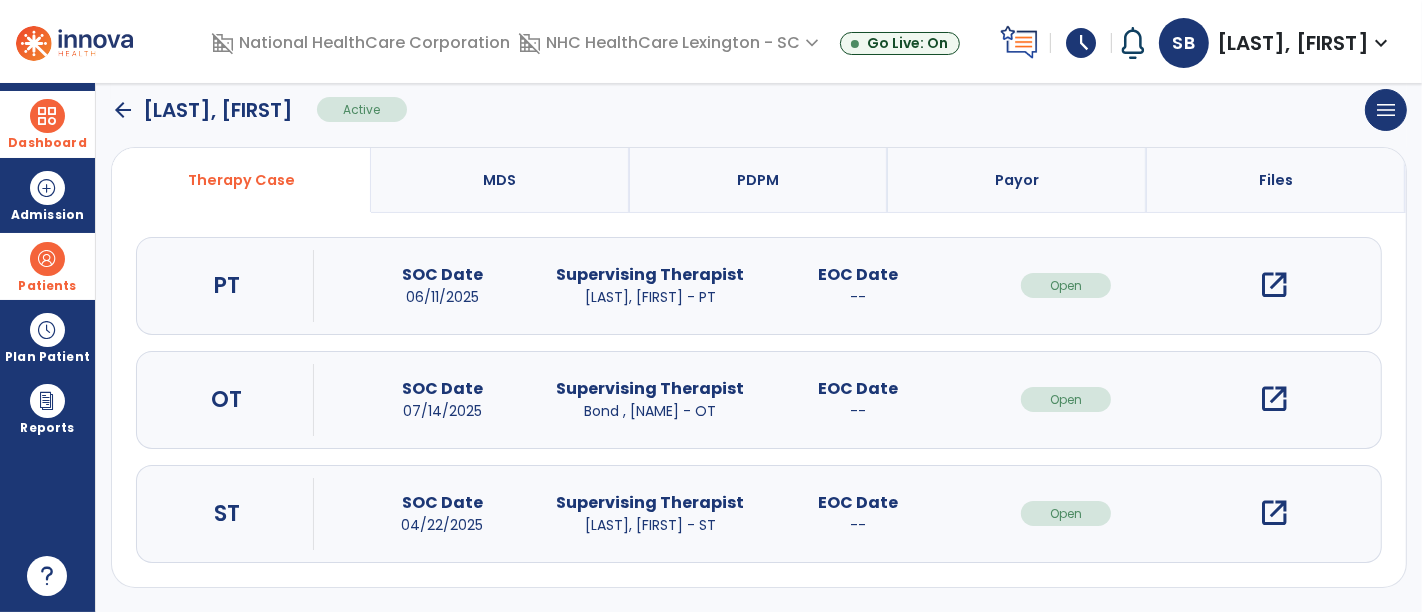 click on "open_in_new" at bounding box center [1274, 399] 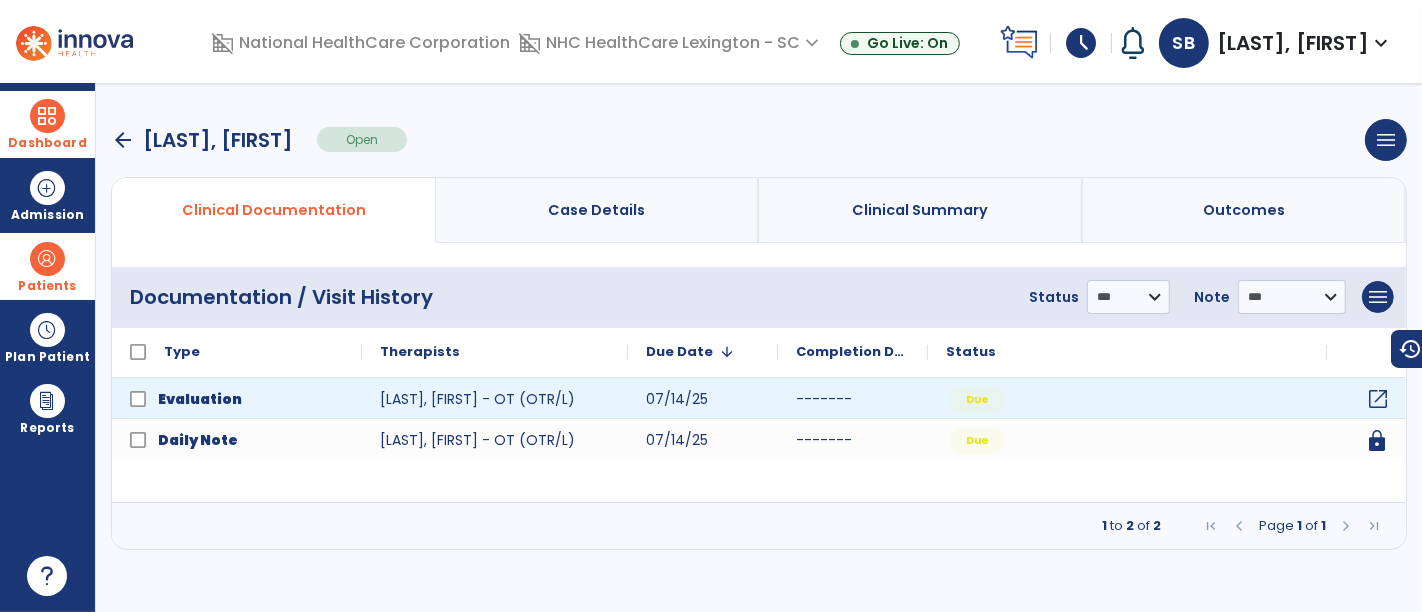click on "open_in_new" 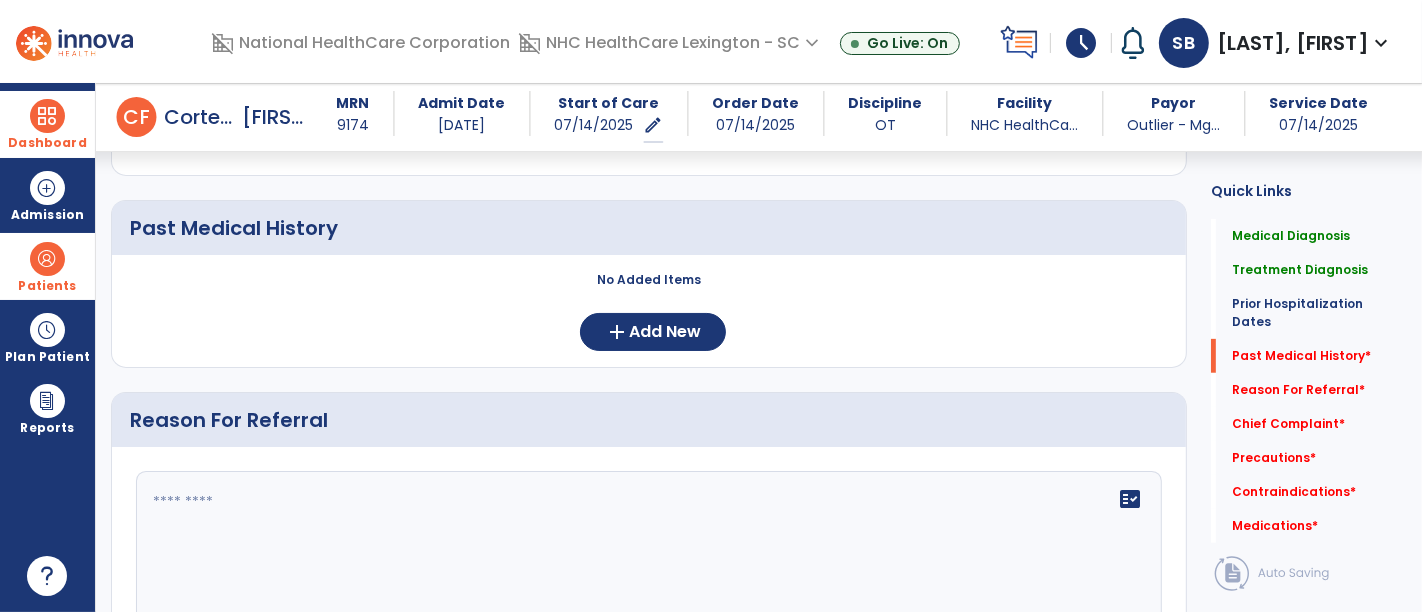 scroll, scrollTop: 710, scrollLeft: 0, axis: vertical 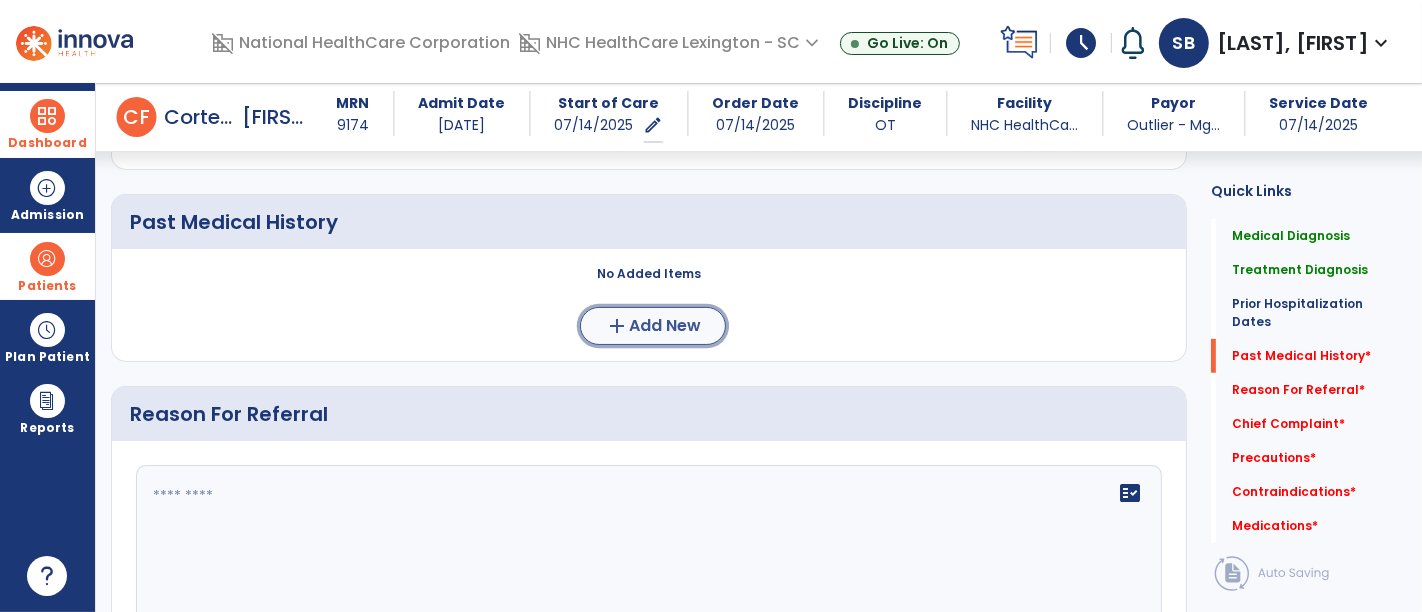 click on "Add New" 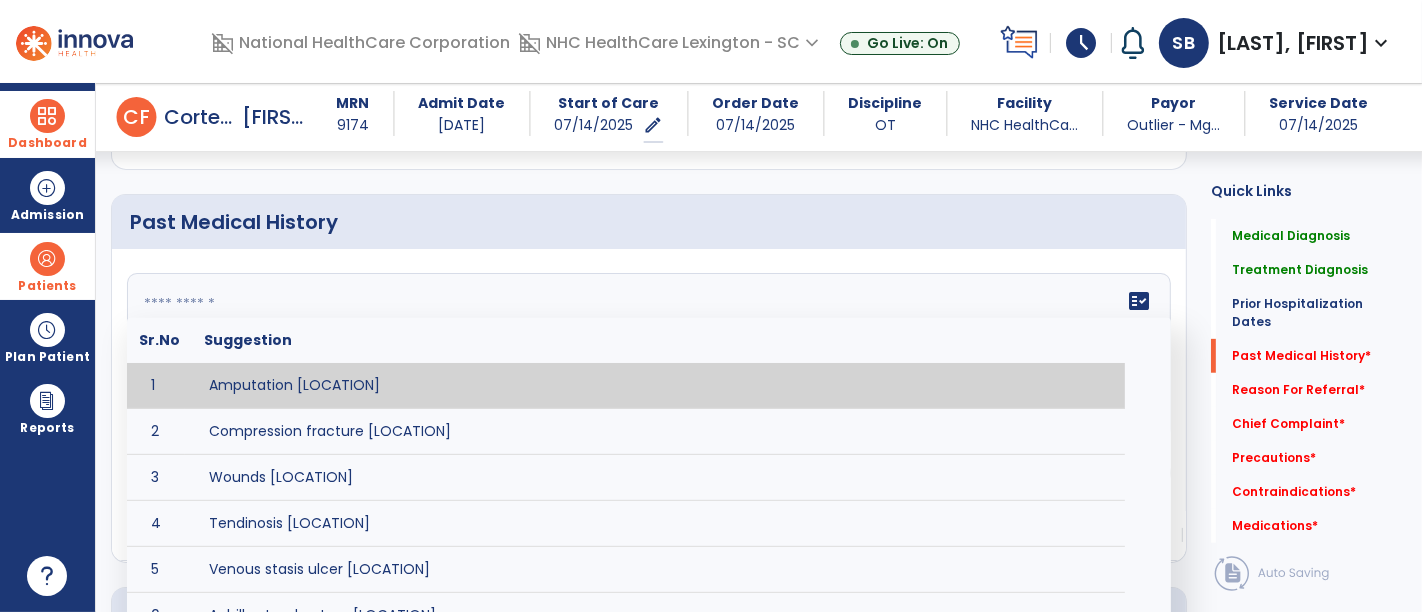 drag, startPoint x: 194, startPoint y: 352, endPoint x: 666, endPoint y: 324, distance: 472.82977 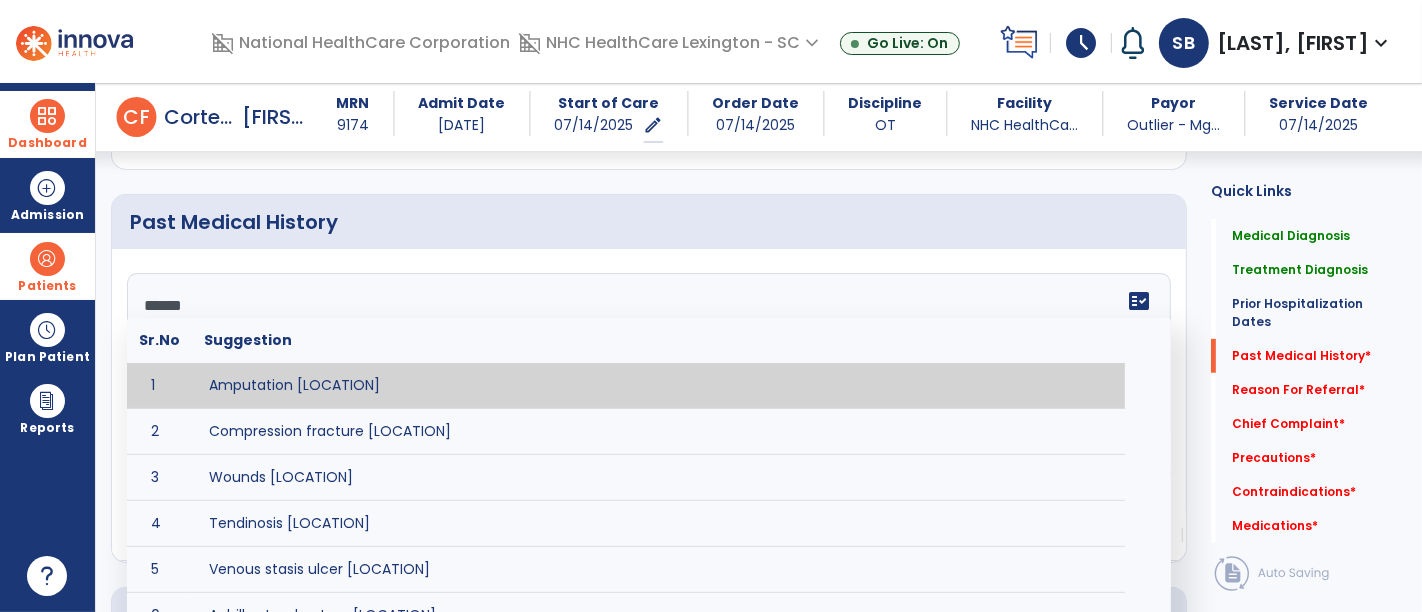 scroll, scrollTop: 287, scrollLeft: 0, axis: vertical 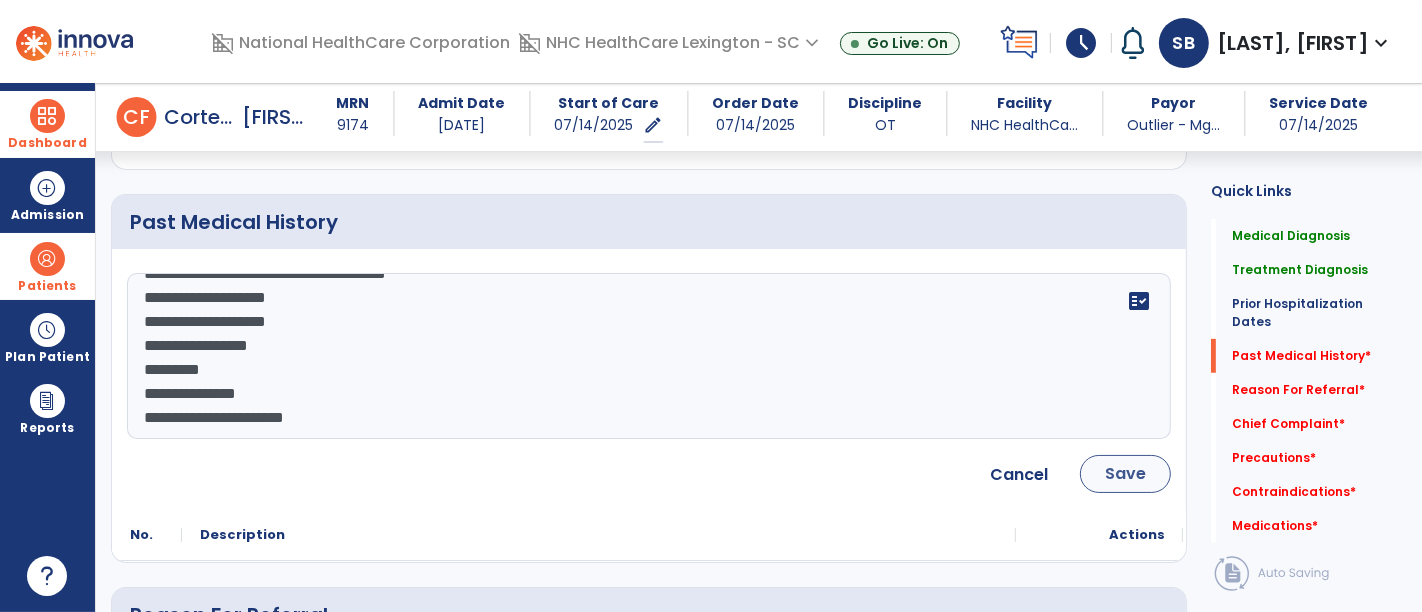 type on "**********" 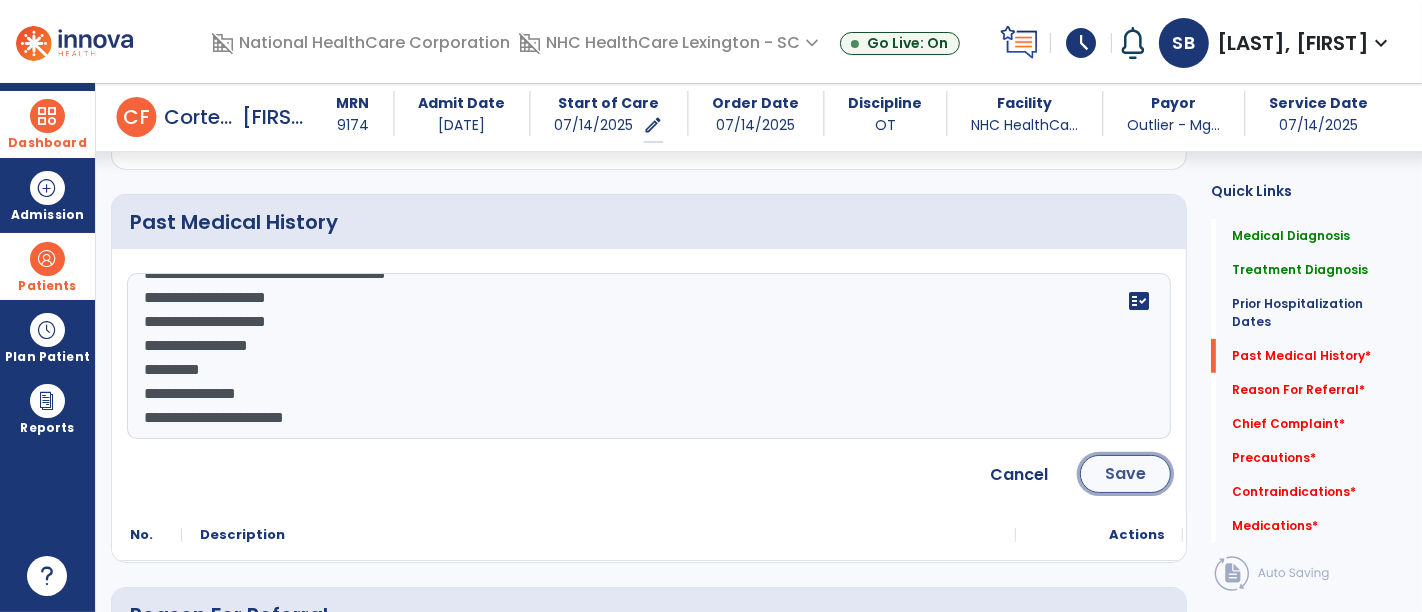 click on "Save" 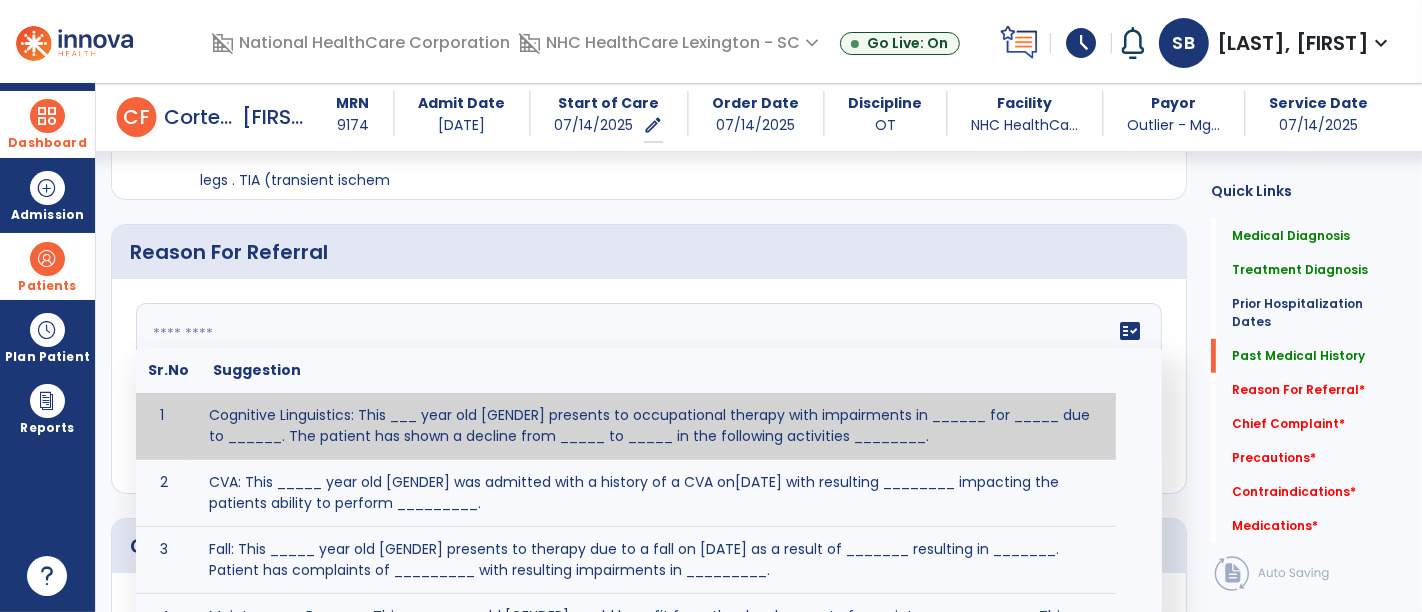 click on "fact_check Sr.No Suggestion 1 Cognitive Linguistics: This ___ year old [GENDER] presents to occupational therapy with impairments in ______ for _____ due to ______. The patient has shown a decline from _____ to _____ in the following activities ________. 2 CVA: This _____ year old [GENDER] was admitted with a history of a CVA on[DATE] with resulting ________ impacting the patients ability to perform _________. 3 Fall: This _____ year old [GENDER] falls on [DATE] as a result of _______ resulting in _______. Patient has complaints of _________ with resulting impairments in _________. 4 5 Fall at Home: This _____ year old [GENDER] fell at home, resulting in ________. This has impacted this patient's _______. As a result of these noted limitations in functional activities, this patient is unable to safely return to home. This patient requires skilled therapy in order to improve safety and function. 6 7 8 9 10 11" 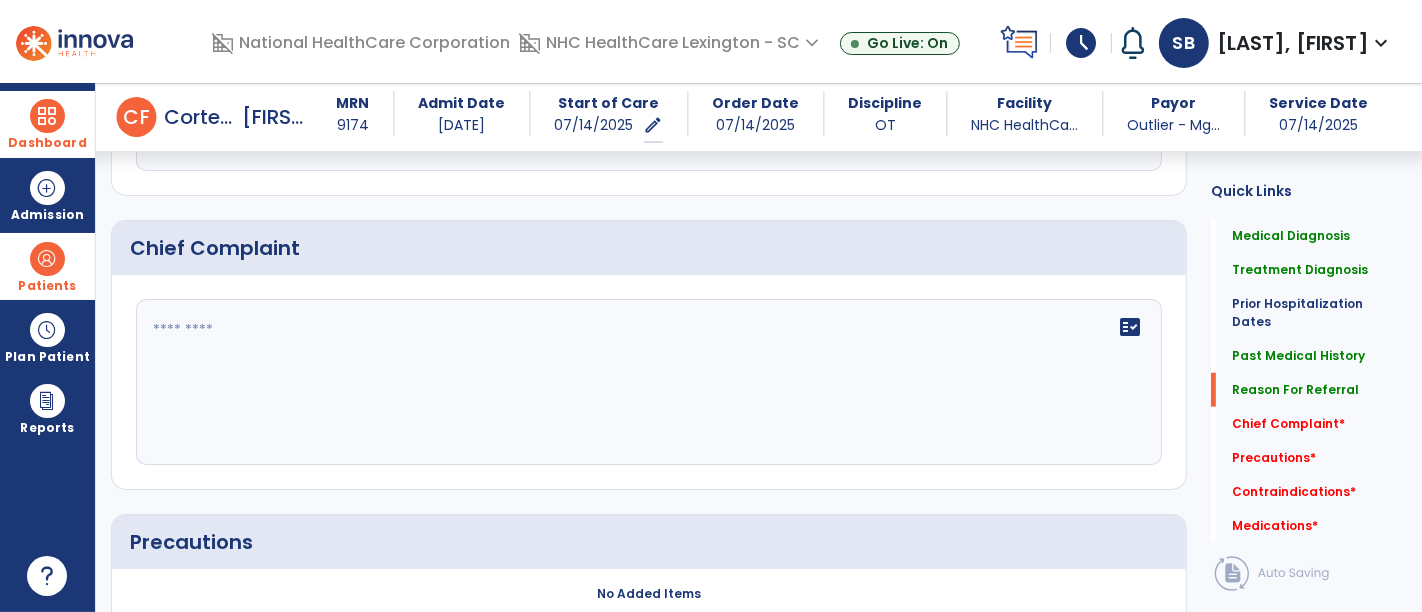 type on "**********" 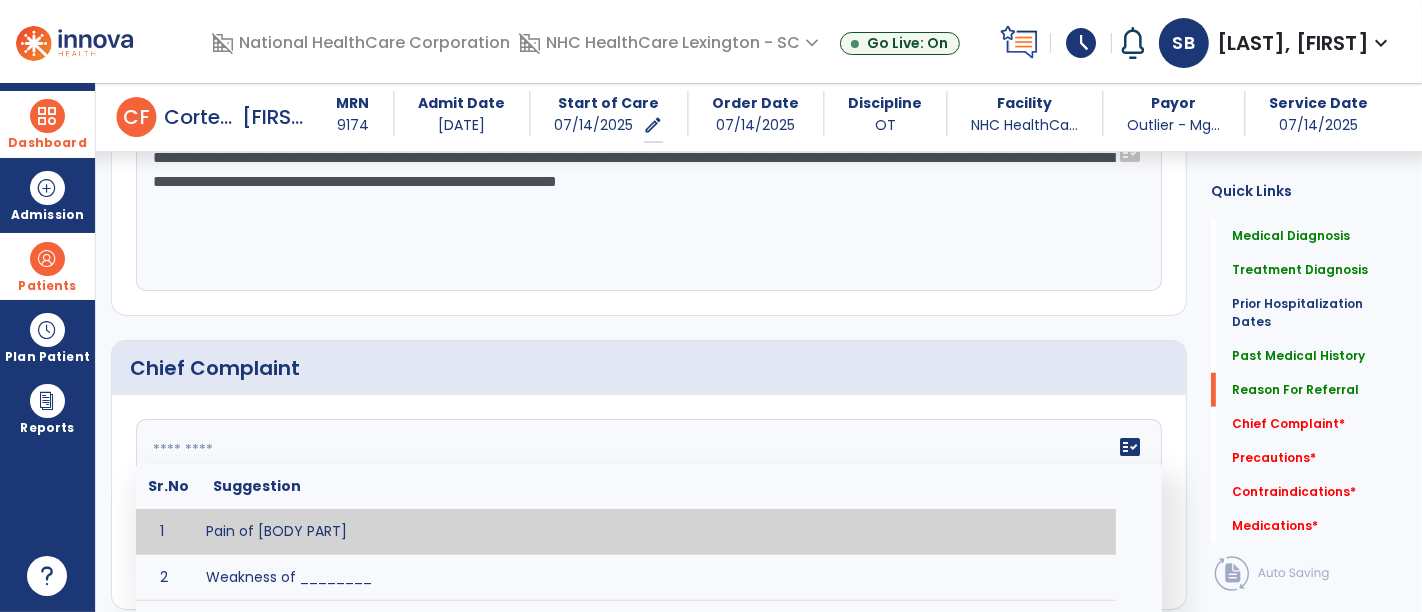 scroll, scrollTop: 1166, scrollLeft: 0, axis: vertical 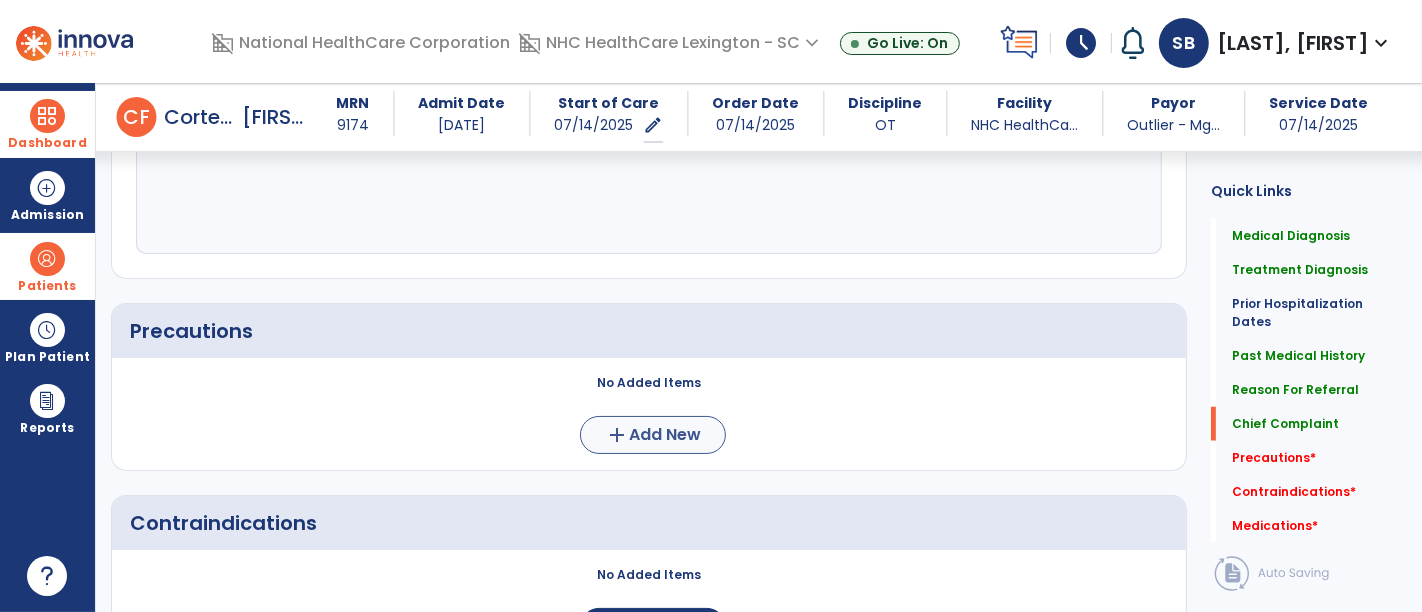 type on "**********" 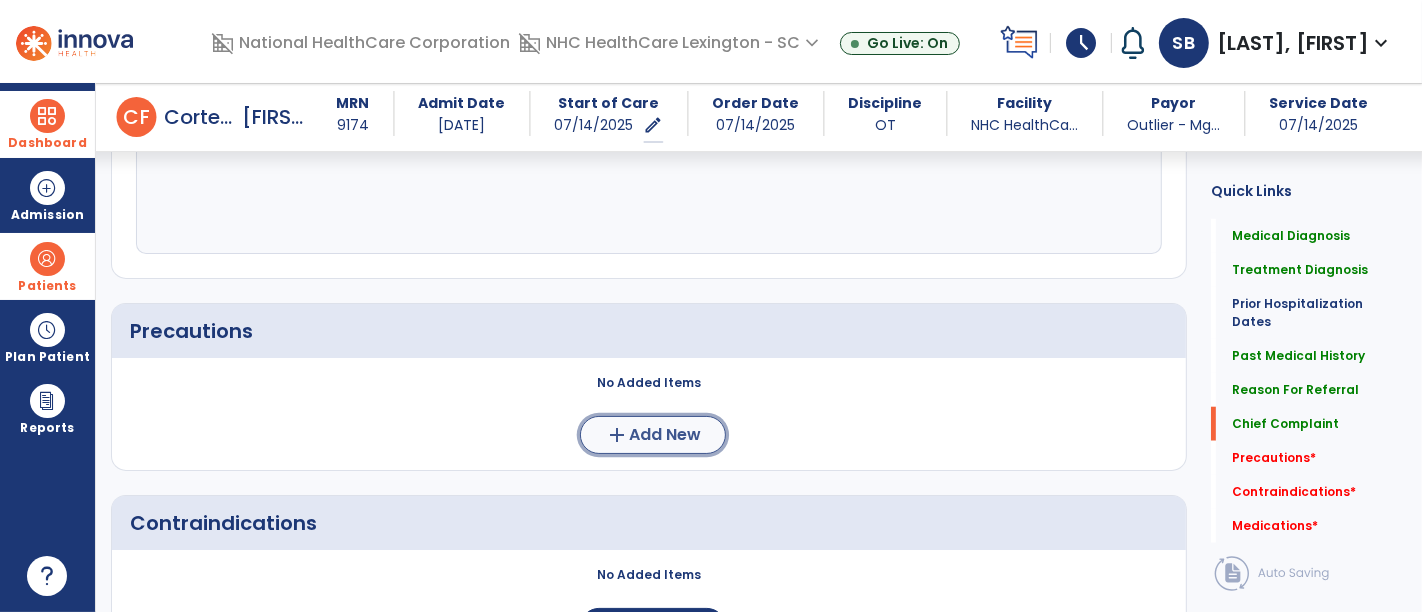 click on "Add New" 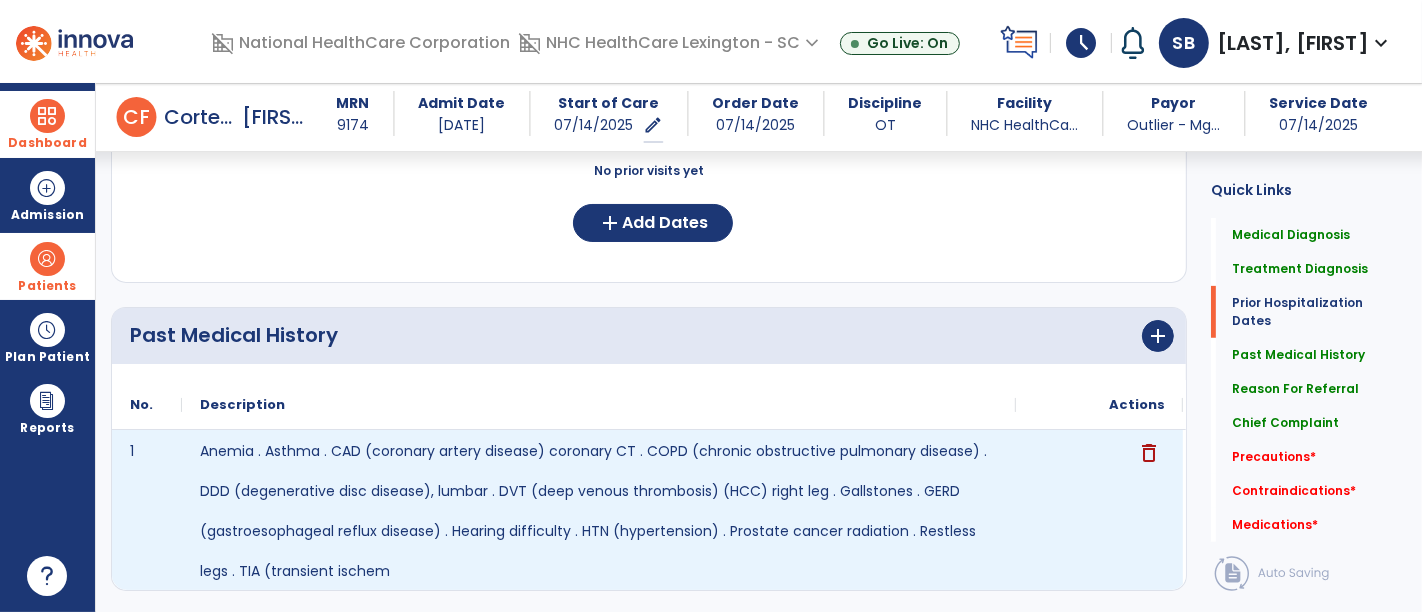 scroll, scrollTop: 595, scrollLeft: 0, axis: vertical 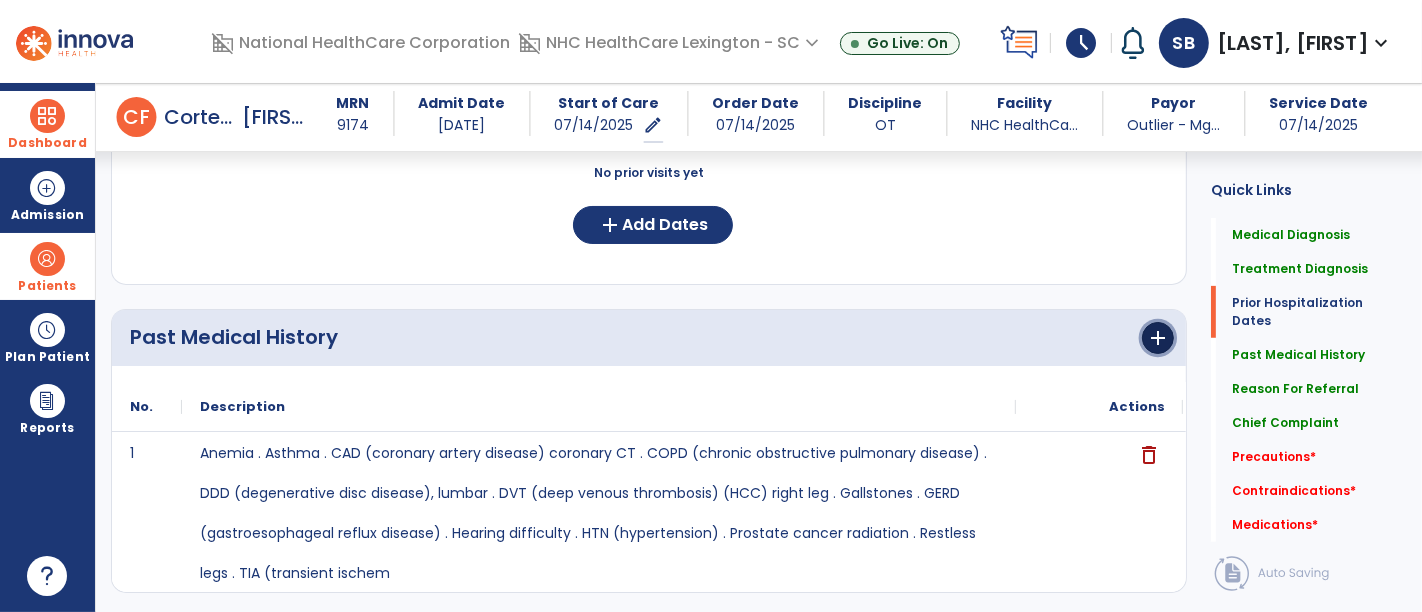 click on "add" 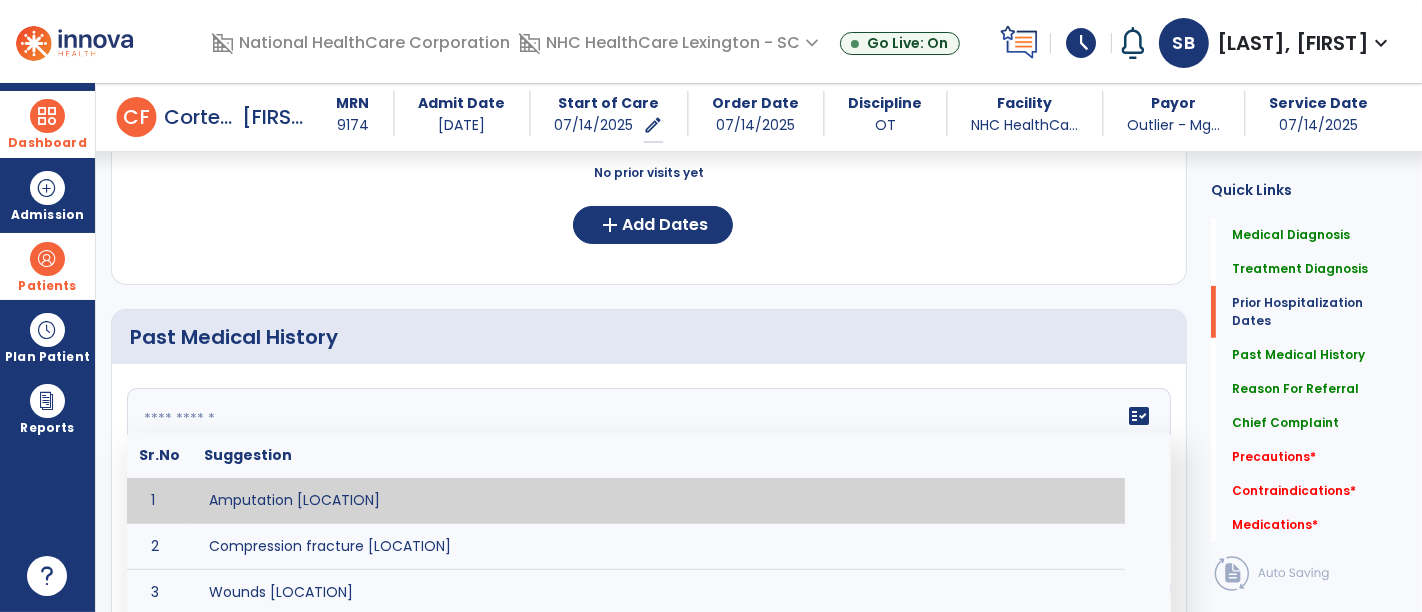 paste on "**********" 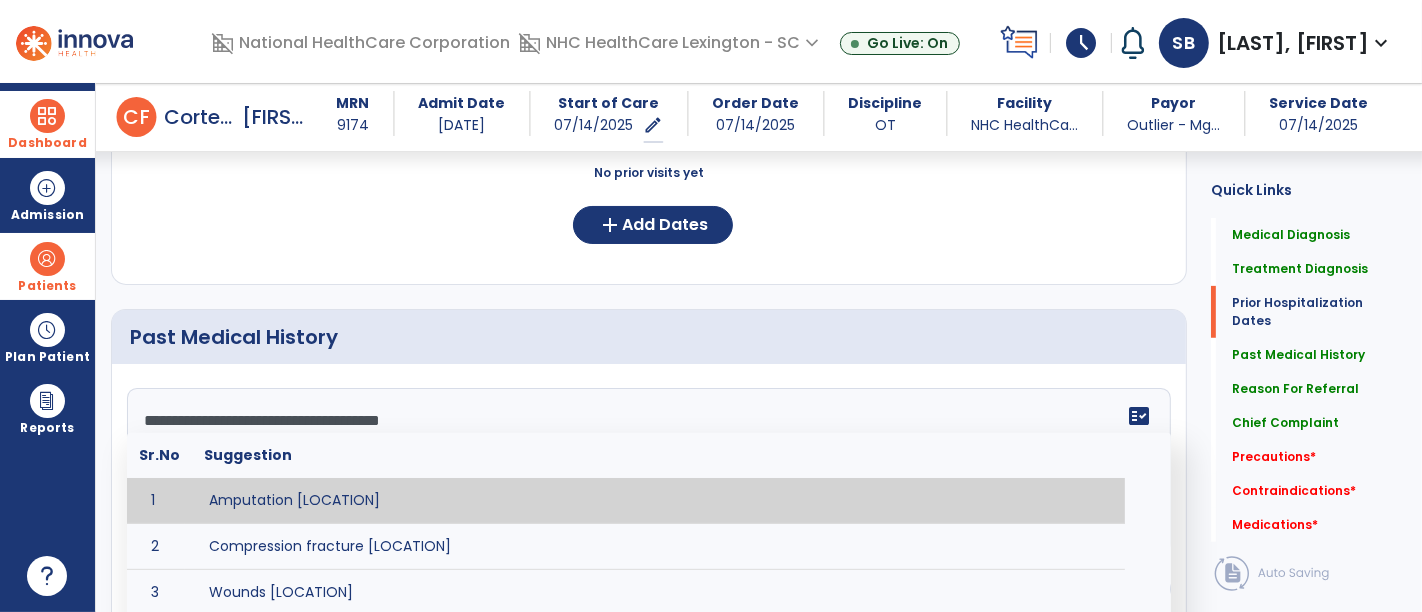 scroll, scrollTop: 205, scrollLeft: 0, axis: vertical 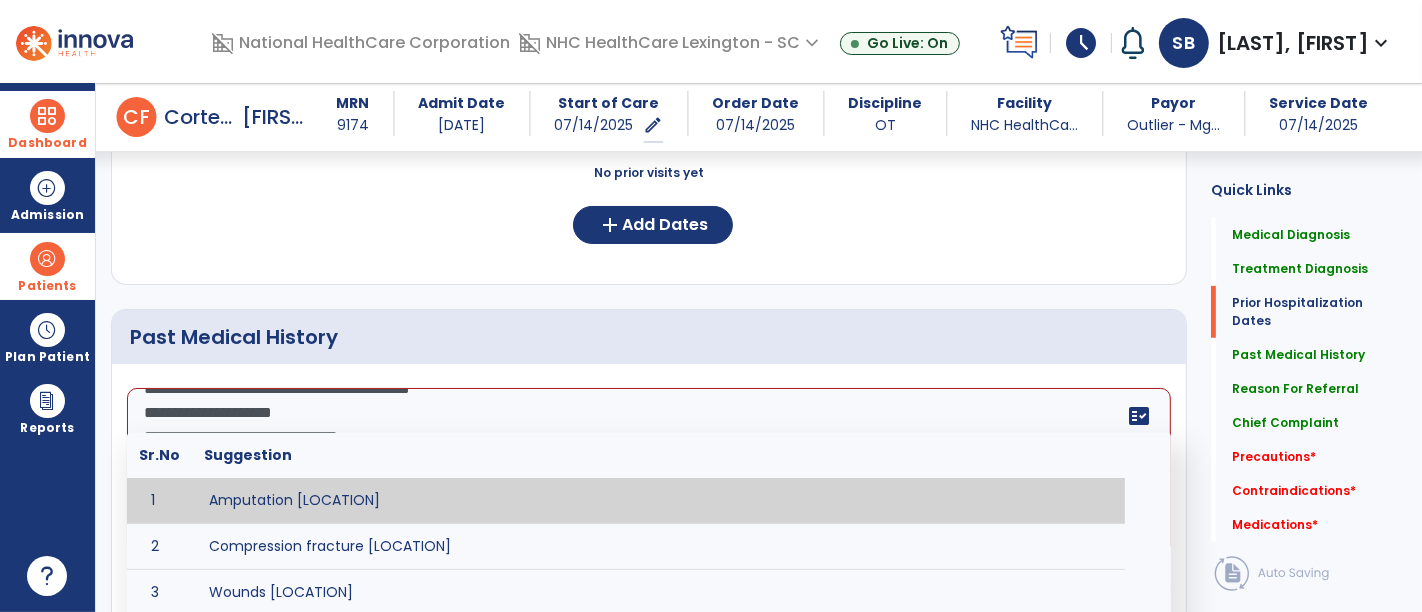 click on "**********" 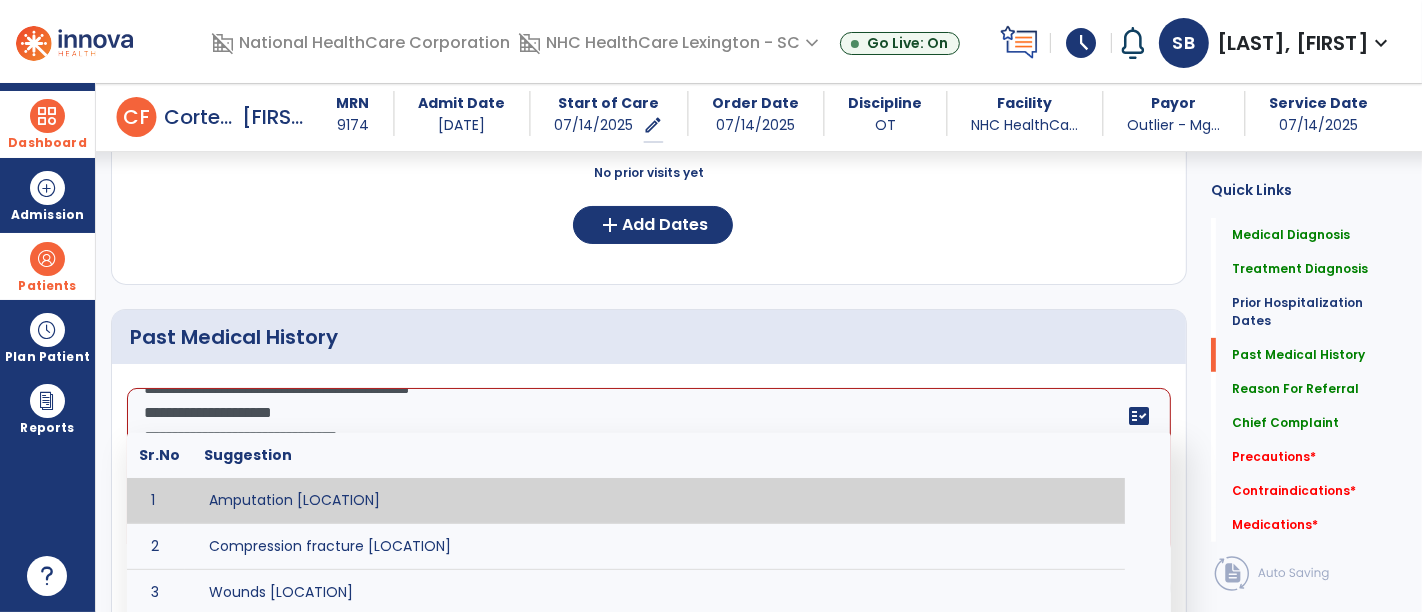 scroll, scrollTop: 800, scrollLeft: 0, axis: vertical 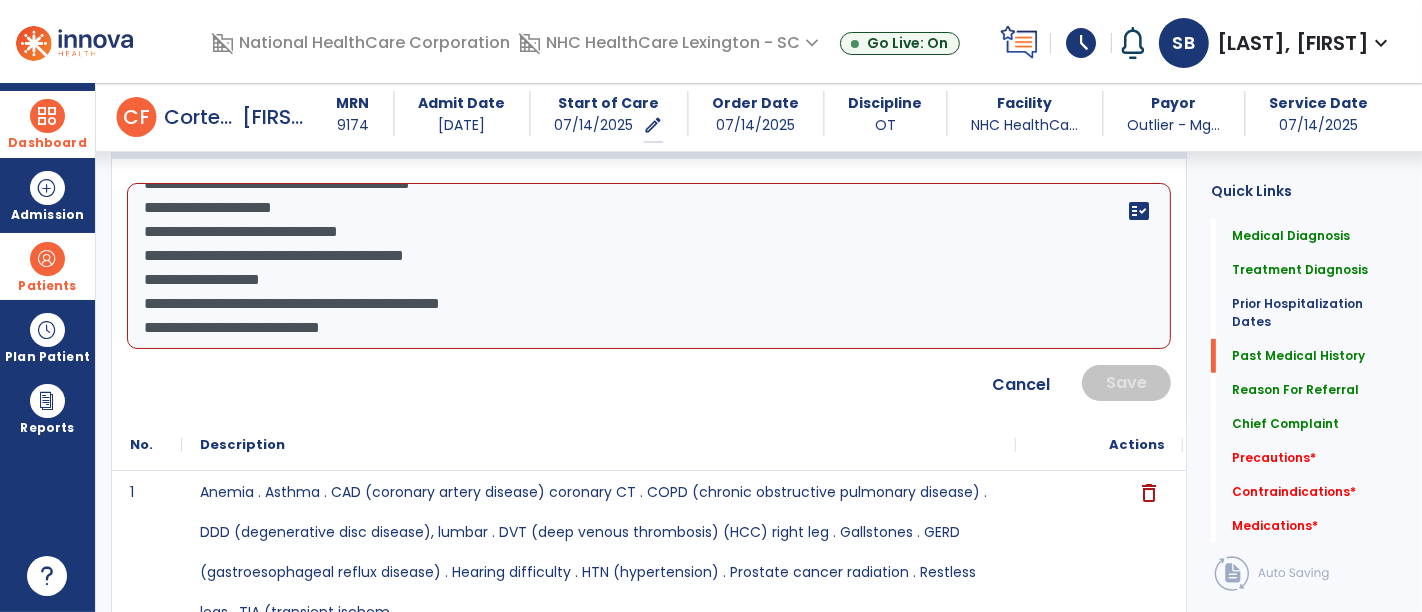 click 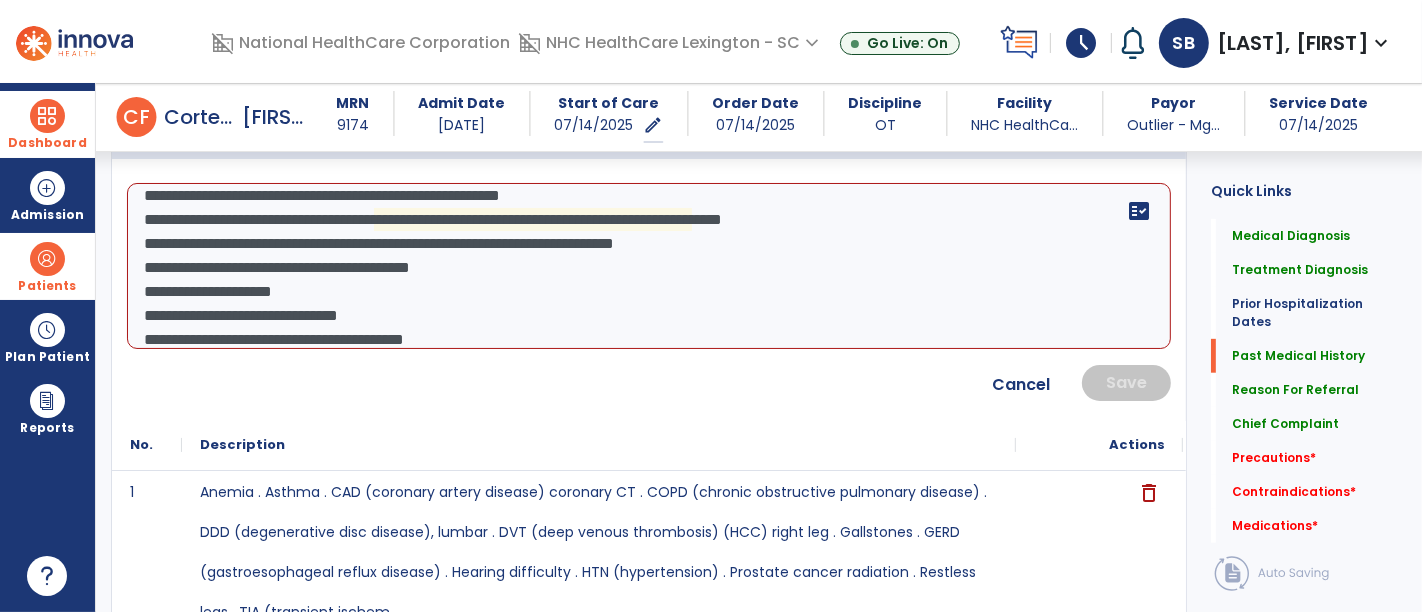 scroll, scrollTop: 44, scrollLeft: 0, axis: vertical 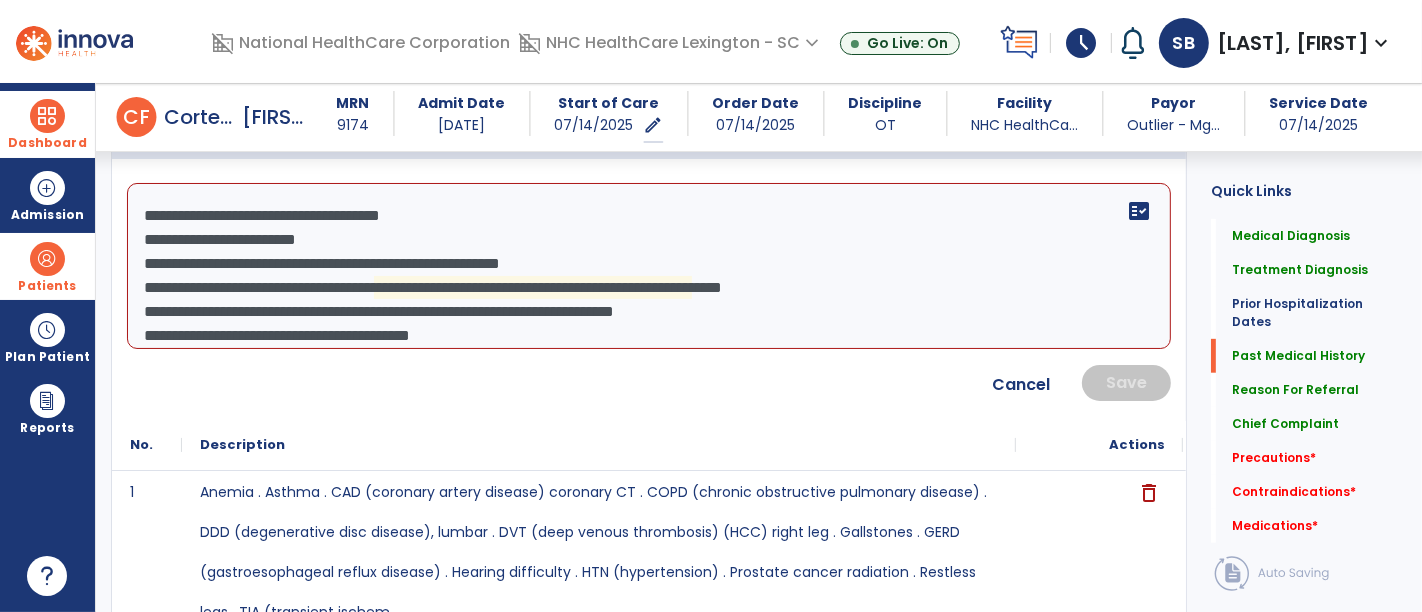 click on "**********" 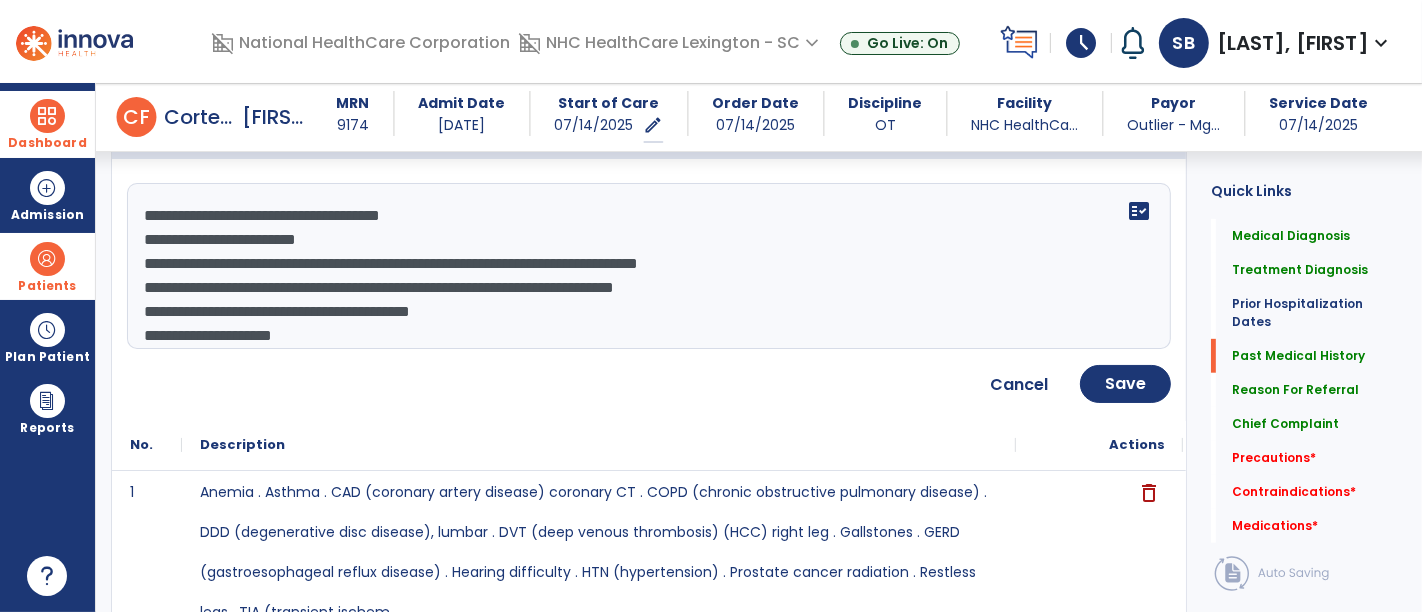 click on "**********" 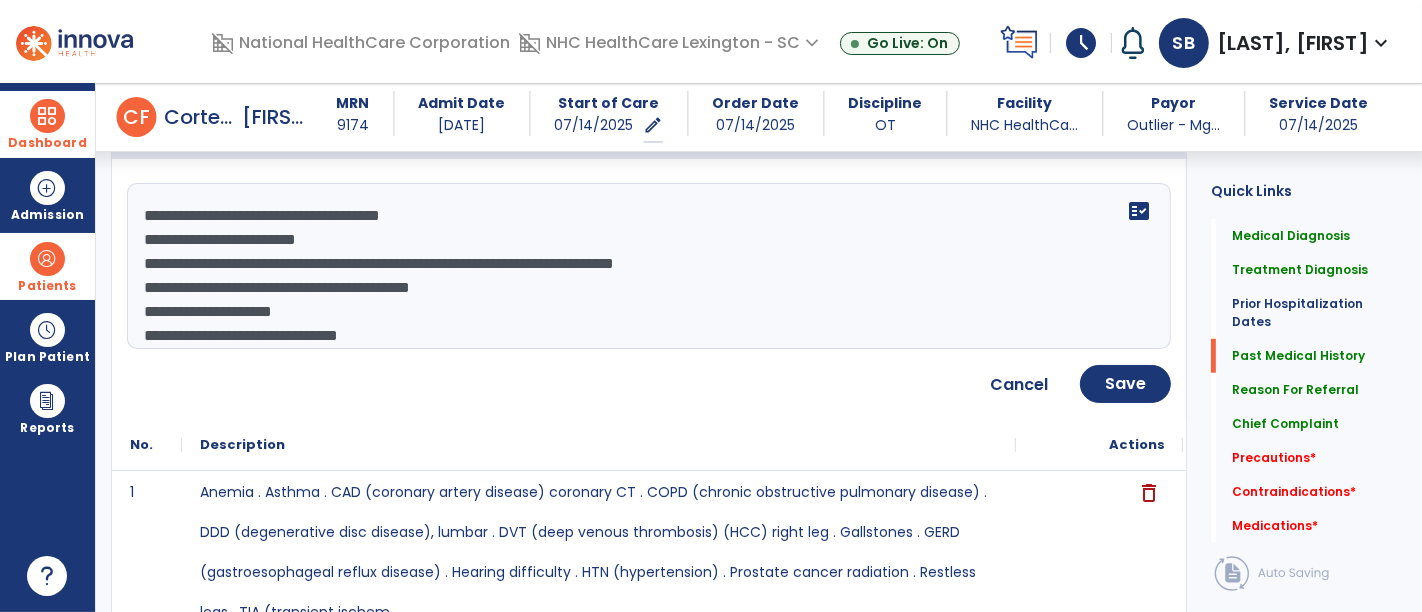 click on "**********" 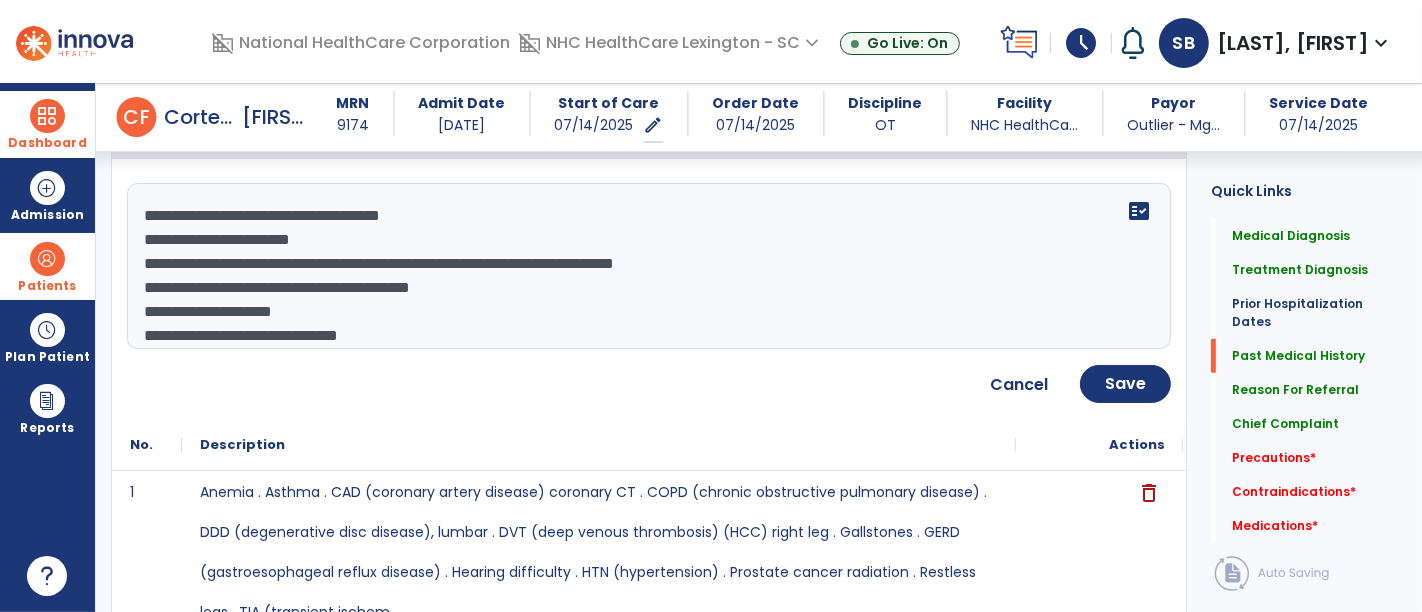 click on "**********" 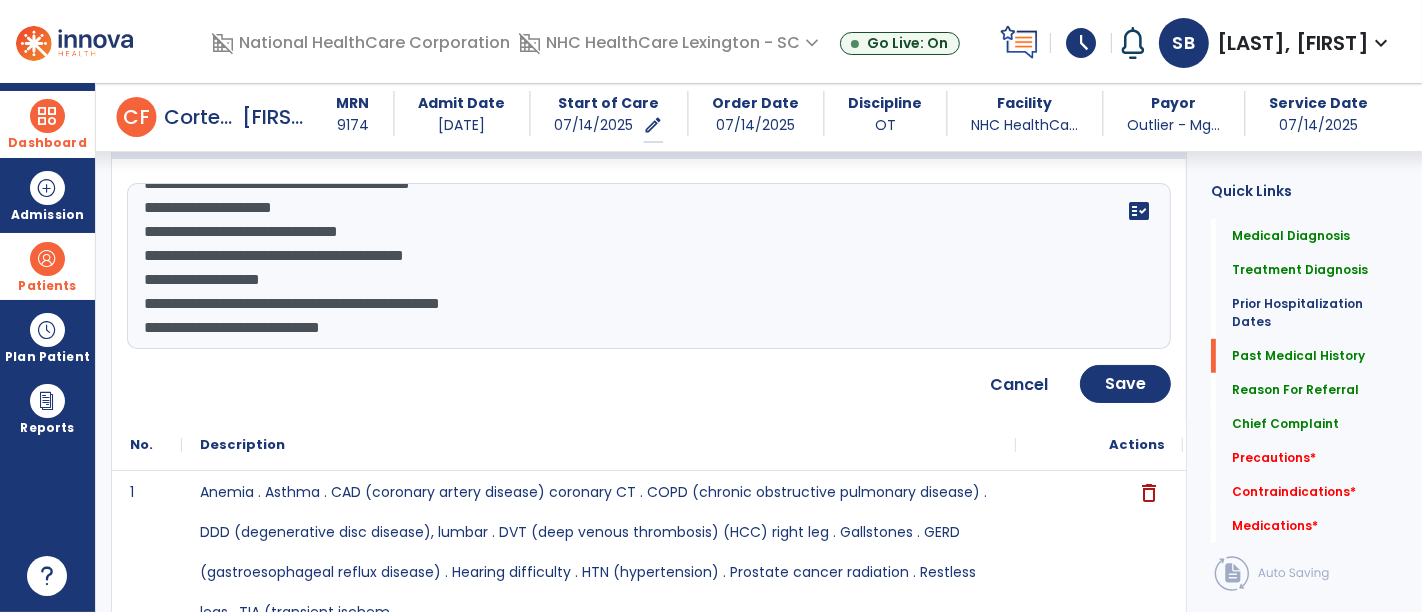 click on "**********" 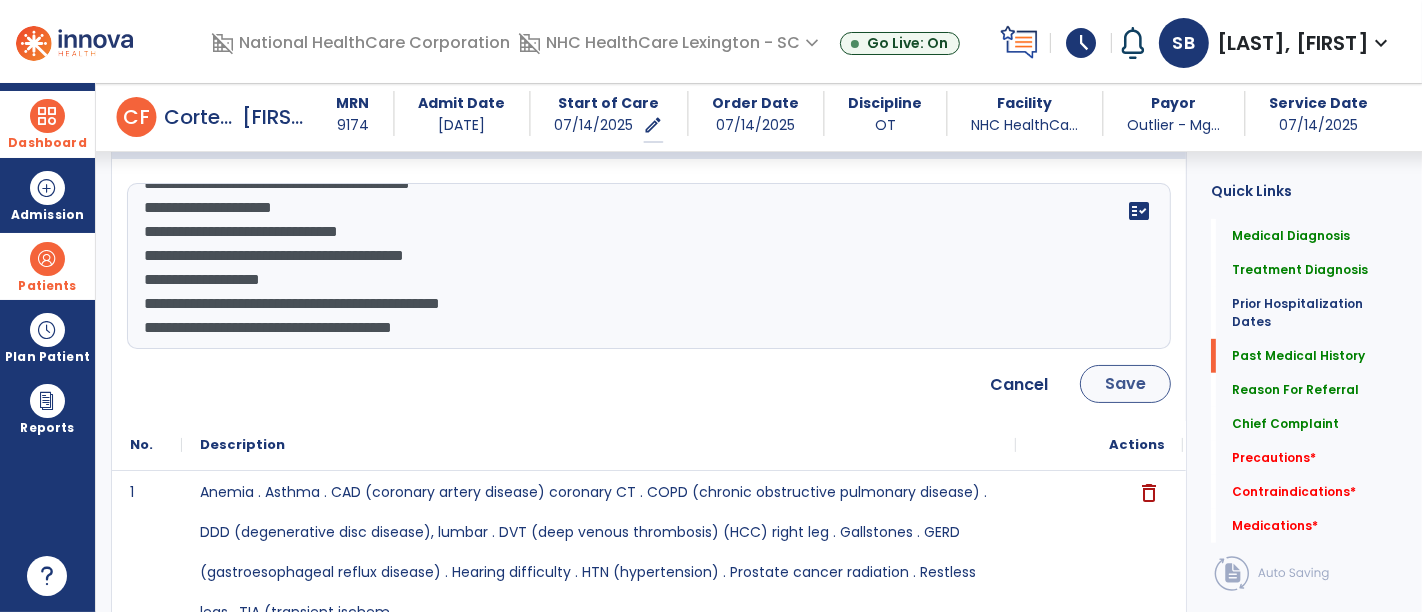 type on "**********" 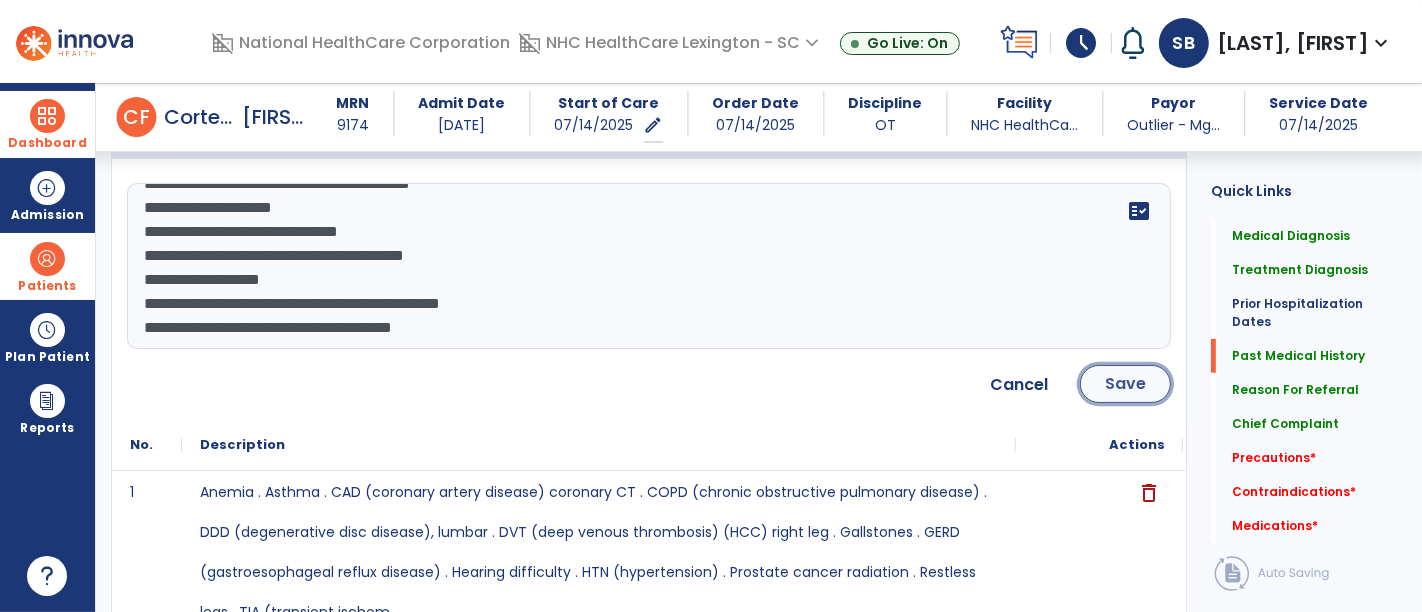 click on "Save" 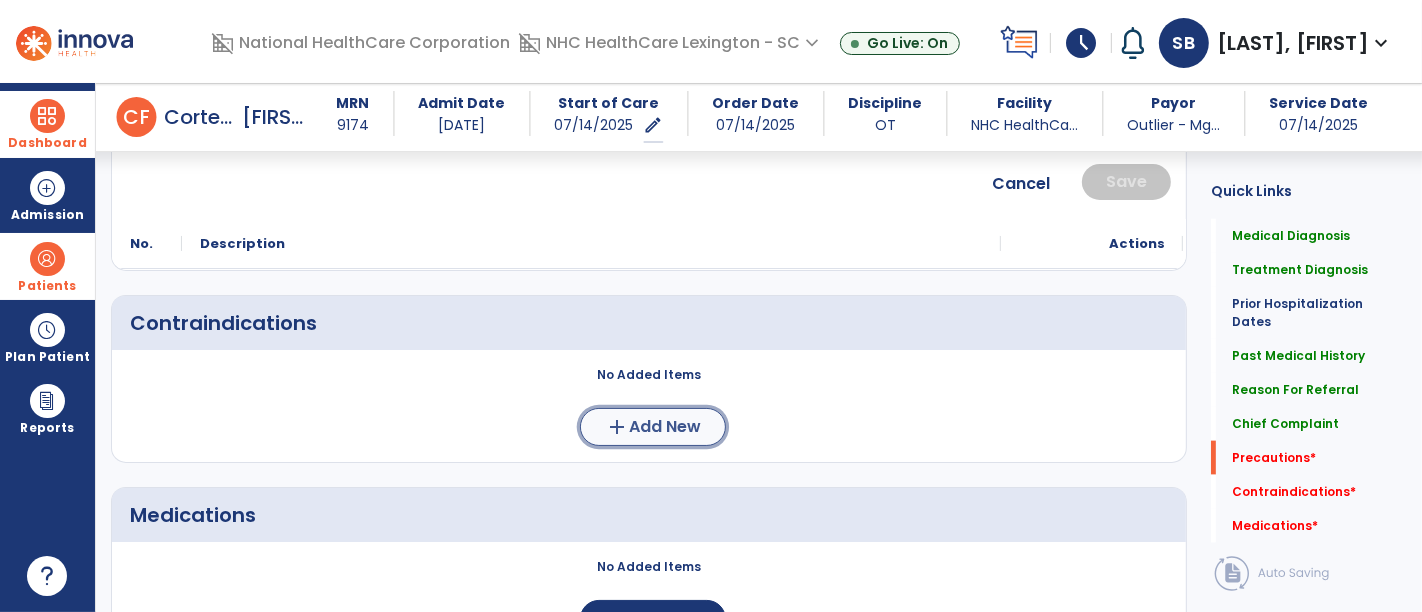 click on "Add New" 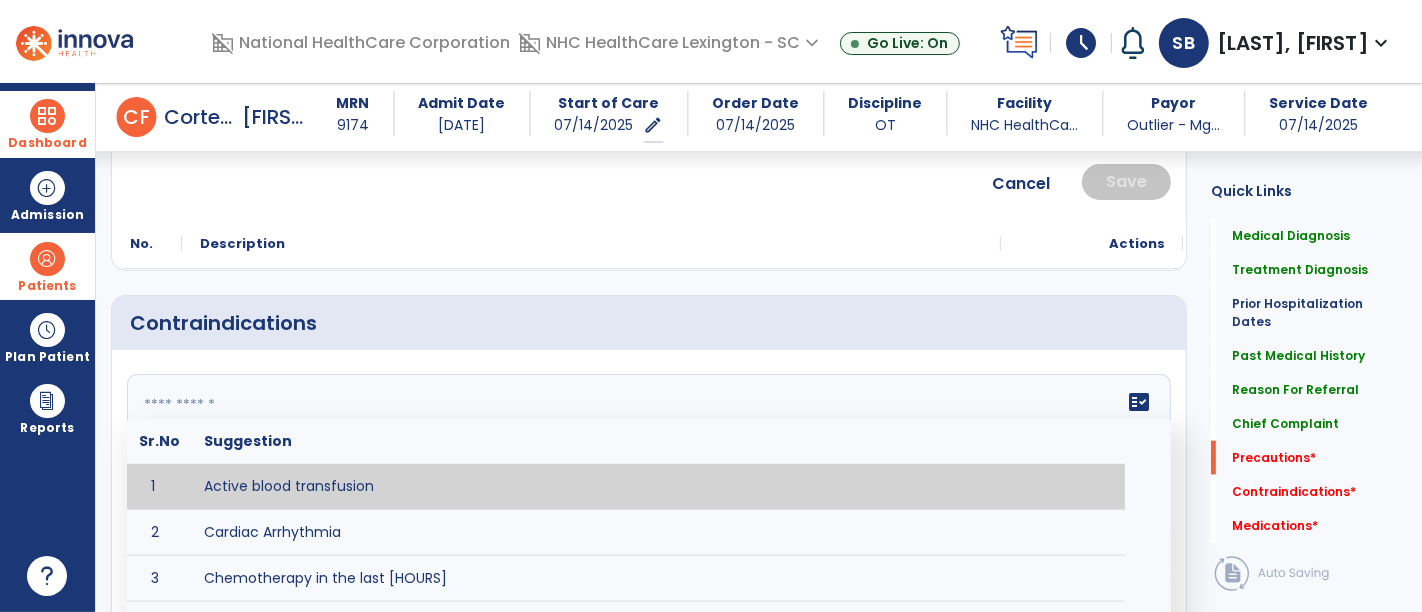 click 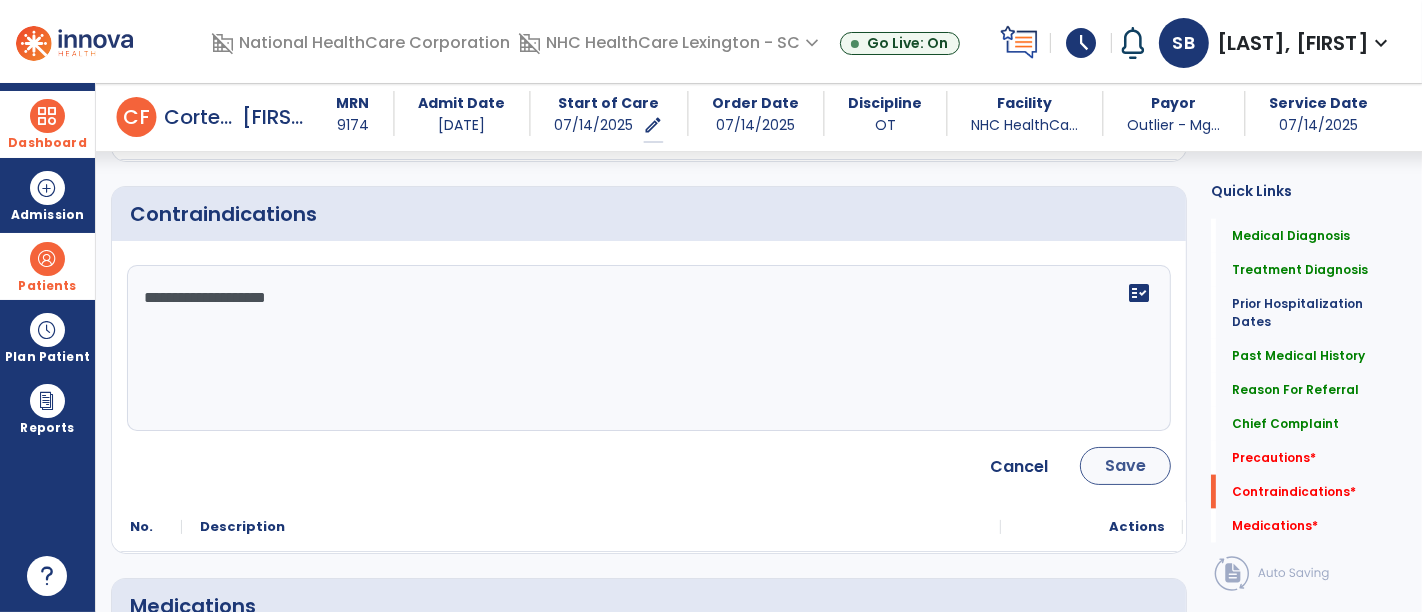 type on "**********" 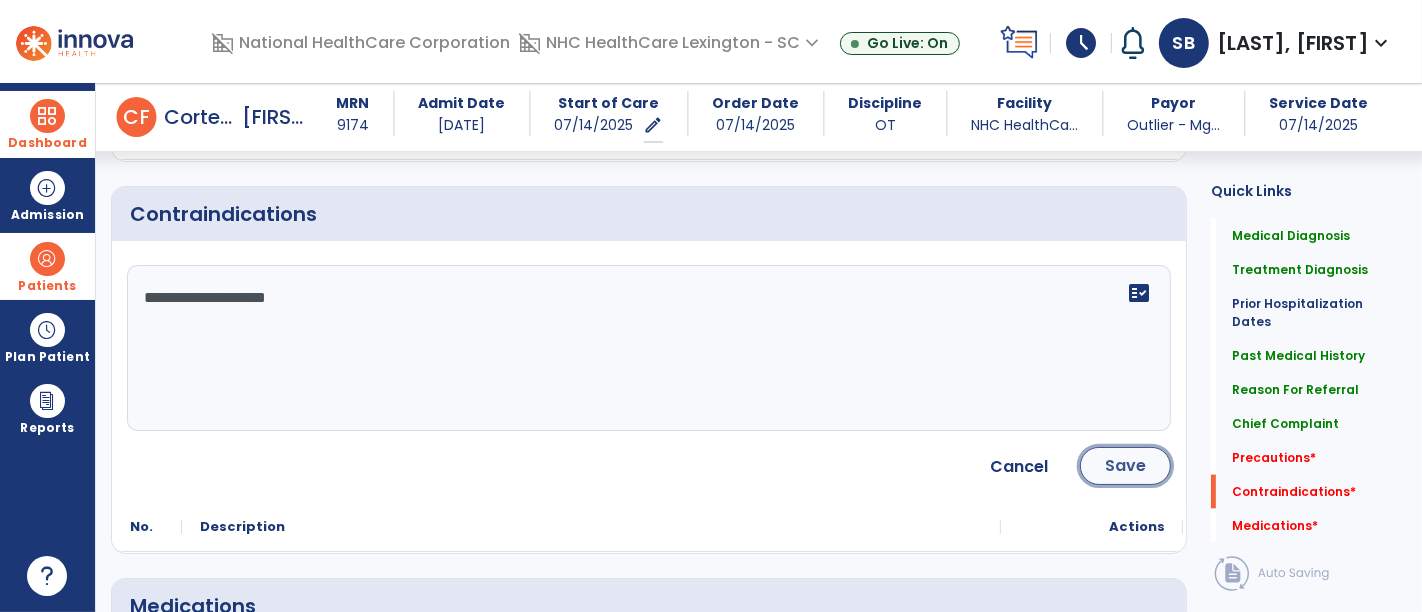 click on "Save" 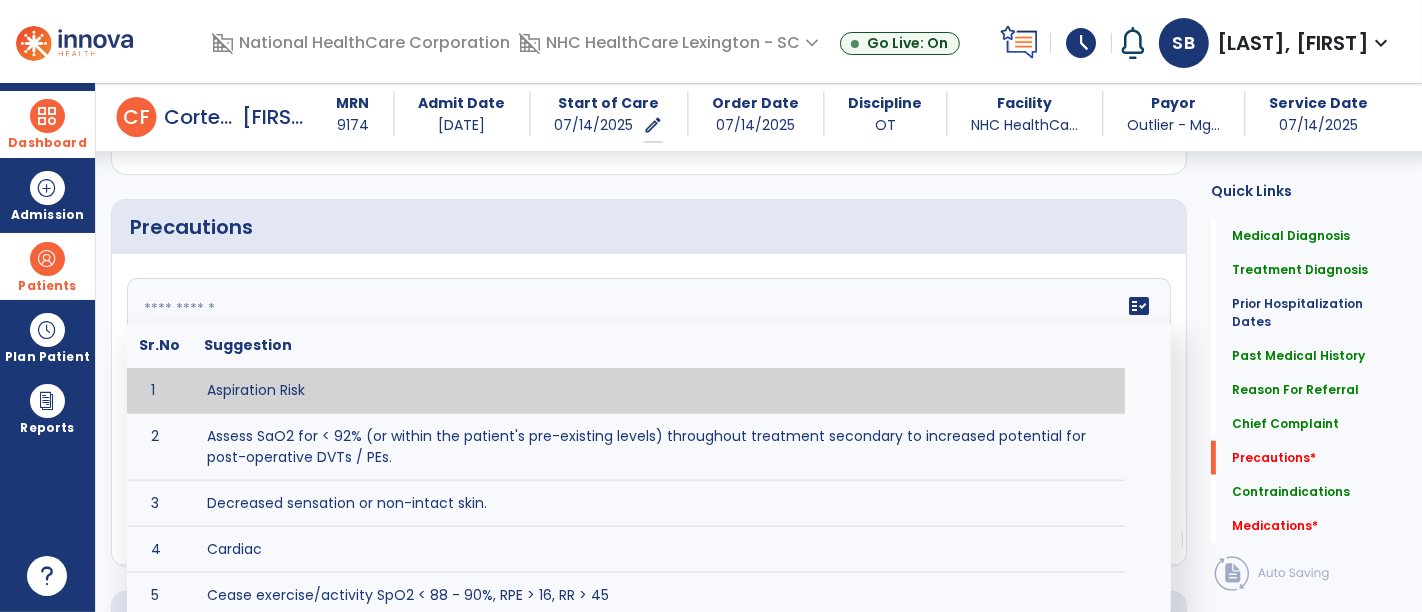click 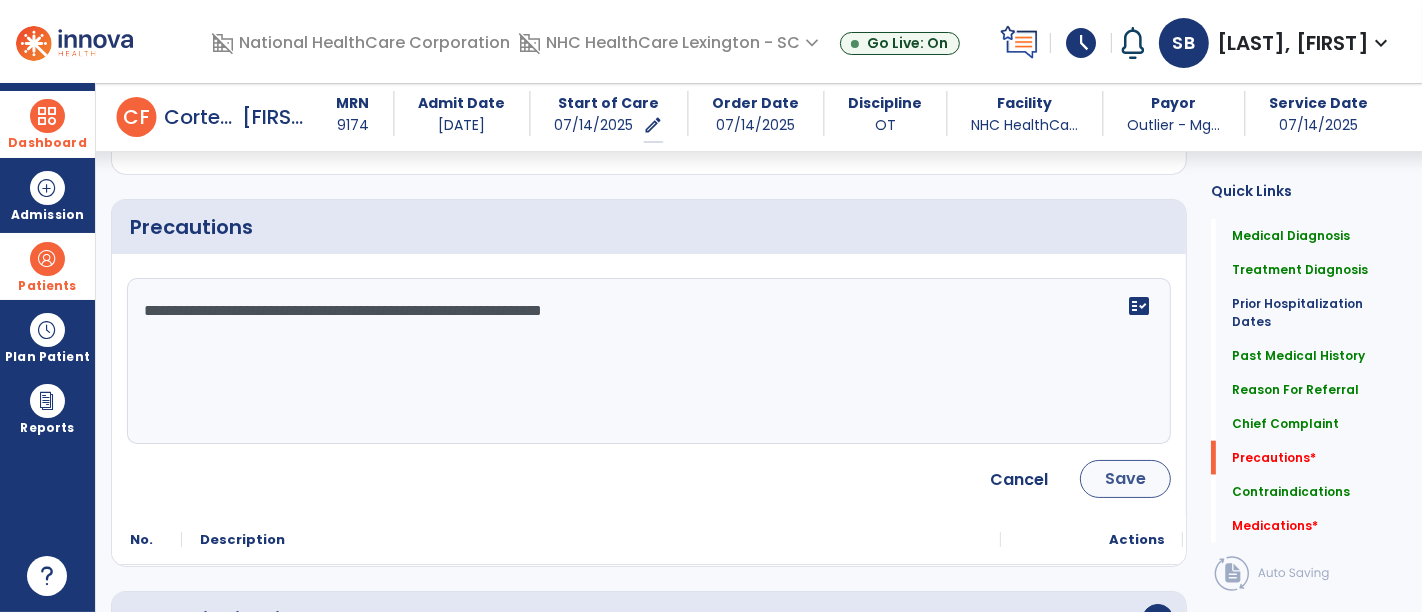 type on "**********" 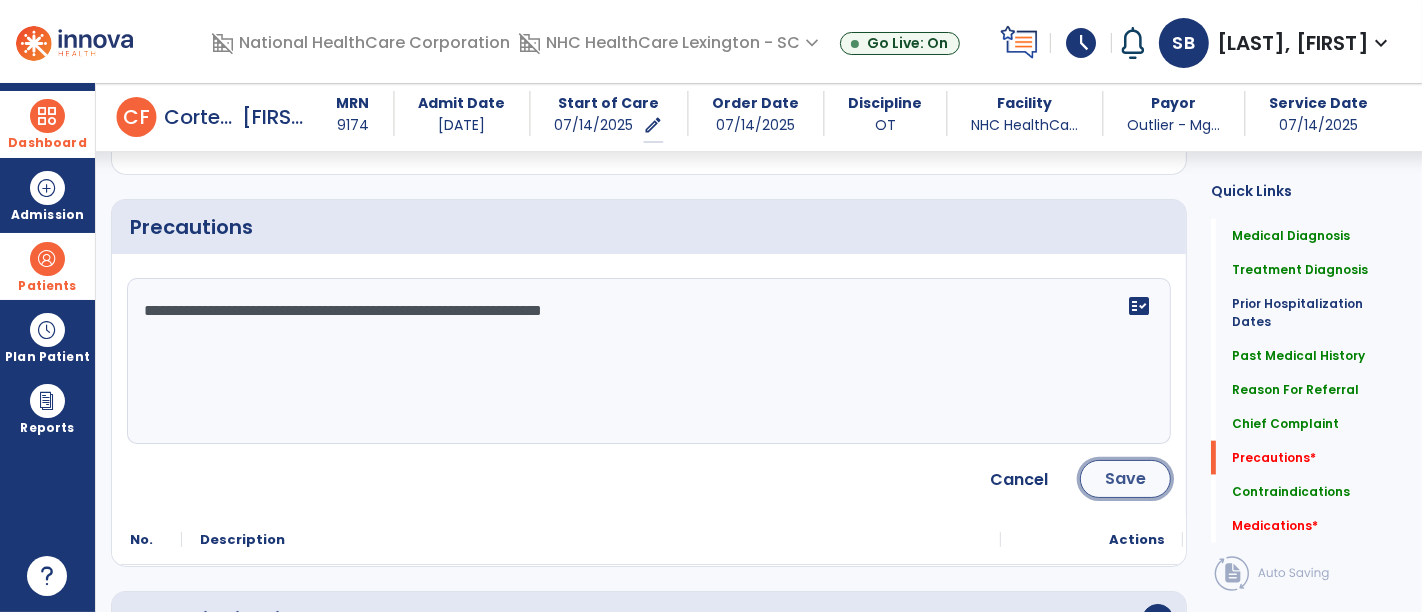click on "Save" 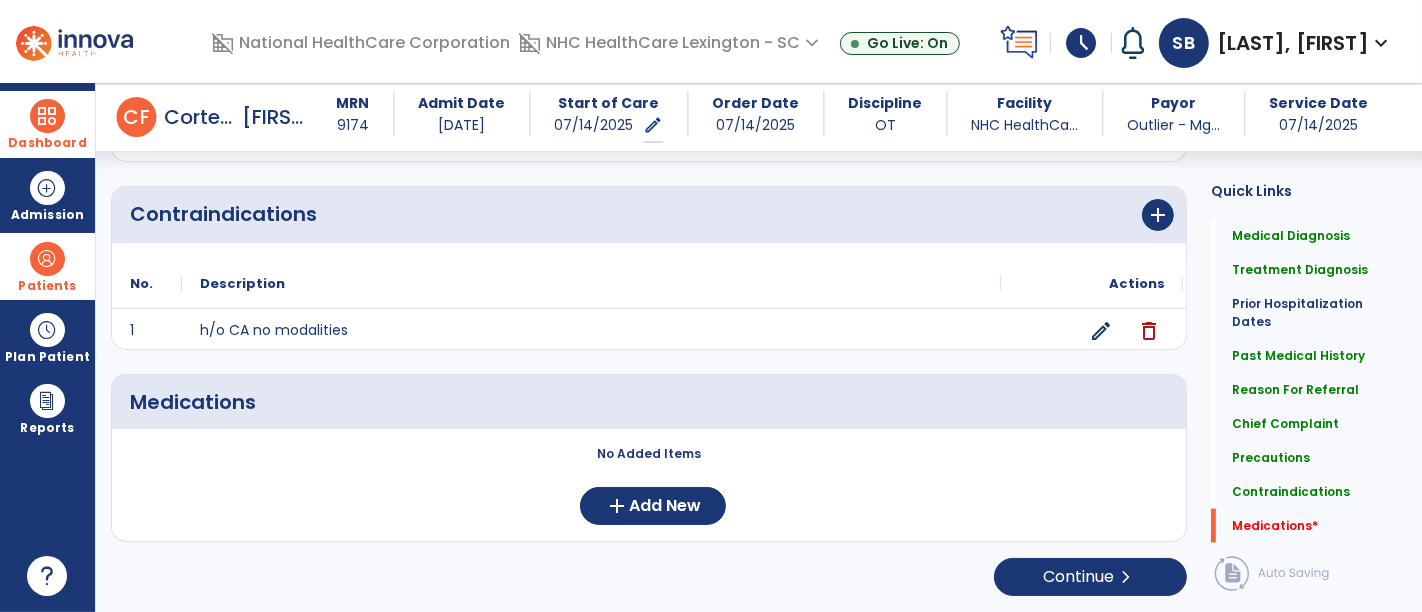 scroll, scrollTop: 2020, scrollLeft: 0, axis: vertical 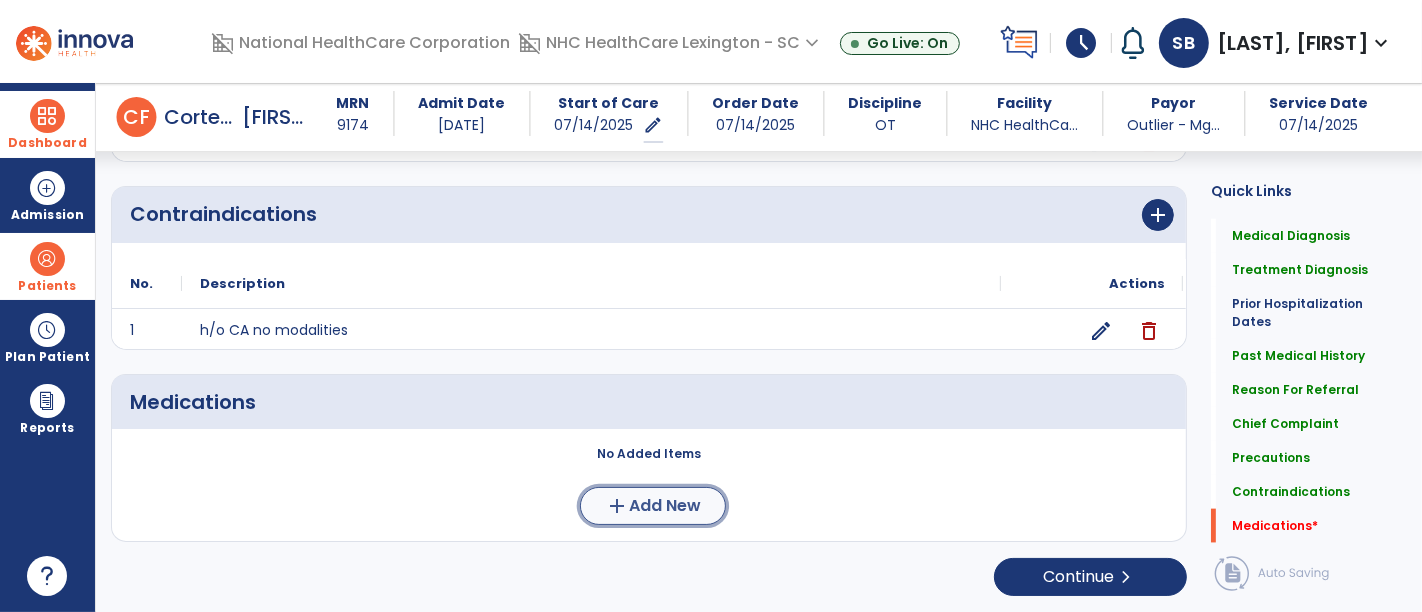 click on "Add New" 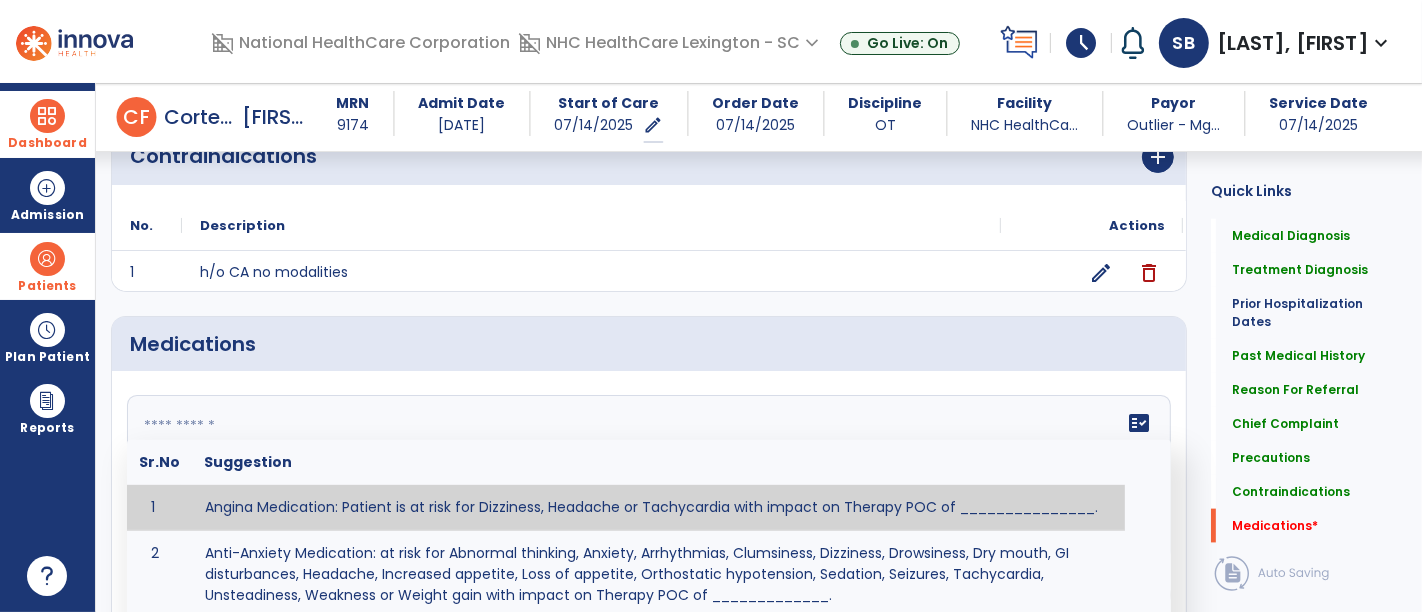 click on "fact_check  Sr.No Suggestion 1 Angina Medication: Patient is at risk for Dizziness, Headache or Tachycardia with impact on Therapy POC of _______________. 2 Anti-Anxiety Medication: at risk for Abnormal thinking, Anxiety, Arrhythmias, Clumsiness, Dizziness, Drowsiness, Dry mouth, GI disturbances, Headache, Increased appetite, Loss of appetite, Orthostatic hypotension, Sedation, Seizures, Tachycardia, Unsteadiness, Weakness or Weight gain with impact on Therapy POC of _____________. 3 Anti-Arrhythmic Agents: at risk for Arrhythmias, Confusion, EKG changes, Hallucinations, Hepatotoxicity, Increased blood pressure, Increased heart rate, Lethargy or Toxicity with impact on Therapy POC of 4 Anti-Coagulant medications: with potential risk for hemorrhage (including rectal bleeding and coughing up blood), and heparin-induced thrombocytopenia (HIT syndrome). Potential impact on therapy progress includes _________. 5 6 7 8 Aspirin for ______________. 9 10 11 12 13 14 15 16 17 18 19 20 21 22 23 24" 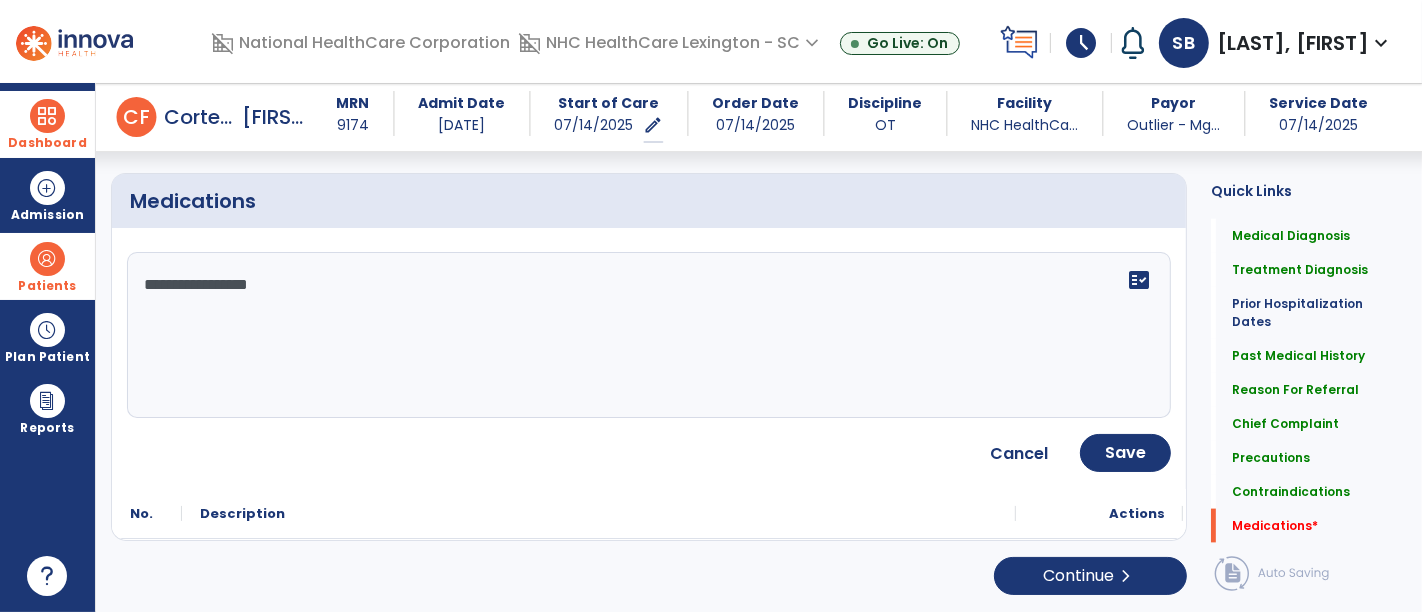 scroll, scrollTop: 2219, scrollLeft: 0, axis: vertical 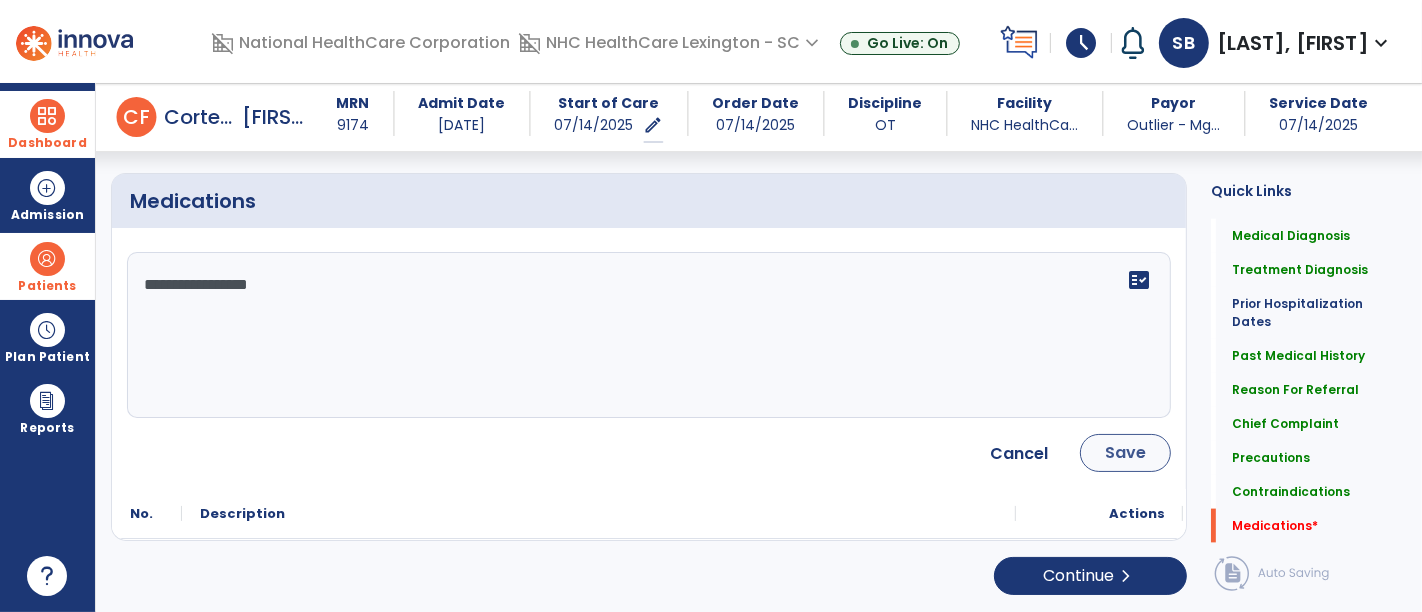 type on "**********" 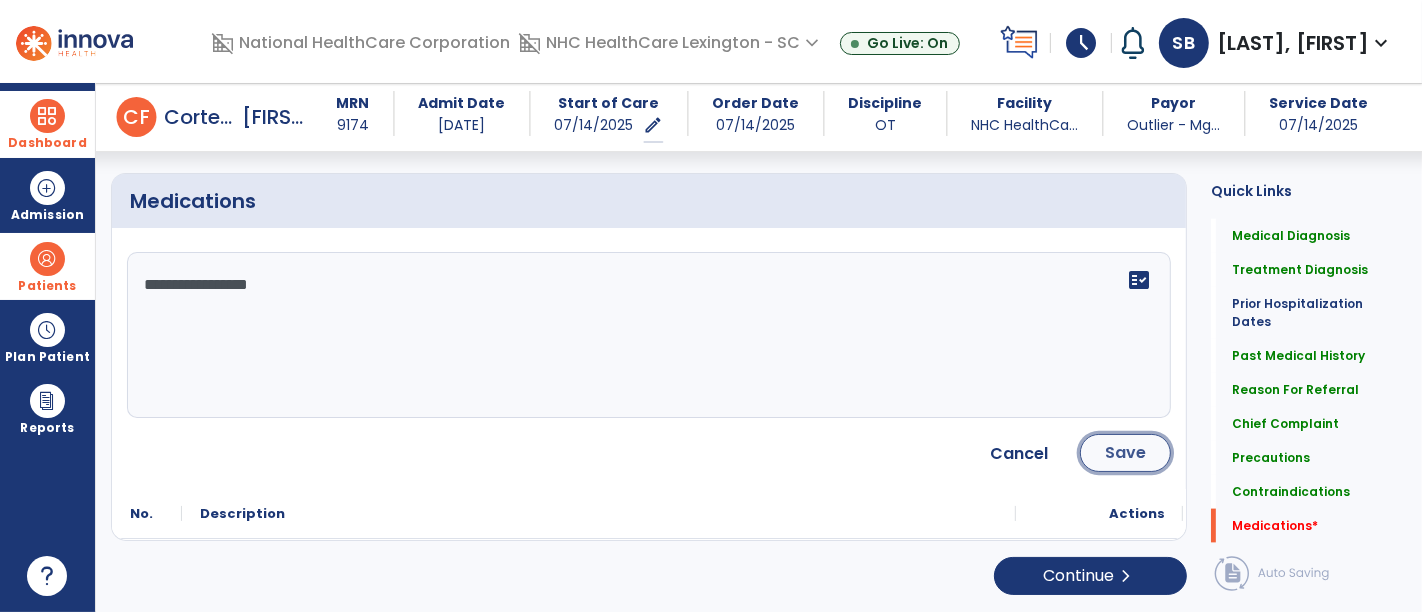 click on "Save" 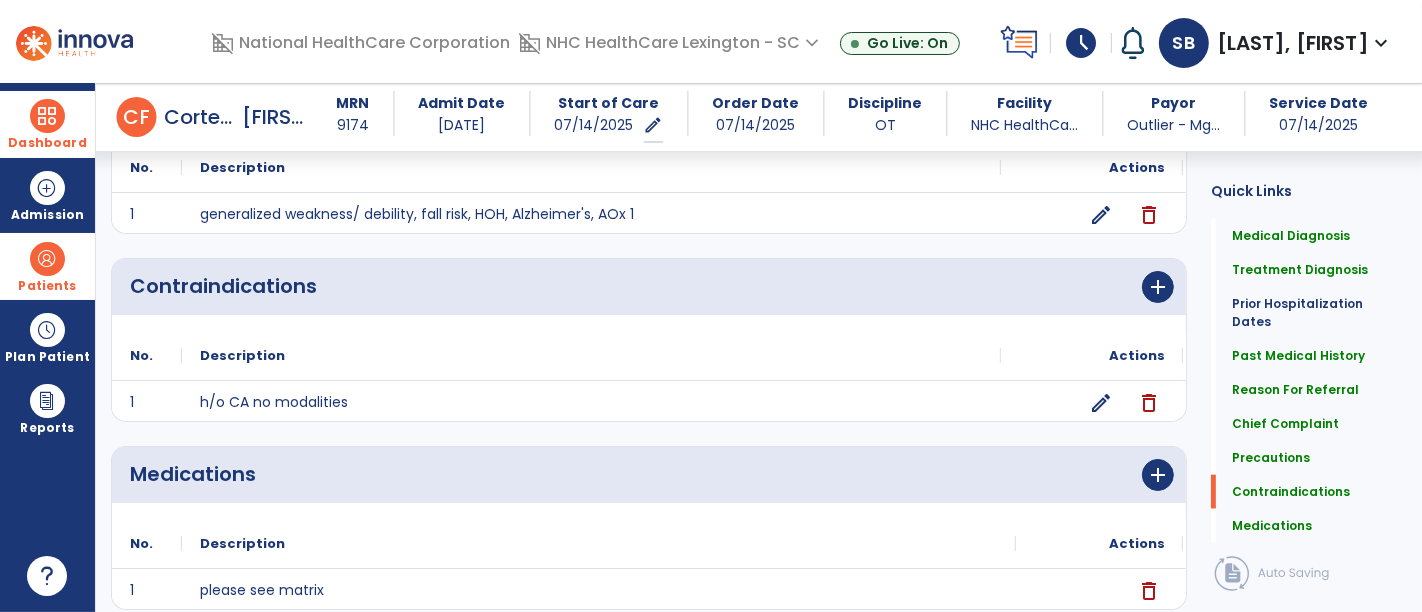 scroll, scrollTop: 2010, scrollLeft: 0, axis: vertical 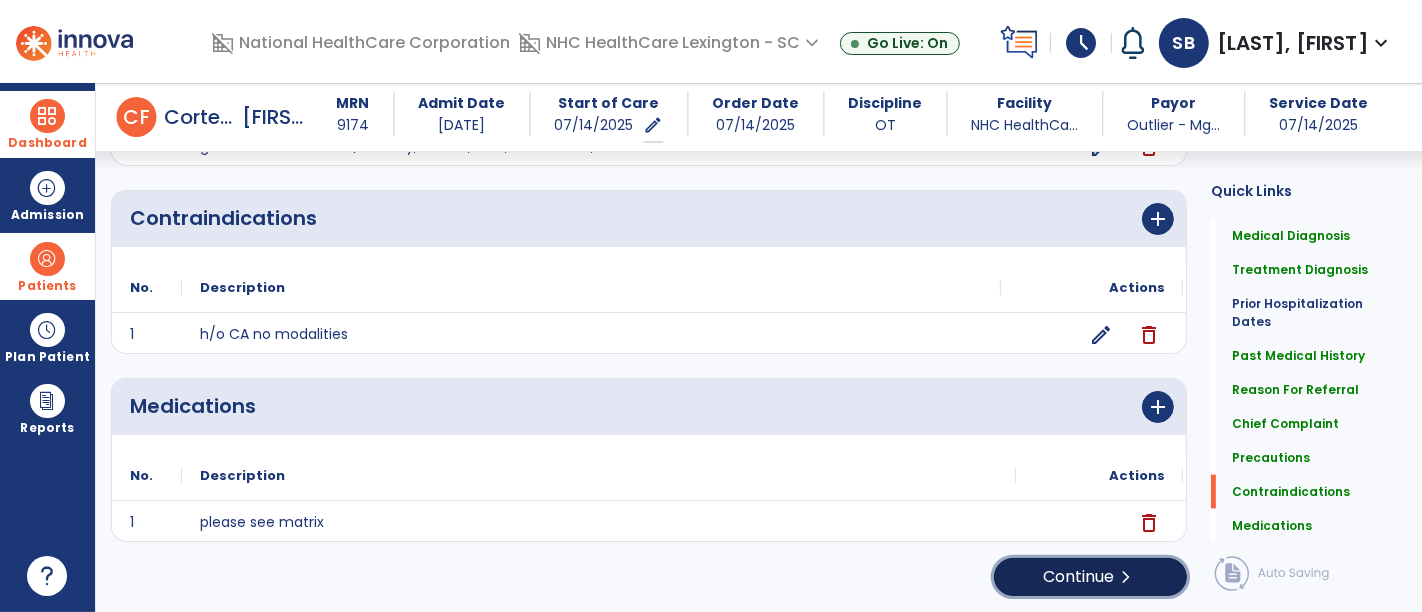 click on "Continue  chevron_right" 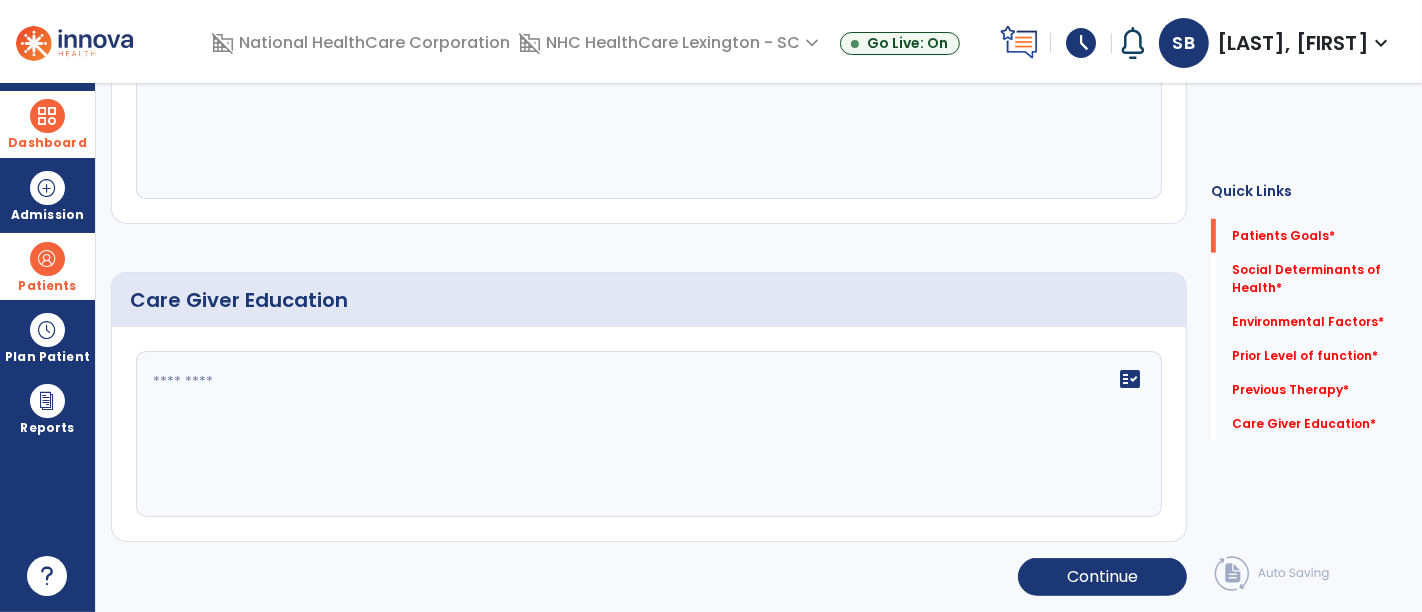 scroll, scrollTop: 0, scrollLeft: 0, axis: both 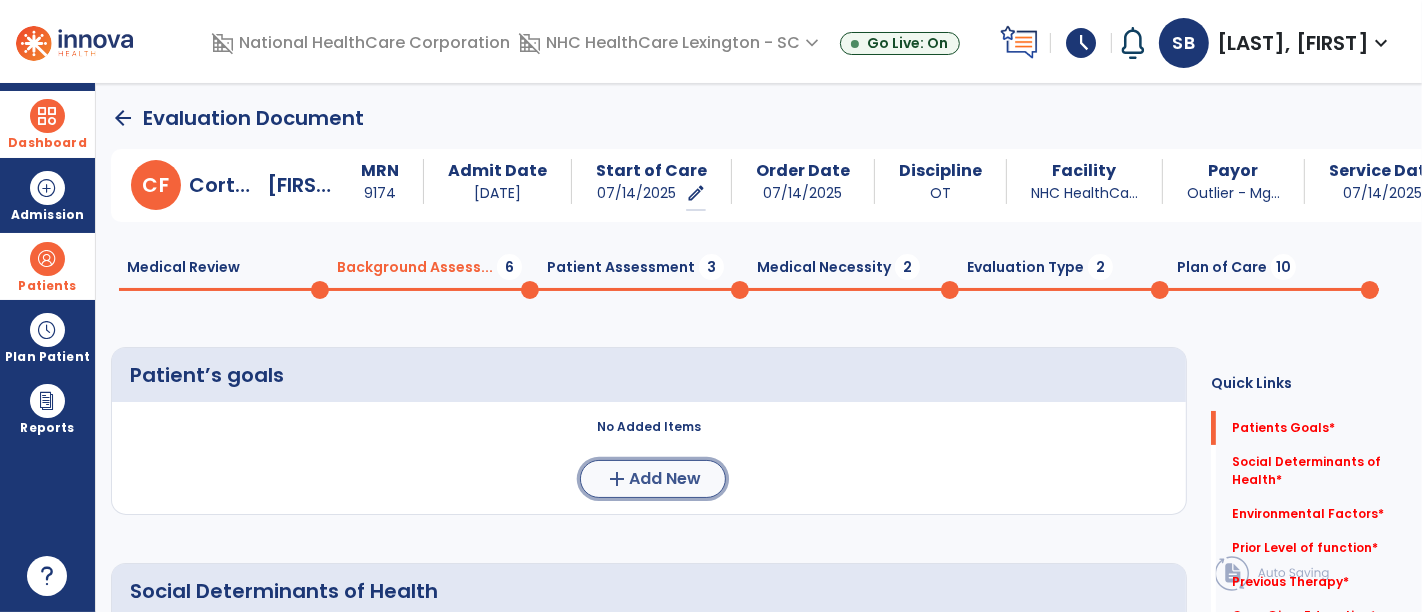 click on "Add New" 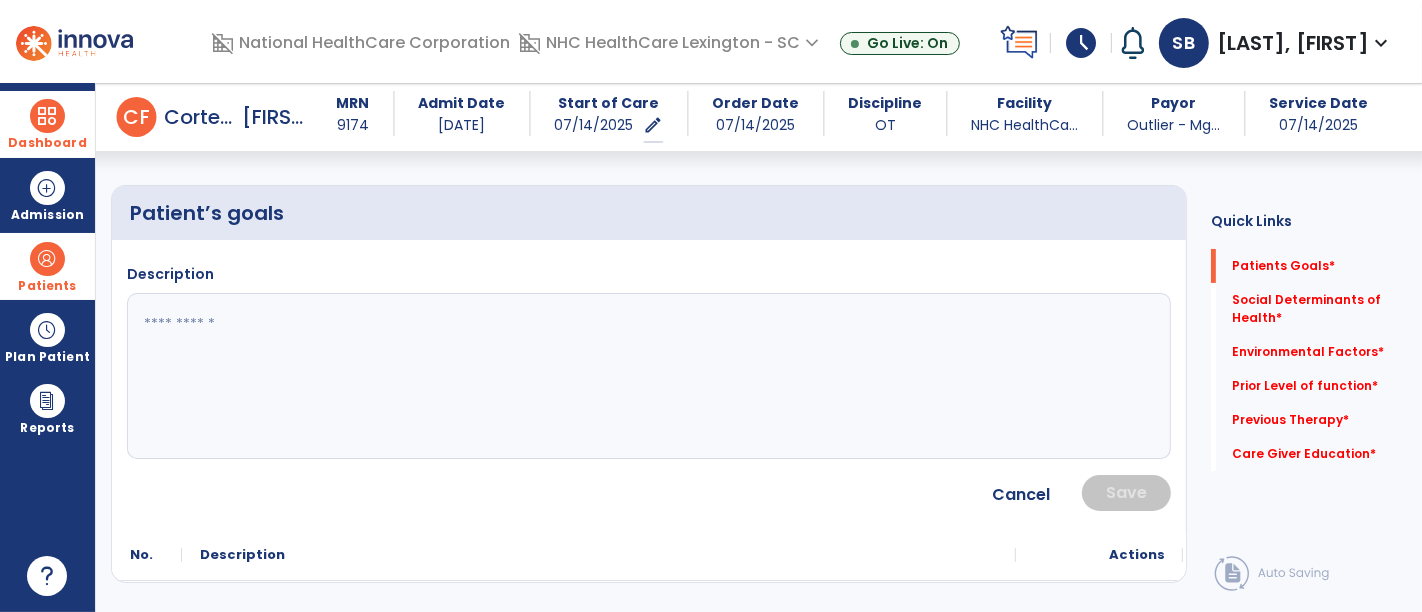 scroll, scrollTop: 144, scrollLeft: 0, axis: vertical 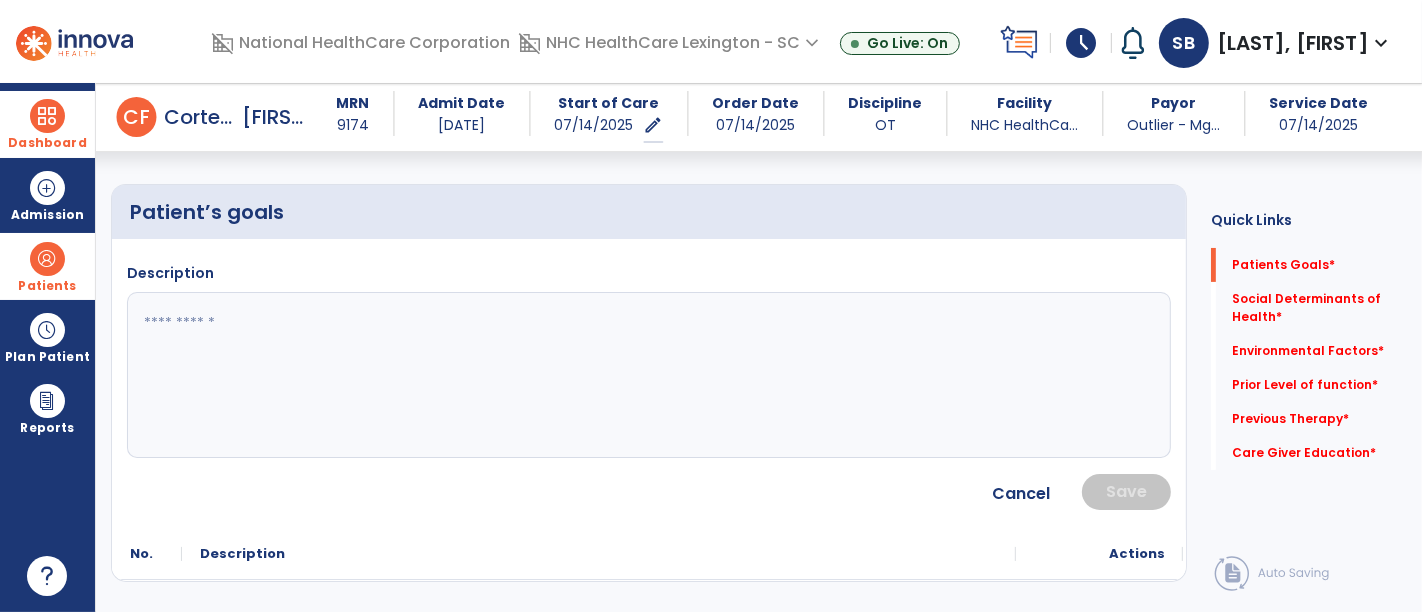 click 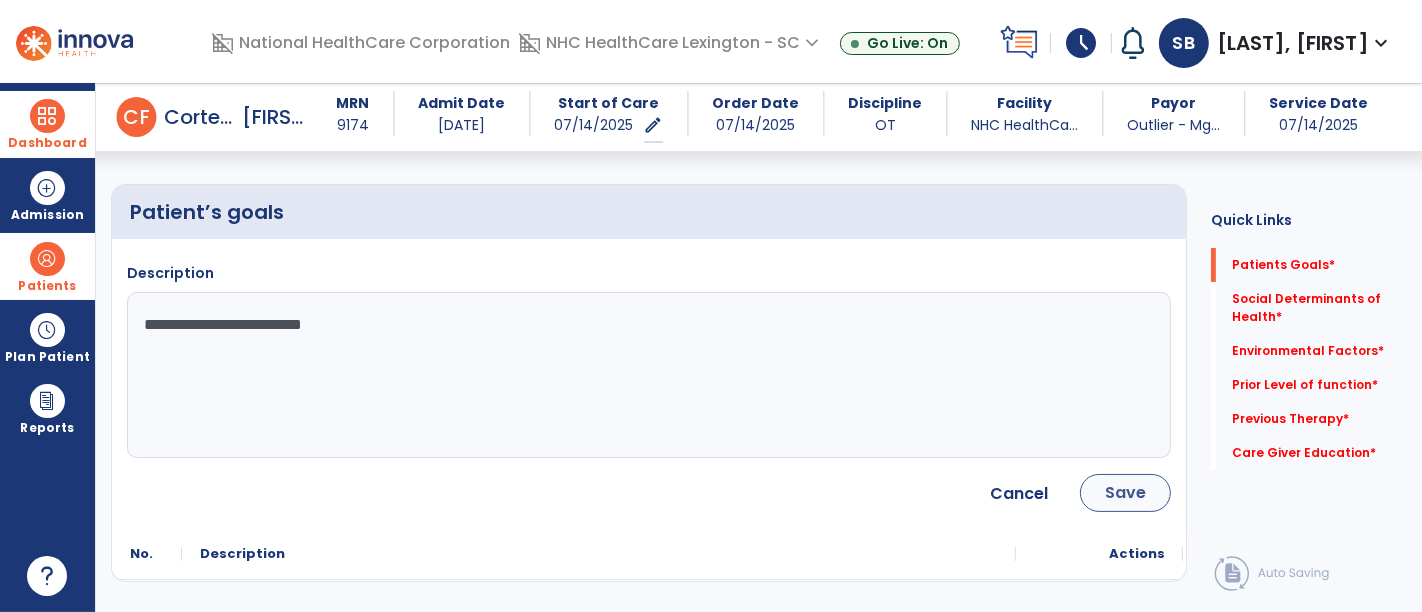 type on "**********" 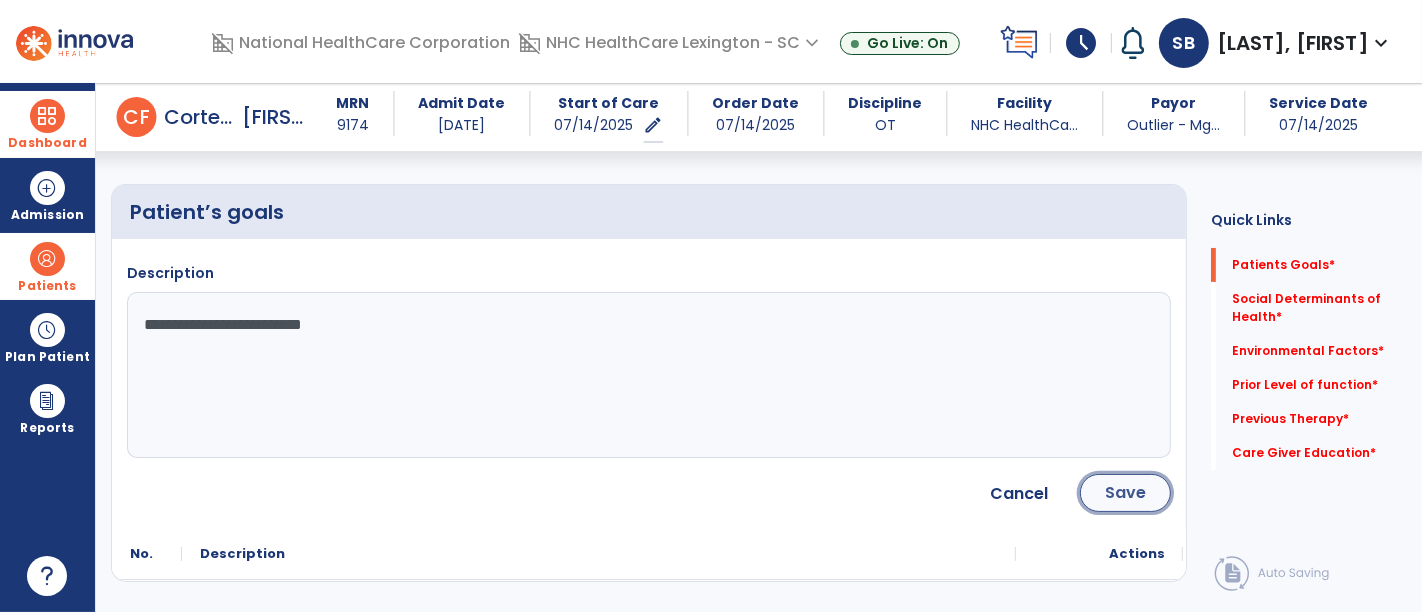 click on "Save" 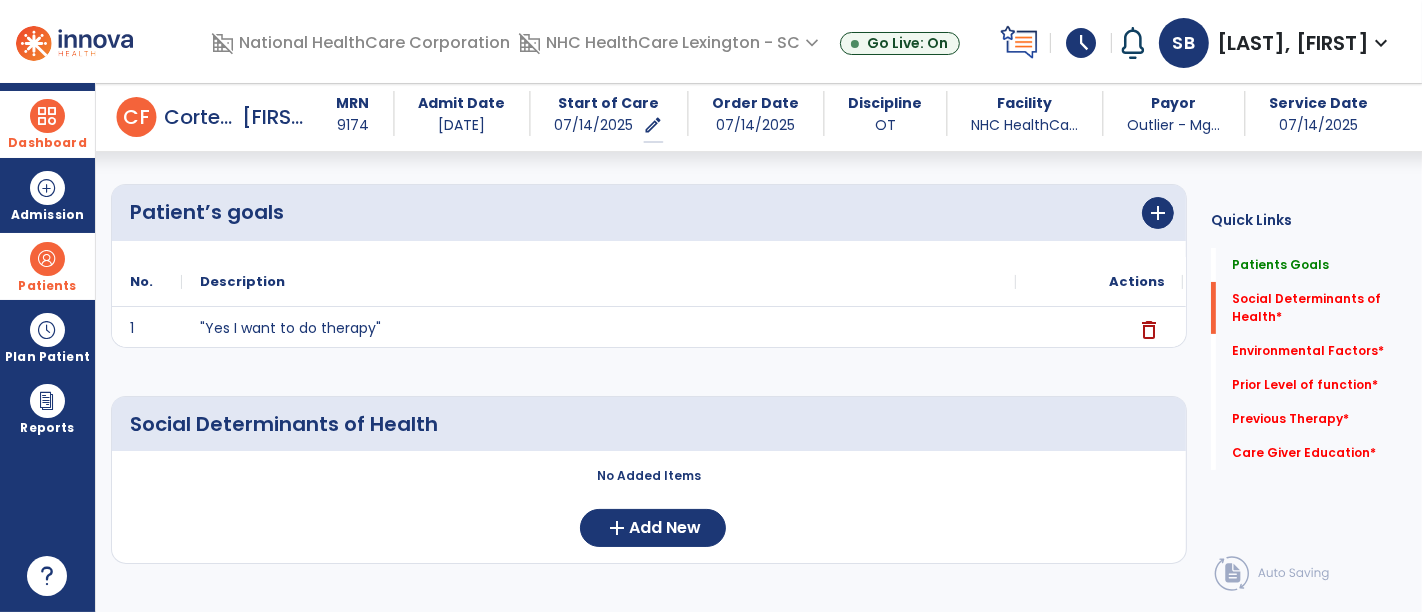 scroll, scrollTop: 384, scrollLeft: 0, axis: vertical 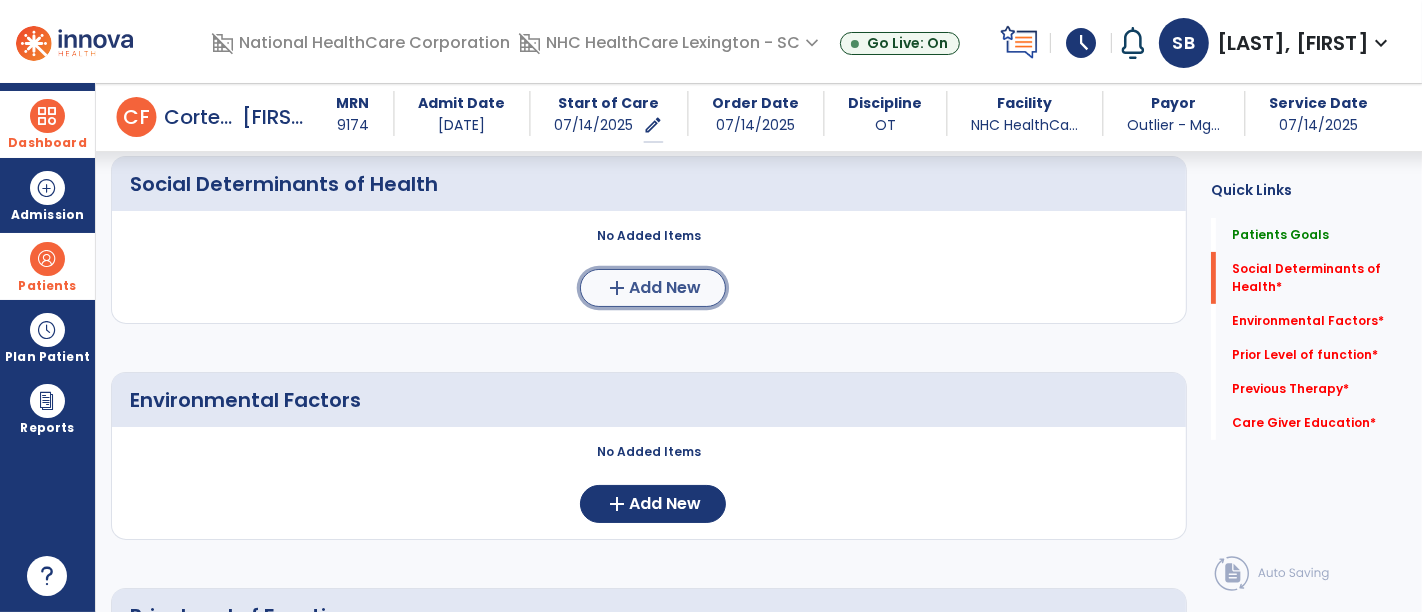 click on "Add New" 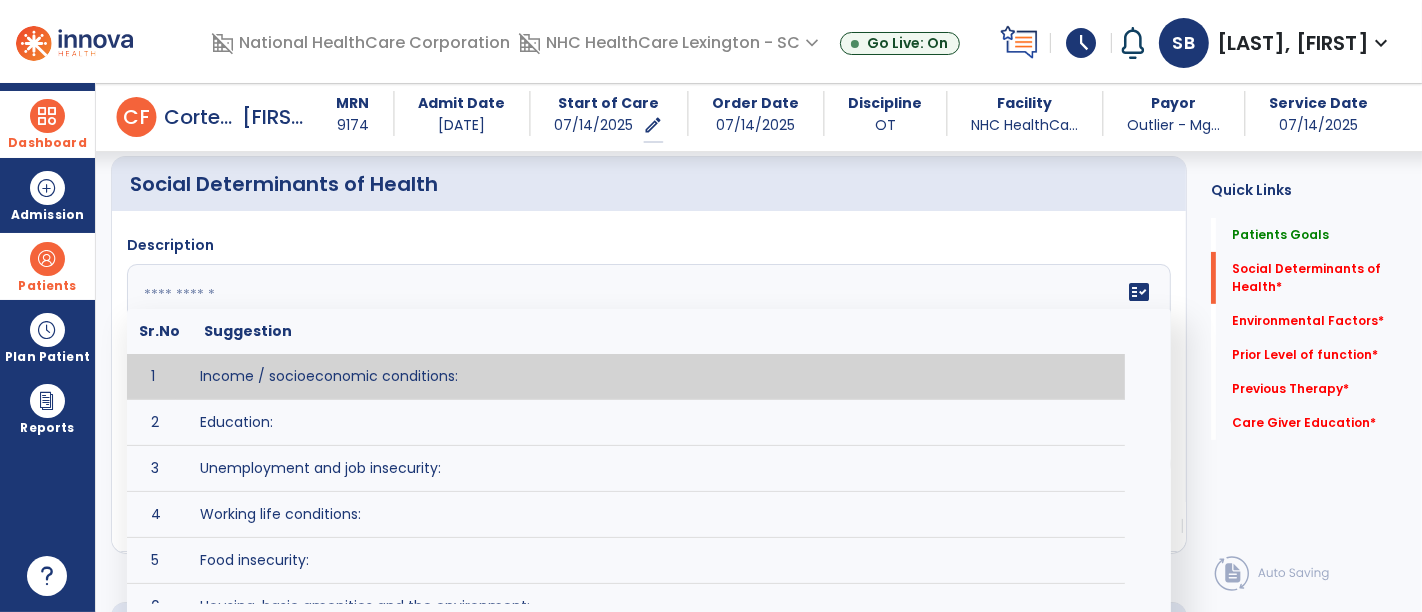 click 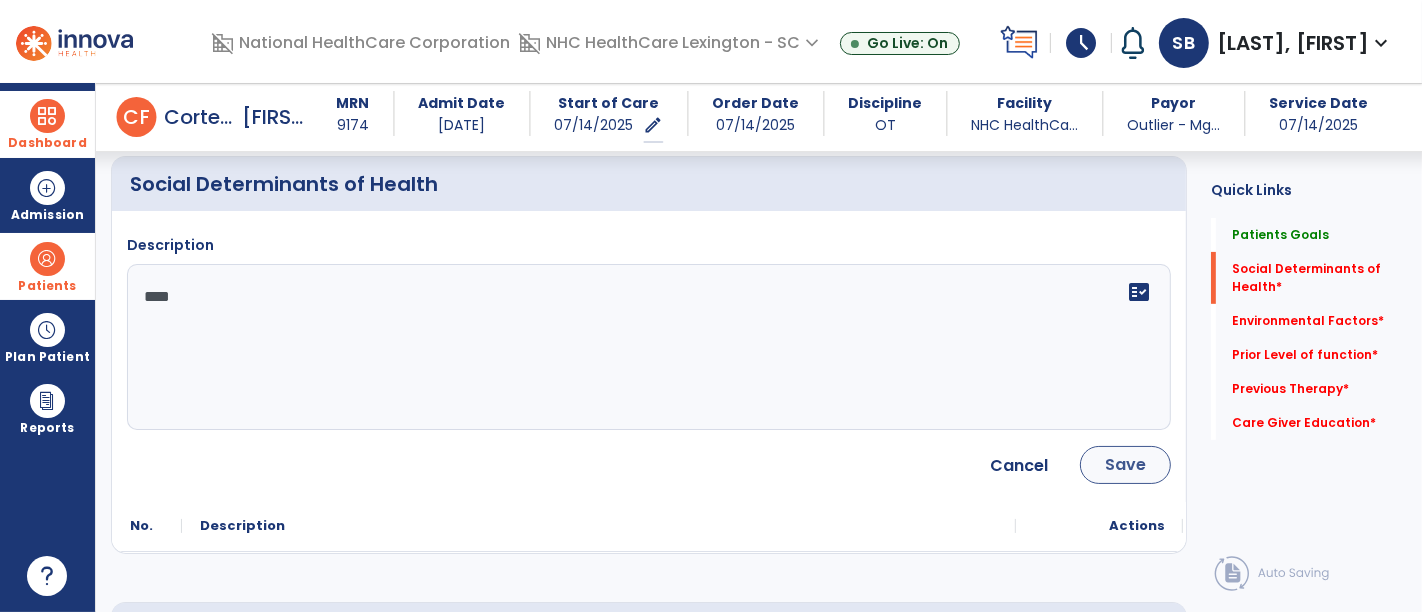 type on "****" 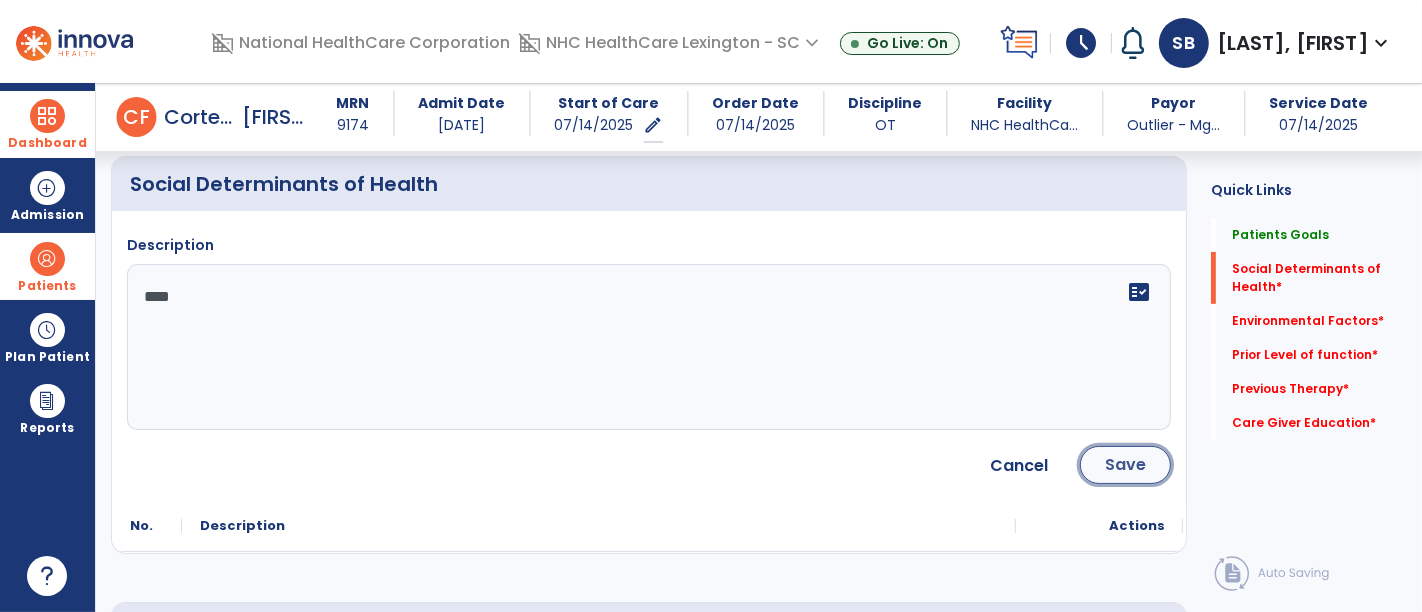 click on "Save" 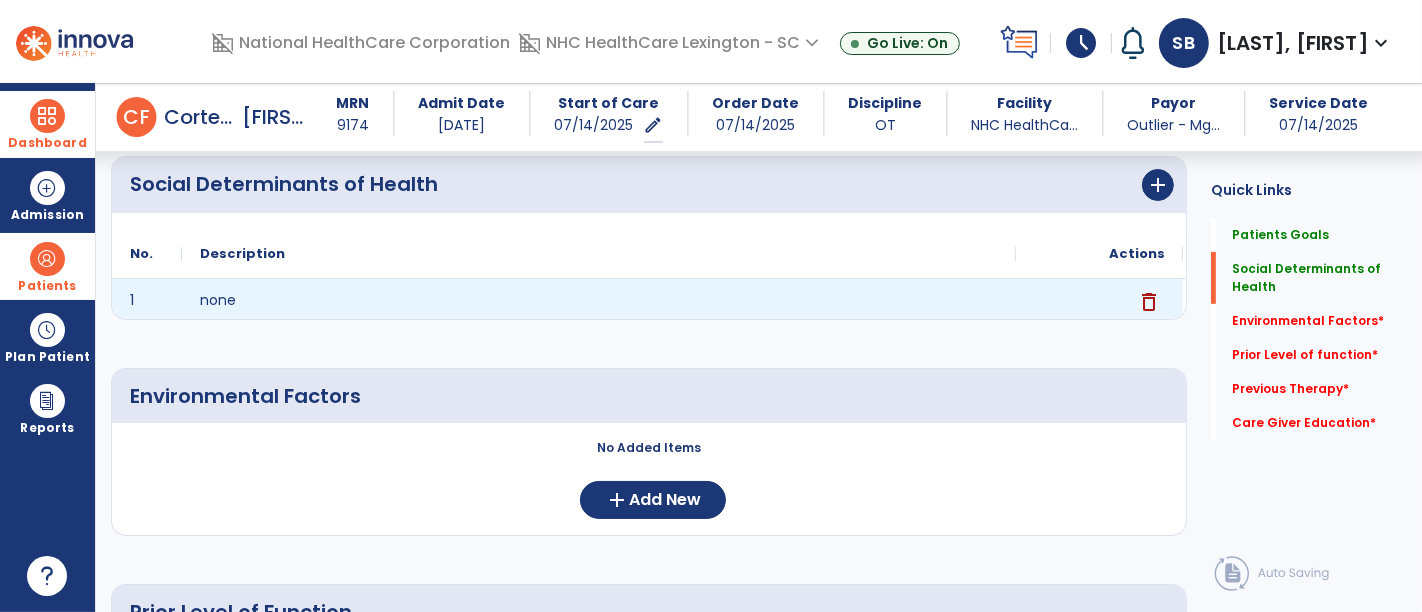 scroll, scrollTop: 581, scrollLeft: 0, axis: vertical 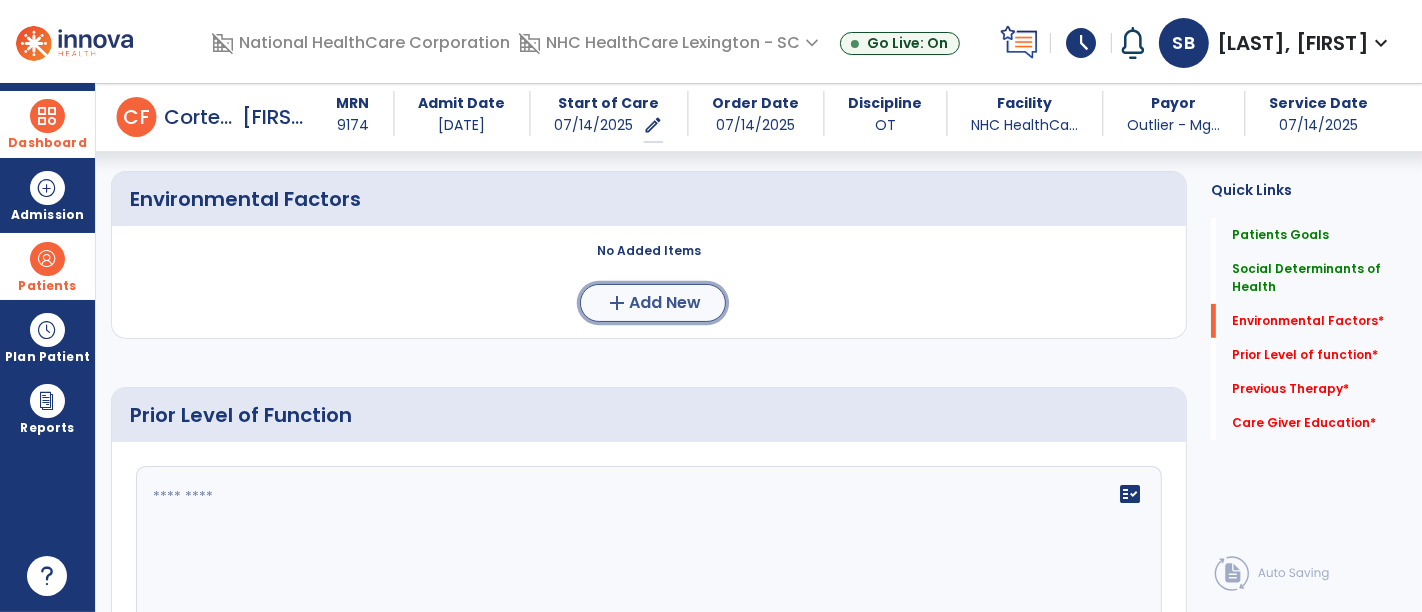 click on "Add New" 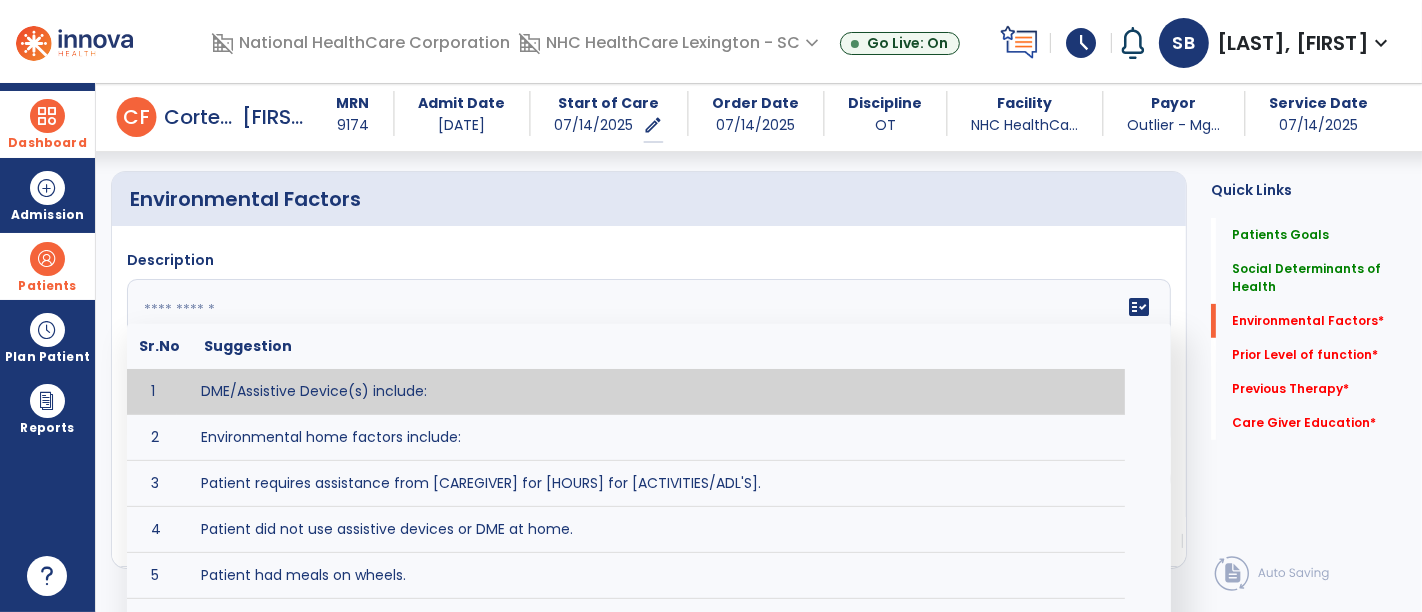 click on "fact_check  Sr.No Suggestion 1 DME/Assistive Device(s) include:  2 Environmental home factors include:  3 Patient requires assistance from [CAREGIVER] for [HOURS] for [ACTIVITIES/ADL'S]. 4 Patient did not use assistive devices or DME at home. 5 Patient had meals on wheels. 6 Patient has caregiver help at home who will be able to provide assistance upon discharge. 7 Patient lived alone at home prior to admission and will [HAVE or HAVE NOT] assistance at home from [CAREGIVER] upon discharge. 8 Patient lives alone. 9 Patient lives with caregiver who provides support/aid for ____________. 10 Patient lives with spouse/significant other. 11 Patient needs to clime [NUMBER] stairs [WITH/WITHOUT] railing in order to reach [ROOM]. 12 Patient uses adaptive equipment at home including [EQUIPMENT] and has the following home modifications __________. 13 Patient was able to complete community activities (driving, shopping, community ambulation, etc.) independently. 14 15 16 17" 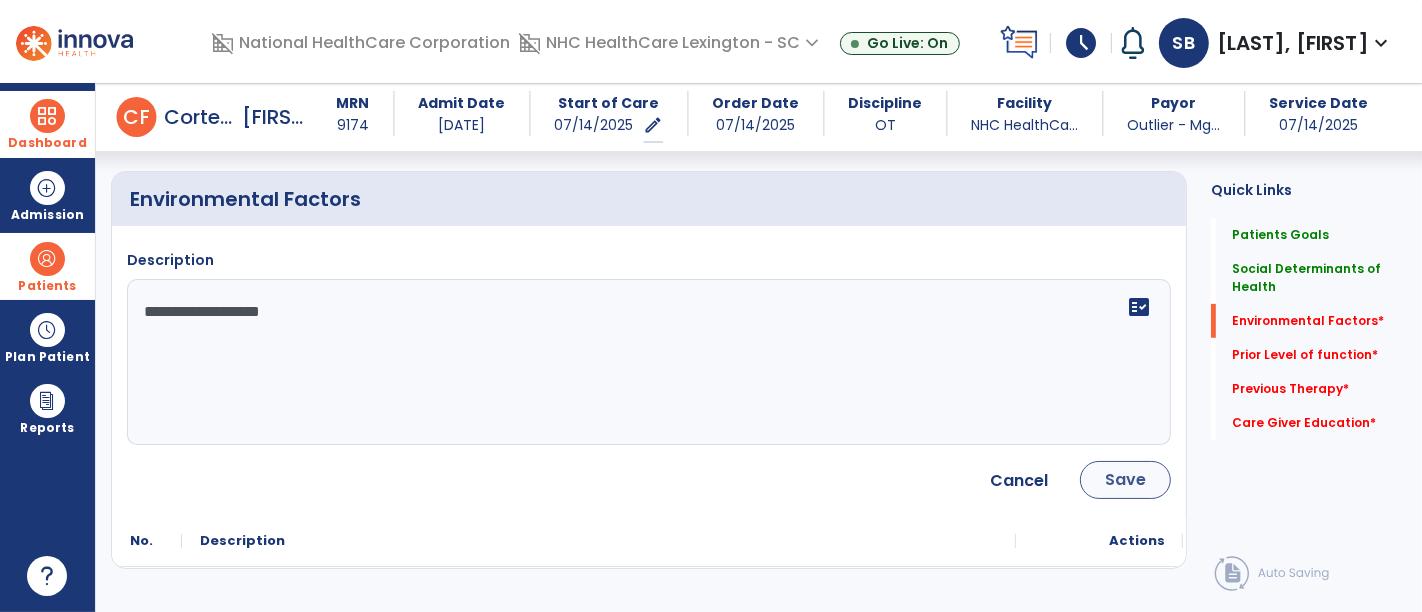 type on "**********" 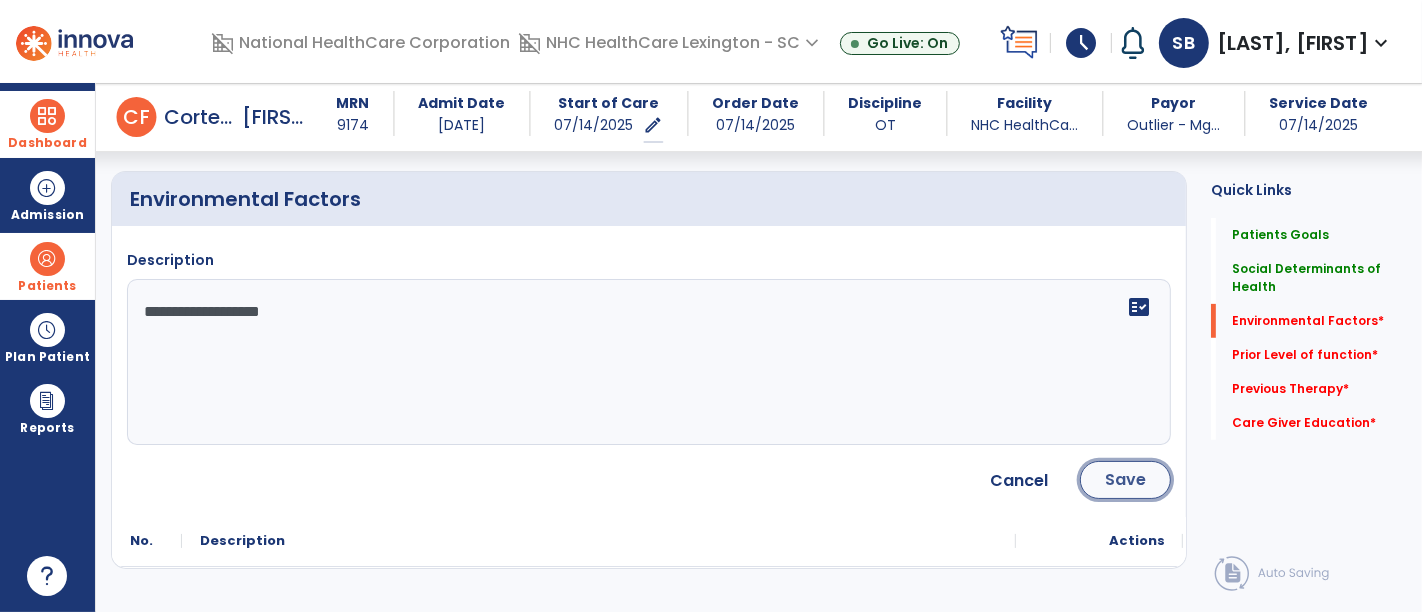 click on "Save" 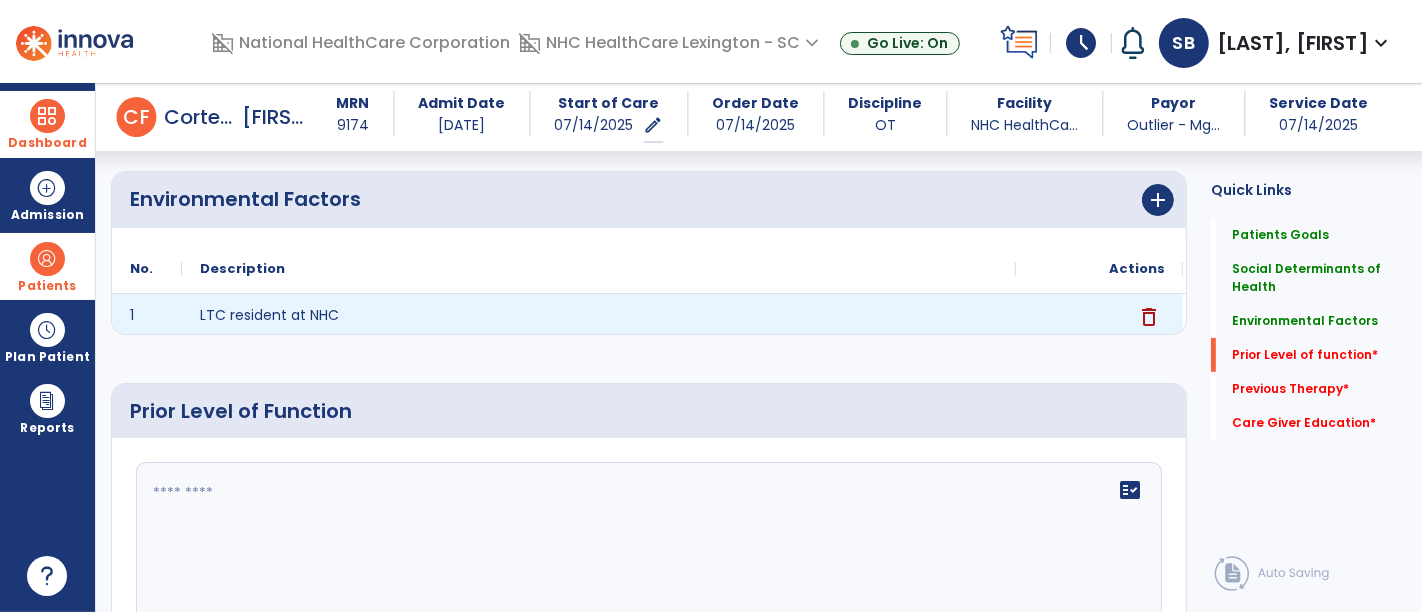 scroll, scrollTop: 772, scrollLeft: 0, axis: vertical 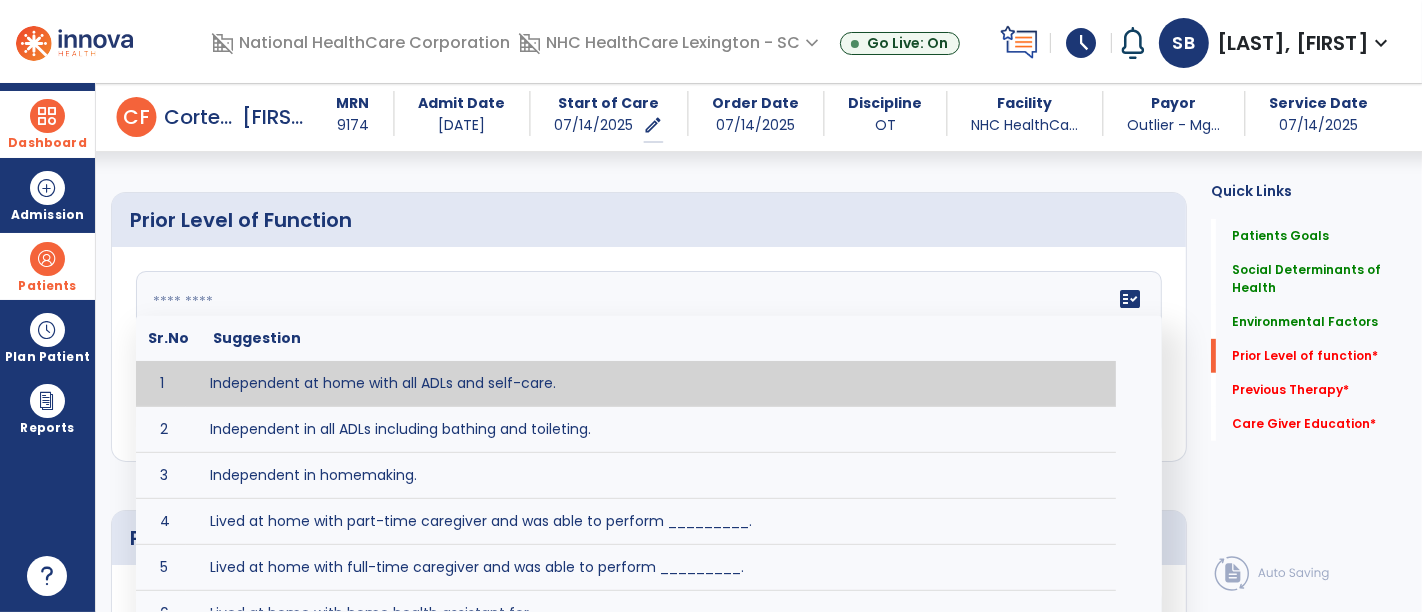 click 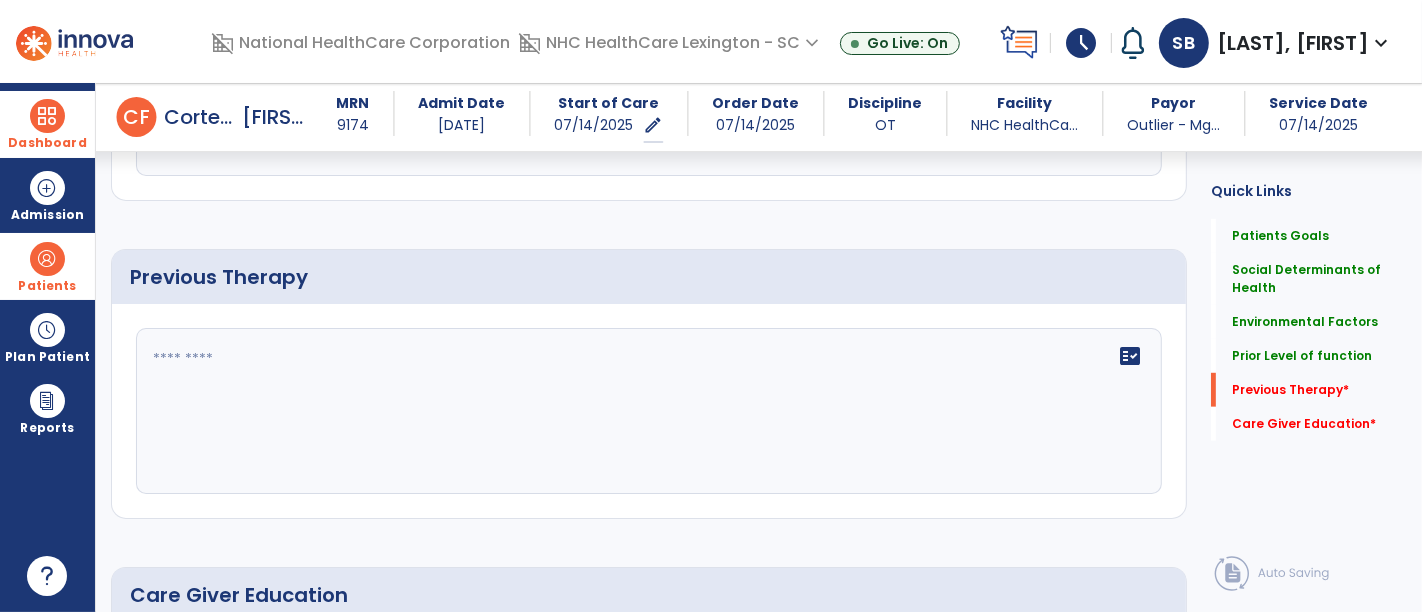 scroll, scrollTop: 1100, scrollLeft: 0, axis: vertical 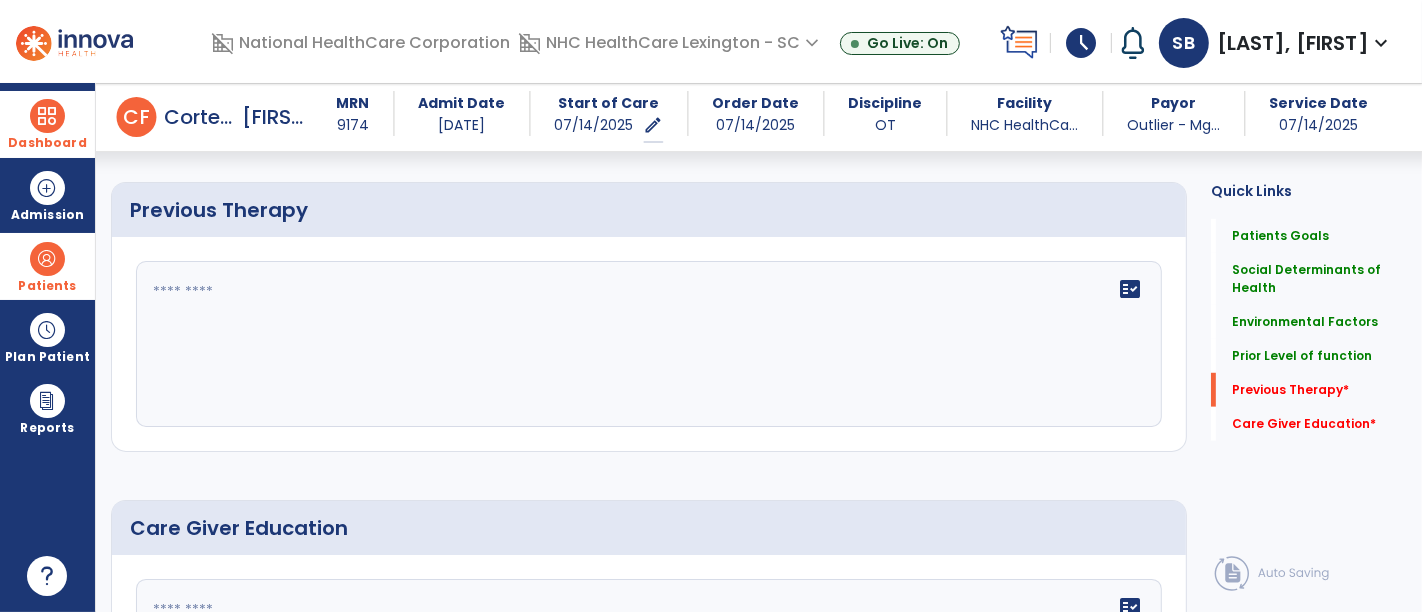 type on "**********" 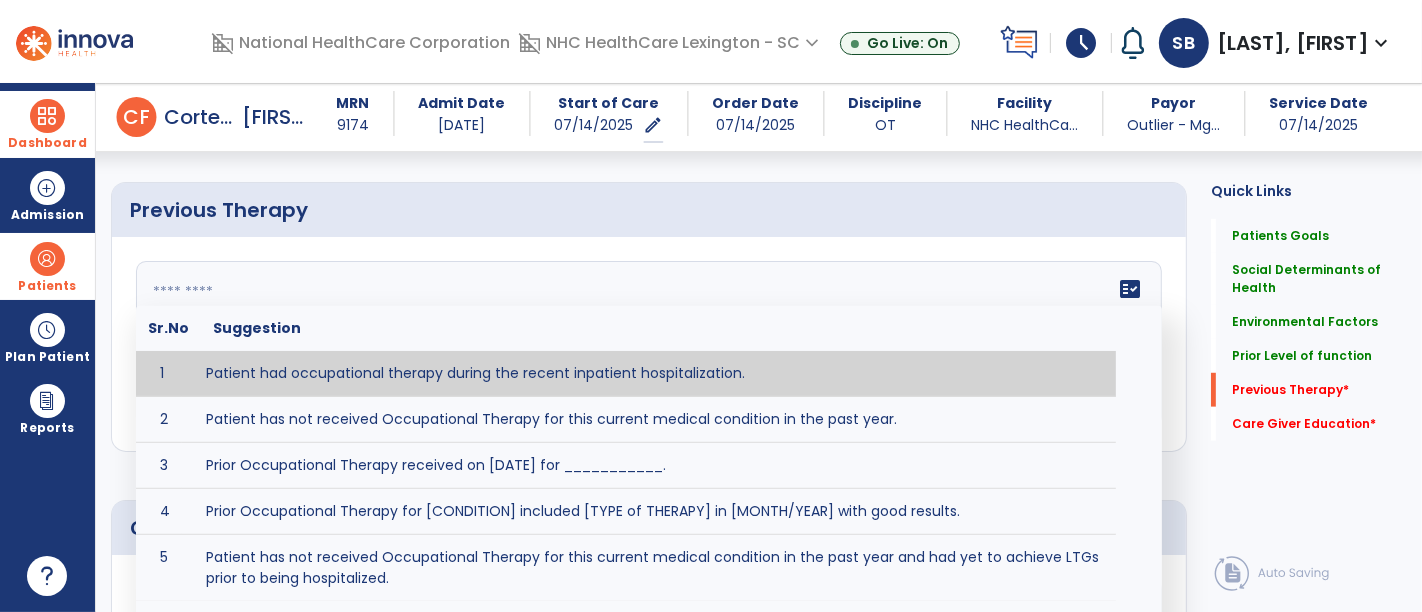 click on "fact_check  Sr.No Suggestion 1 Patient had occupational therapy during the recent inpatient hospitalization. 2 Patient has not received Occupational Therapy for this current medical condition in the past year. 3 Prior Occupational Therapy received on [DATE] for ___________. 4 Prior Occupational Therapy for [CONDITION] included [TYPE of THERAPY] in [MONTH/YEAR] with good results. 5 Patient has not received Occupational Therapy for this current medical condition in the past year and had yet to achieve LTGs prior to being hospitalized. 6 Prior to this recent hospitalization, the patient had been on therapy case load for [TIME]and was still working to achieve LTGs before being hospitalized." 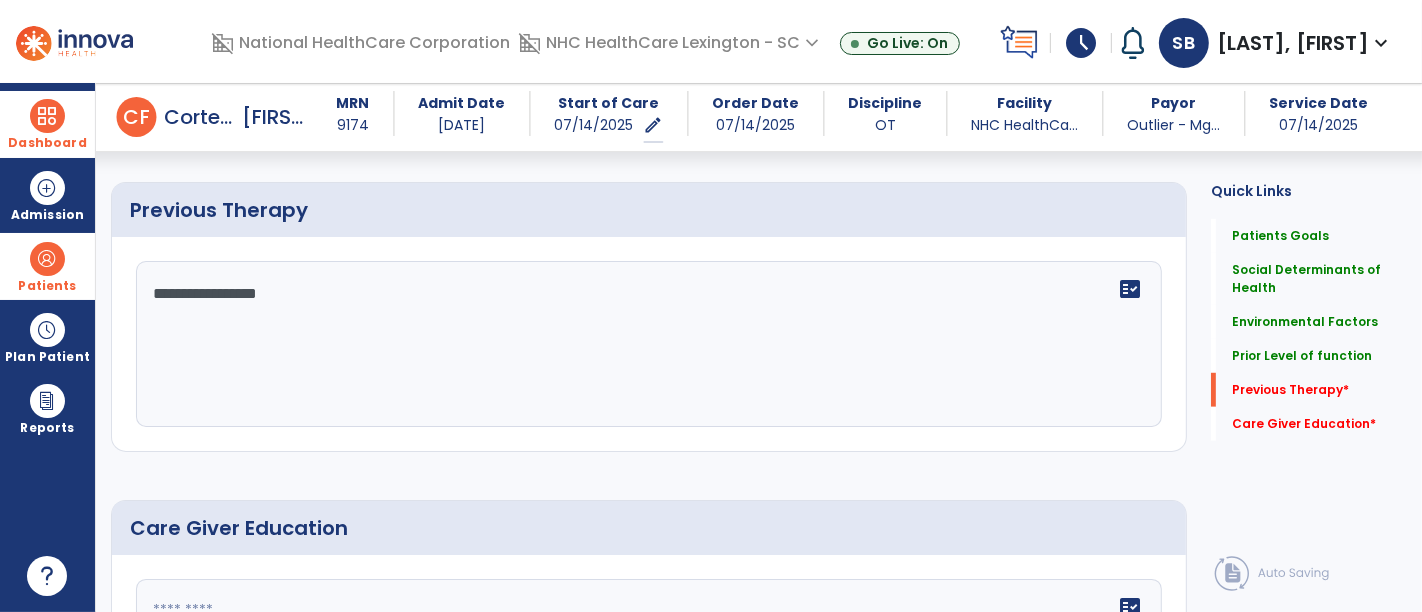 scroll, scrollTop: 1378, scrollLeft: 0, axis: vertical 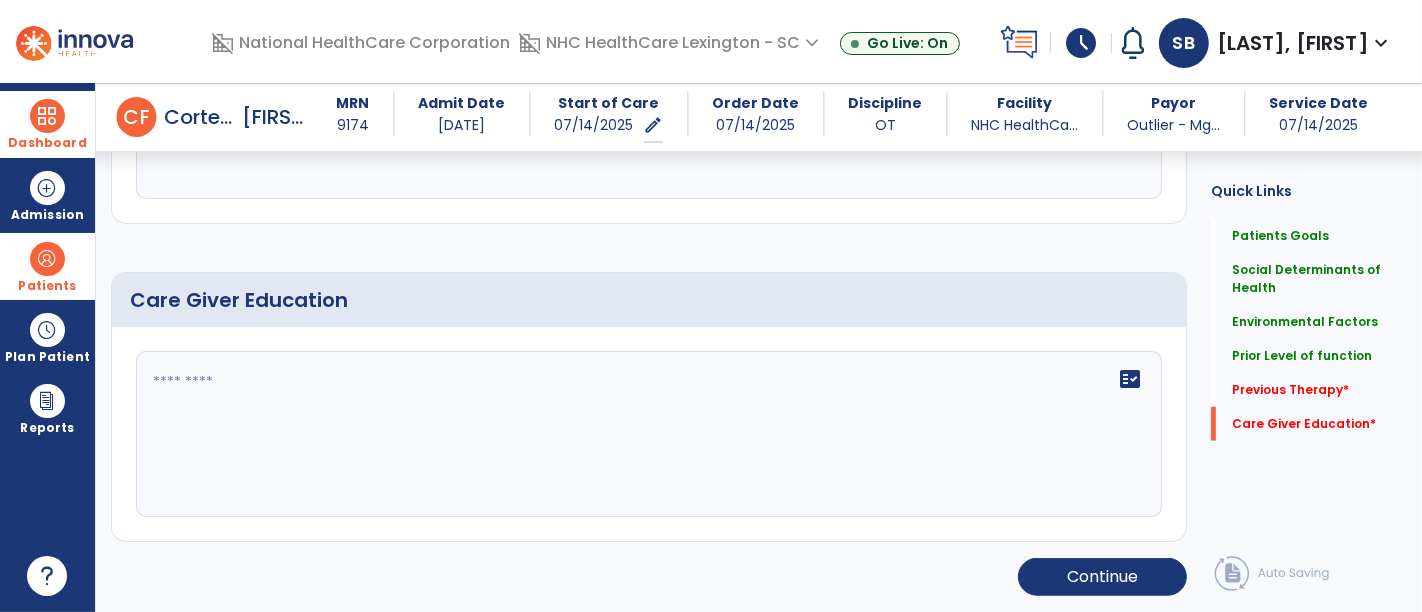type on "**********" 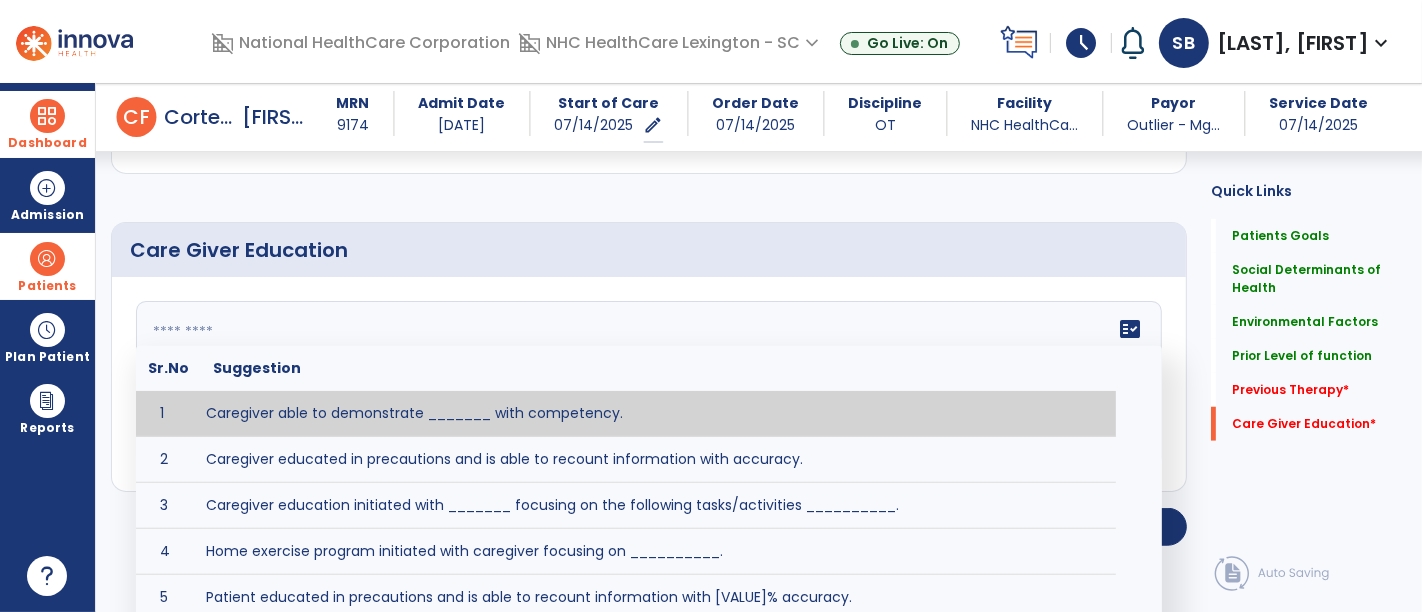 click 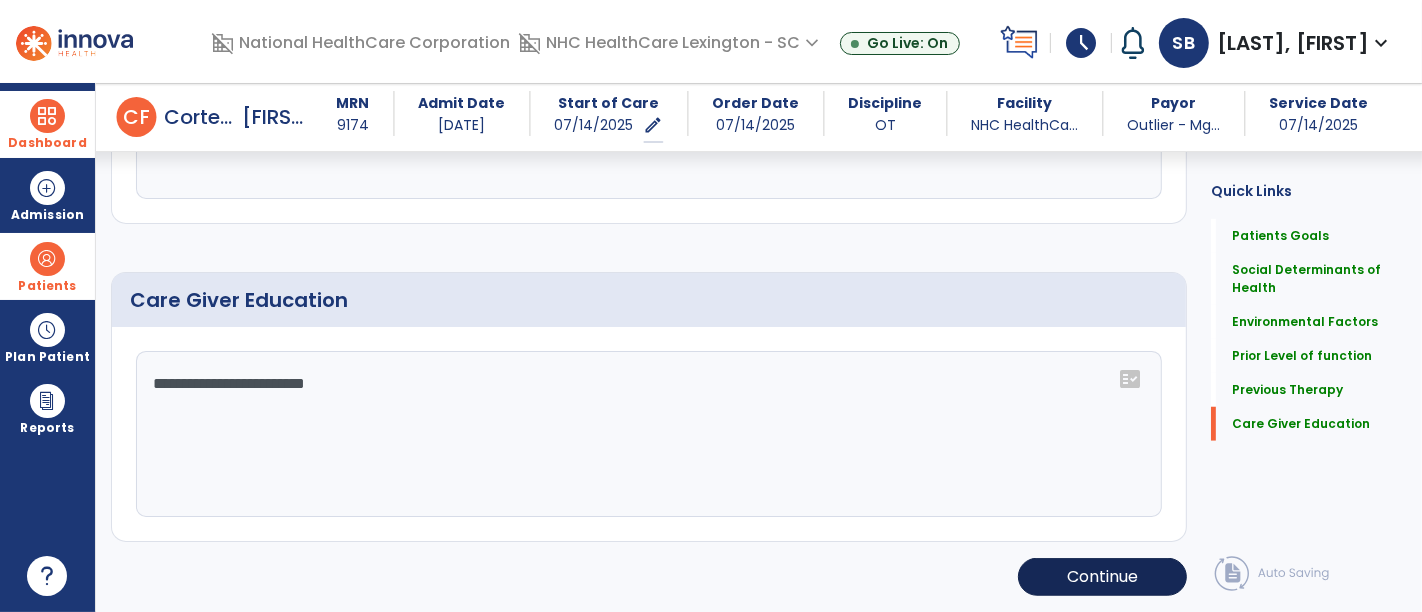 scroll, scrollTop: 1378, scrollLeft: 0, axis: vertical 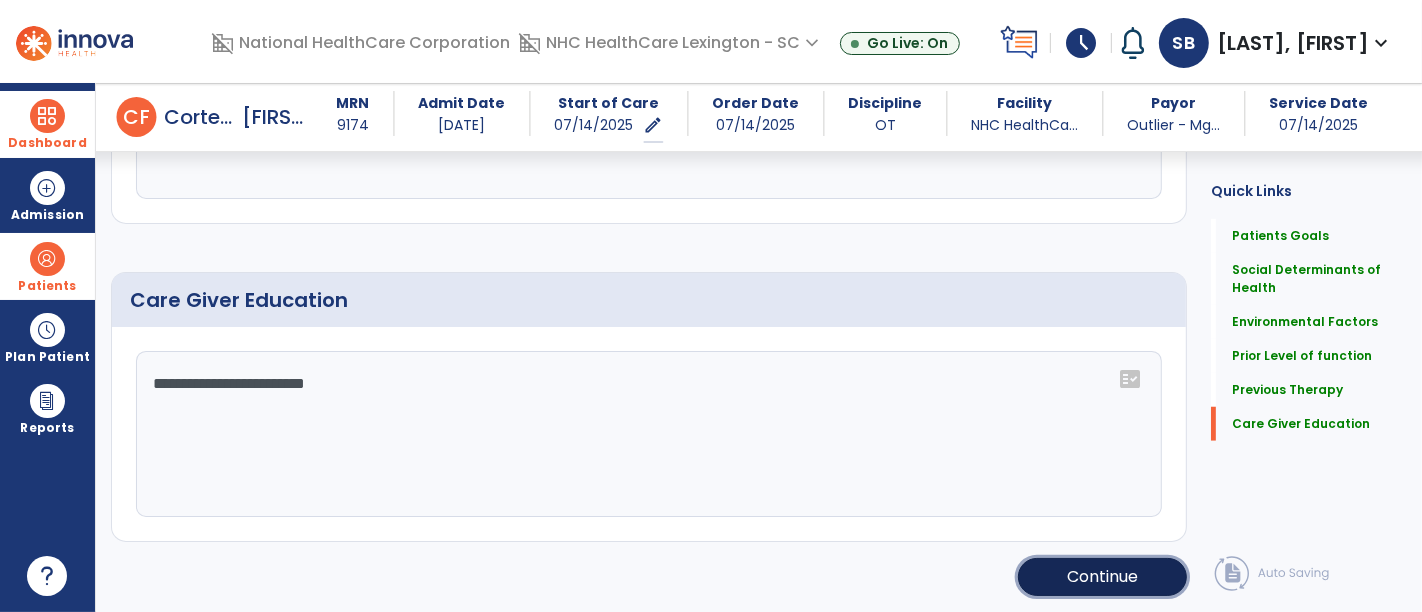 click on "Continue" 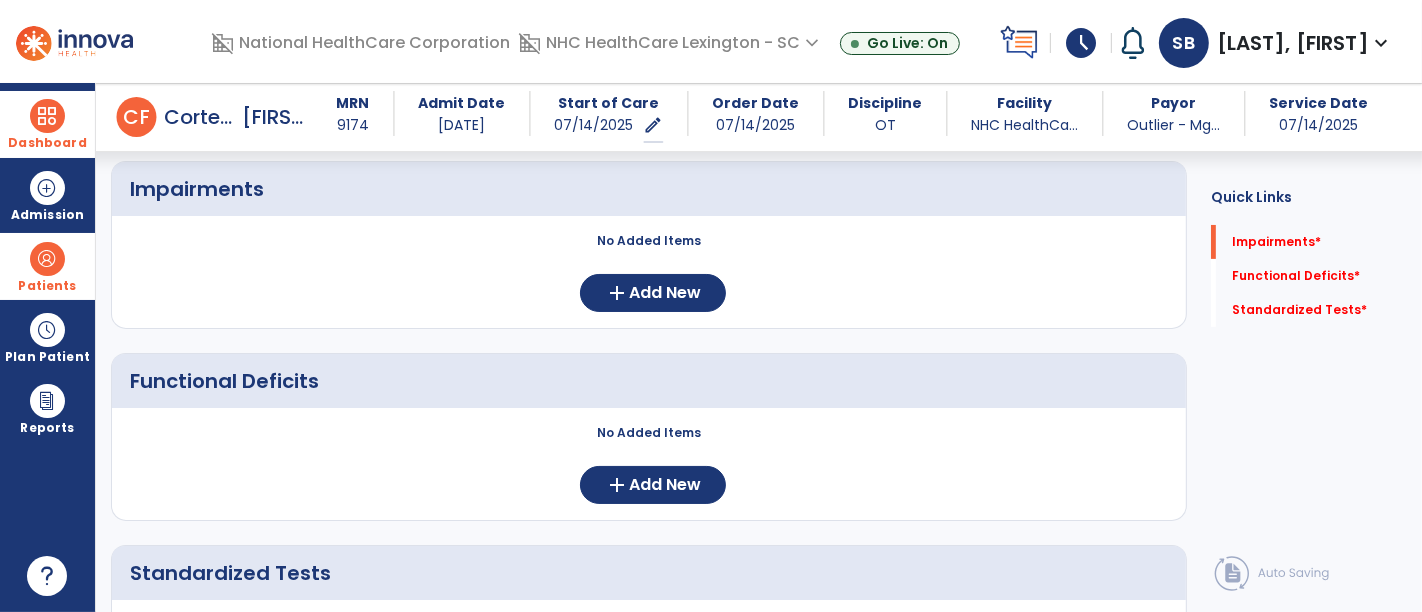 scroll, scrollTop: 142, scrollLeft: 0, axis: vertical 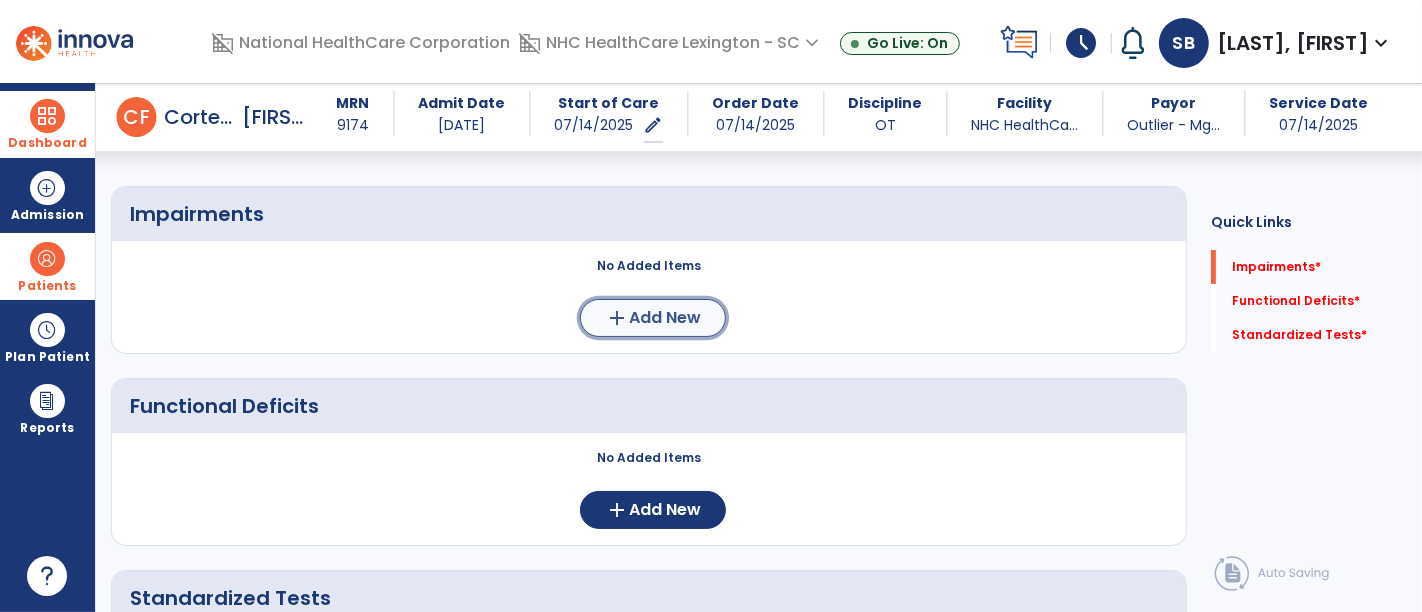 click on "Add New" 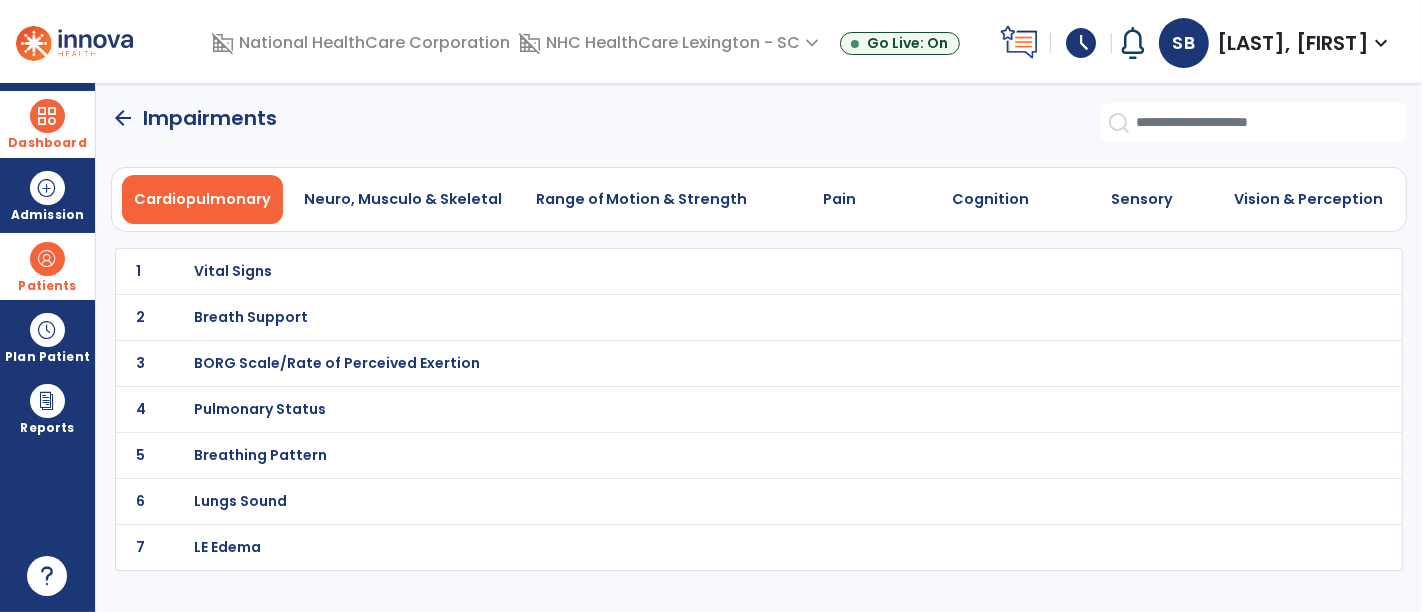scroll, scrollTop: 0, scrollLeft: 0, axis: both 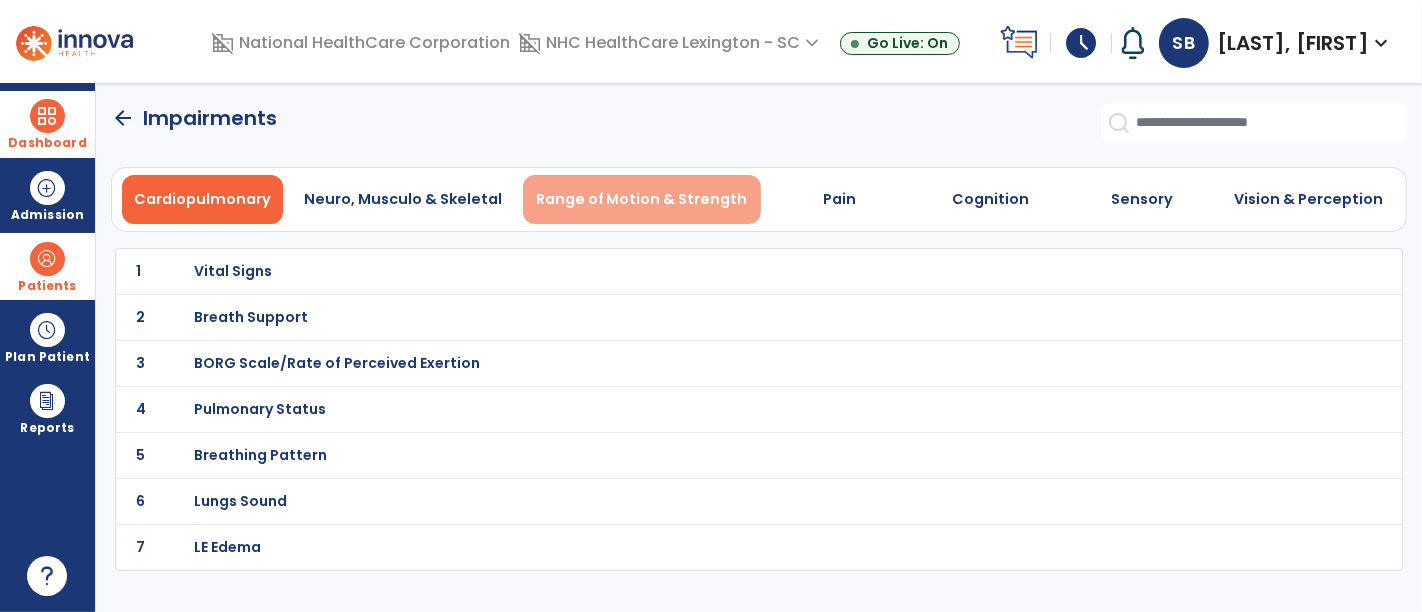 click on "Range of Motion & Strength" at bounding box center (642, 199) 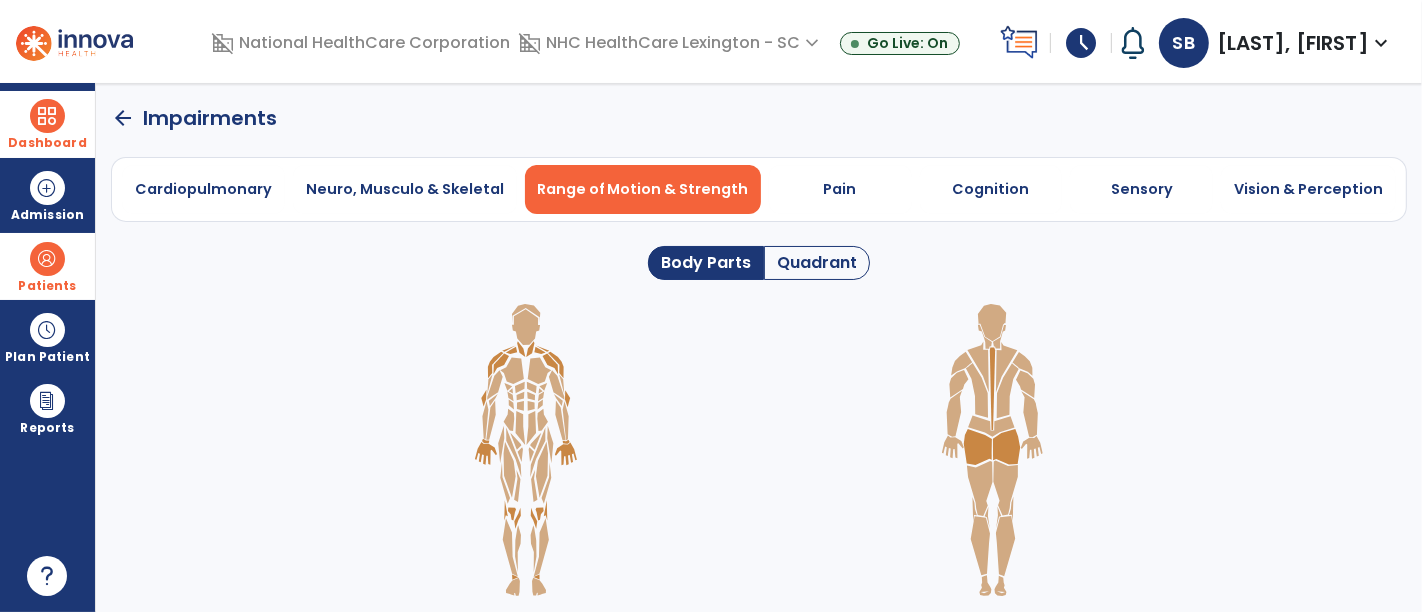 click on "Quadrant" 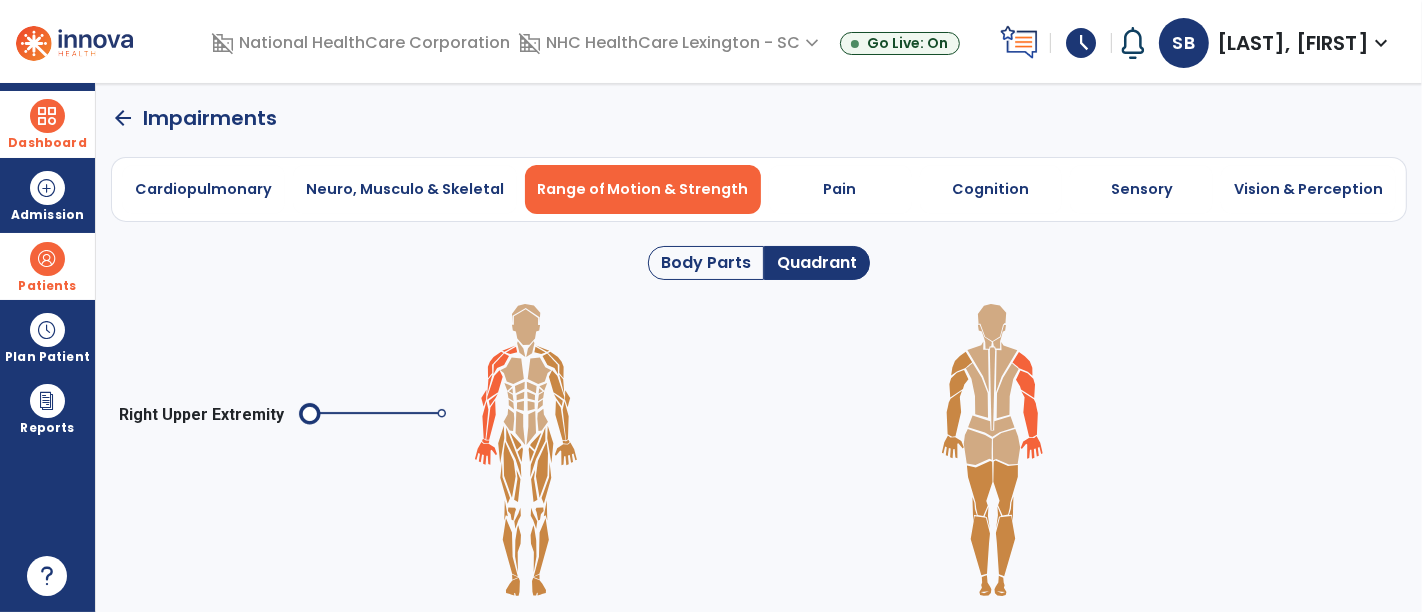 click 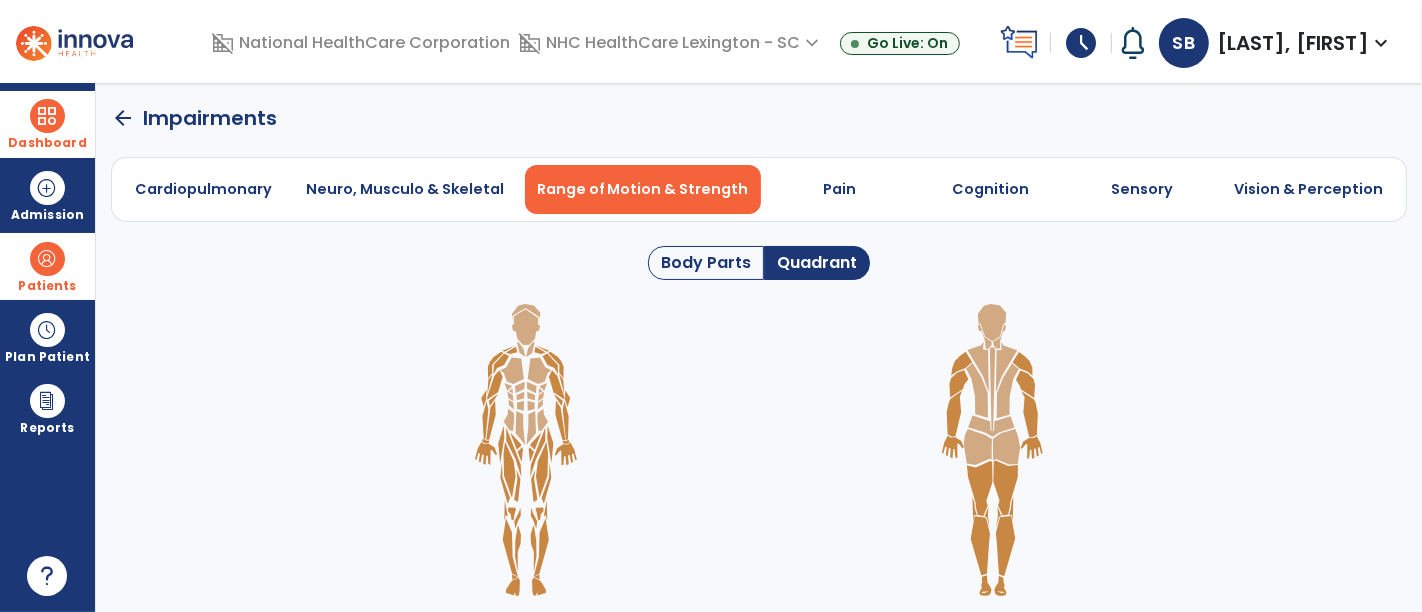 click 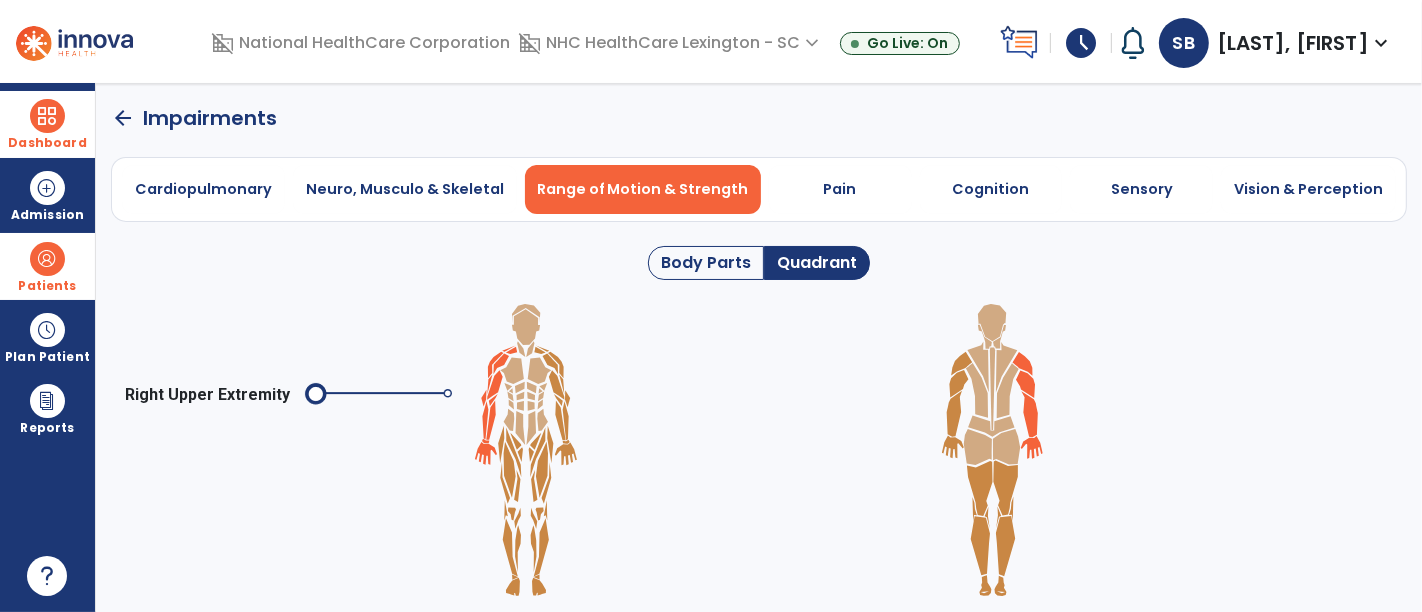 click 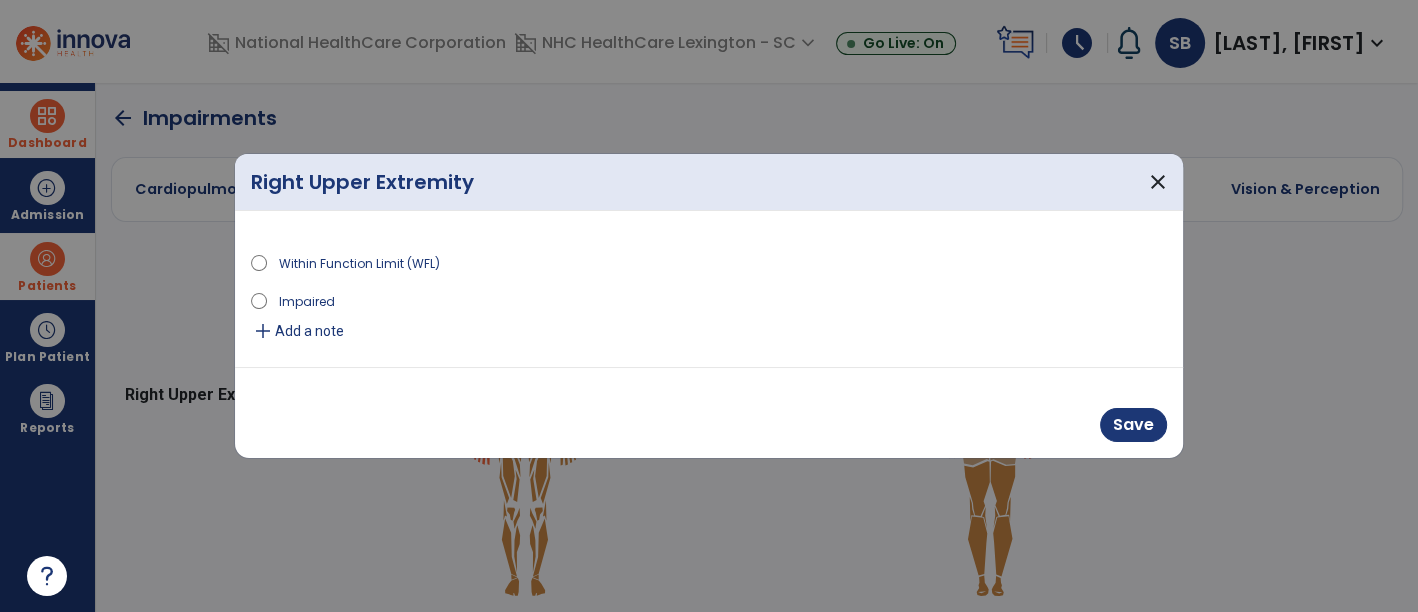 click on "add" at bounding box center [263, 331] 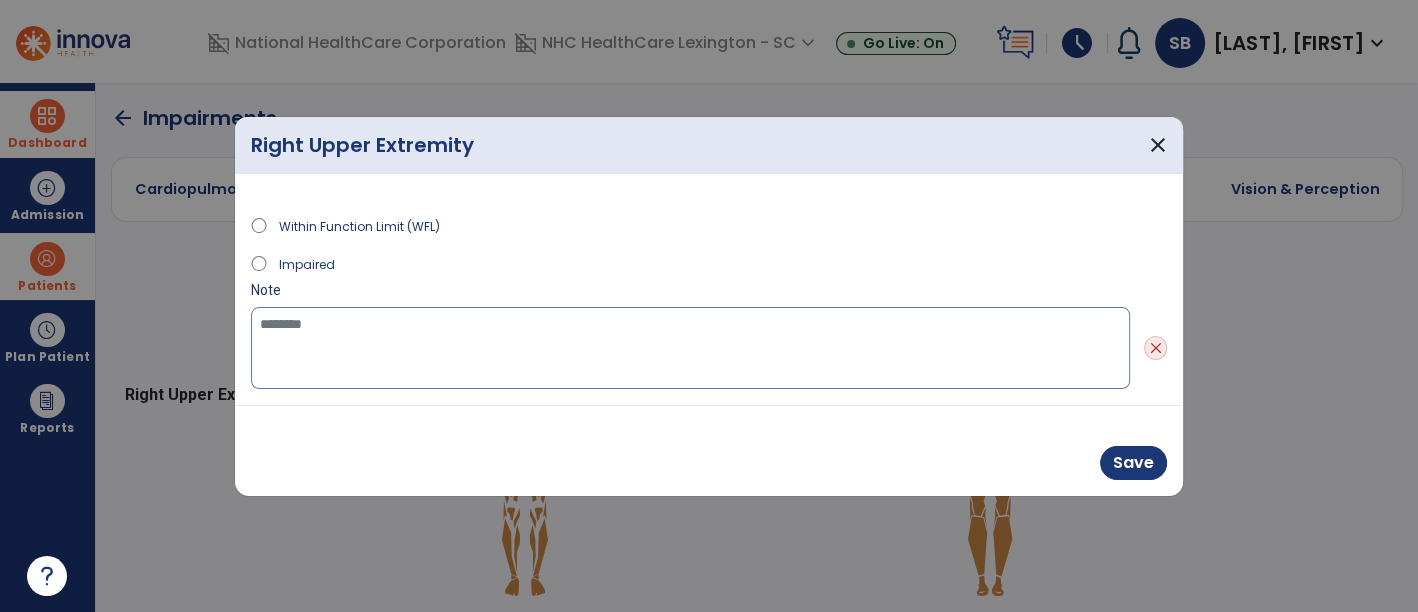 click at bounding box center (690, 348) 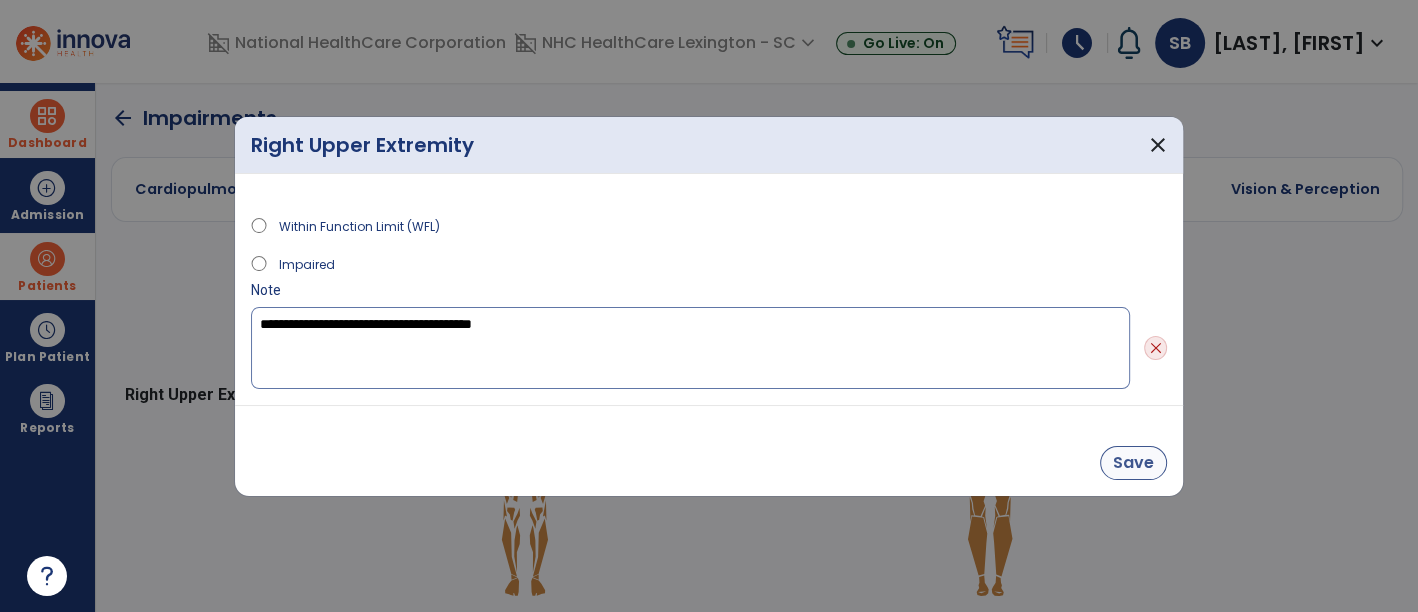 type on "**********" 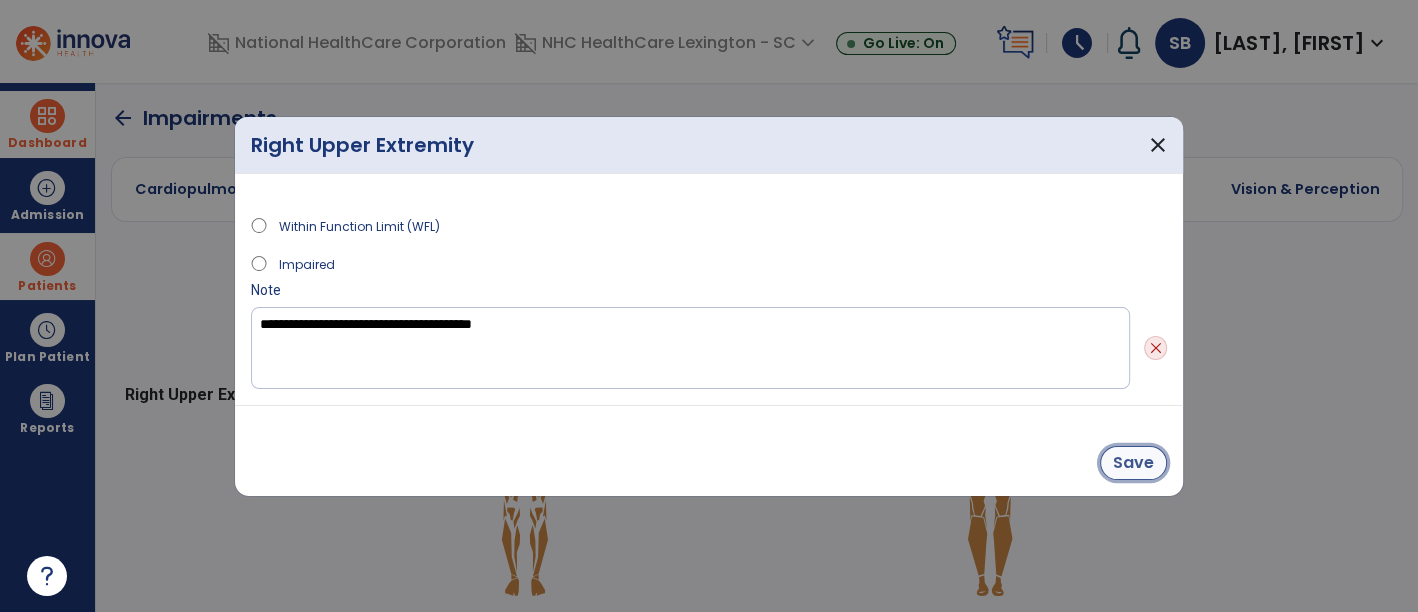 click on "Save" at bounding box center (1133, 463) 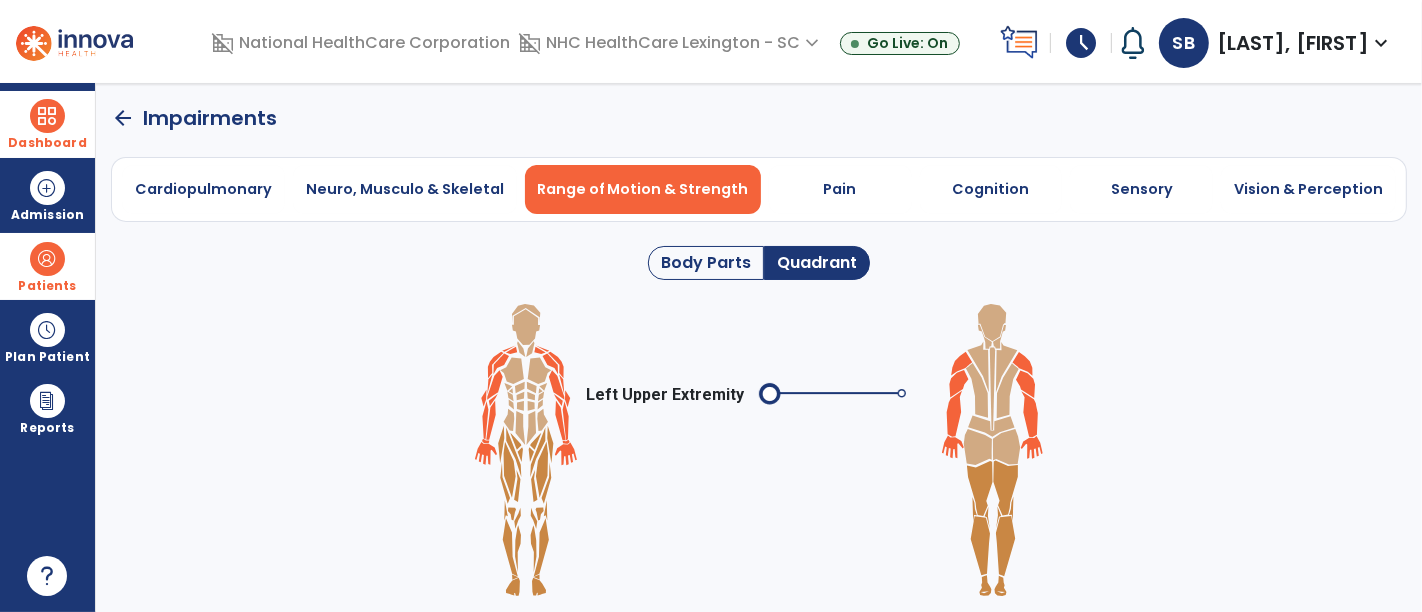 click 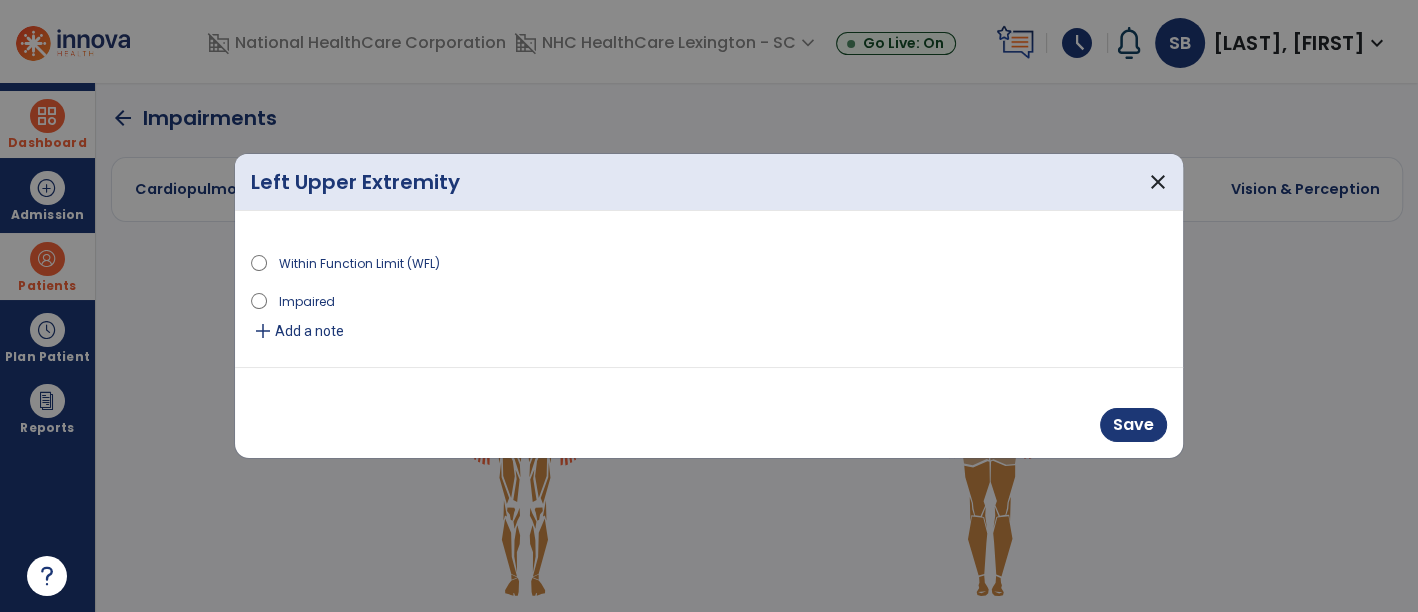 click on "add" at bounding box center (263, 331) 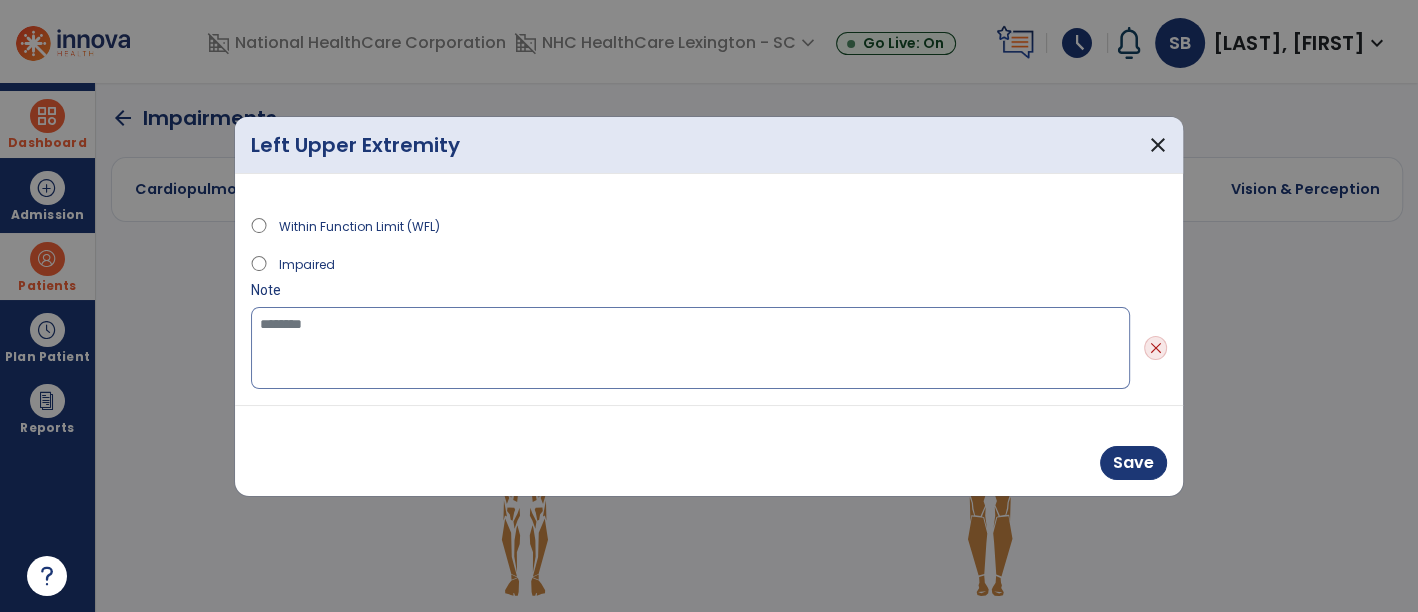 click at bounding box center (690, 348) 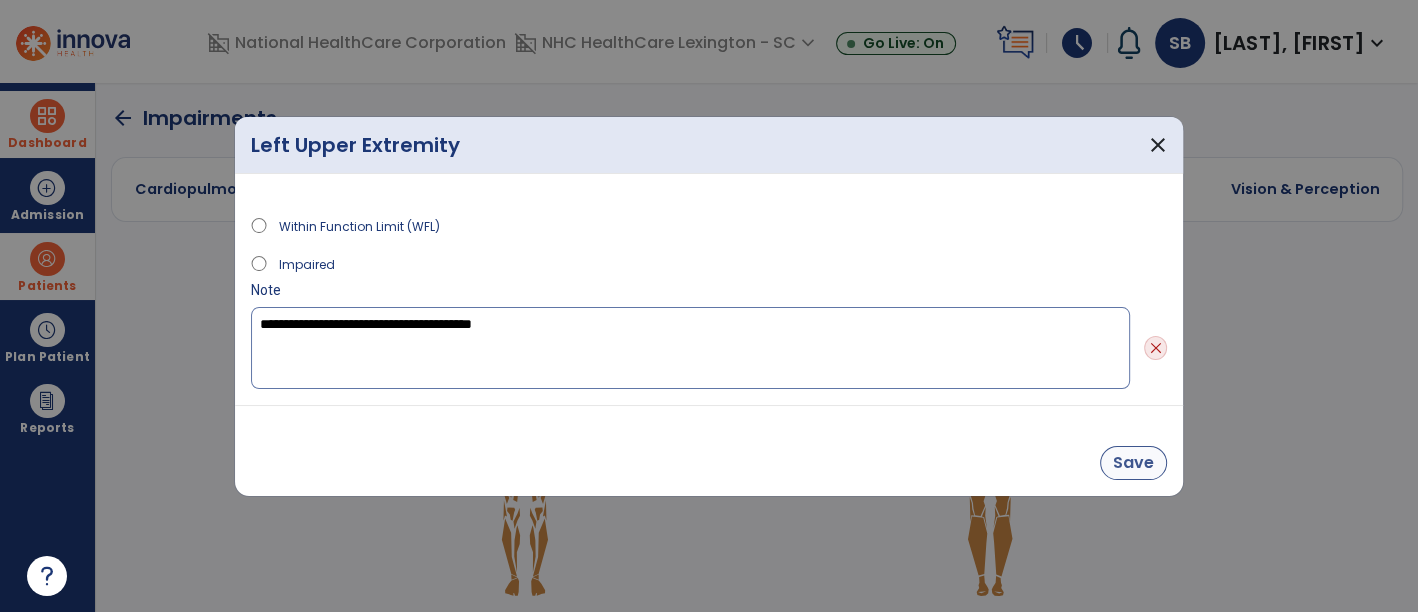 type on "**********" 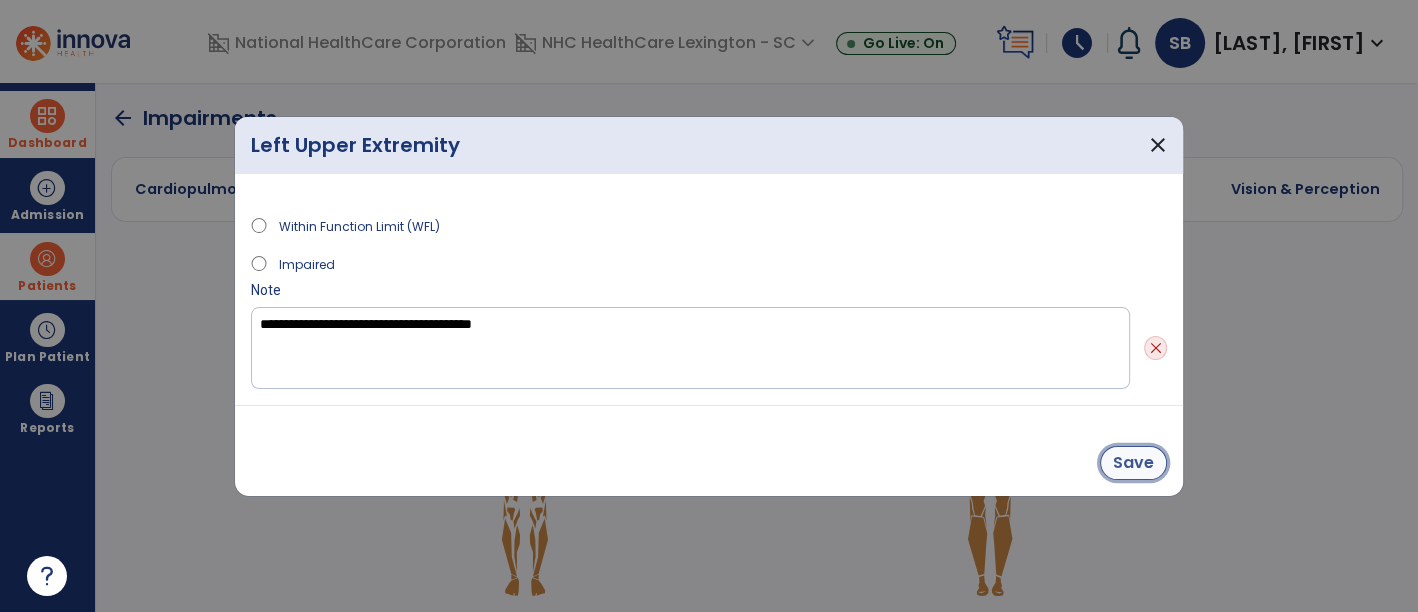 click on "Save" at bounding box center (1133, 463) 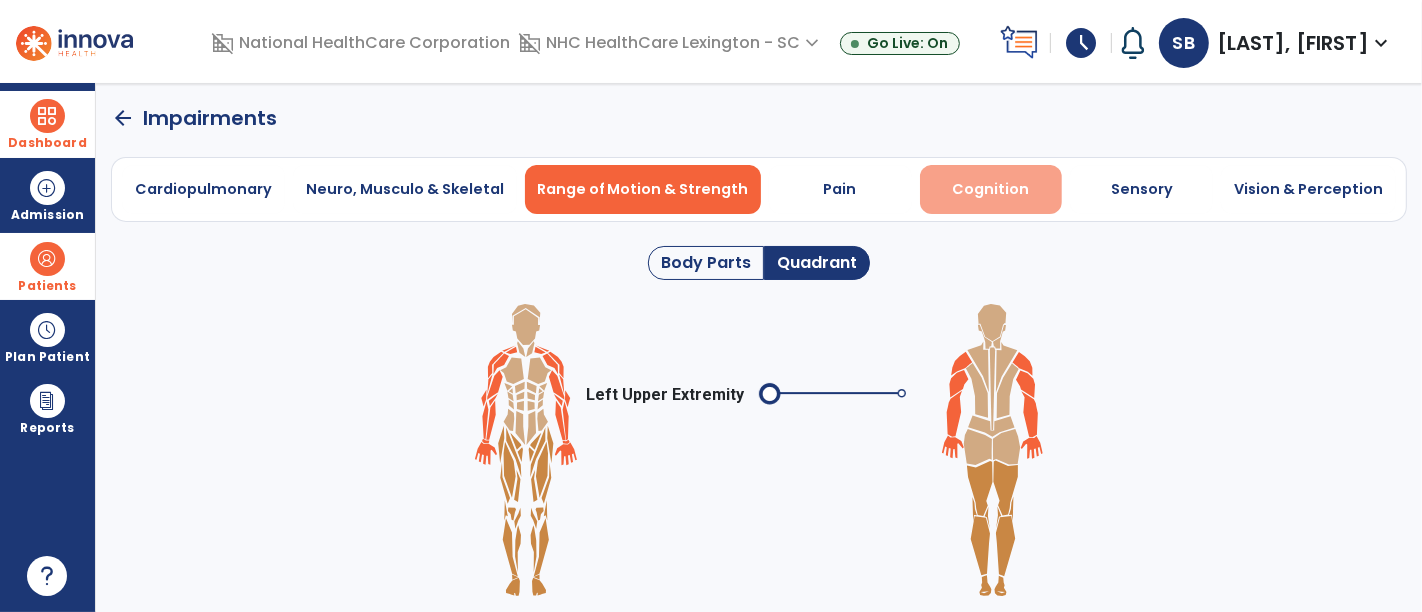 click on "Cognition" at bounding box center (991, 189) 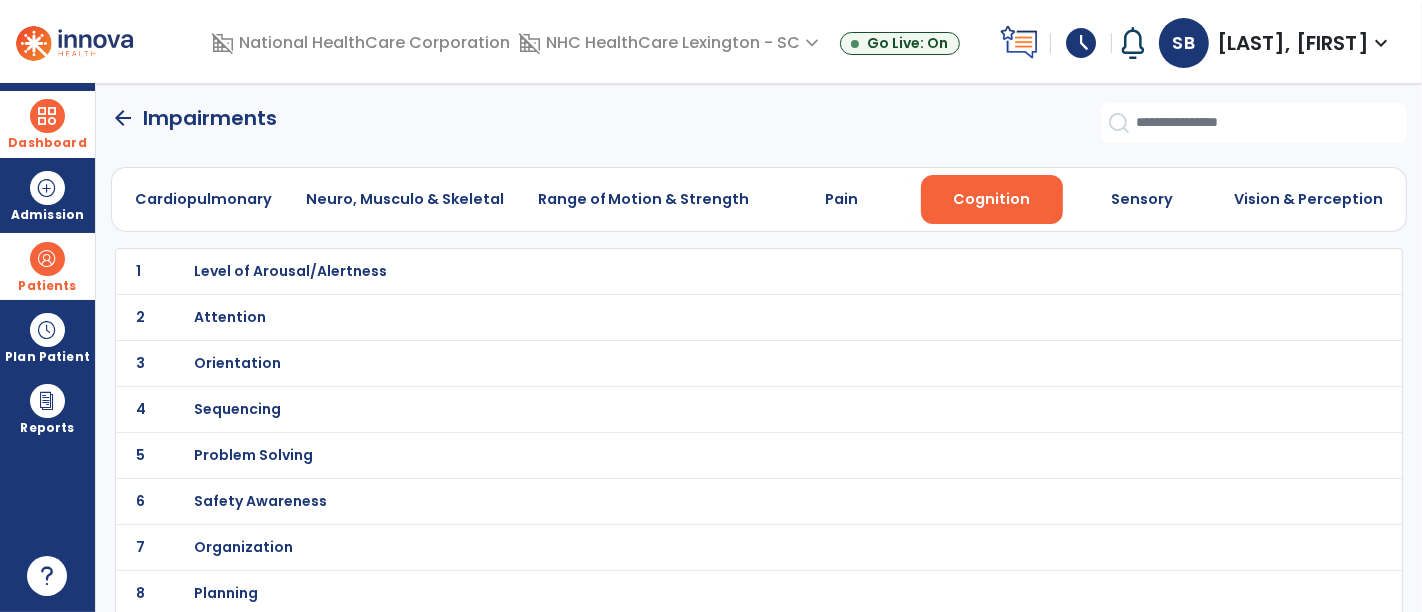 click on "Orientation" at bounding box center (291, 271) 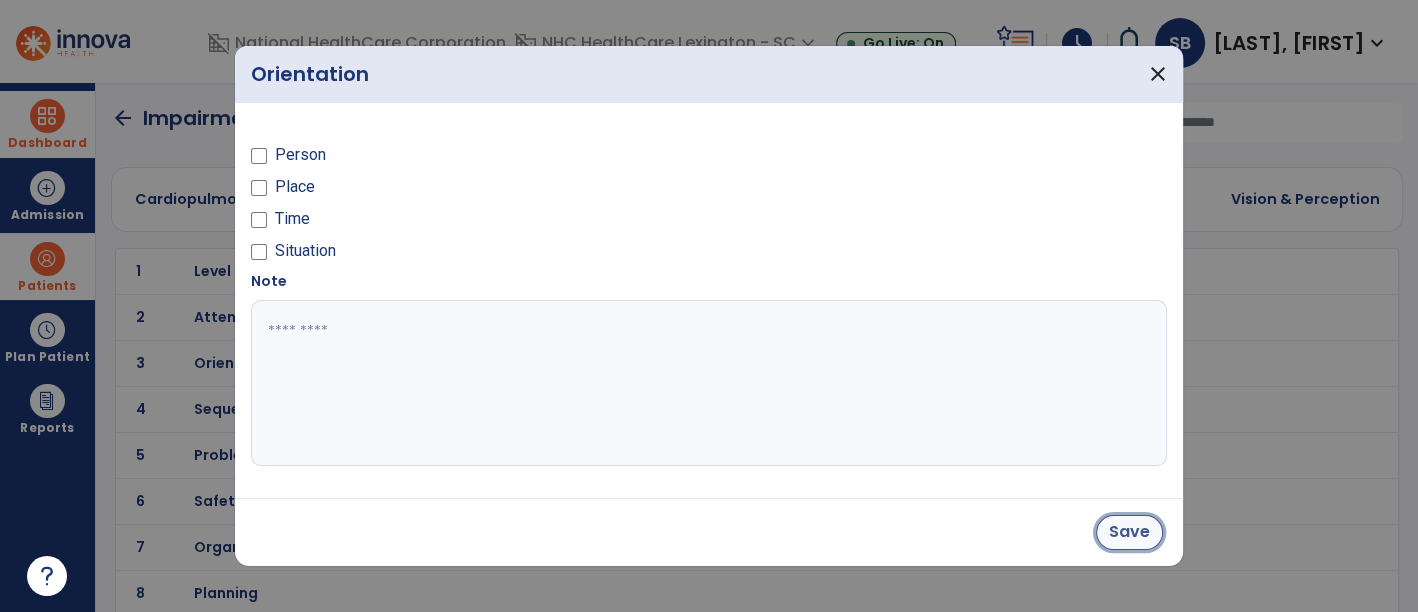 click on "Save" at bounding box center [1129, 532] 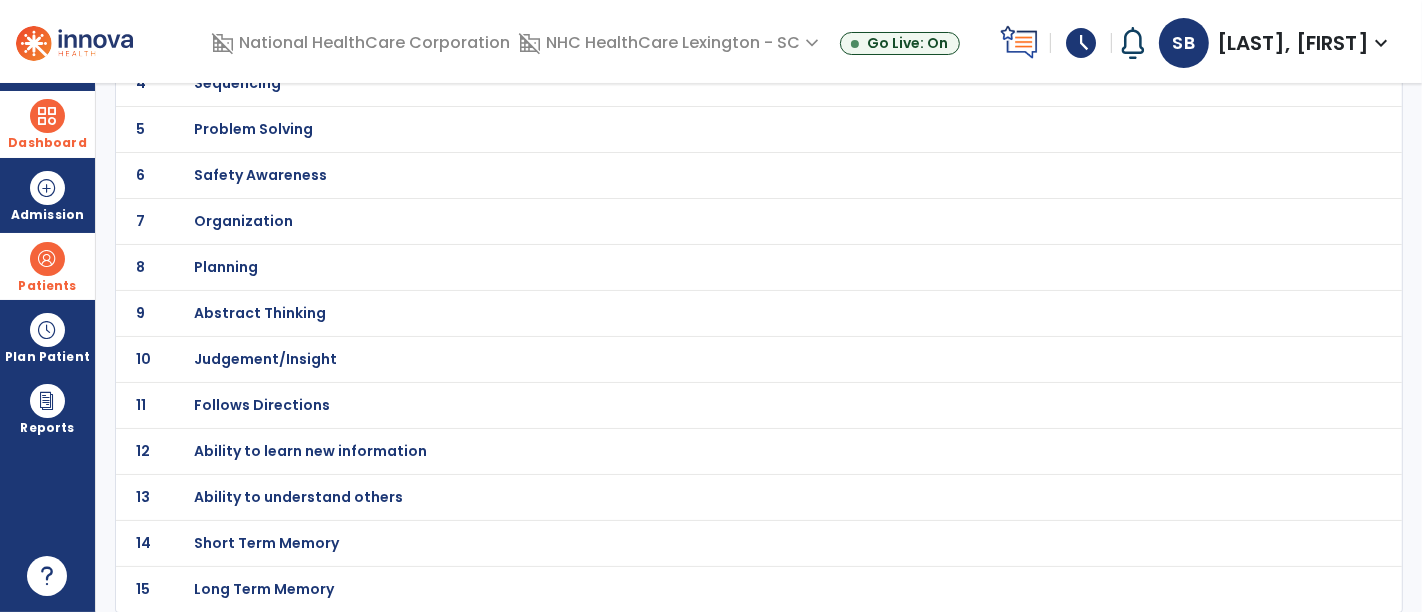 scroll, scrollTop: 0, scrollLeft: 0, axis: both 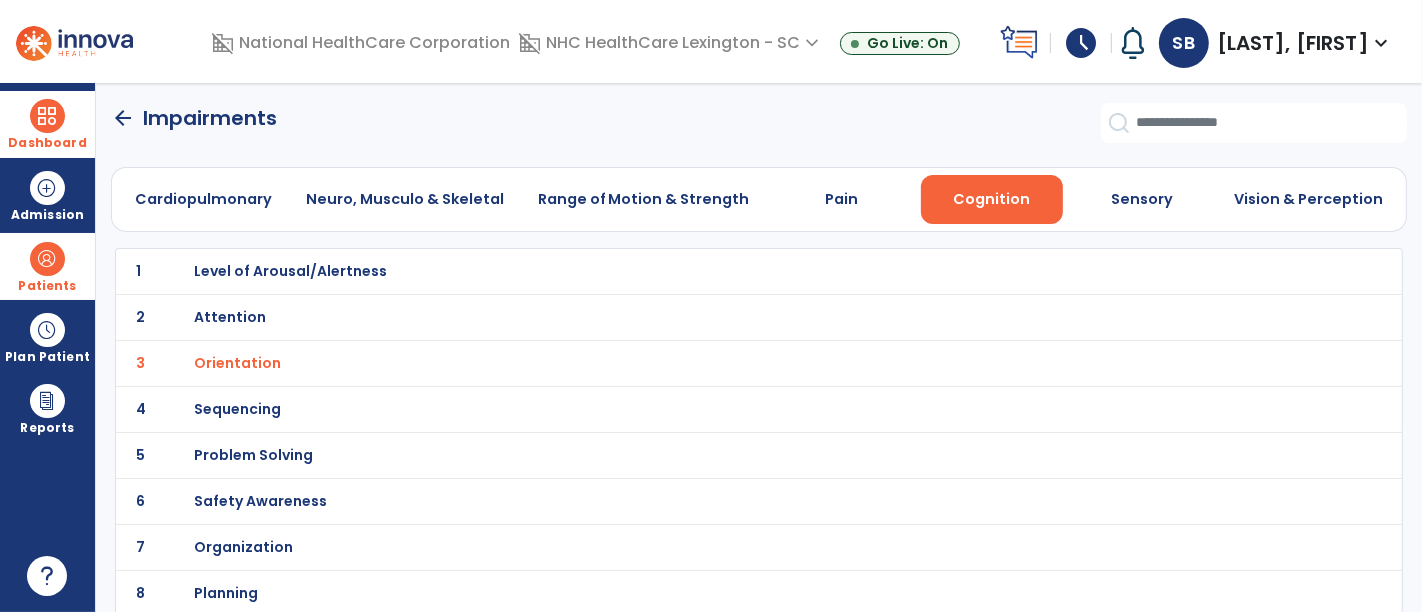 click on "arrow_back" 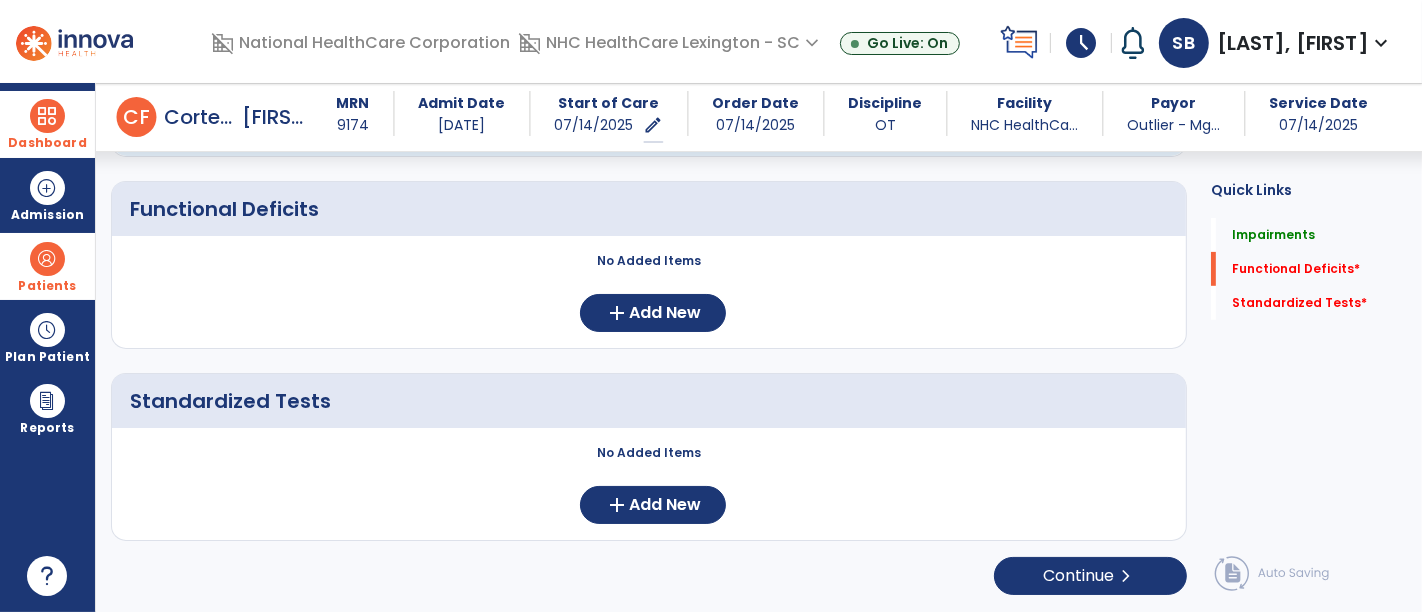 scroll, scrollTop: 525, scrollLeft: 0, axis: vertical 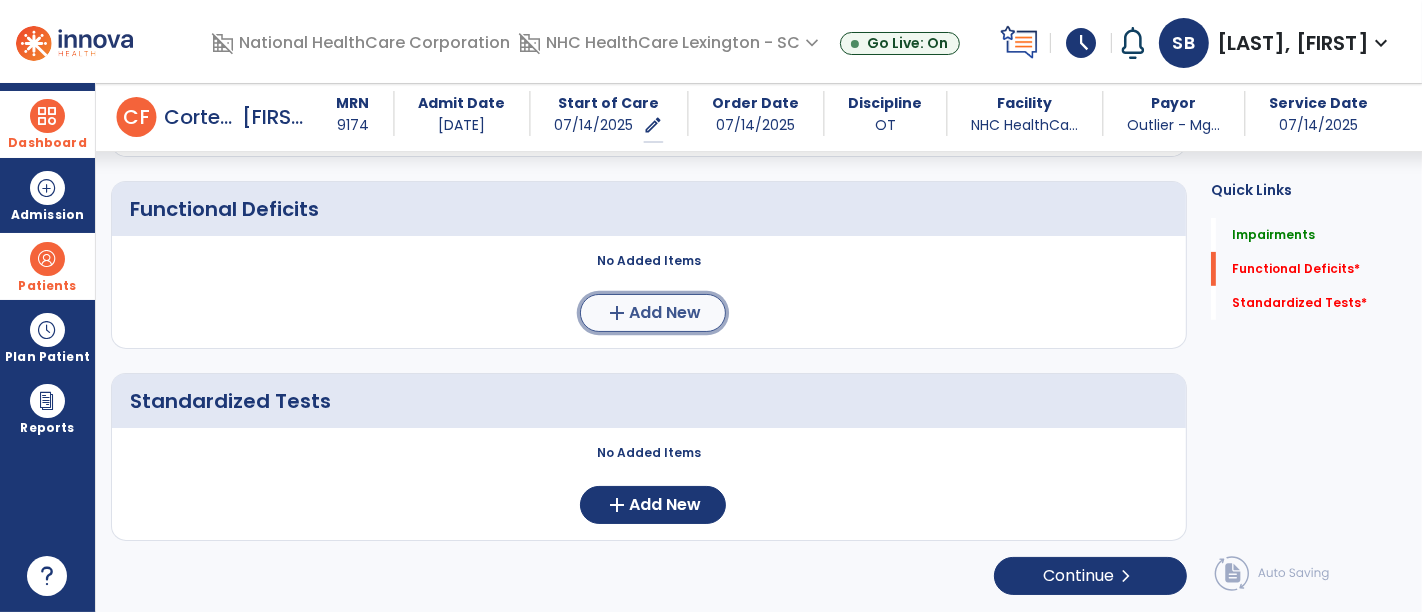 click on "Add New" 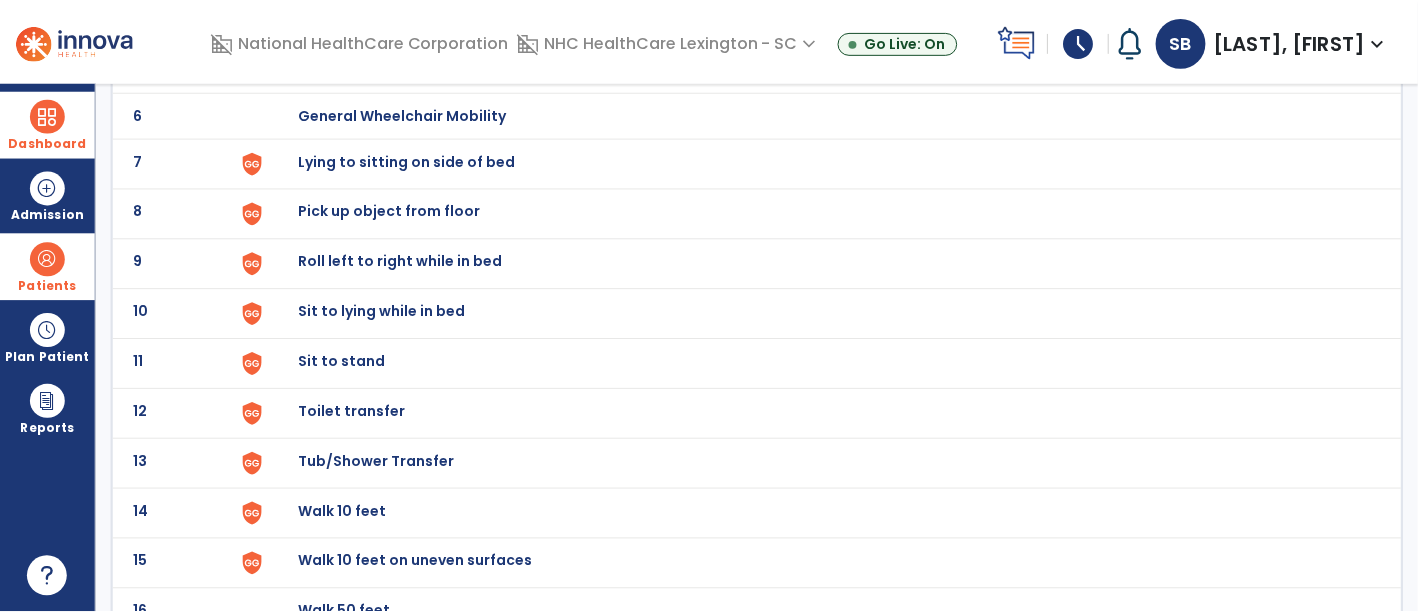scroll, scrollTop: 398, scrollLeft: 0, axis: vertical 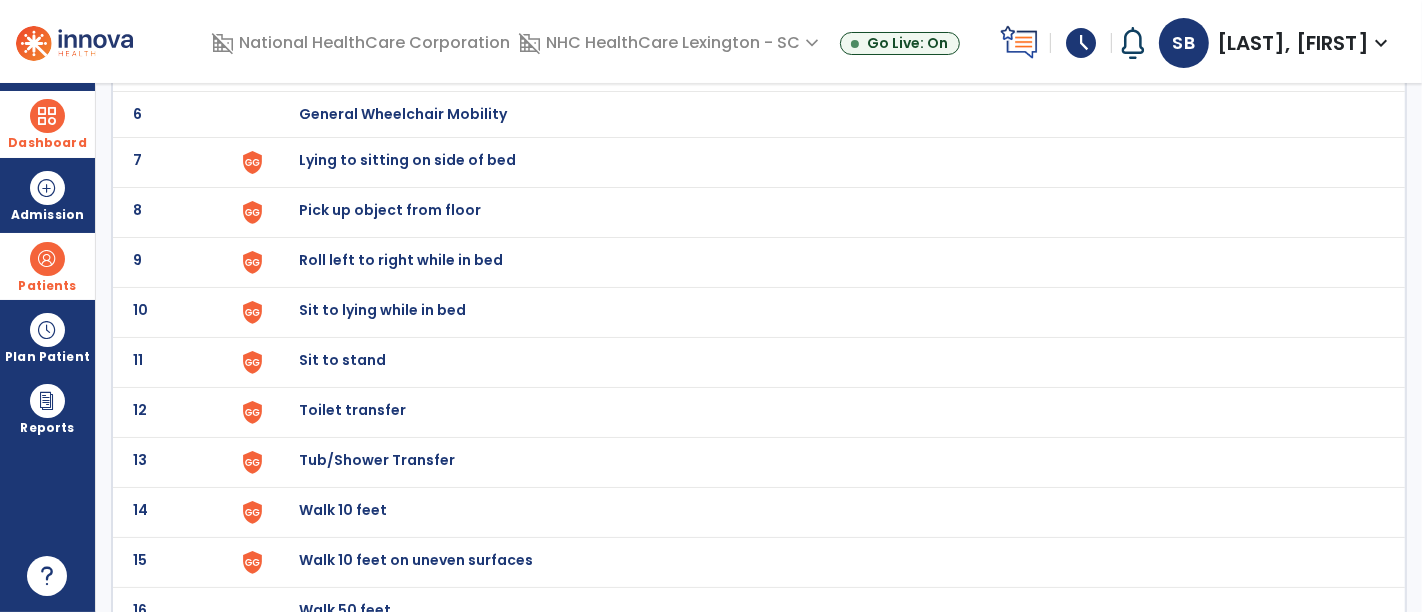 click on "Toilet transfer" at bounding box center [345, -136] 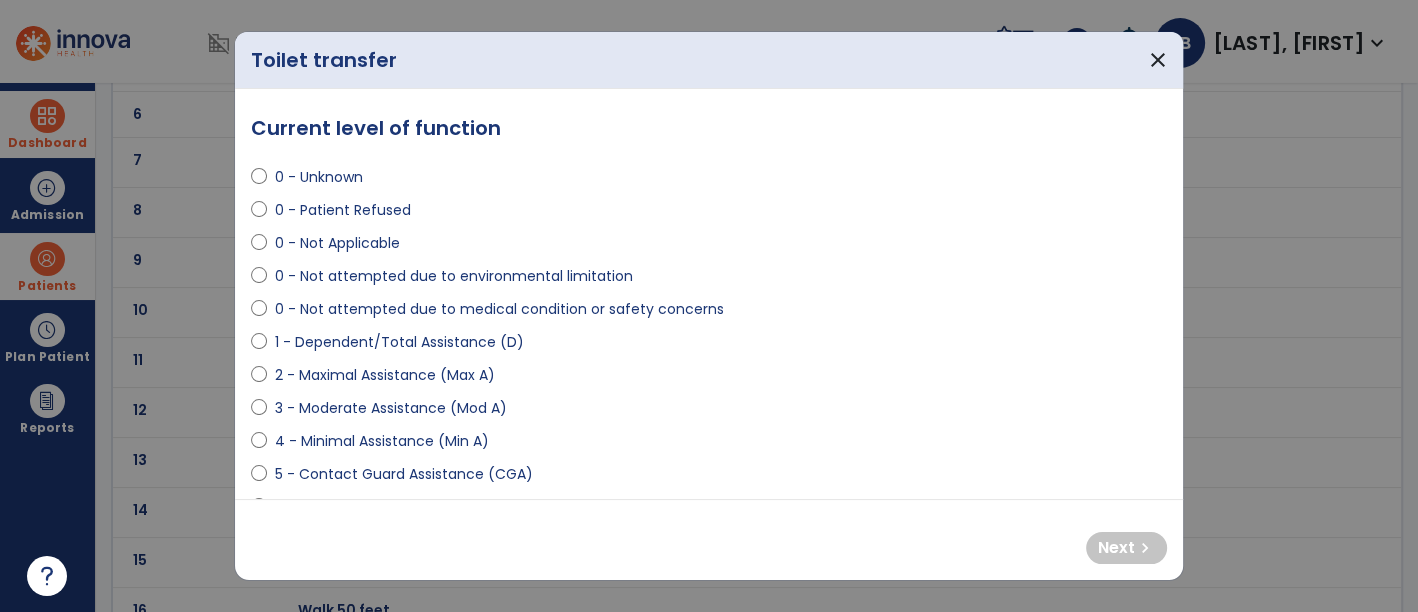 select on "**********" 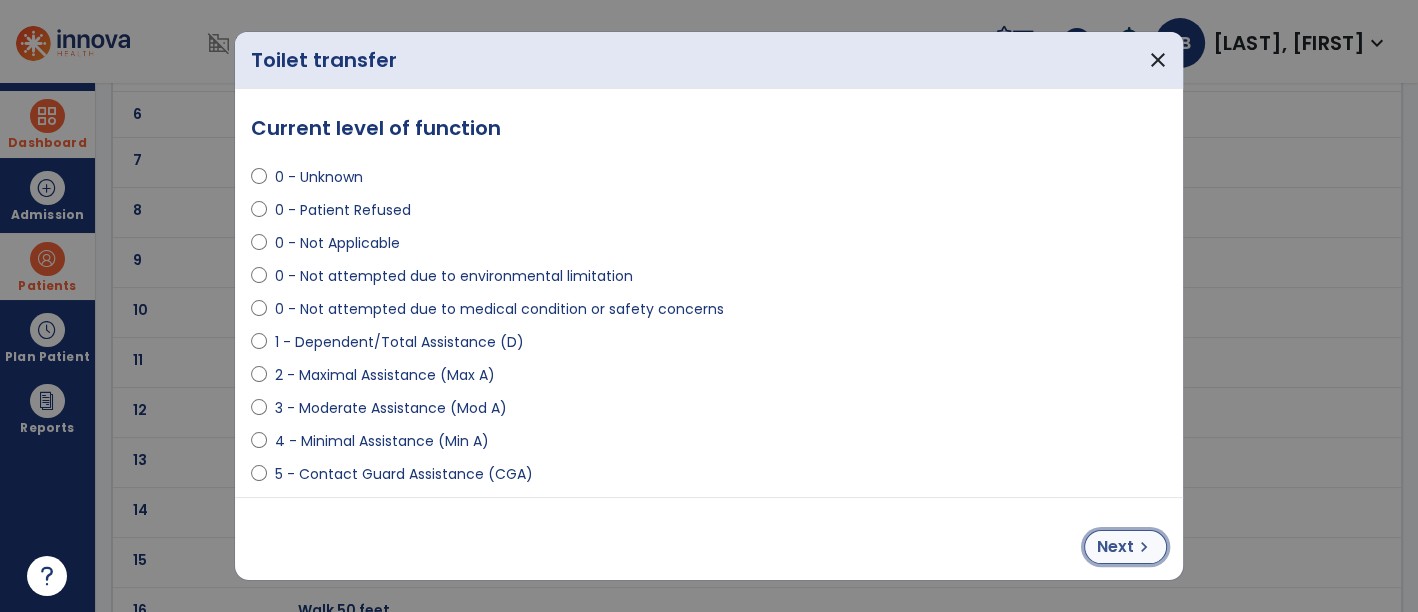 click on "Next" at bounding box center [1115, 547] 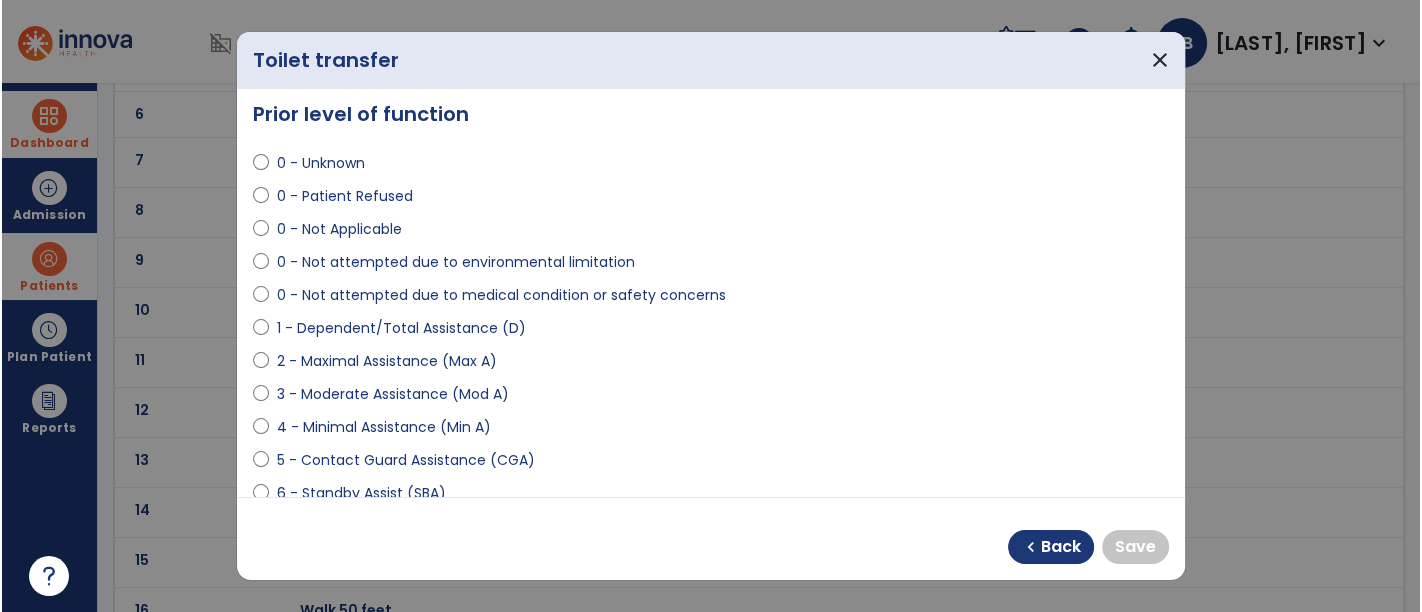 scroll, scrollTop: 15, scrollLeft: 0, axis: vertical 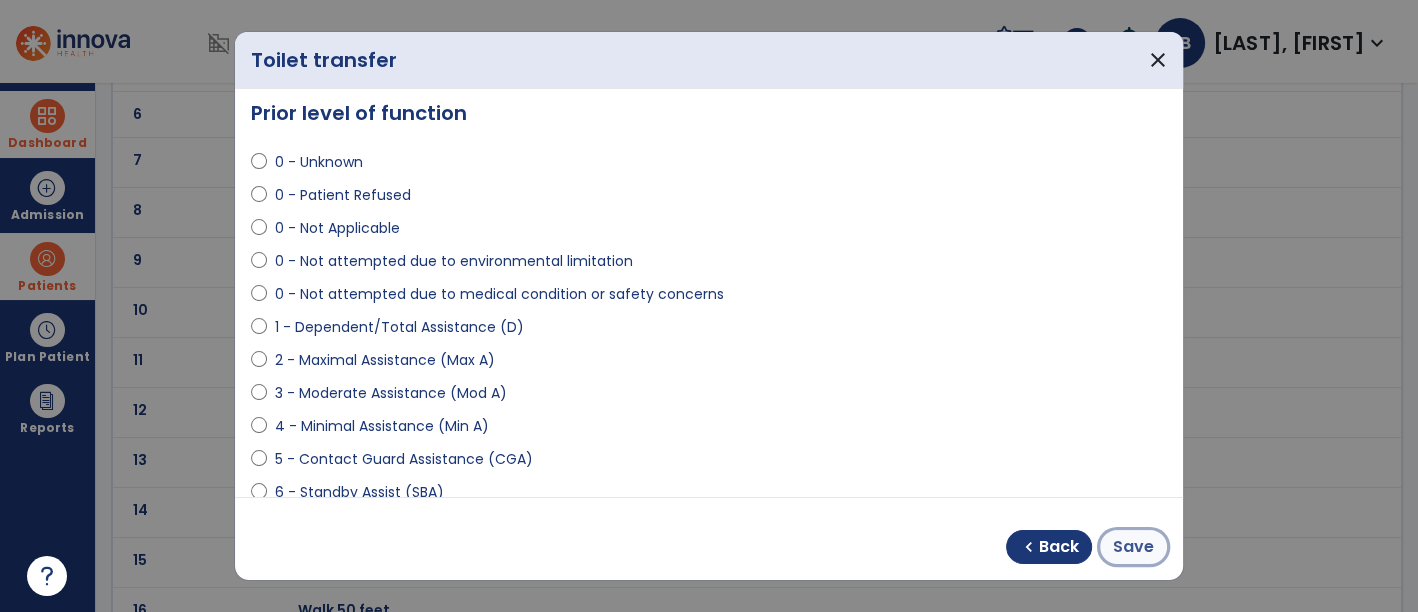 click on "Save" at bounding box center (1133, 547) 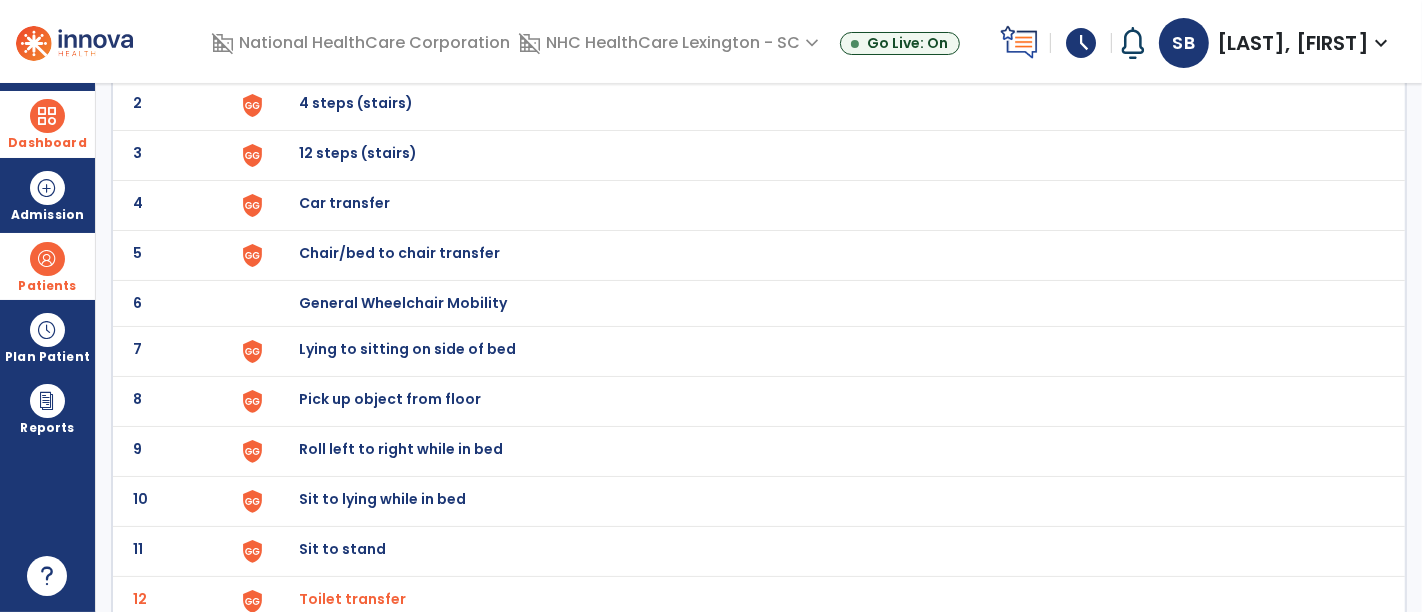 scroll, scrollTop: 0, scrollLeft: 0, axis: both 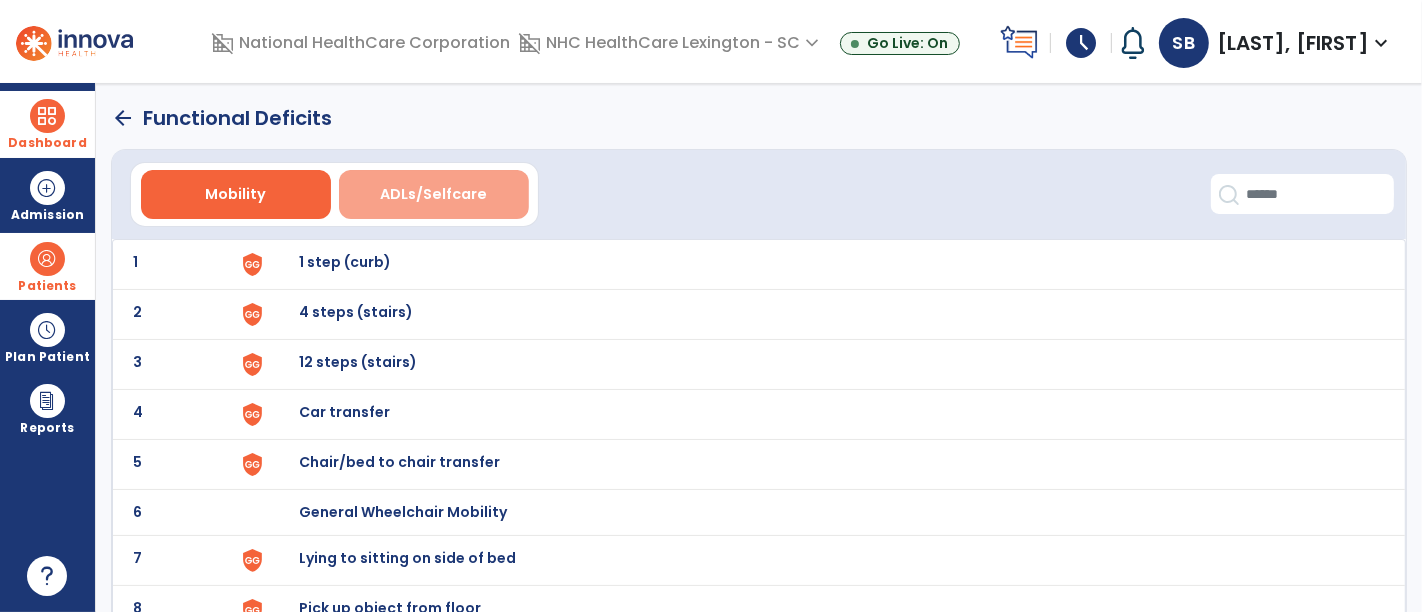 click on "ADLs/Selfcare" at bounding box center [433, 194] 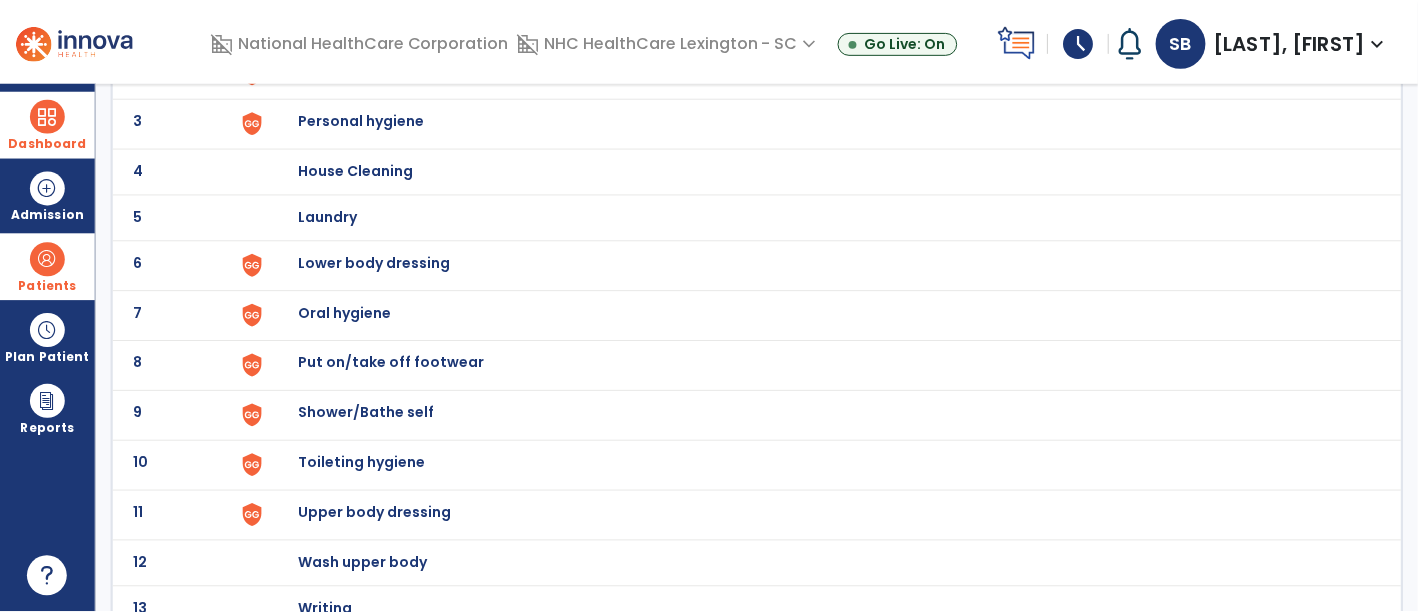 scroll, scrollTop: 255, scrollLeft: 0, axis: vertical 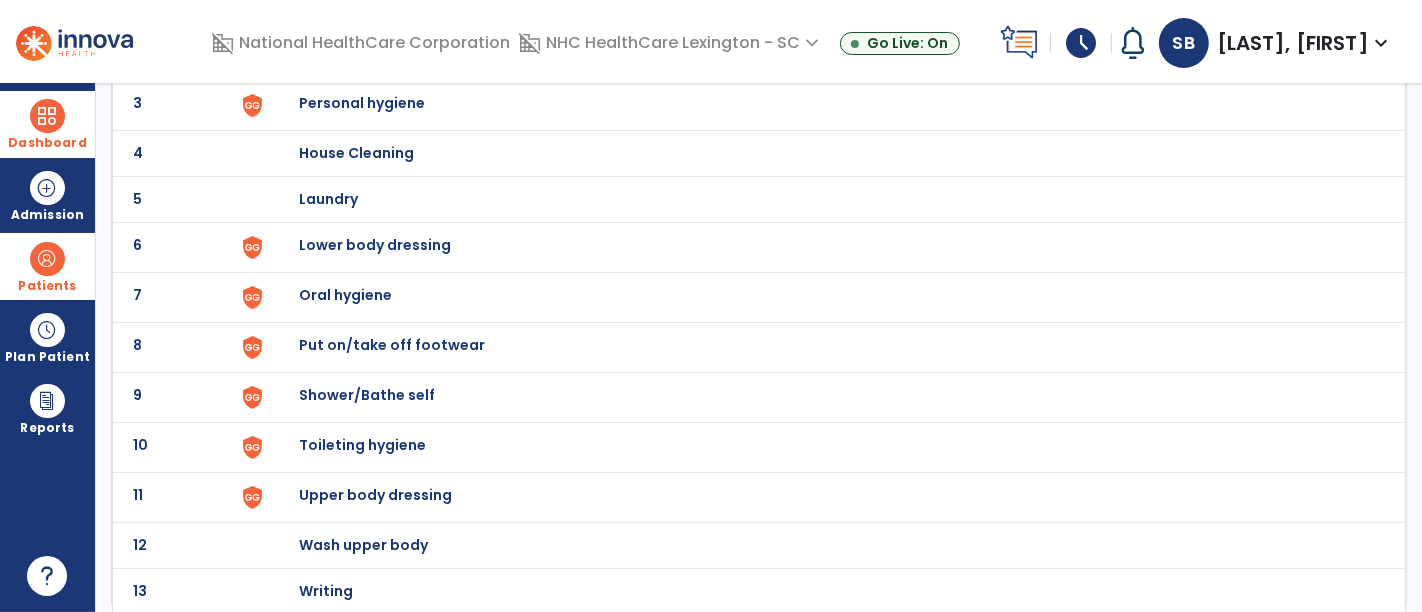 click on "Upper body dressing" at bounding box center (412, 7) 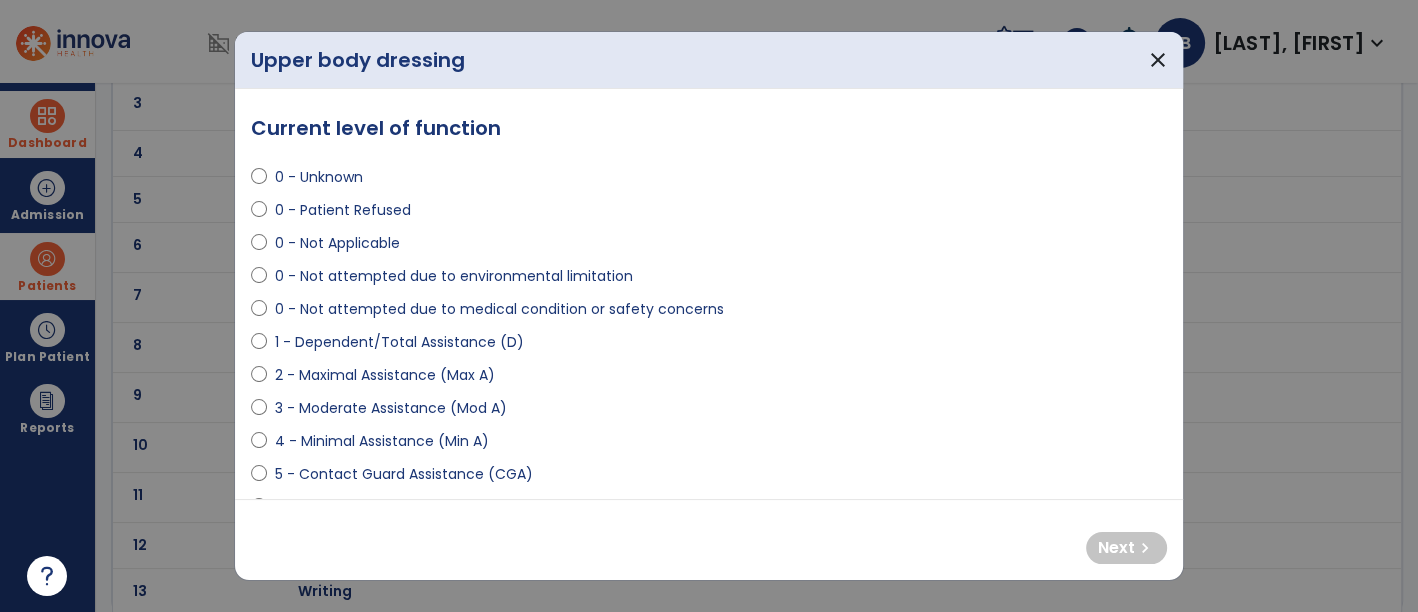 select on "**********" 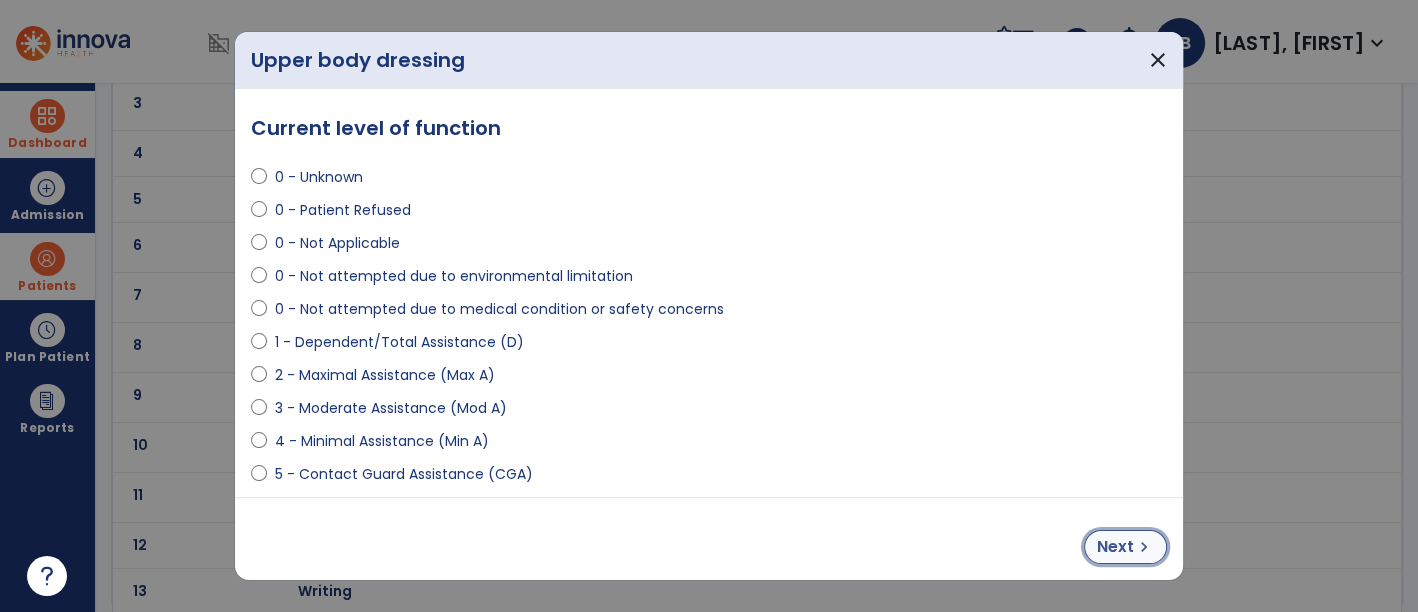 click on "chevron_right" at bounding box center [1144, 547] 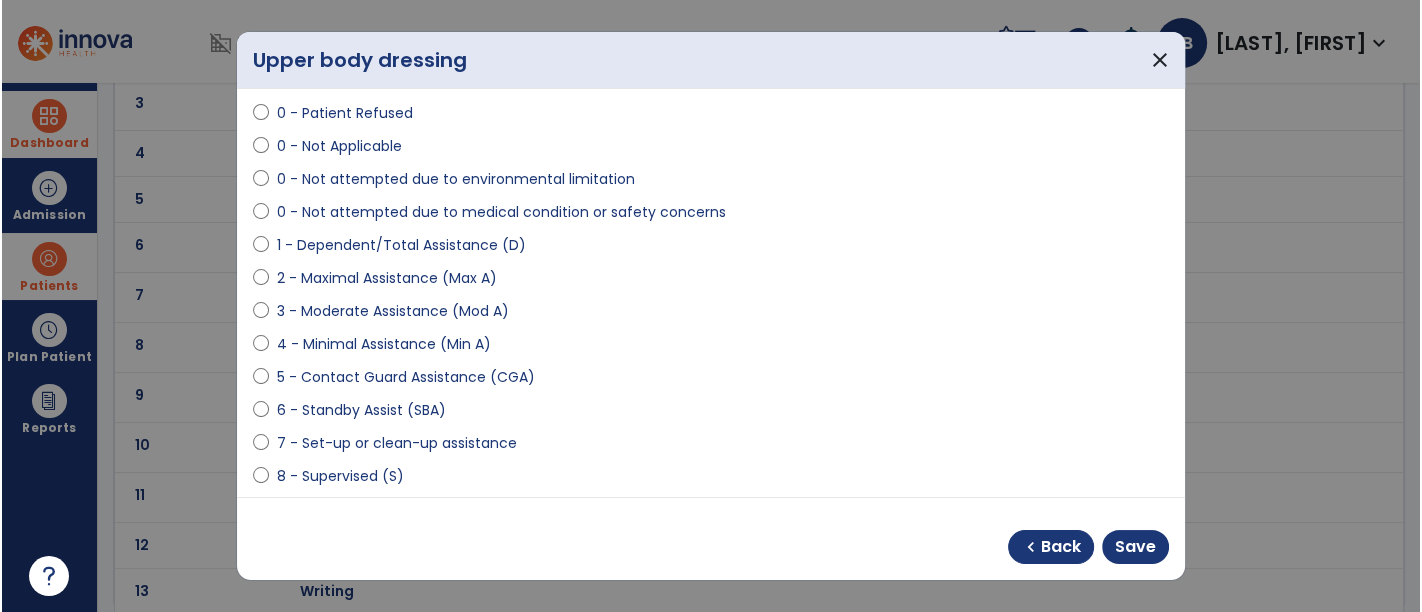 scroll, scrollTop: 113, scrollLeft: 0, axis: vertical 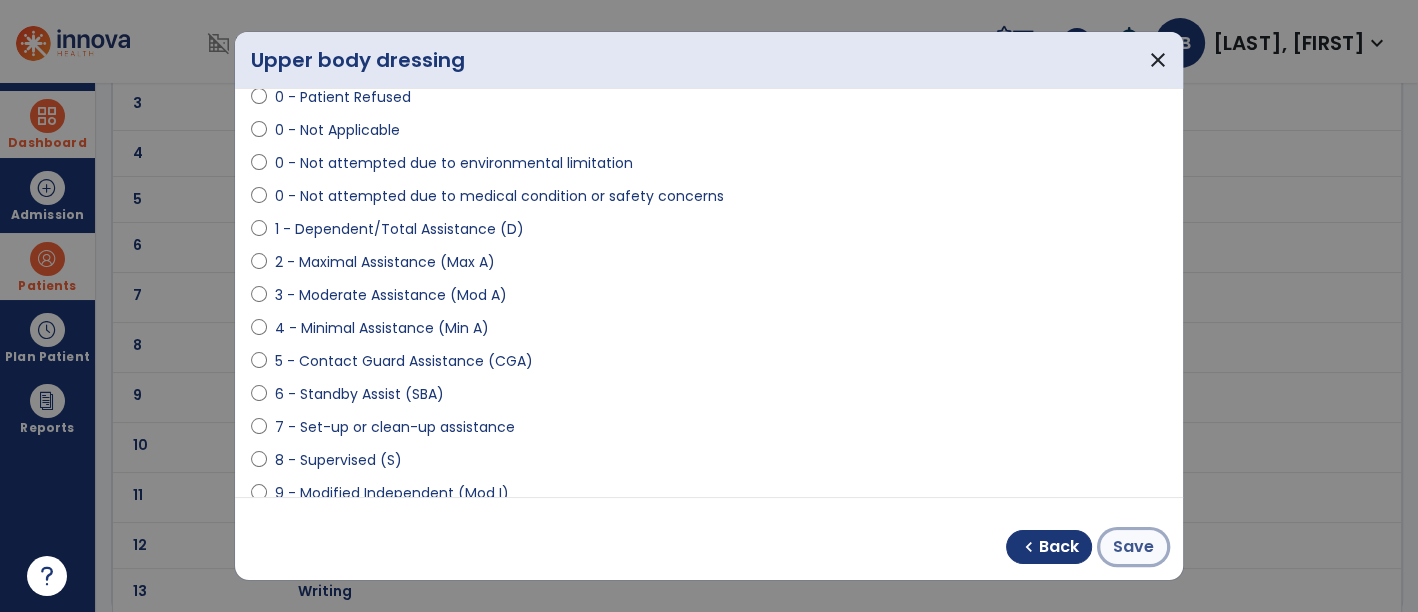 click on "Save" at bounding box center [1133, 547] 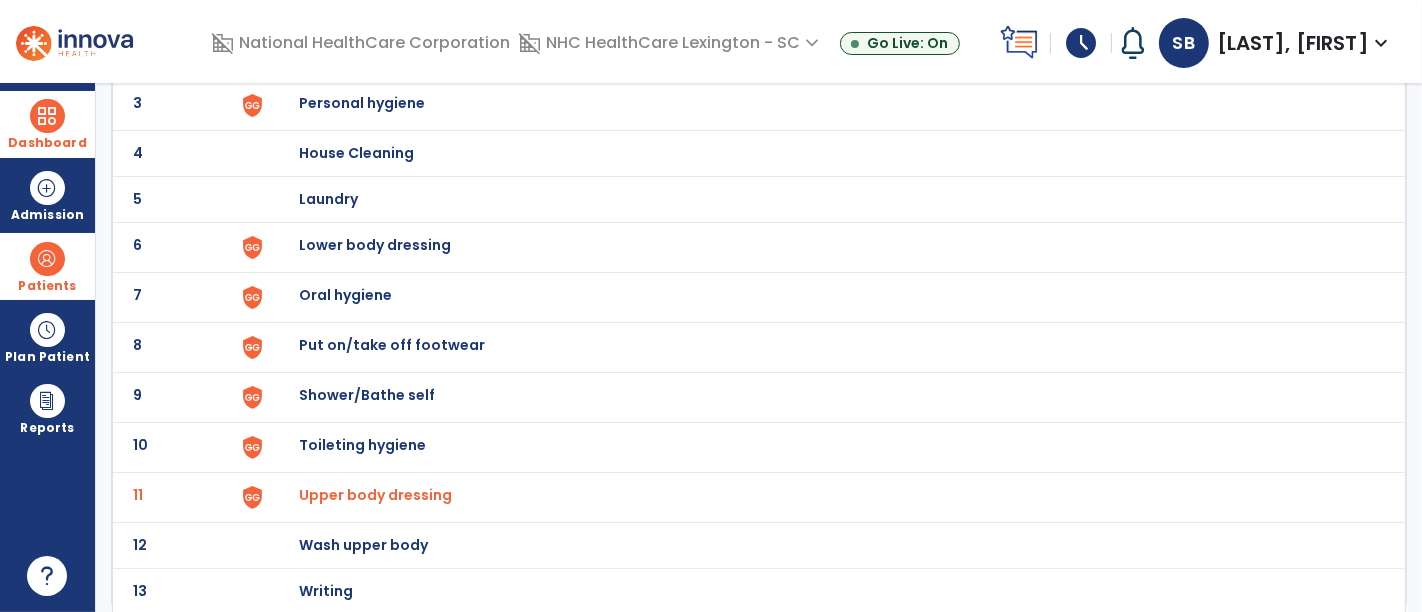 click on "Lower body dressing" at bounding box center [412, 7] 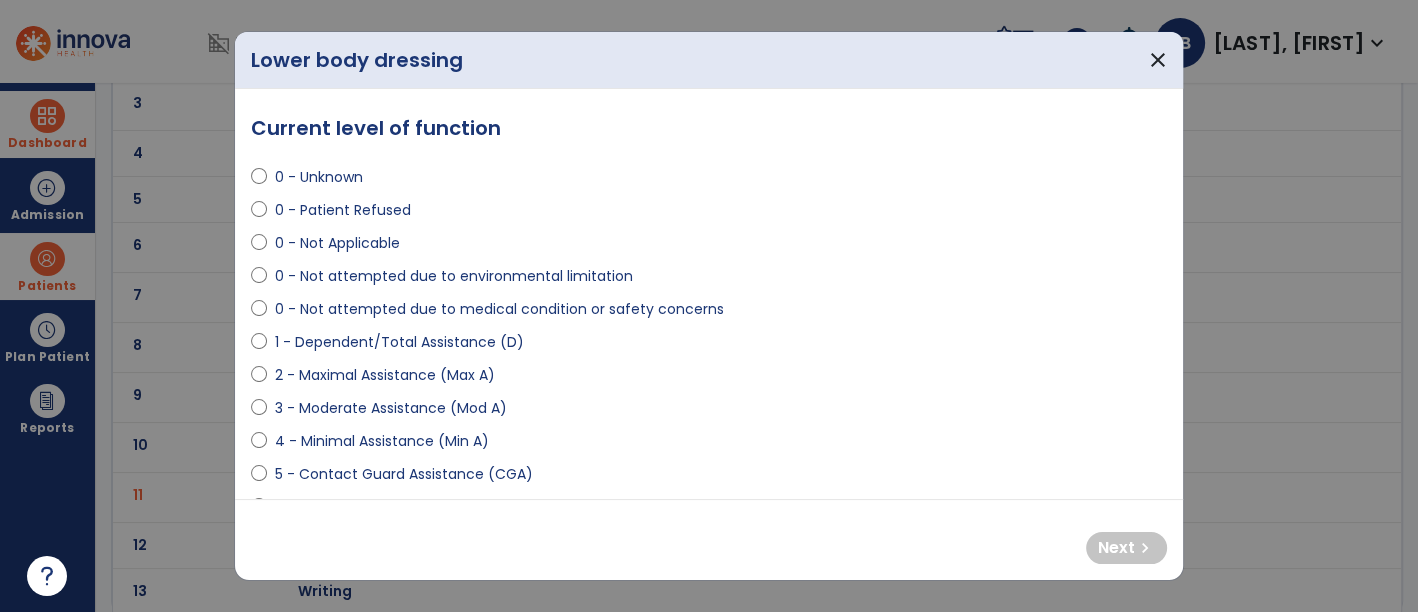 select on "**********" 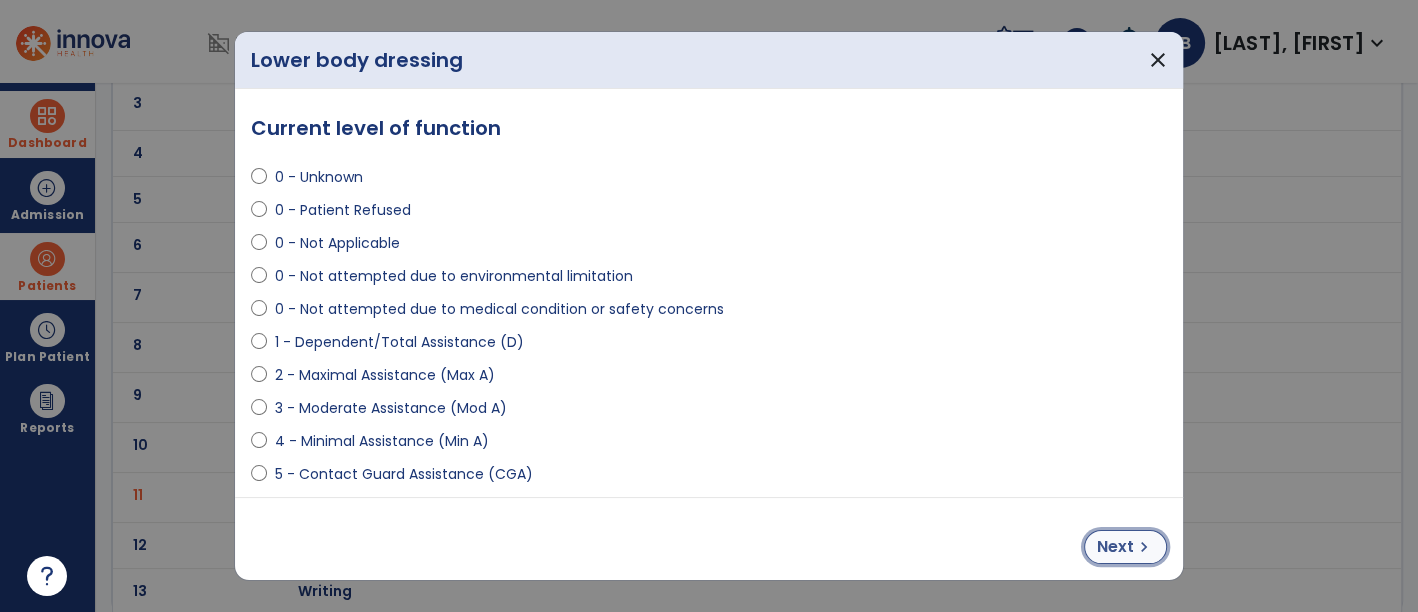 click on "Next" at bounding box center [1115, 547] 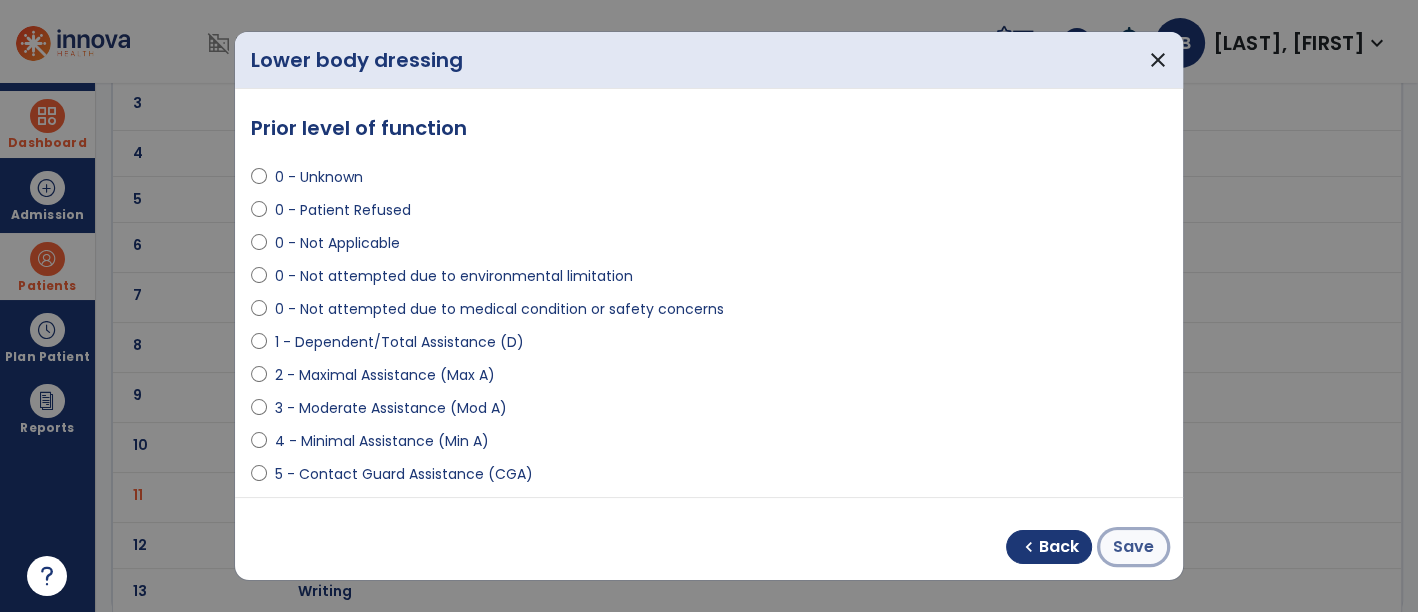 click on "Save" at bounding box center (1133, 547) 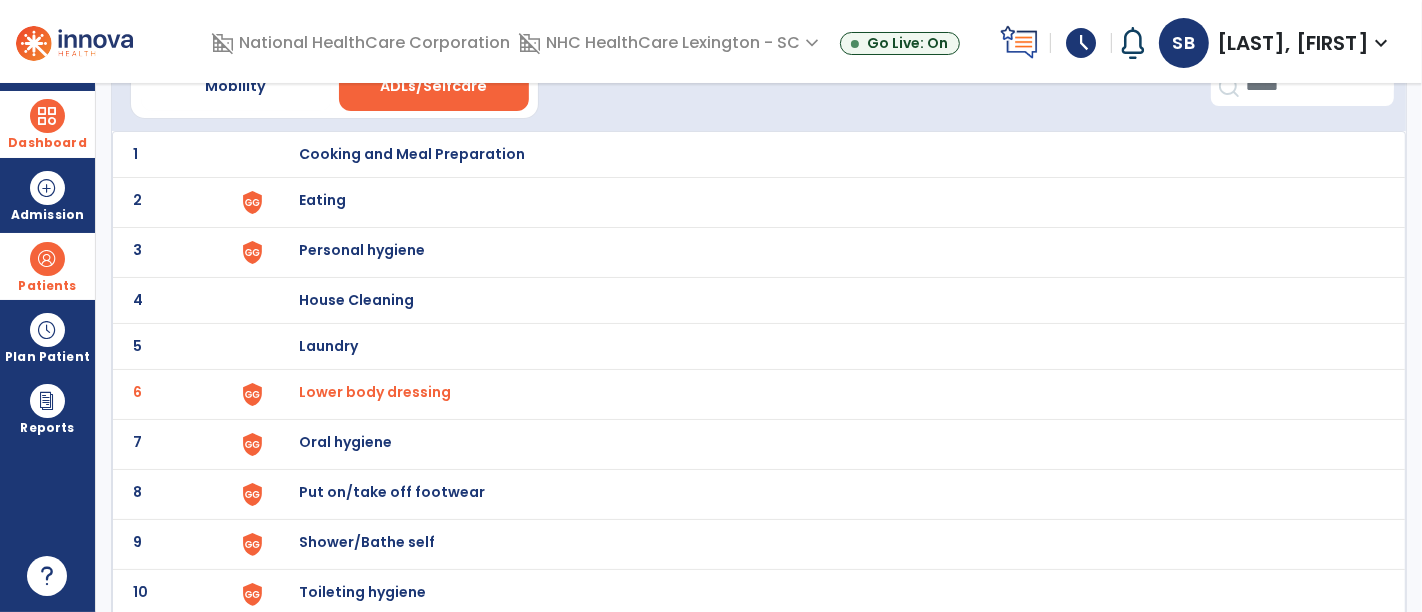scroll, scrollTop: 255, scrollLeft: 0, axis: vertical 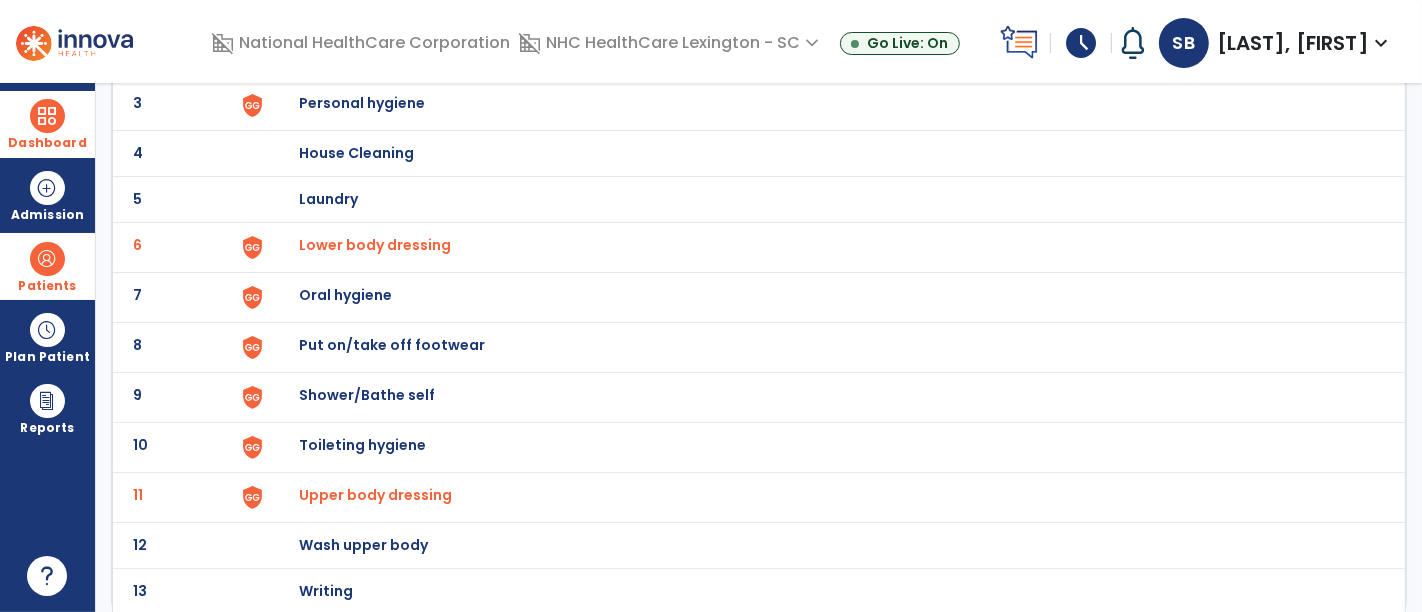 click on "Upper body dressing" at bounding box center [375, 245] 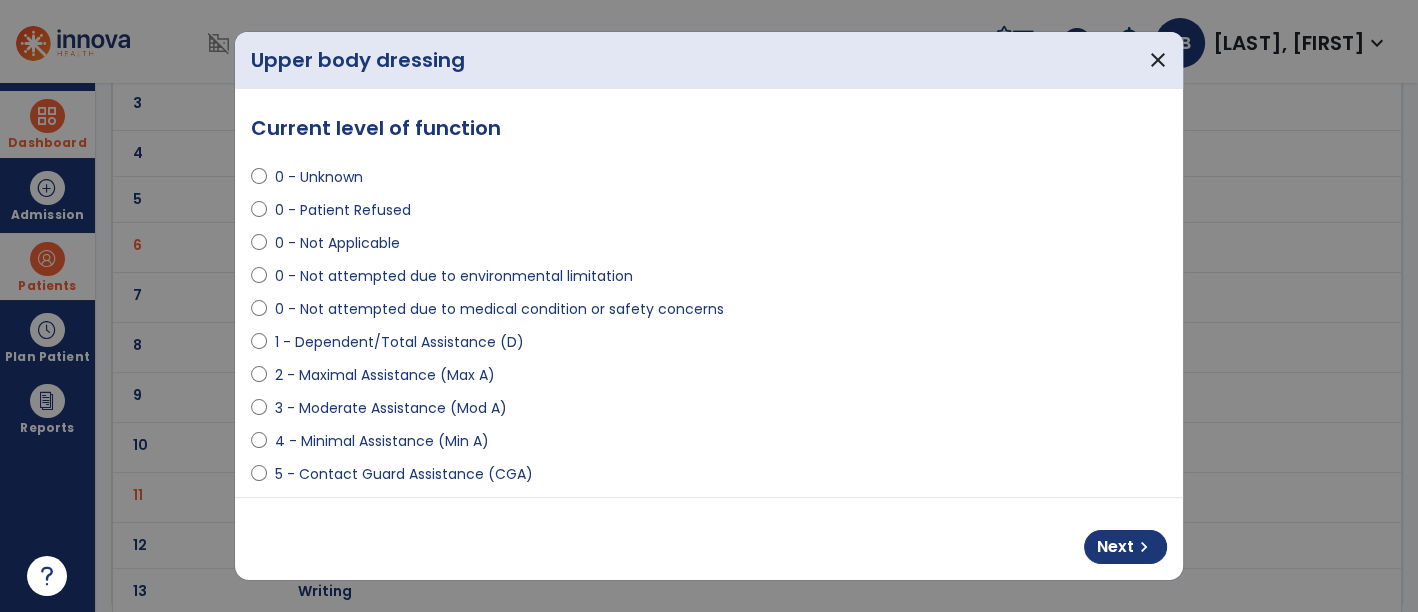 click on "Next  chevron_right" at bounding box center [709, 539] 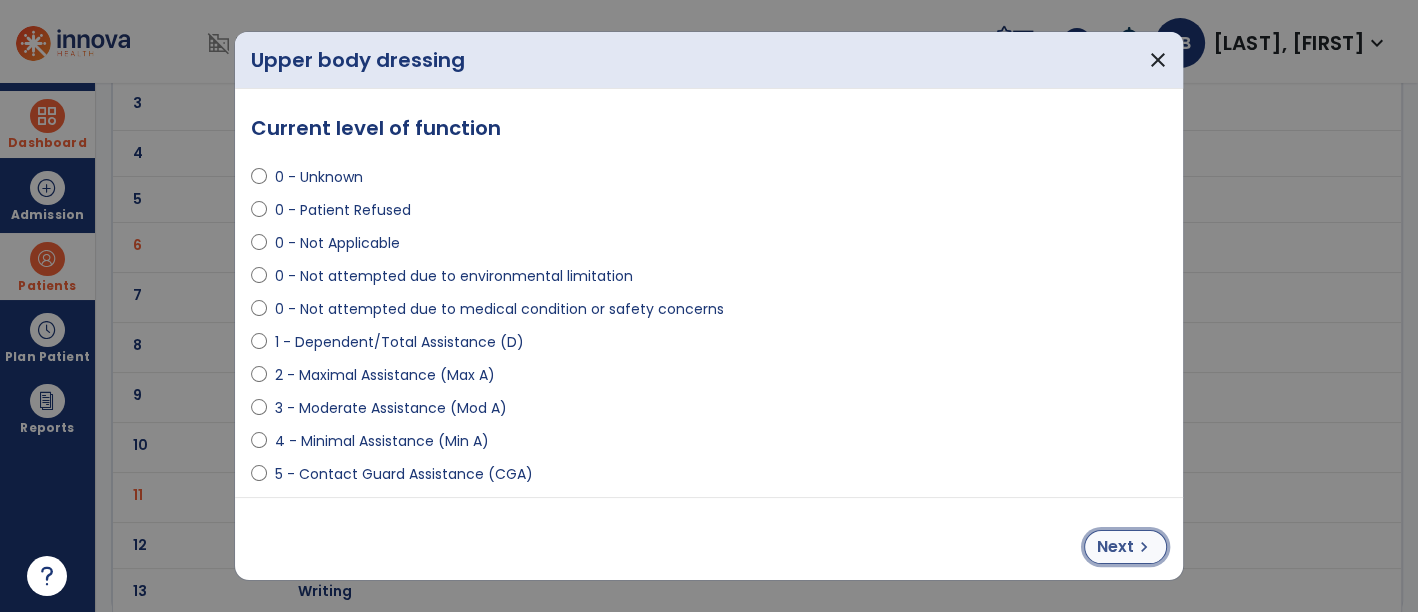 click on "Next" at bounding box center [1115, 547] 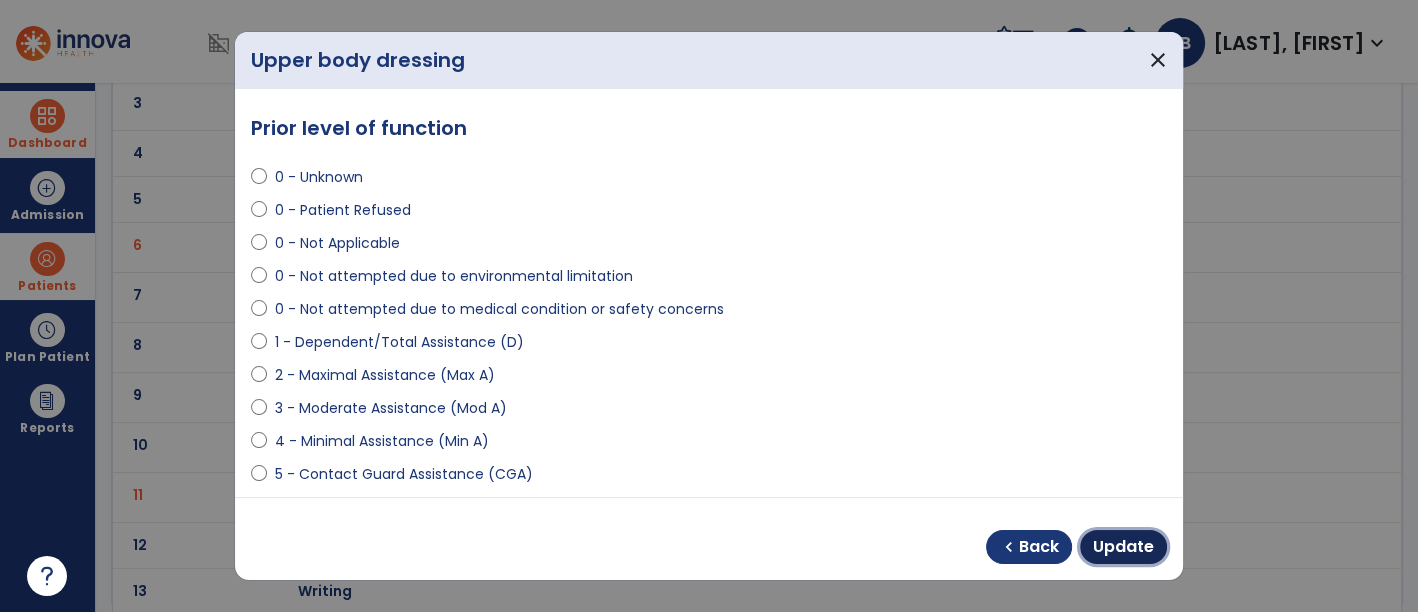 click on "Update" at bounding box center (1123, 547) 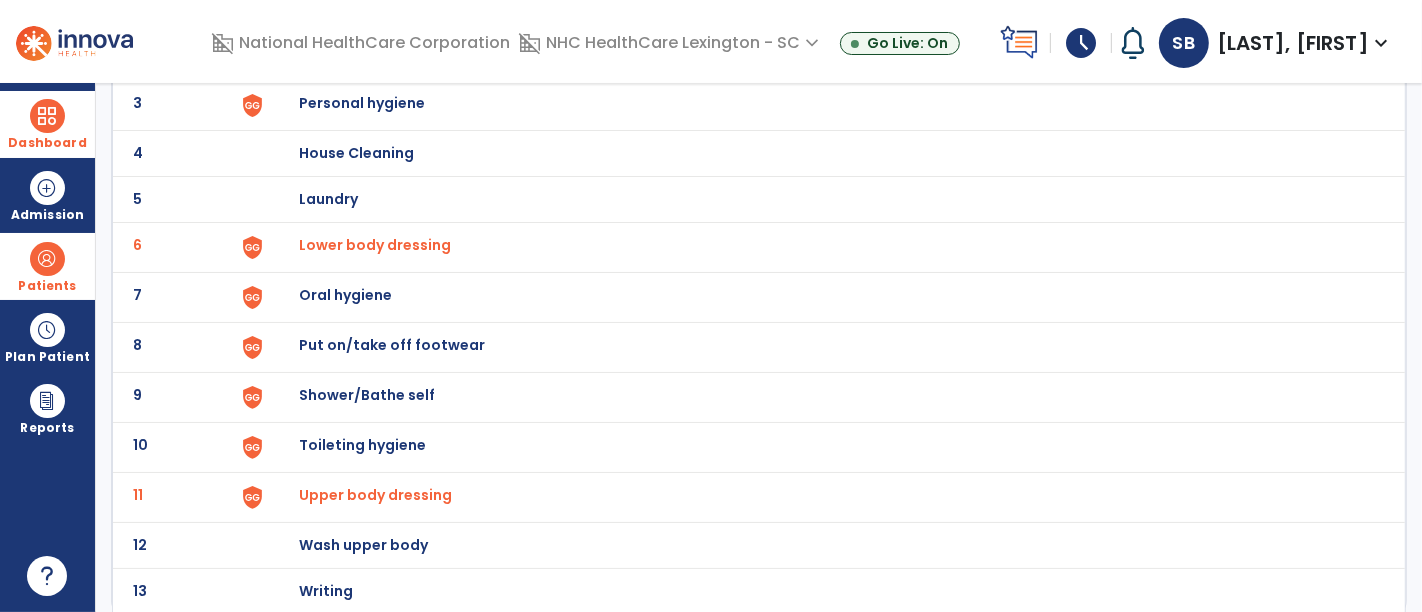 scroll, scrollTop: 0, scrollLeft: 0, axis: both 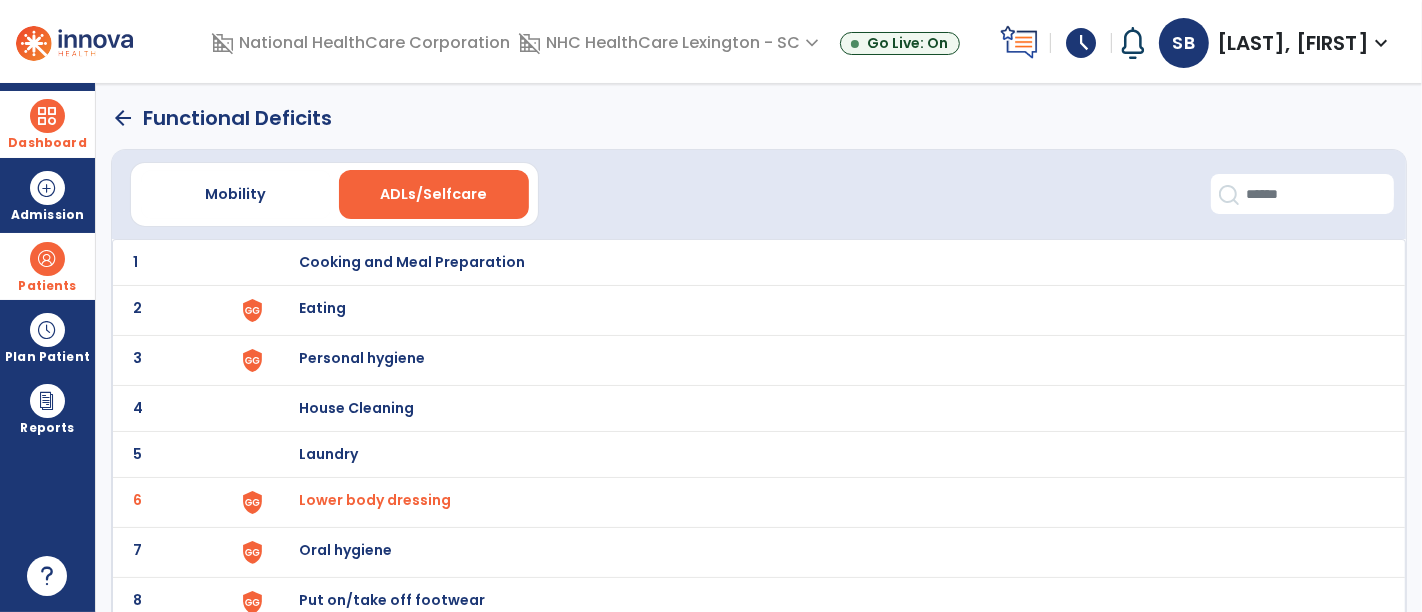 click on "arrow_back" 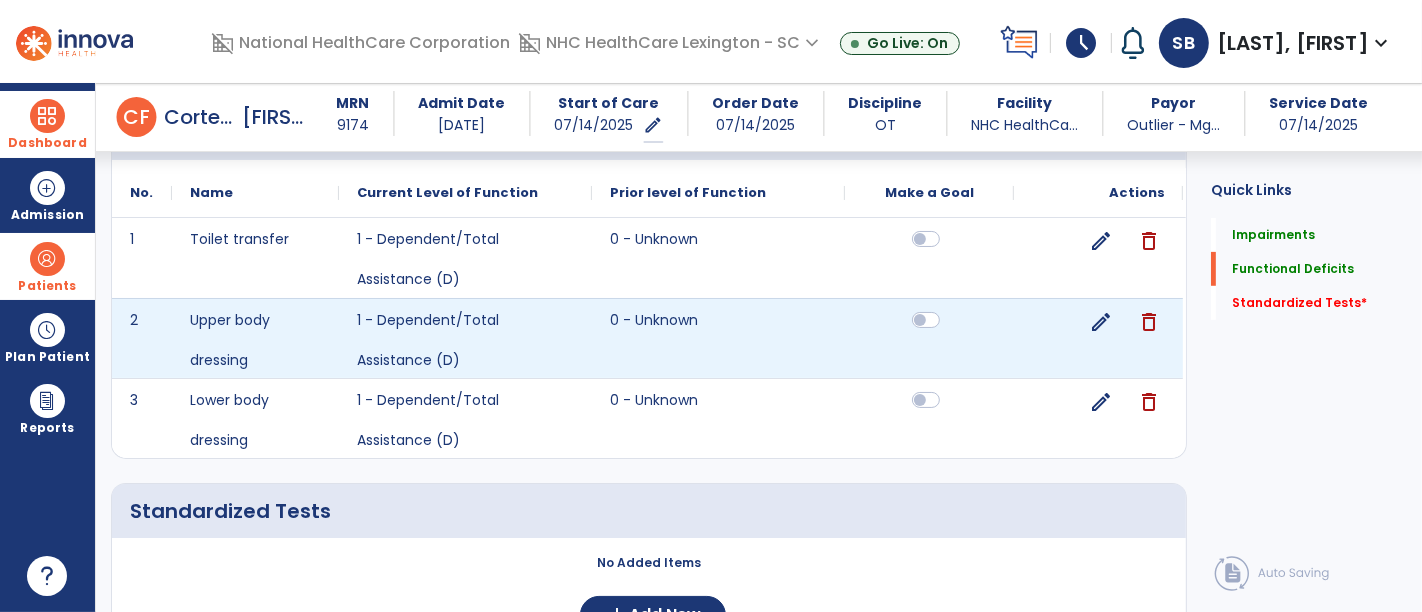 scroll, scrollTop: 708, scrollLeft: 0, axis: vertical 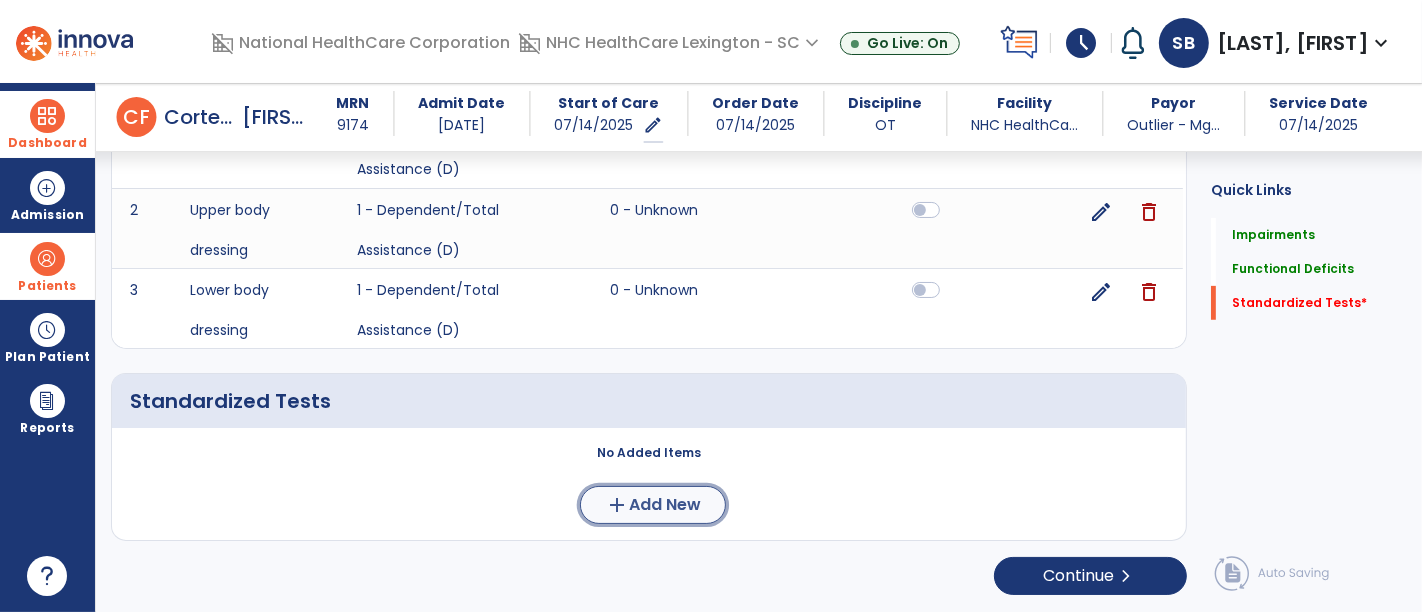 click on "add  Add New" 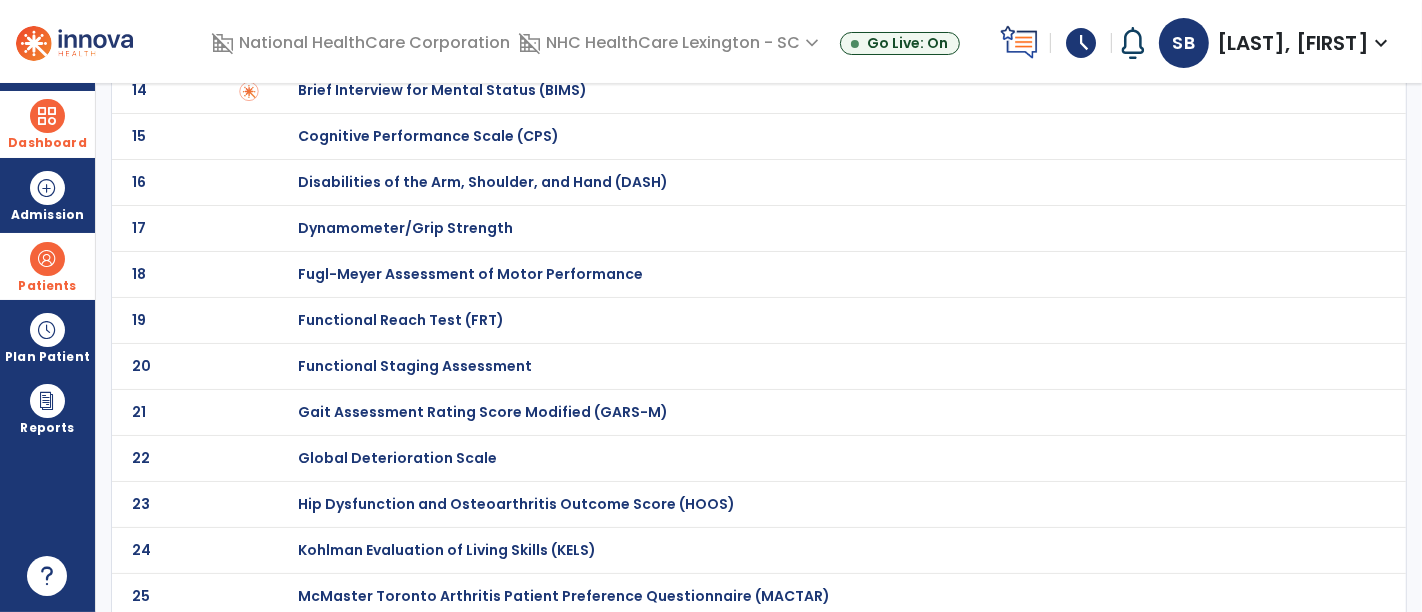 scroll, scrollTop: 0, scrollLeft: 0, axis: both 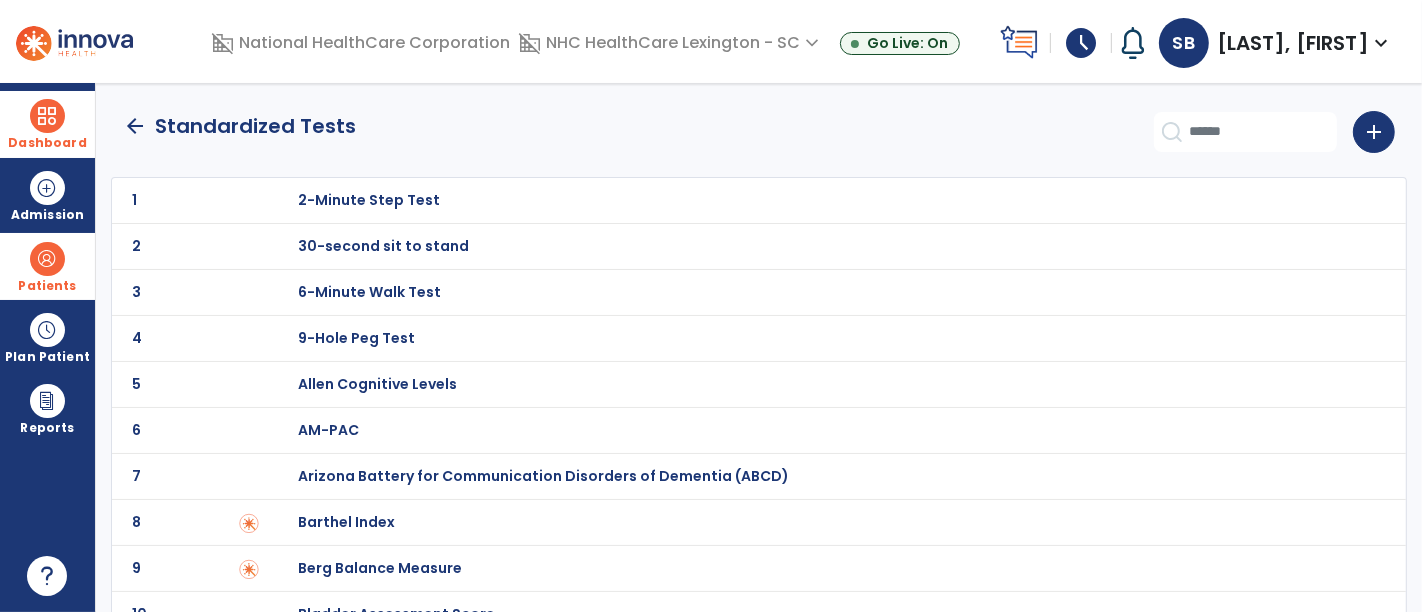 click on "Barthel Index" at bounding box center [369, 200] 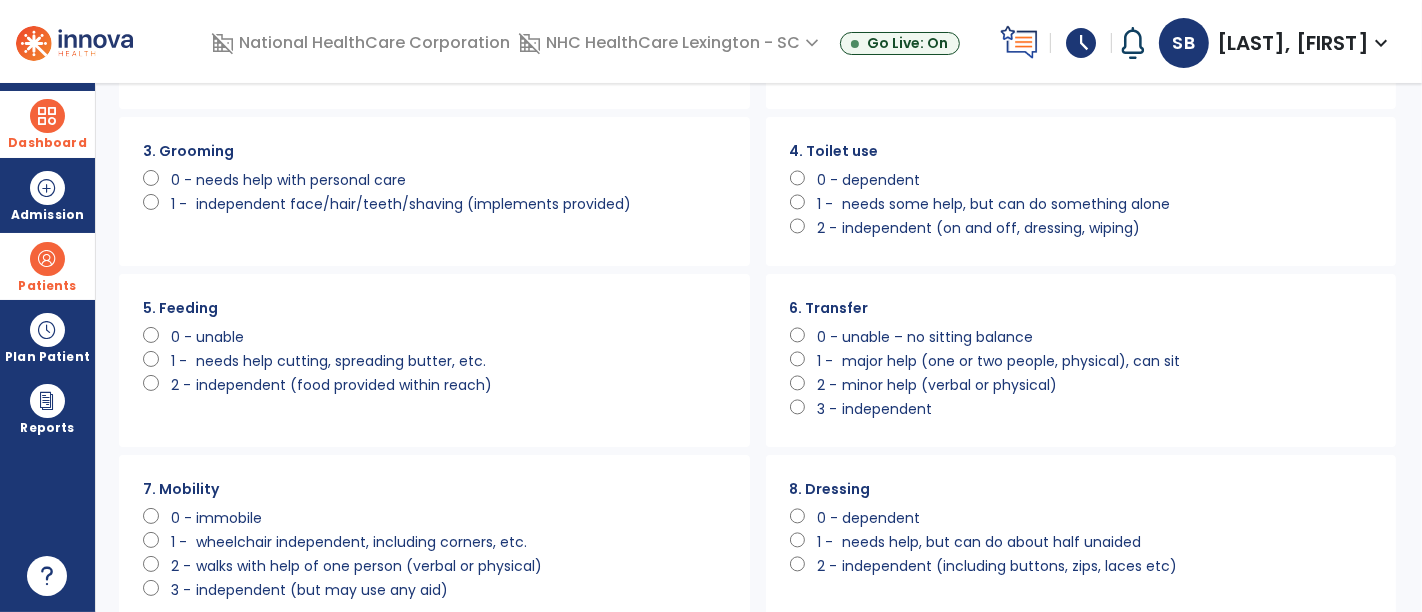scroll, scrollTop: 208, scrollLeft: 0, axis: vertical 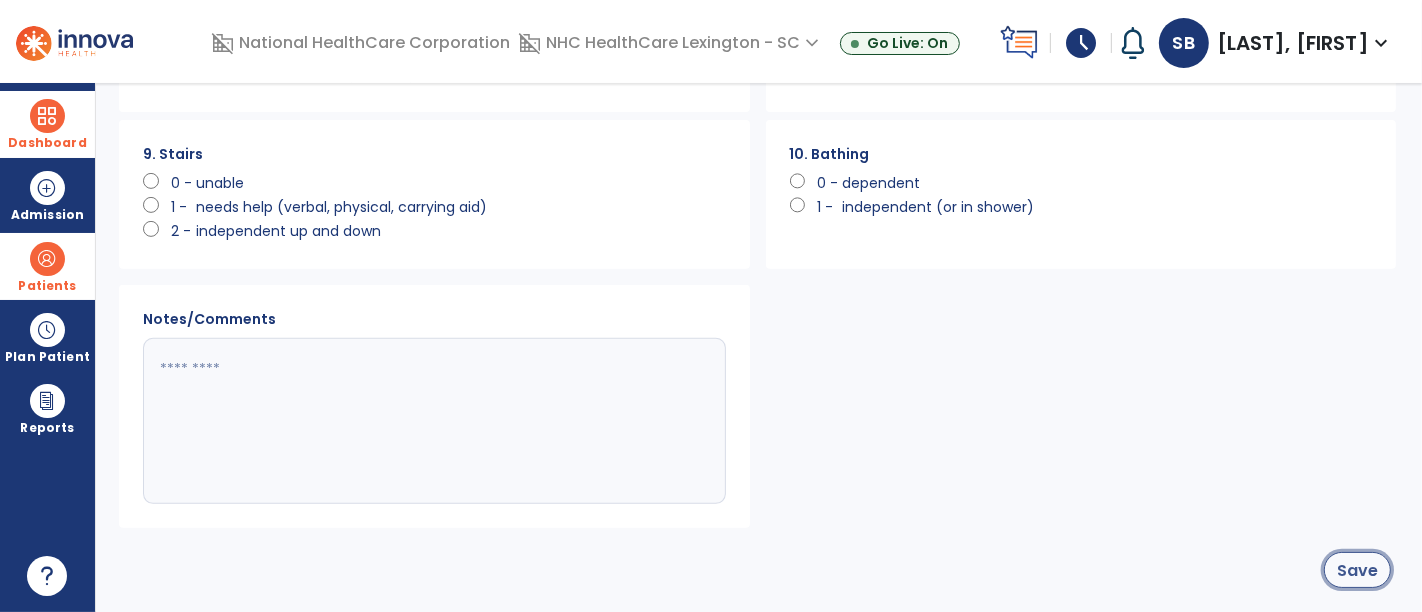 click on "Save" 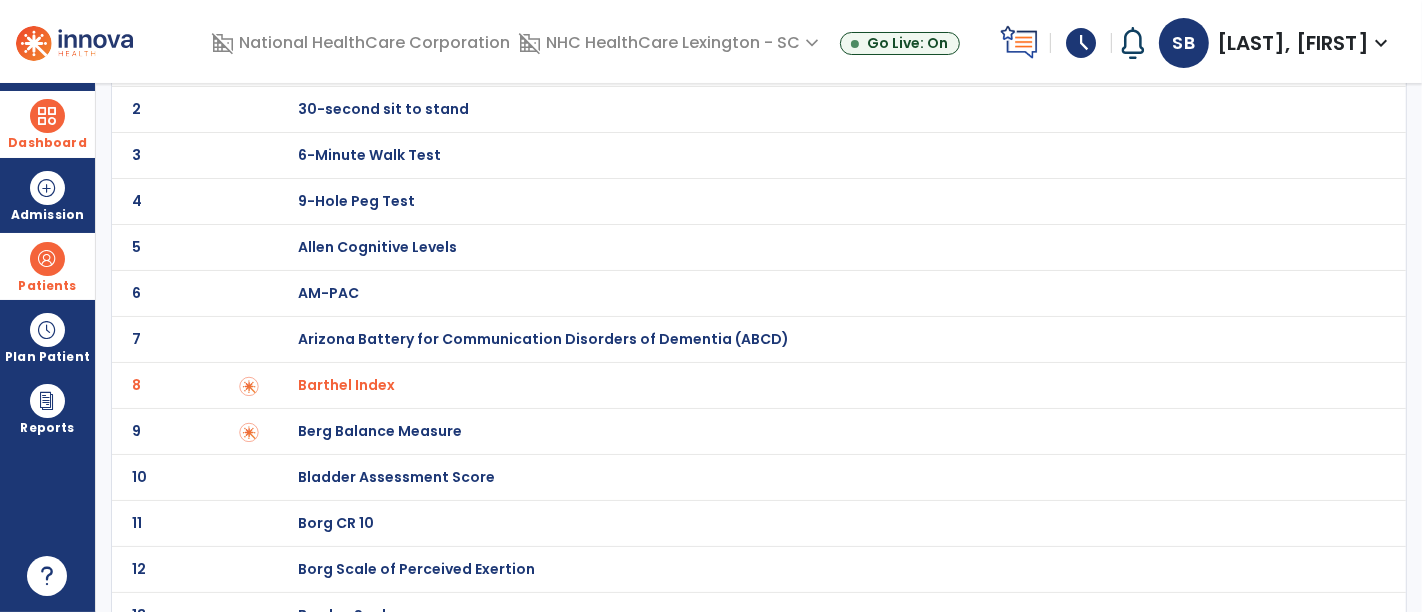 scroll, scrollTop: 0, scrollLeft: 0, axis: both 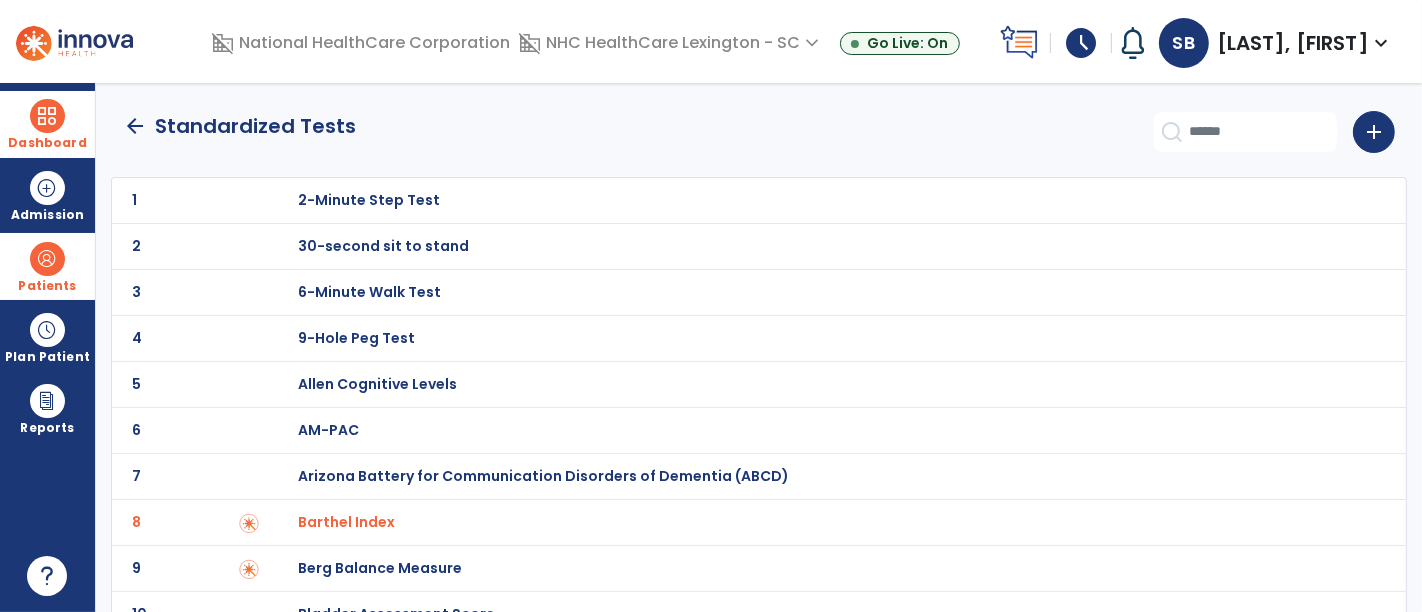 click on "arrow_back" 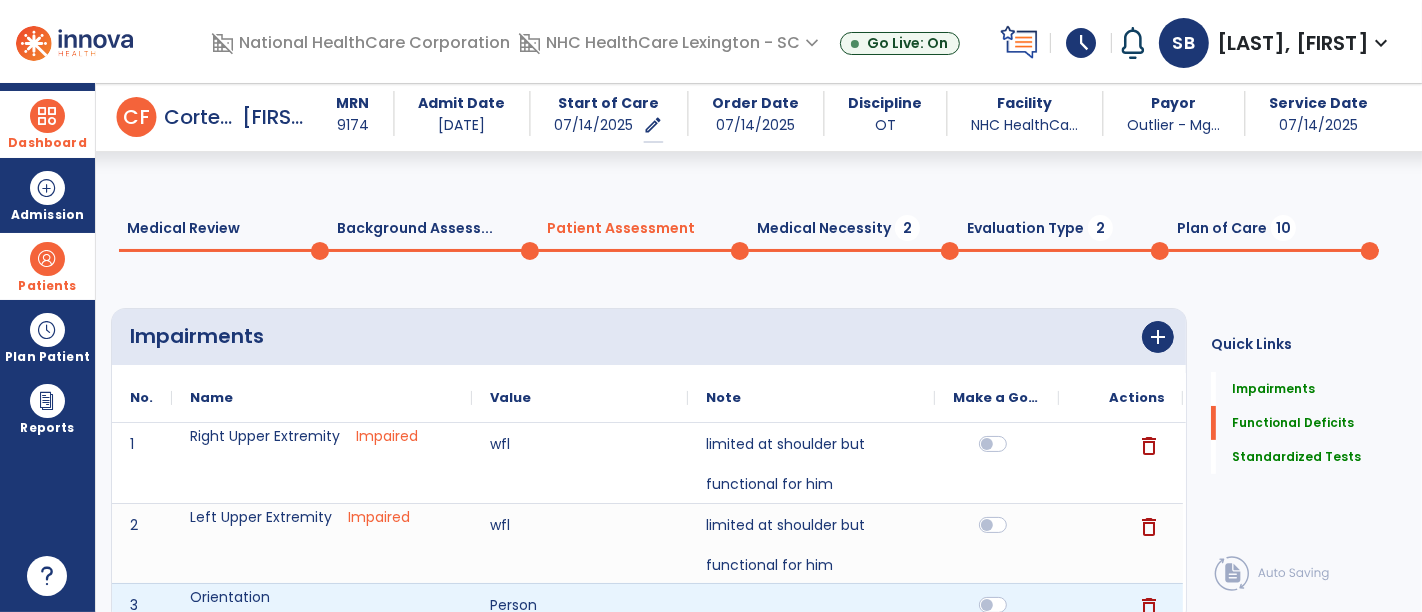 scroll, scrollTop: 688, scrollLeft: 0, axis: vertical 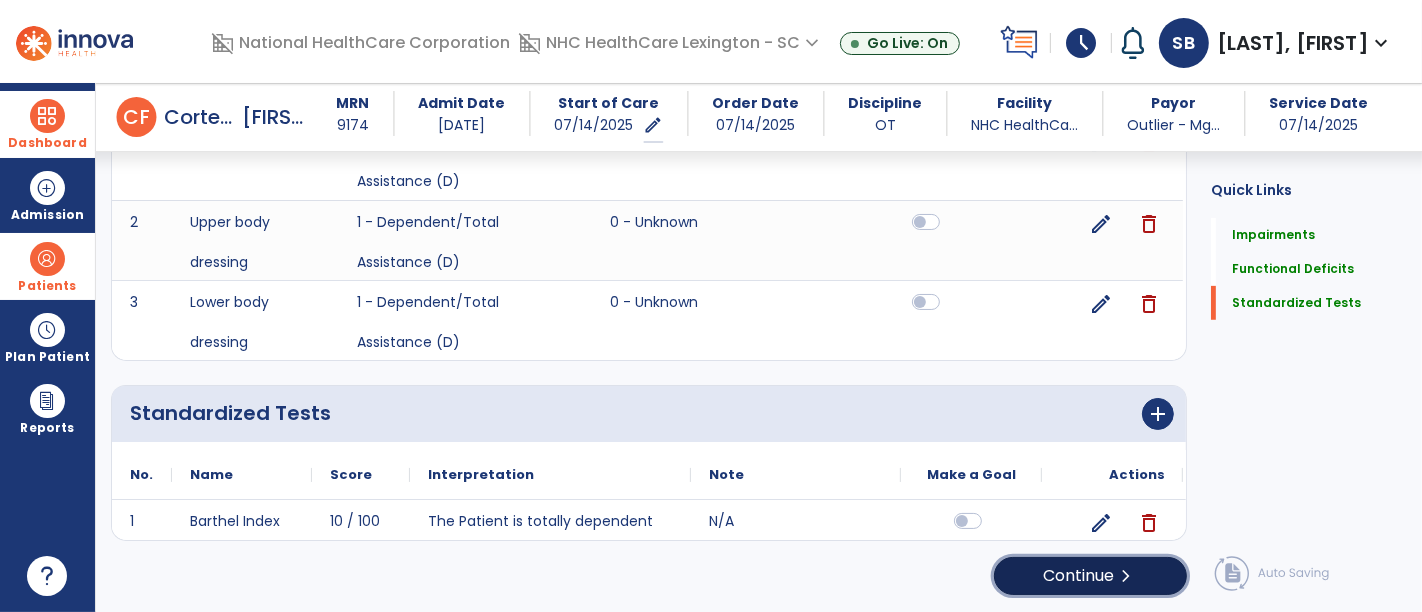 click on "Continue  chevron_right" 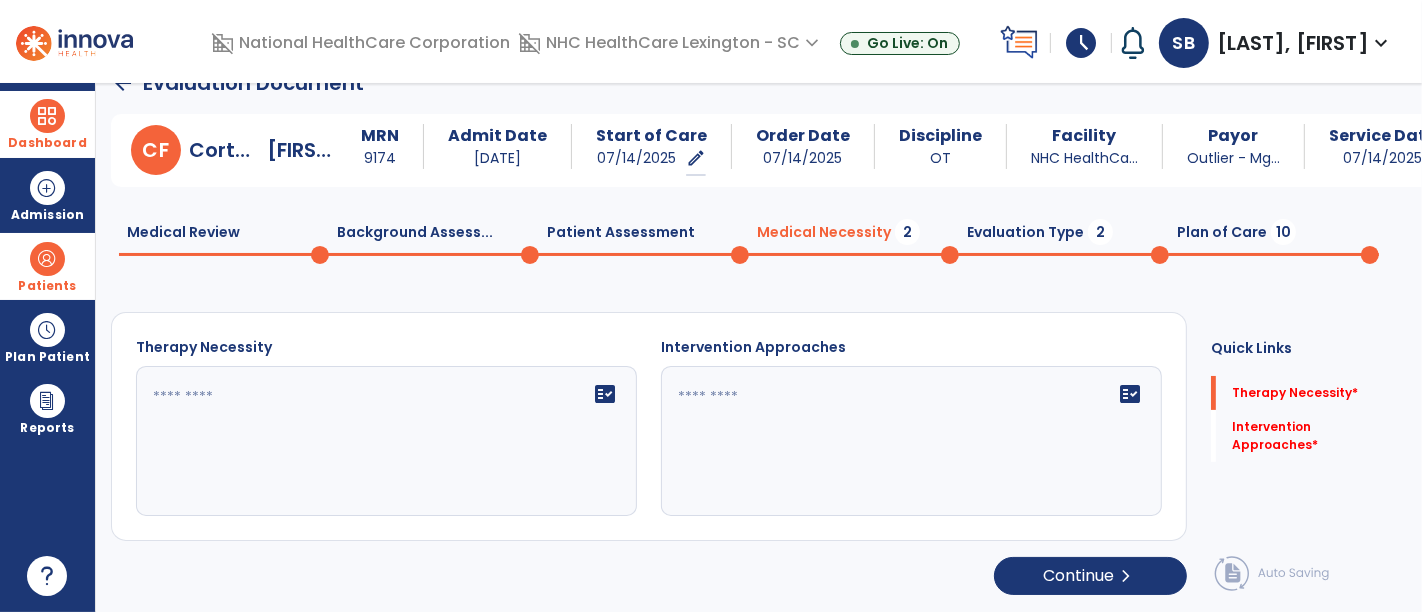 scroll, scrollTop: 50, scrollLeft: 0, axis: vertical 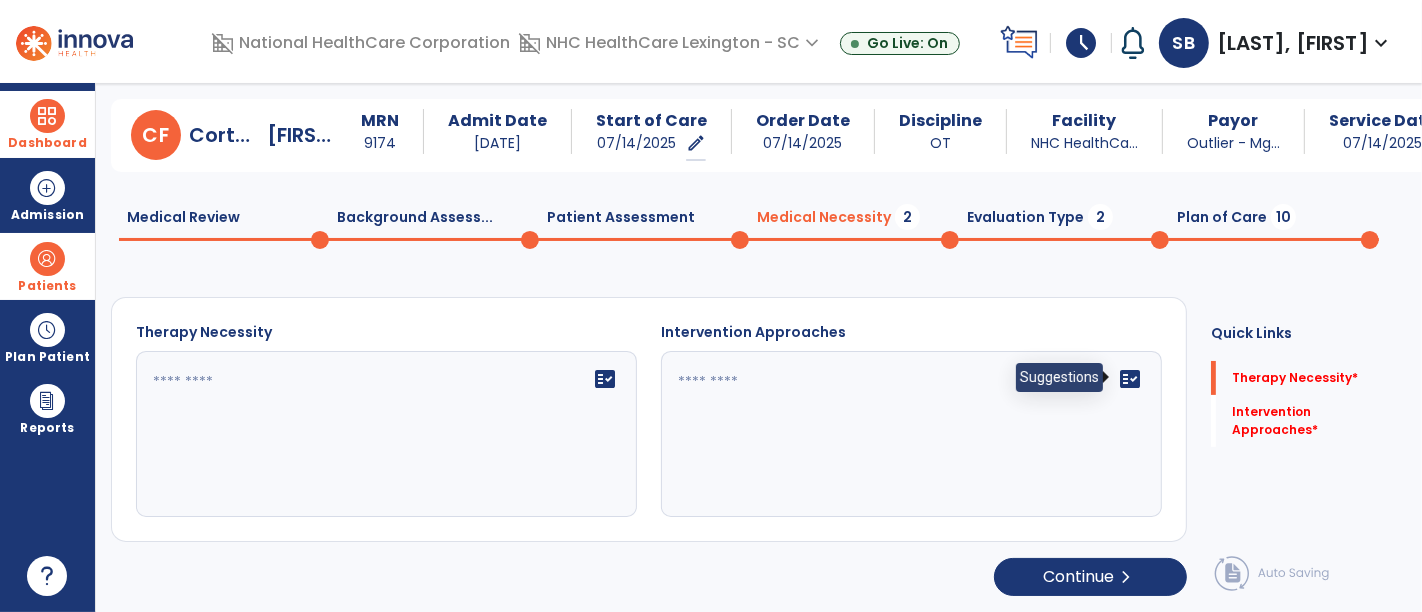click on "fact_check" 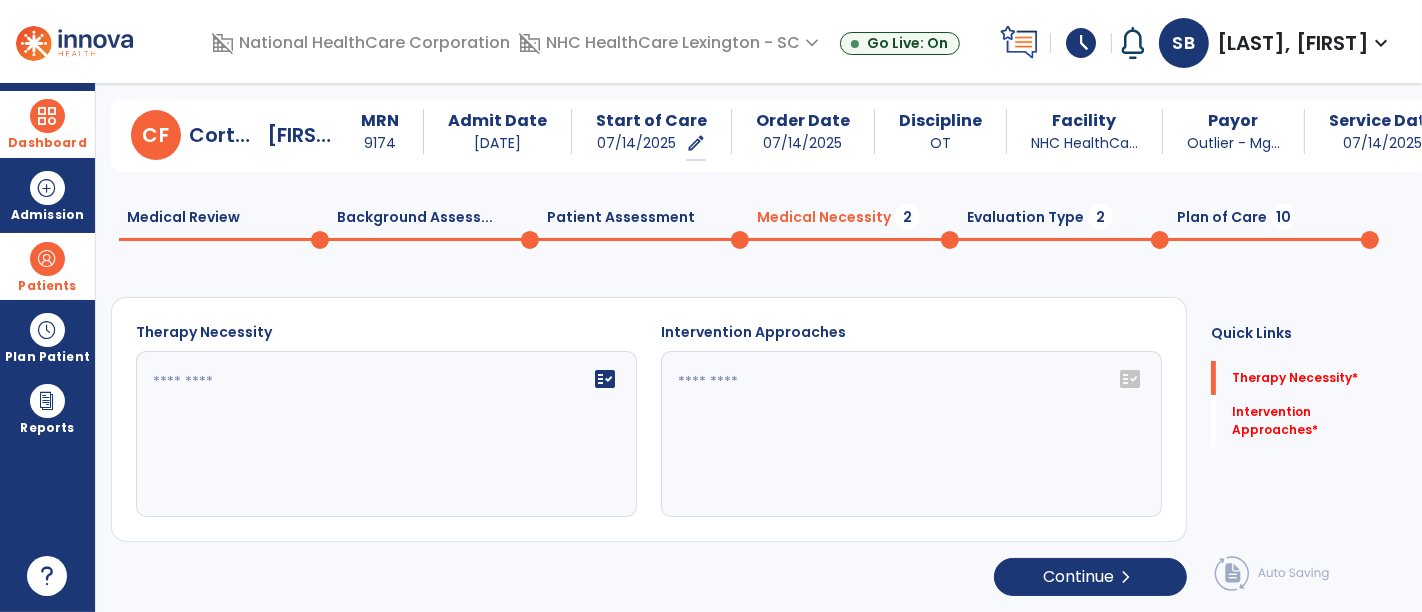 click on "fact_check" 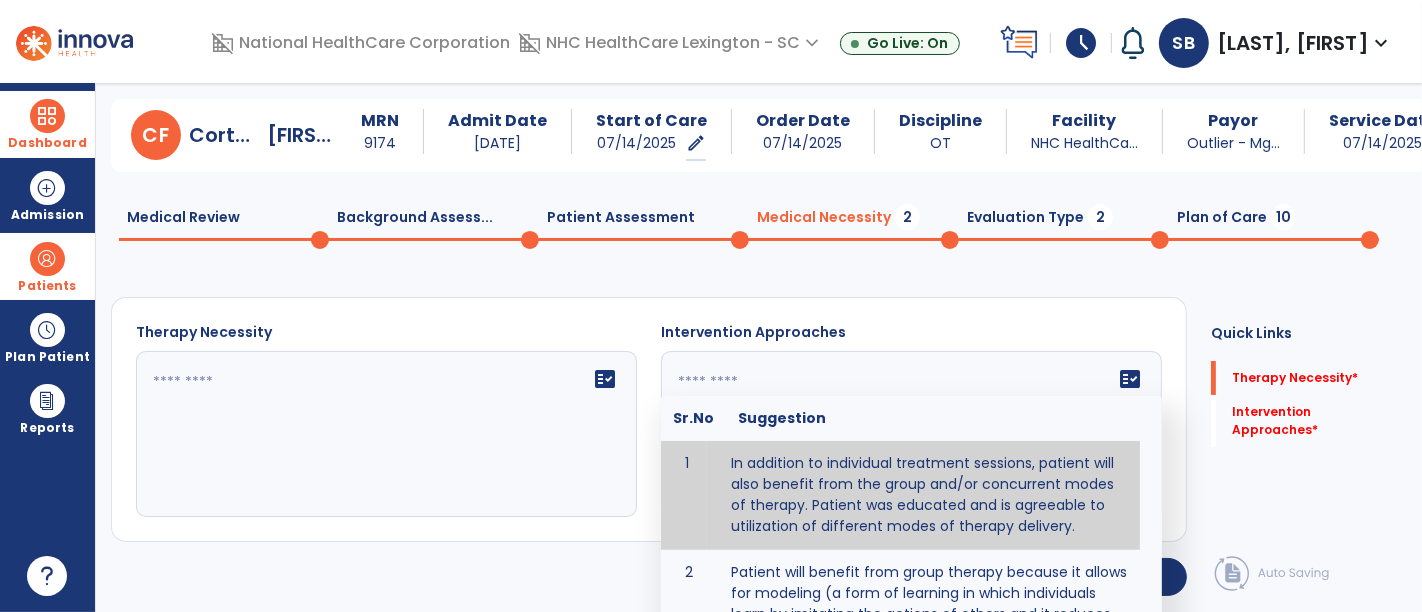 type on "**********" 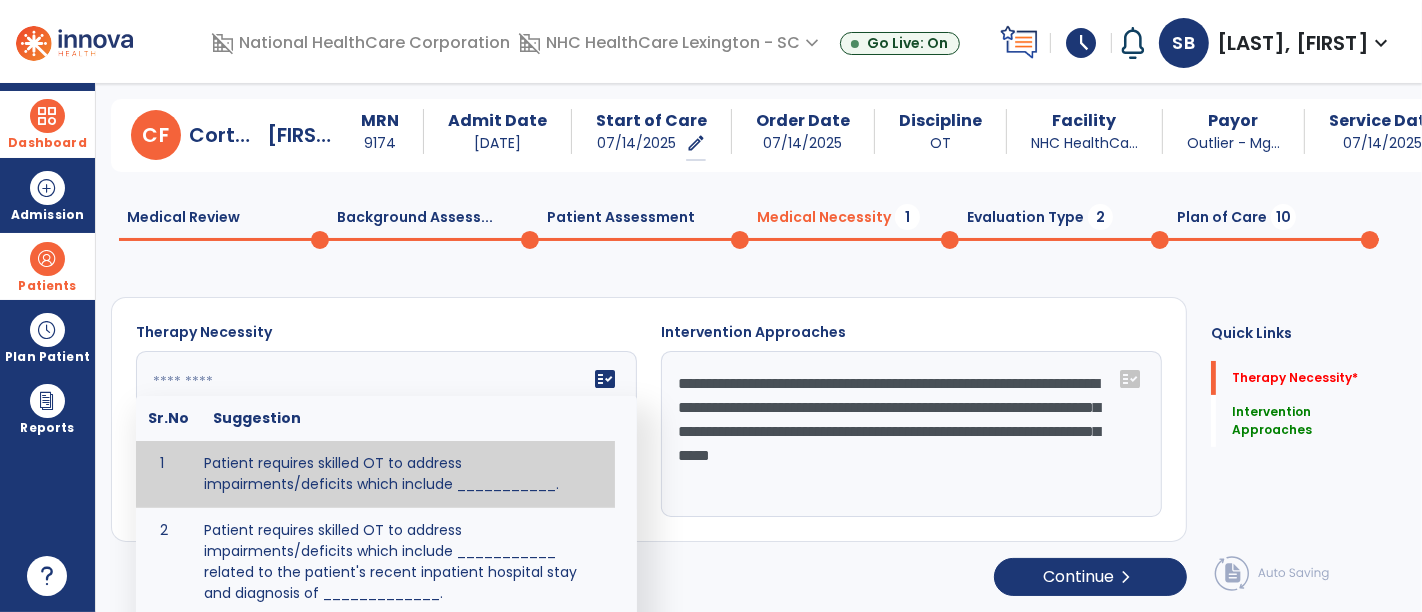 click on "fact_check  Sr.No Suggestion 1 Patient requires skilled OT to address impairments/deficits which include ___________. 2 Patient requires skilled OT to address impairments/deficits which include ___________ related to the patient's recent inpatient hospital stay and diagnosis of _____________." 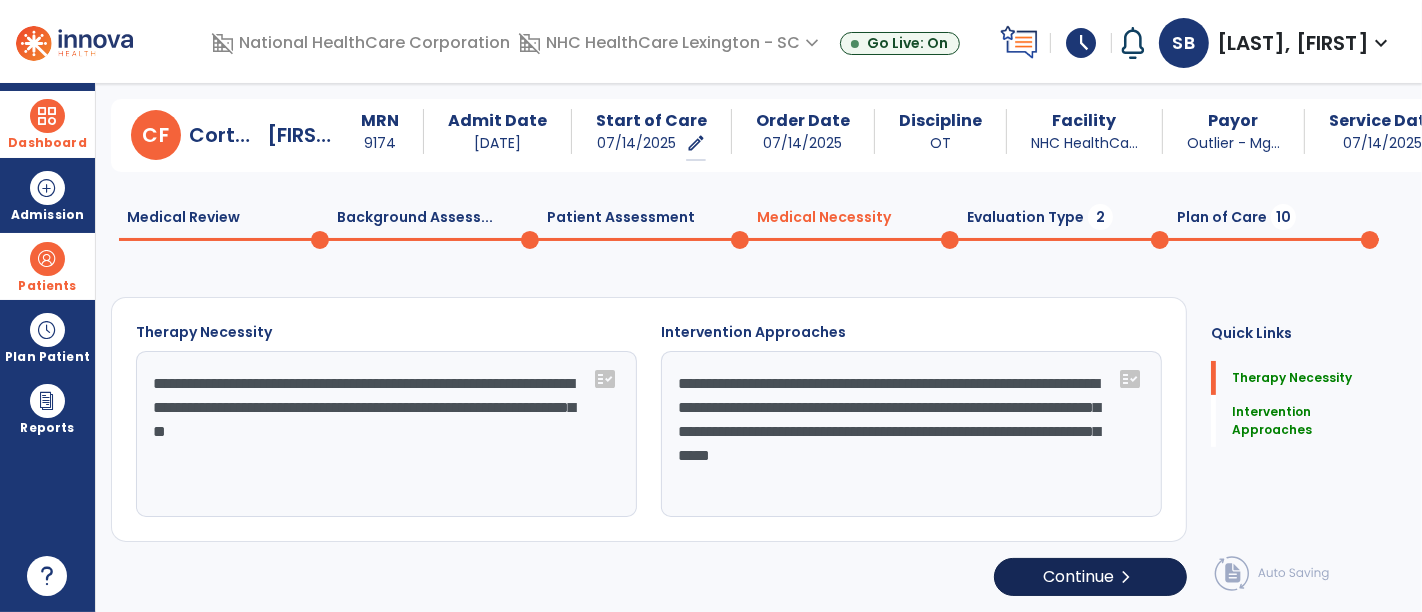 type on "**********" 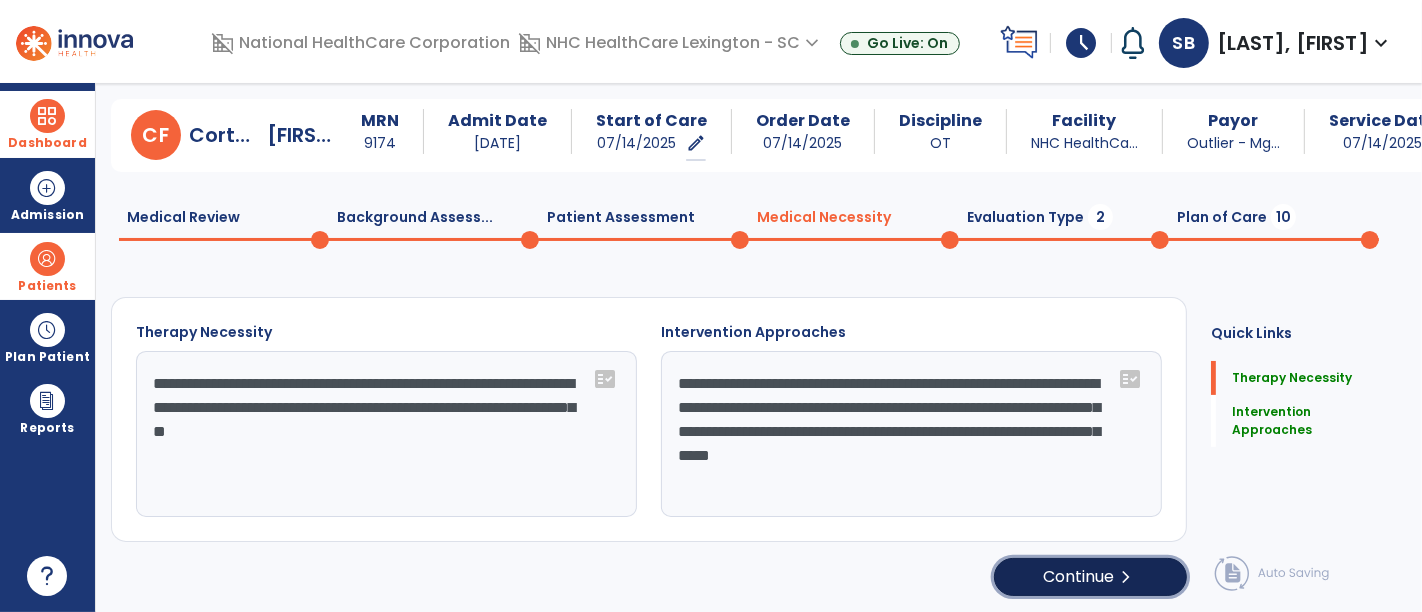 click on "Continue  chevron_right" 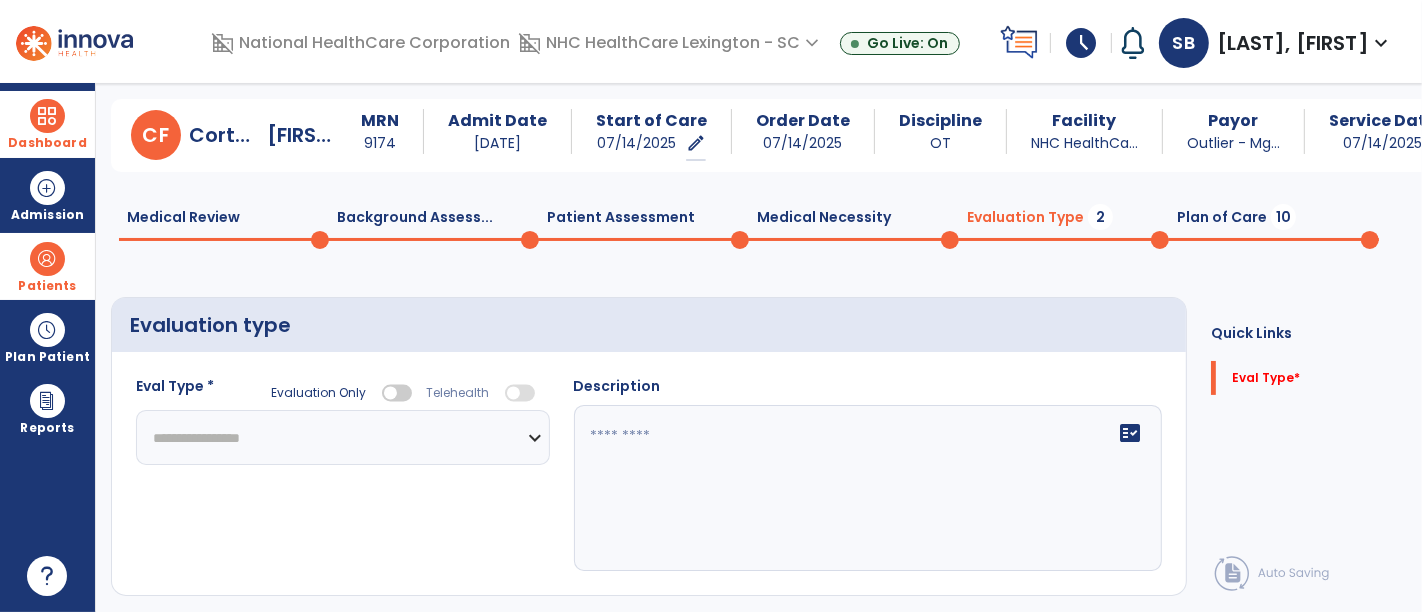 click on "**********" 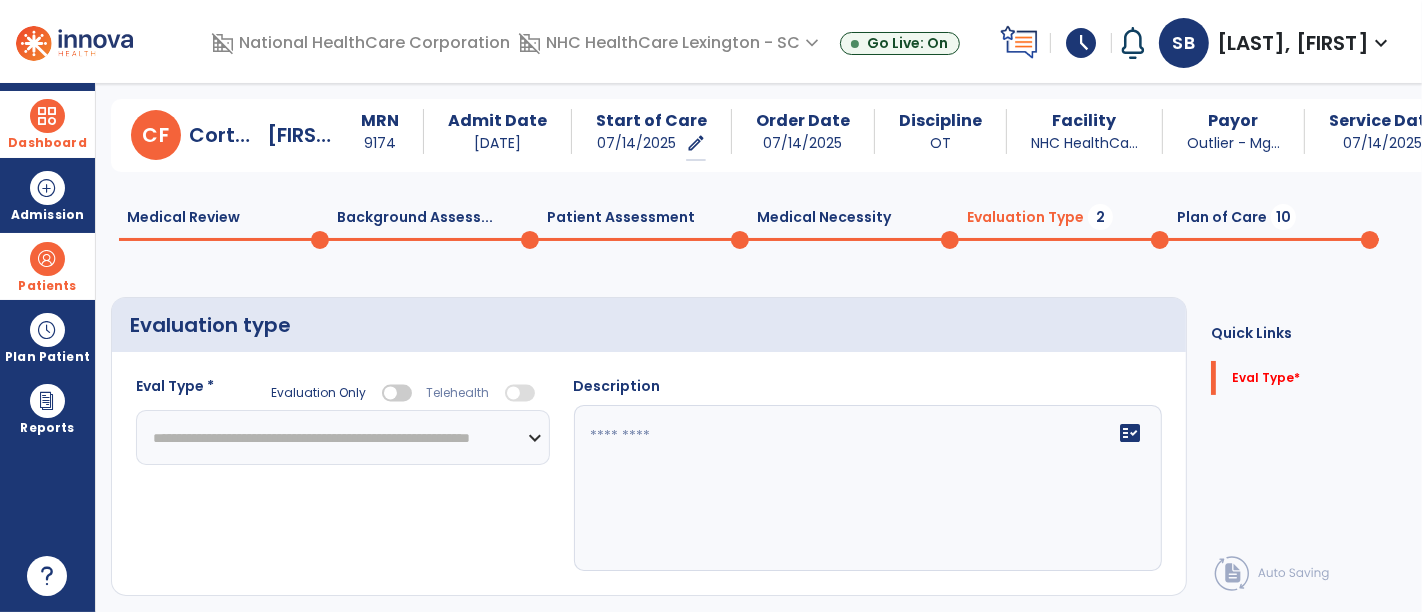 click on "**********" 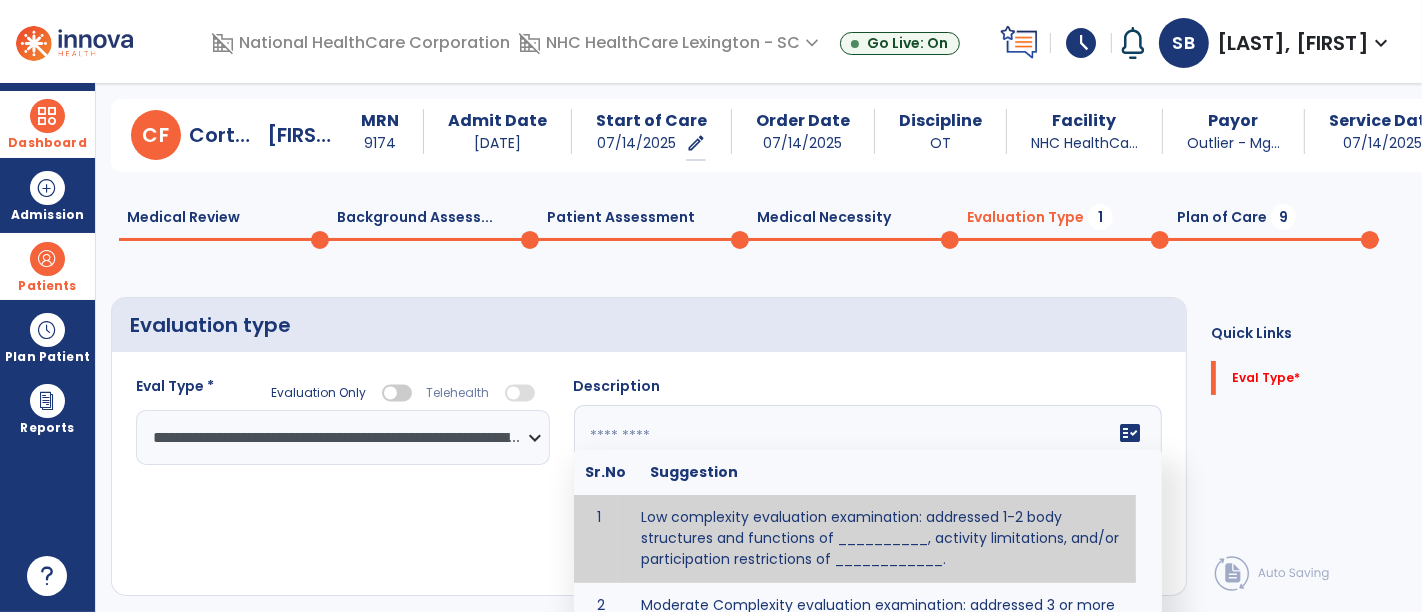 click on "fact_check  Sr.No Suggestion 1 Low complexity evaluation examination: addressed 1-2 body structures and functions of __________, activity limitations, and/or participation restrictions of ____________. 2 Moderate Complexity evaluation examination: addressed 3 or more body structures and functions of ________, activity limitations, and/or participation restrictions of _______. 3 High Complexity evaluation examination: addressed 4 or more body structures and functions of _______, activity limitations, and/or participation restrictions of _________" 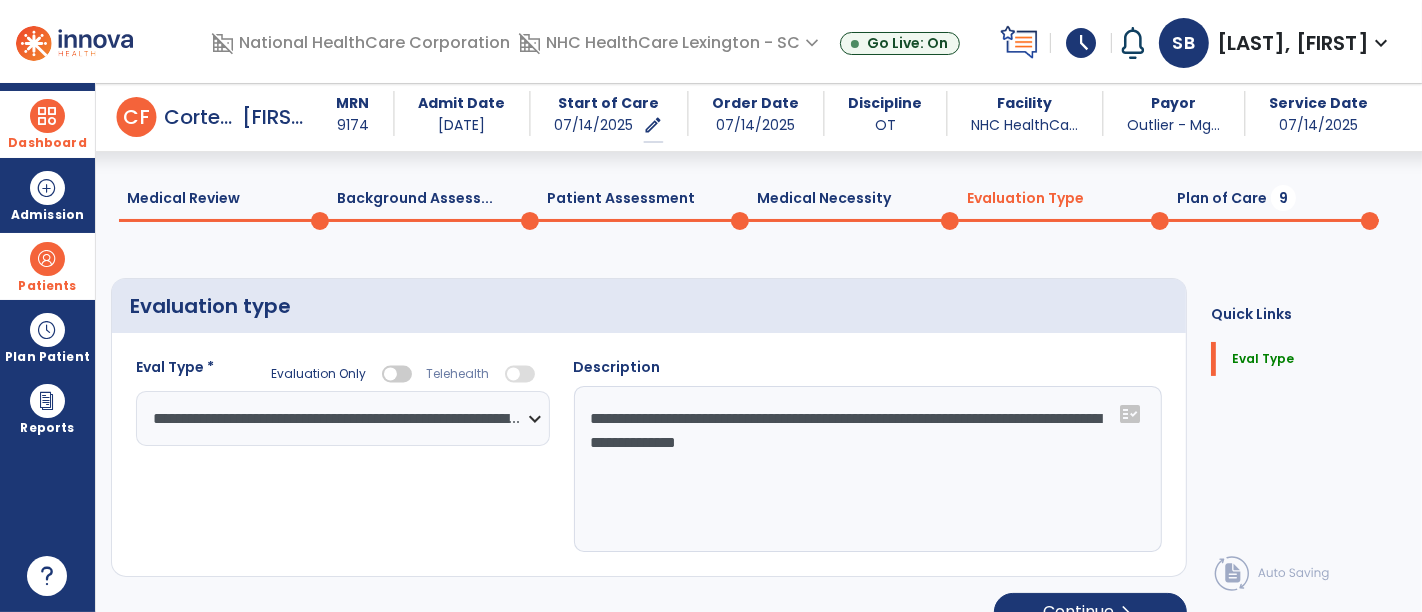 scroll, scrollTop: 104, scrollLeft: 0, axis: vertical 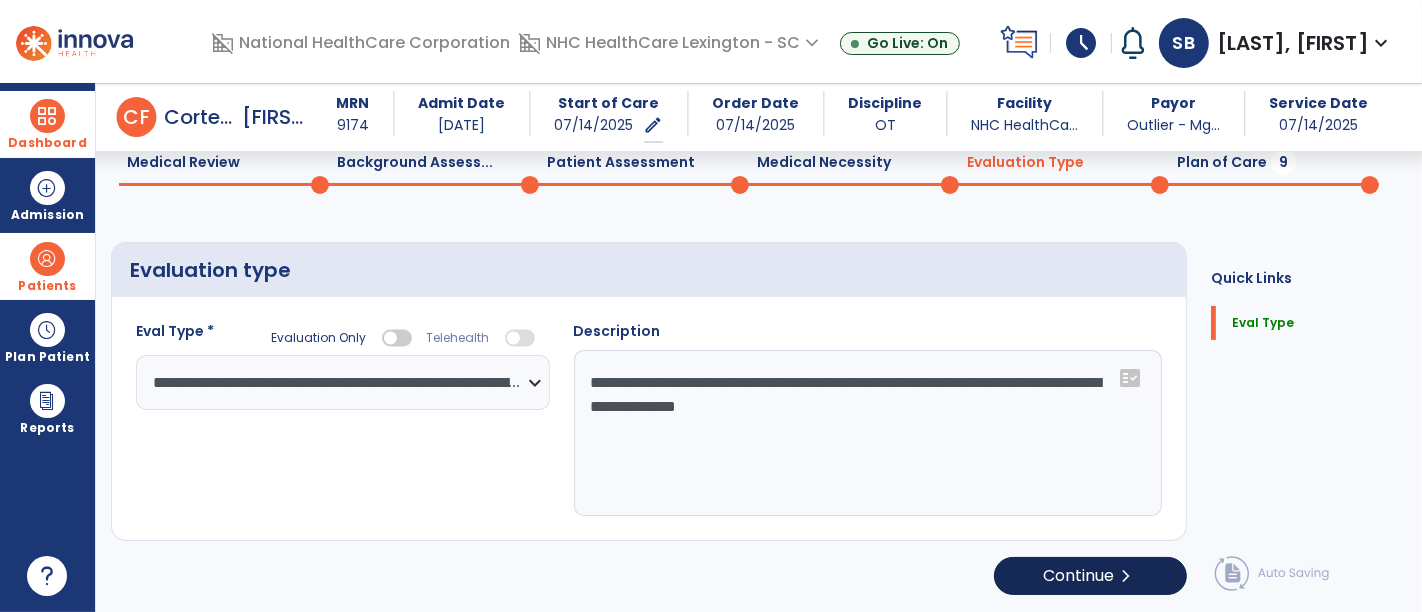type on "**********" 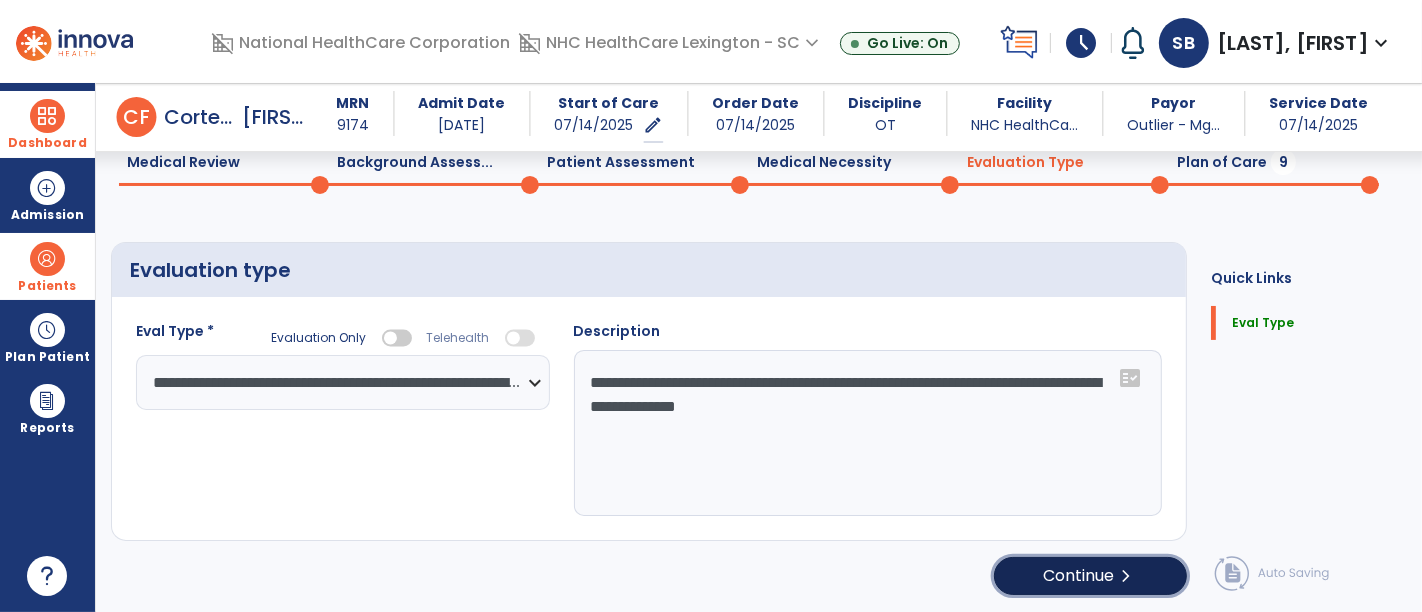 click on "Continue  chevron_right" 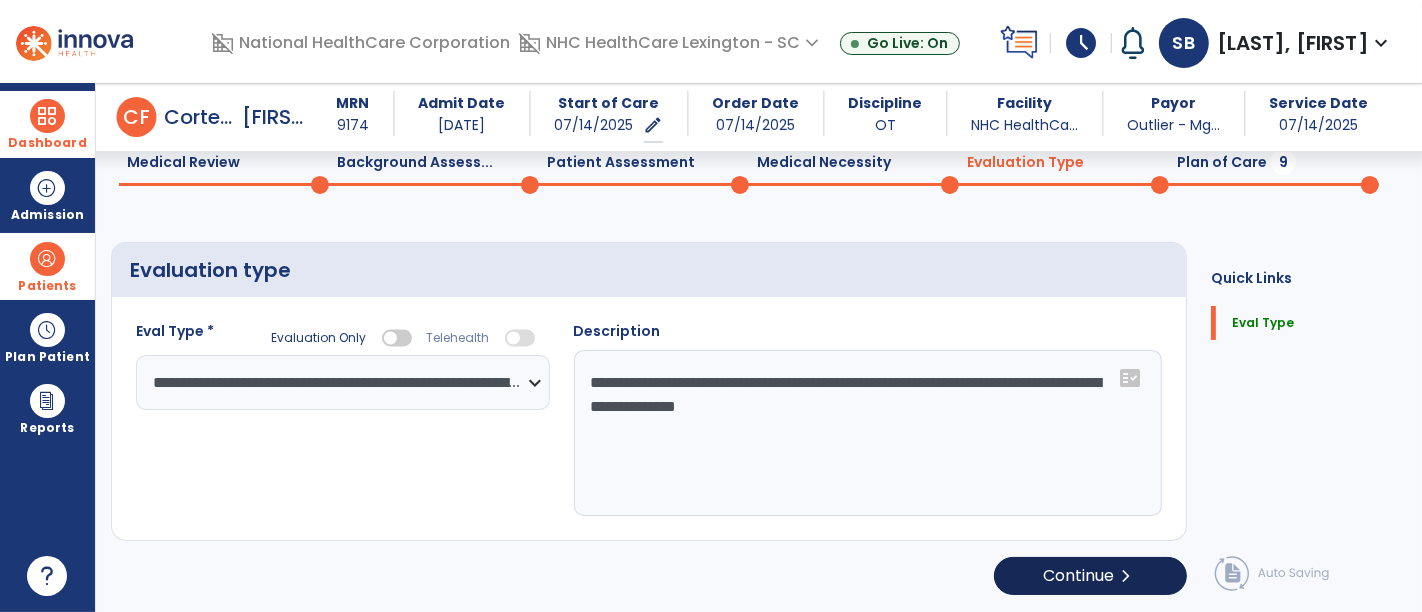 select on "*****" 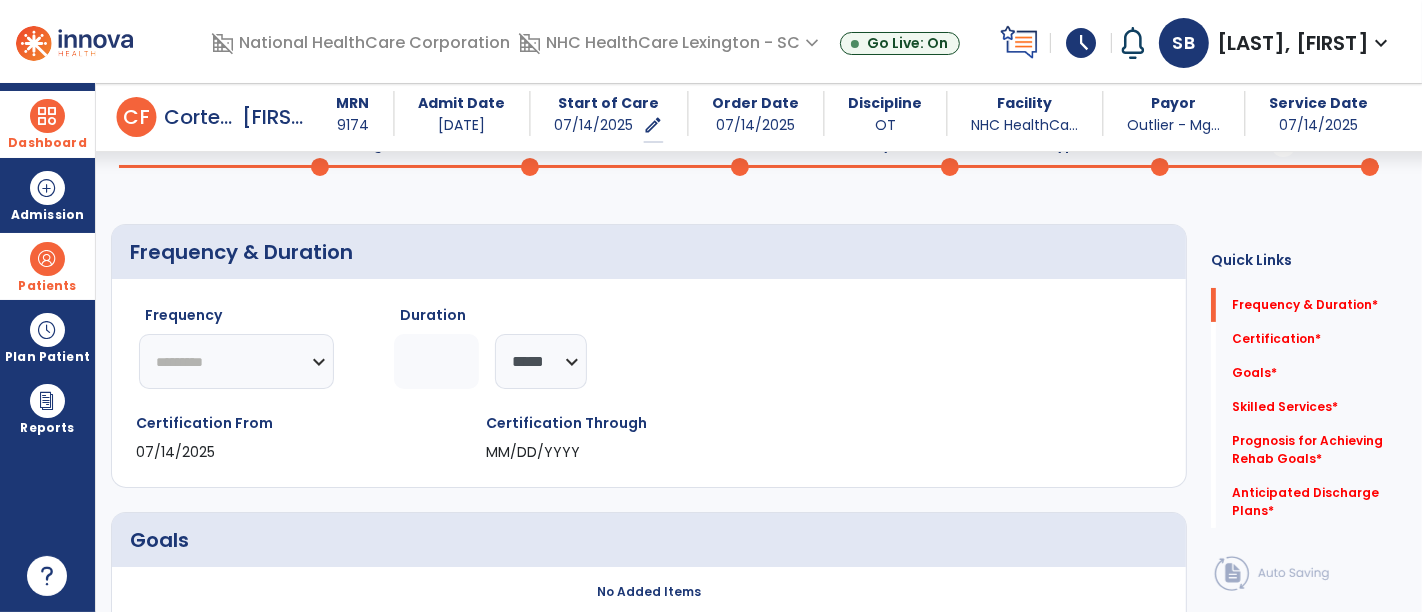click on "********* ** ** ** ** ** ** **" 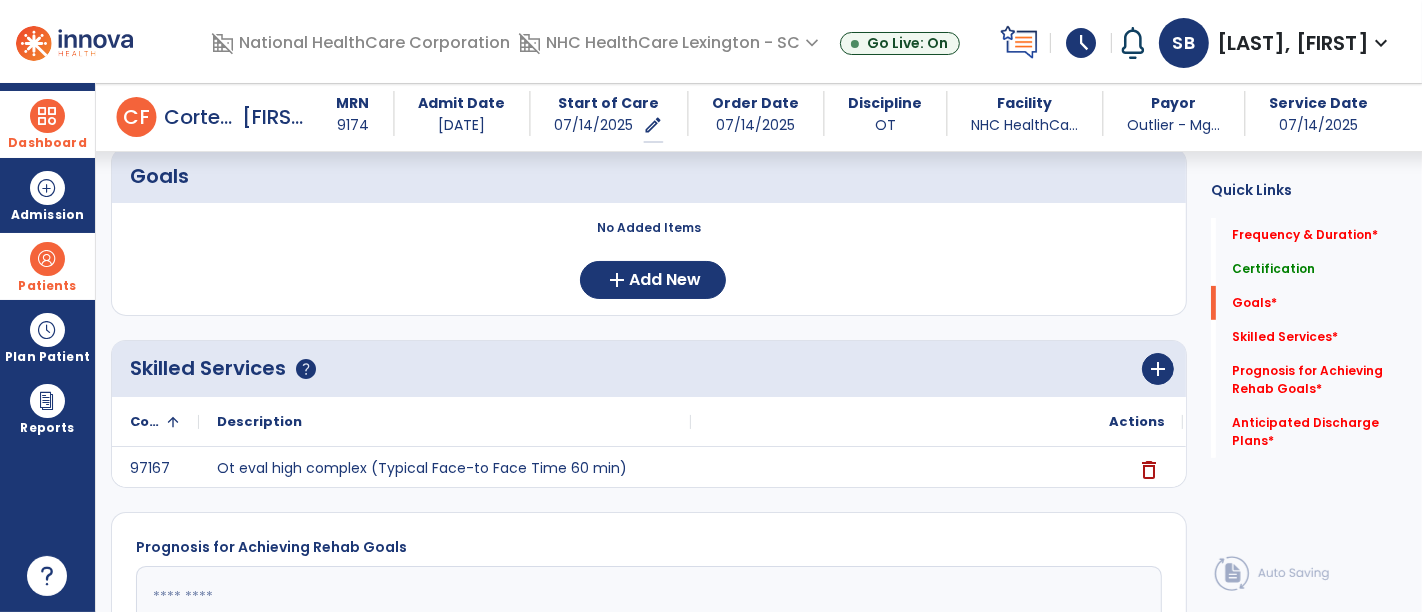 scroll, scrollTop: 628, scrollLeft: 0, axis: vertical 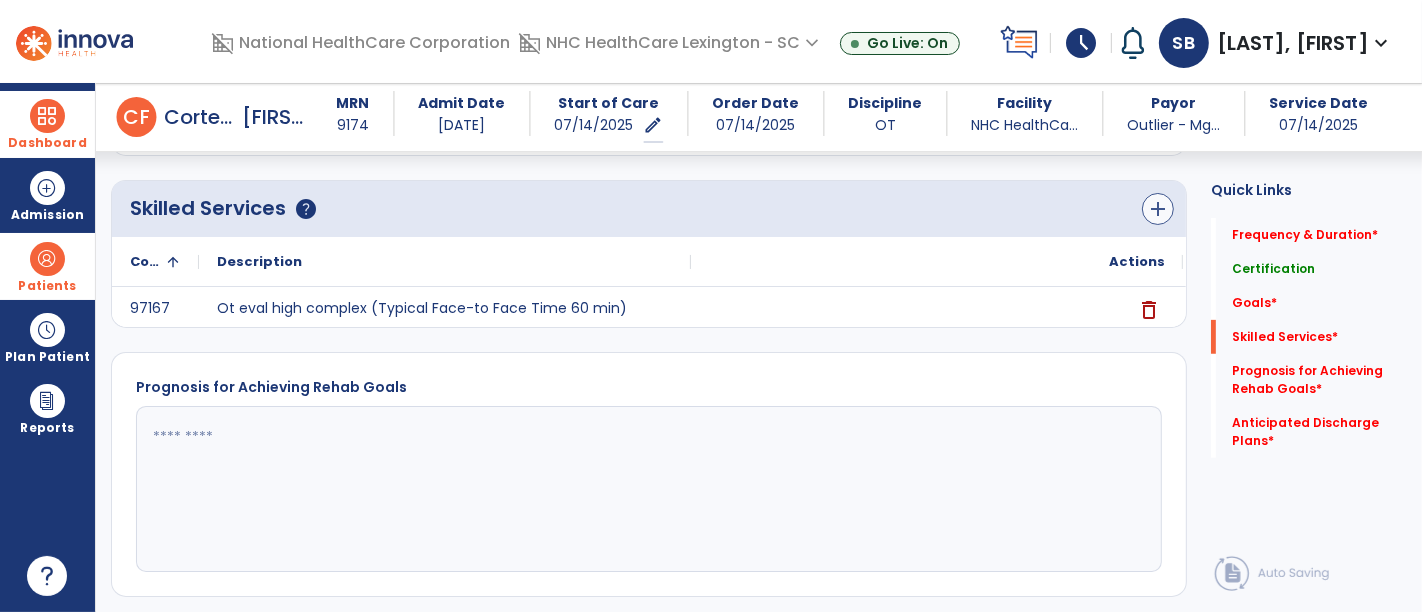 type on "**" 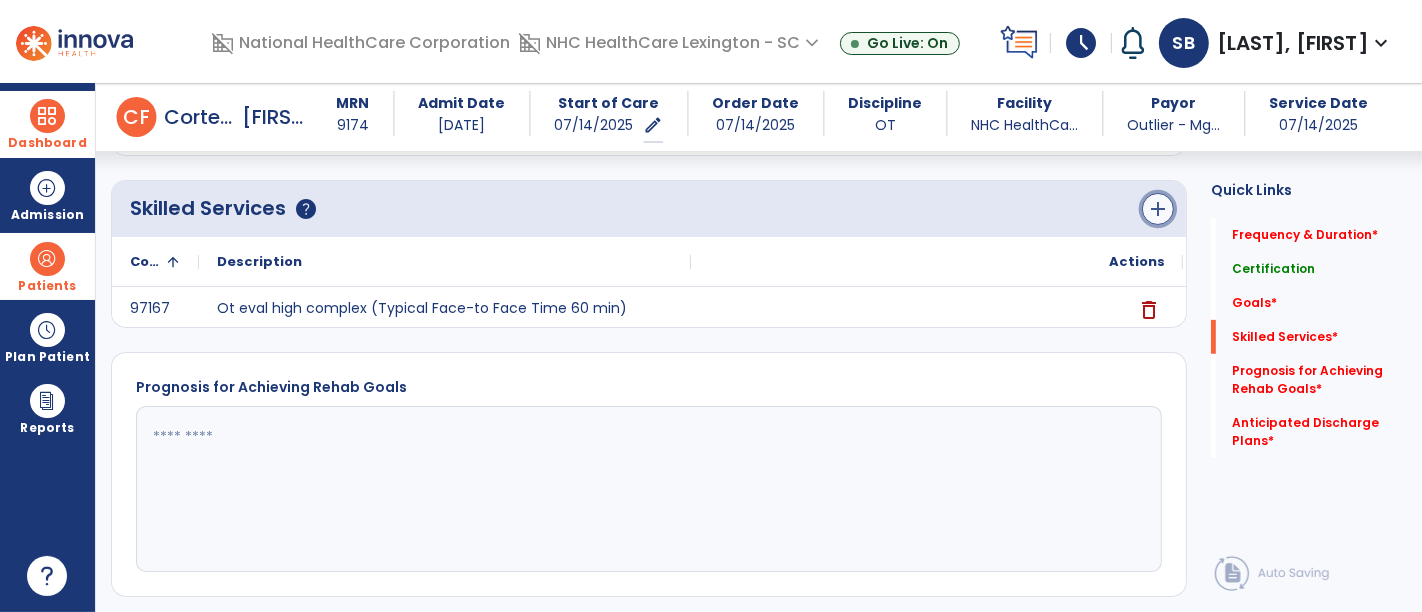 click on "add" 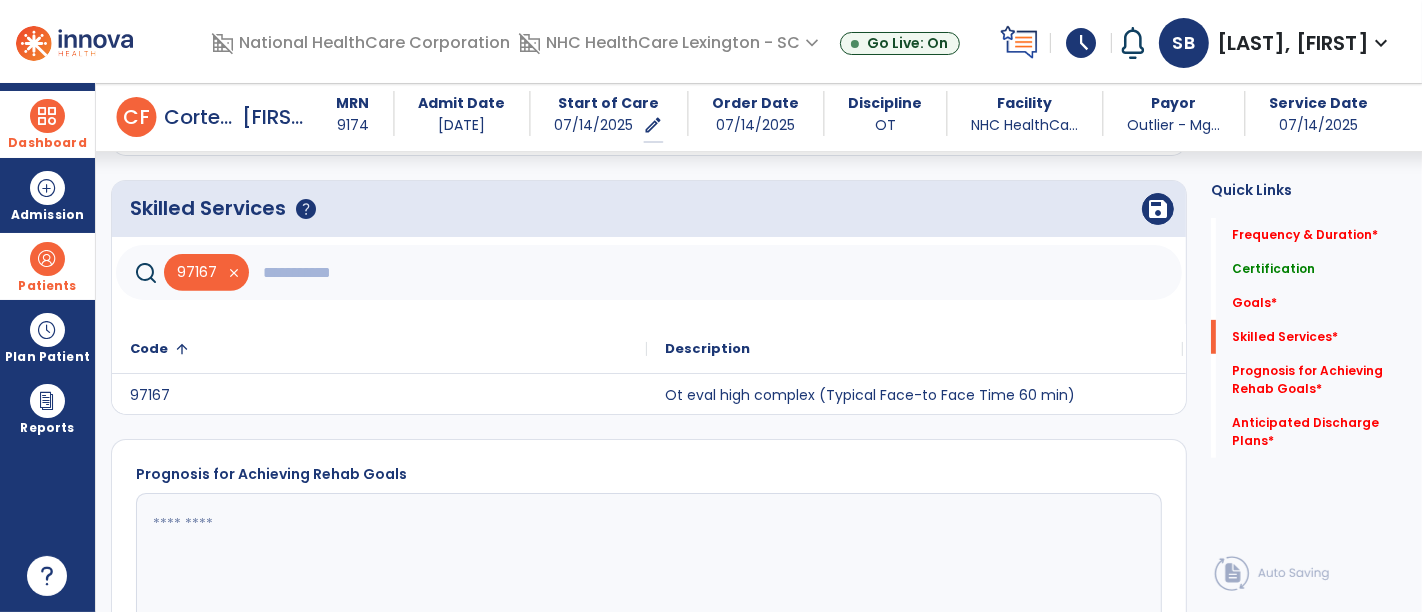 click 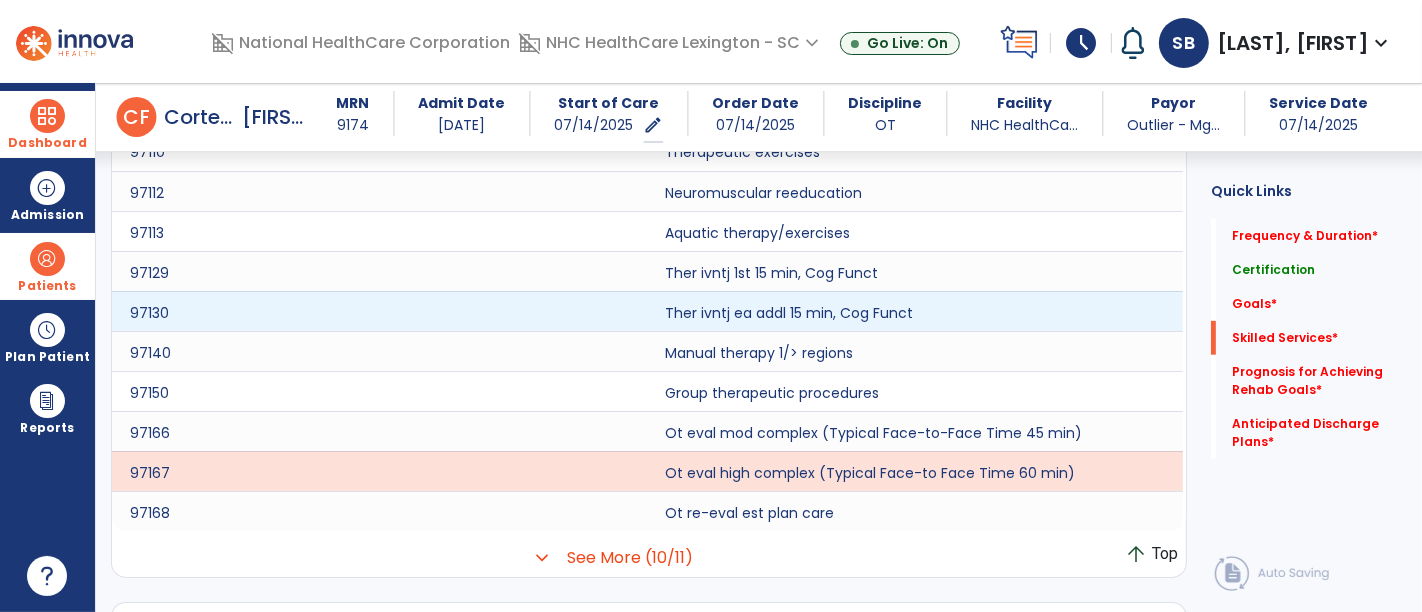 scroll, scrollTop: 880, scrollLeft: 0, axis: vertical 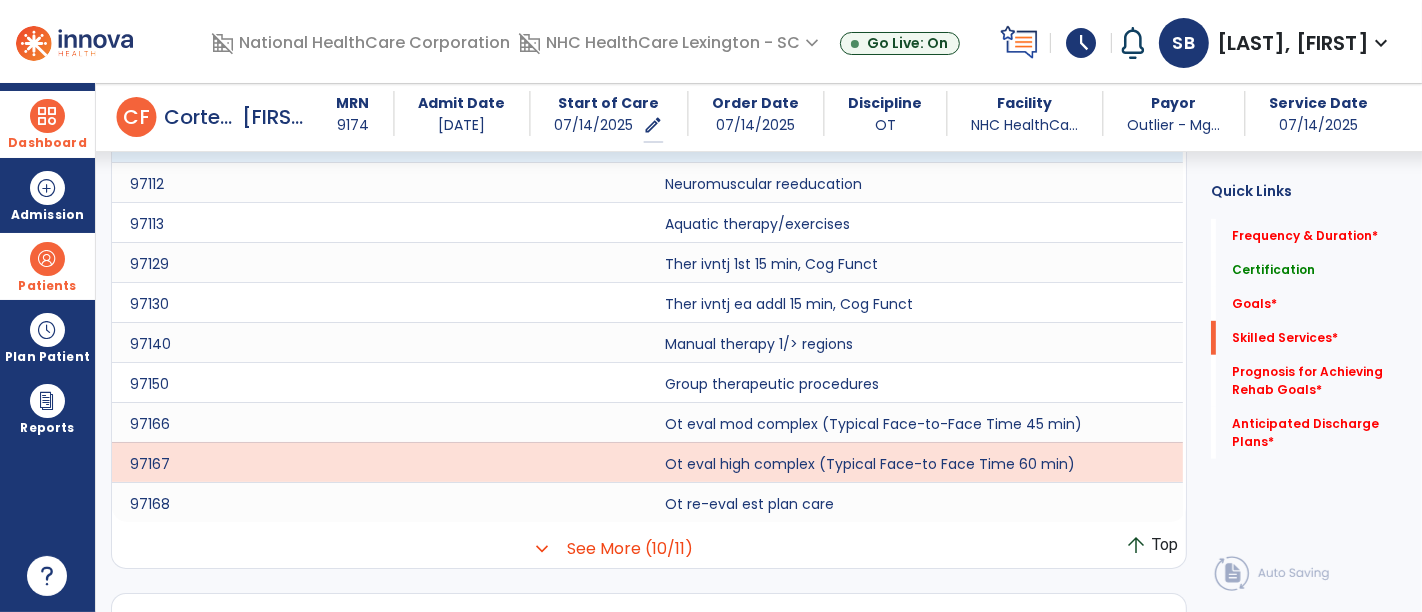 click on "Therapeutic exercises" 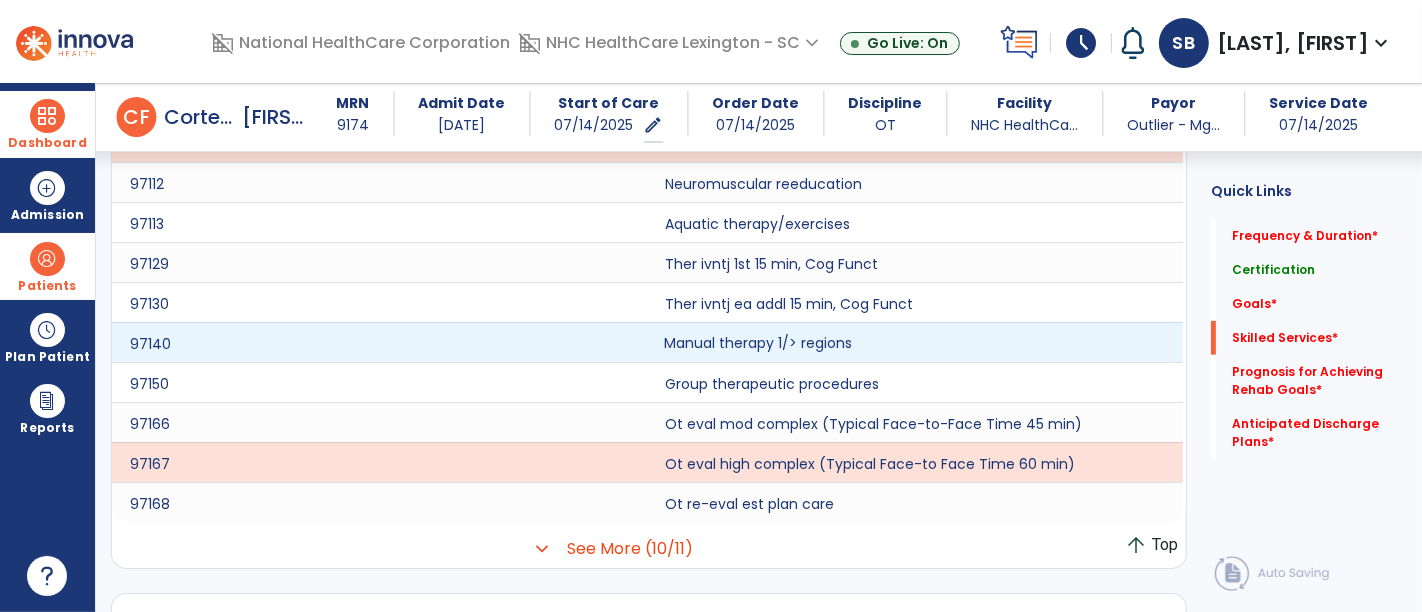 click on "Manual therapy 1/> regions" 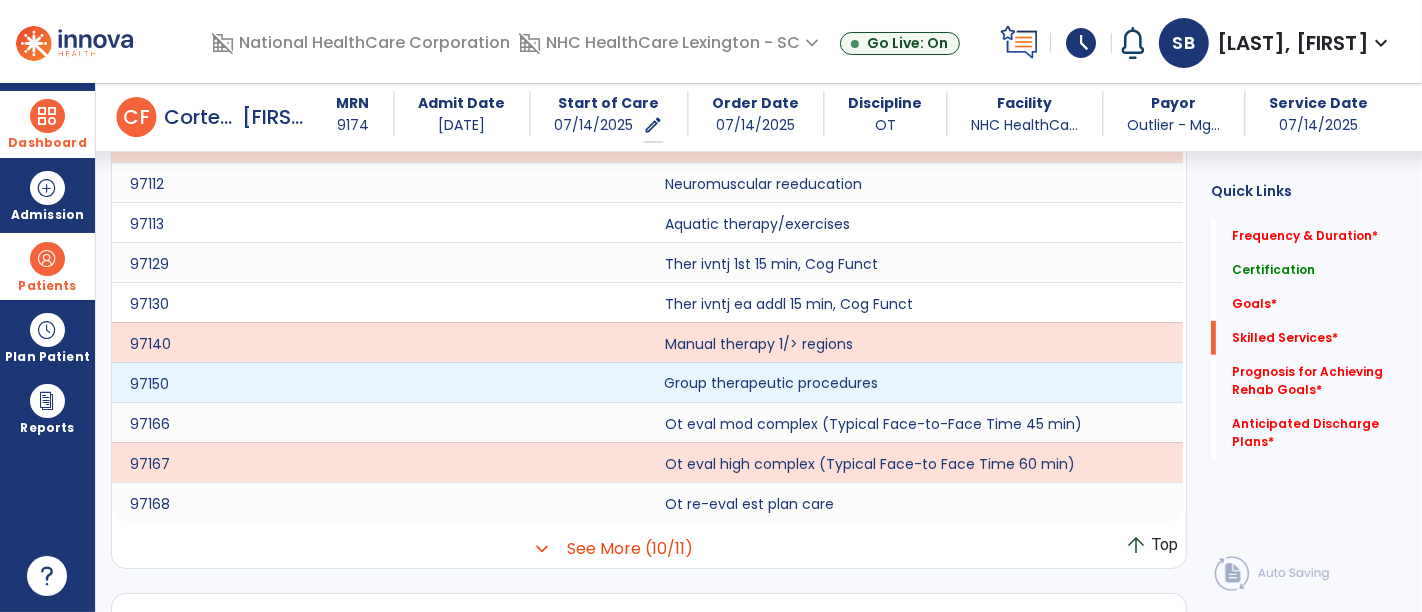 click on "Group therapeutic procedures" 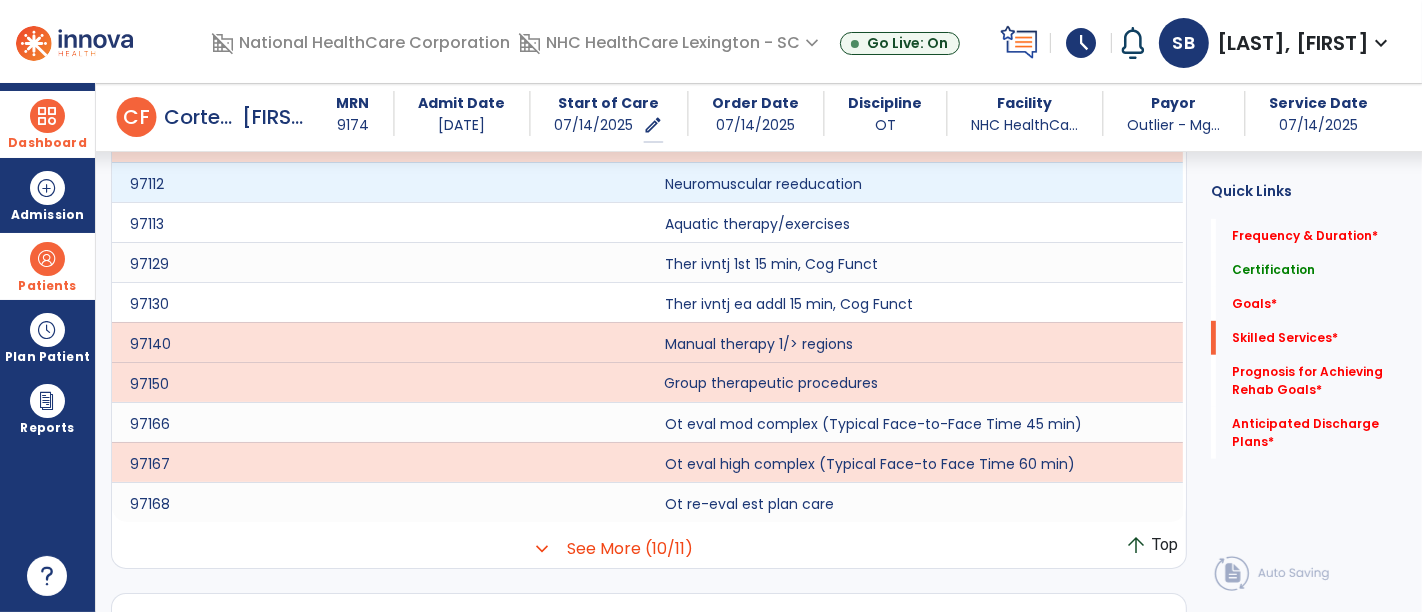 scroll, scrollTop: 700, scrollLeft: 0, axis: vertical 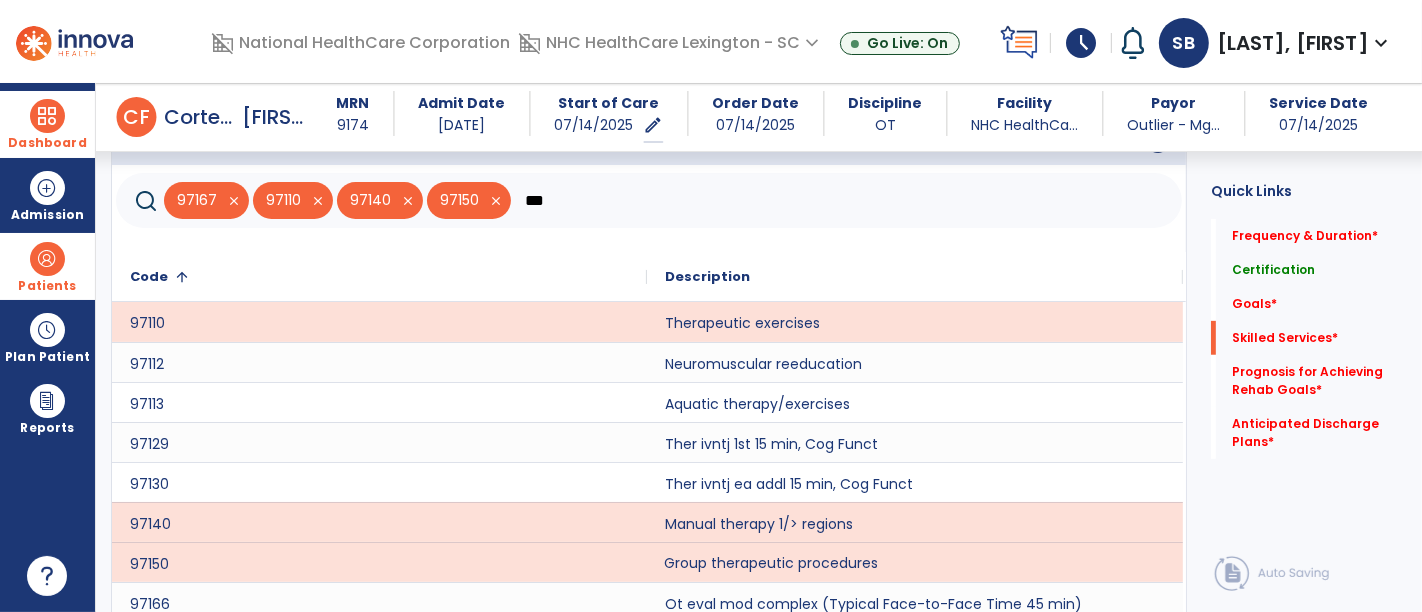 click on "***" 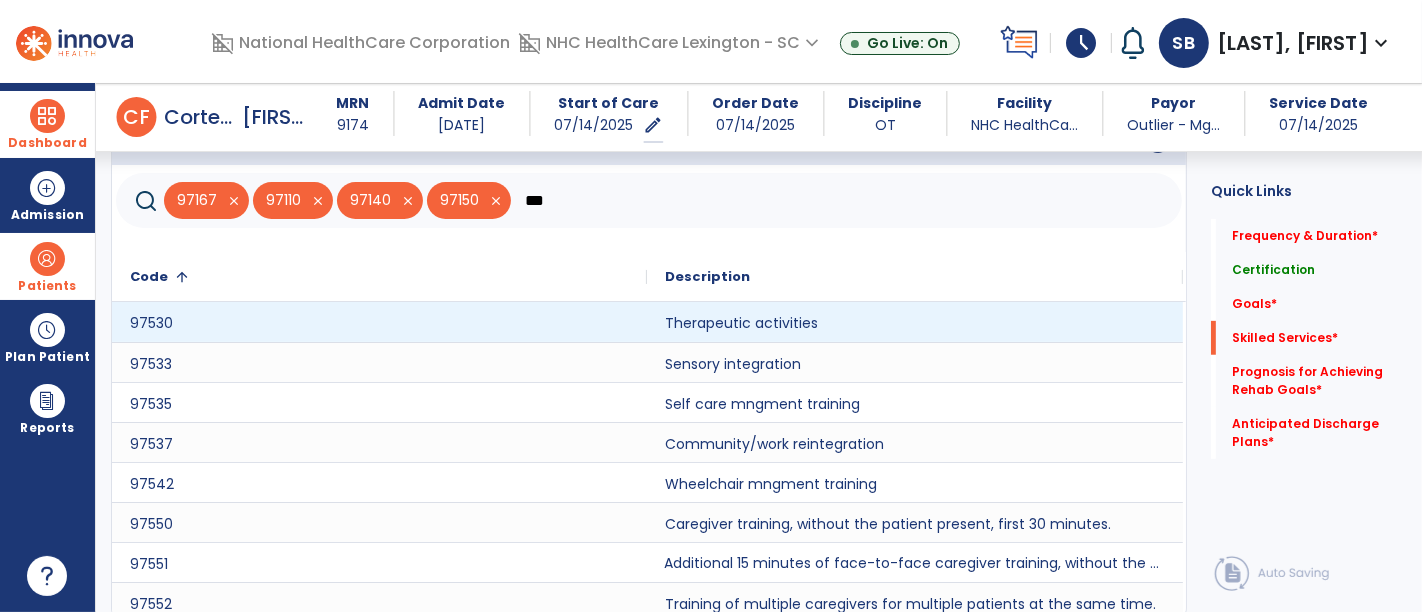 type on "***" 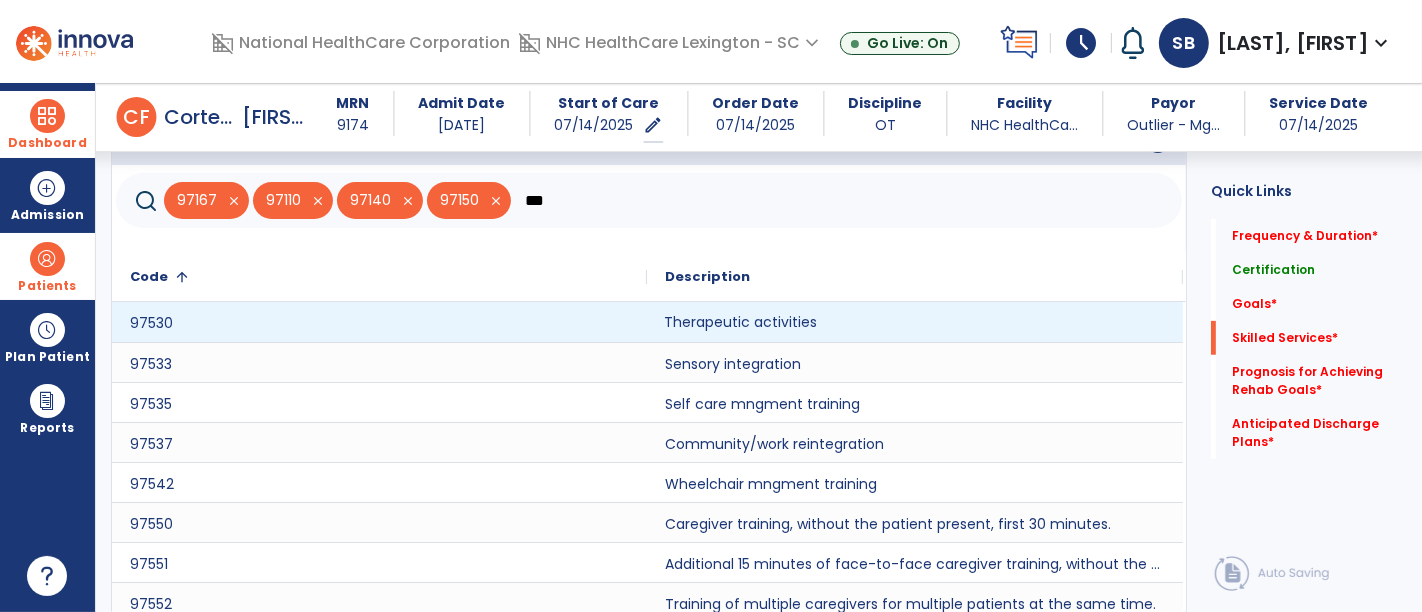 click on "Therapeutic activities" 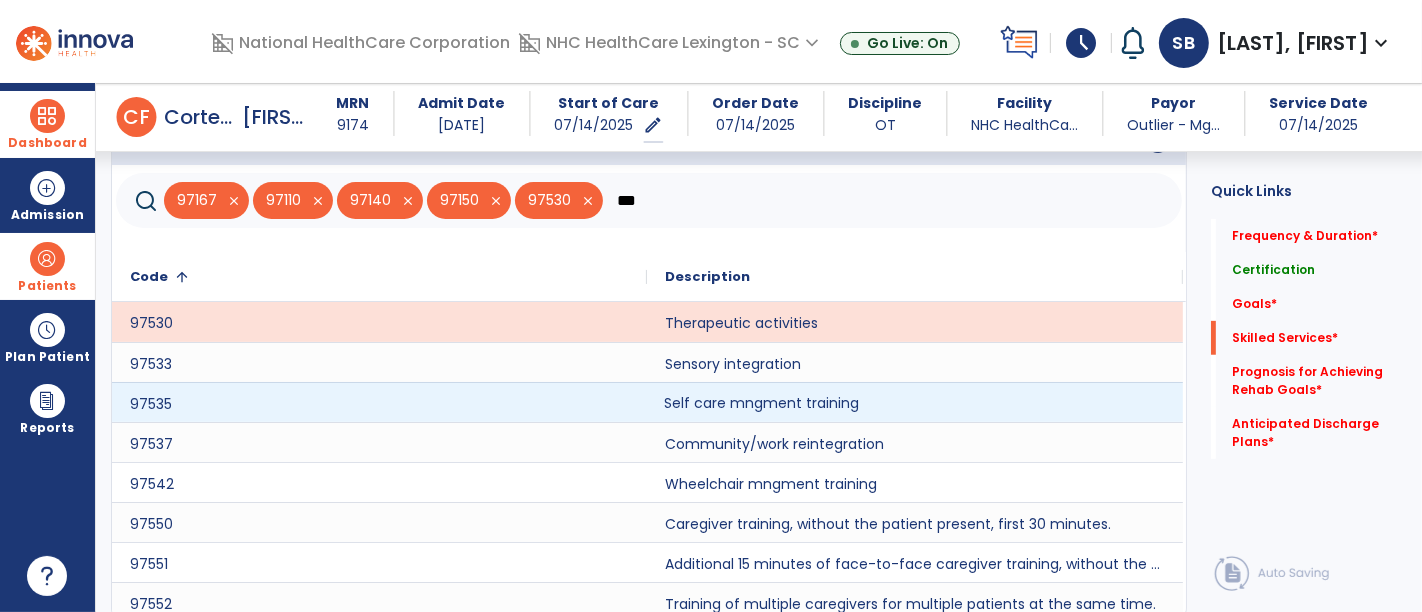 click on "Self care mngment training" 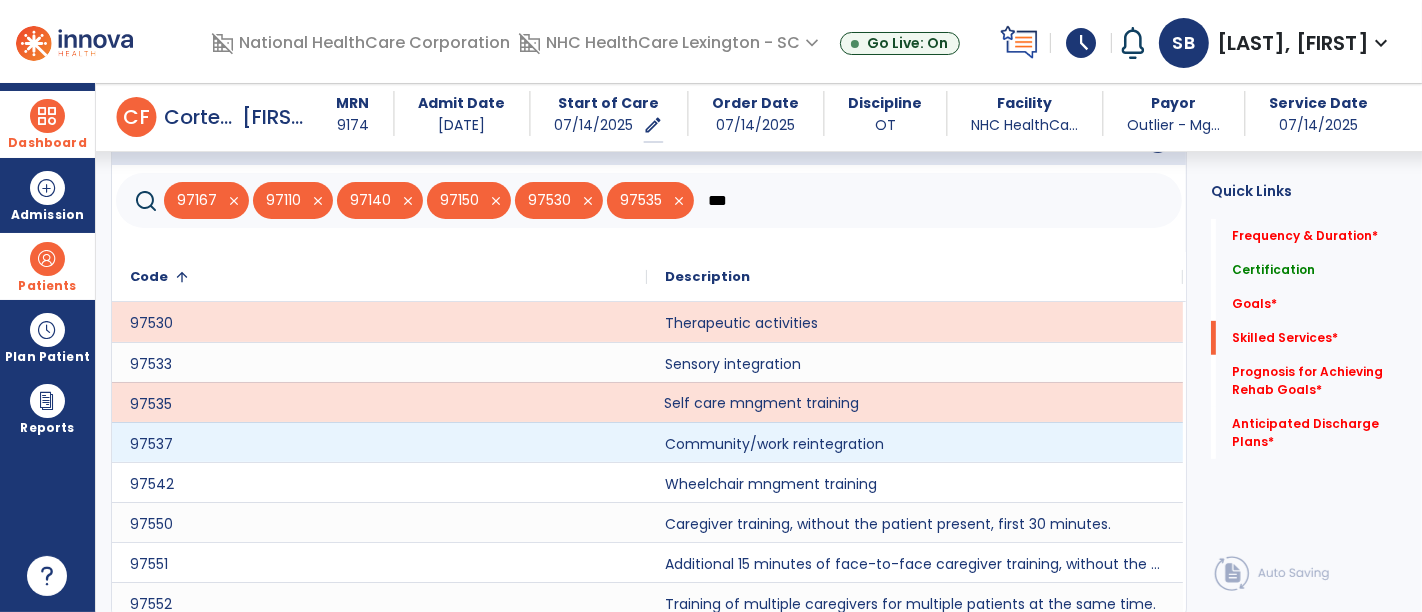 scroll, scrollTop: 851, scrollLeft: 0, axis: vertical 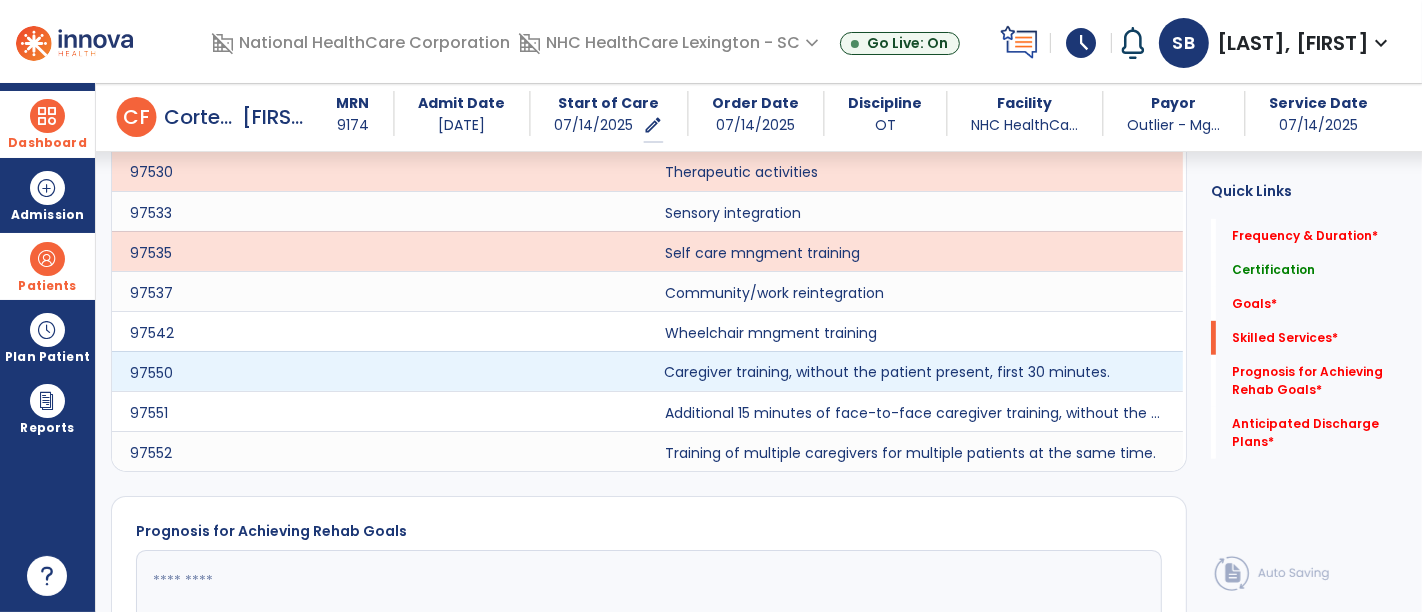 click on "Caregiver training, without the patient present, first 30 minutes." 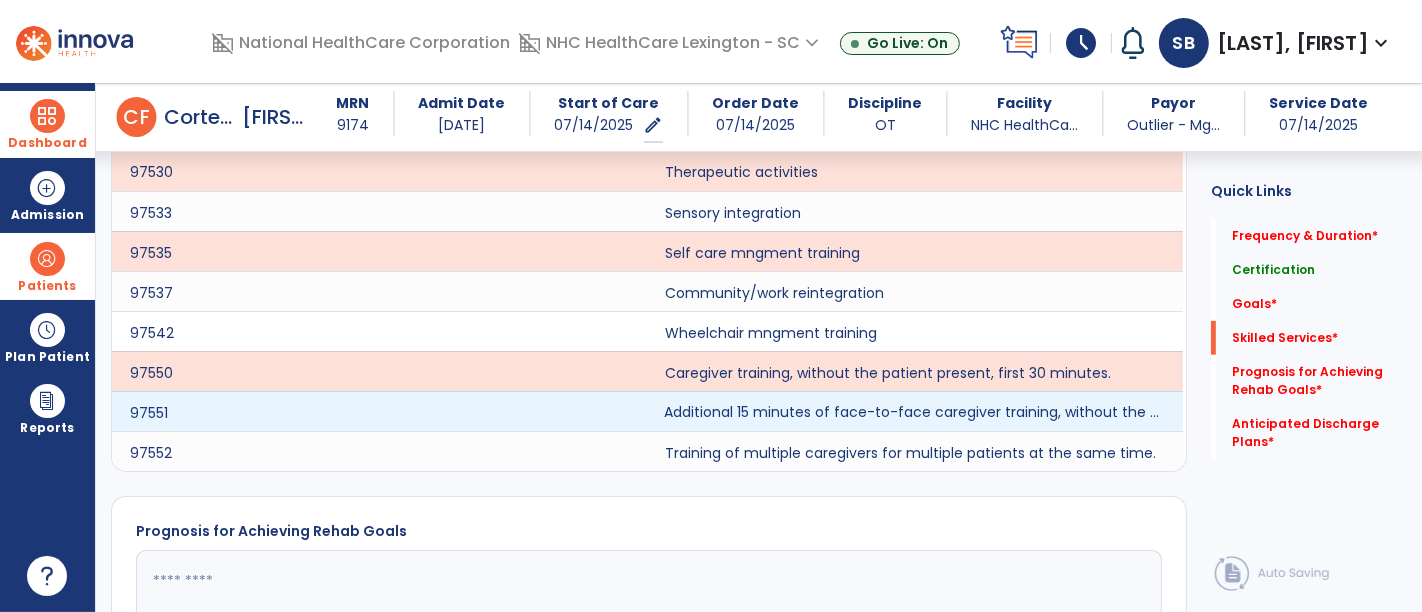 click on "Additional 15 minutes of face-to-face caregiver training, without the patient present, after 97550 is billed." 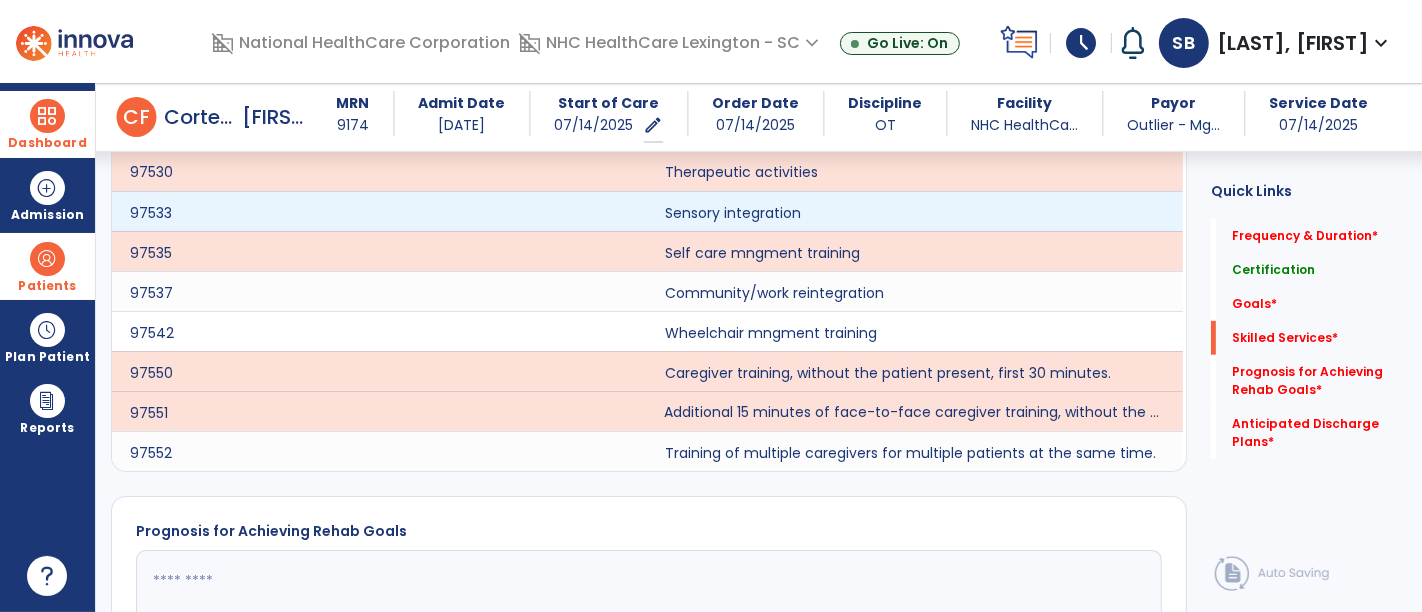 scroll, scrollTop: 635, scrollLeft: 0, axis: vertical 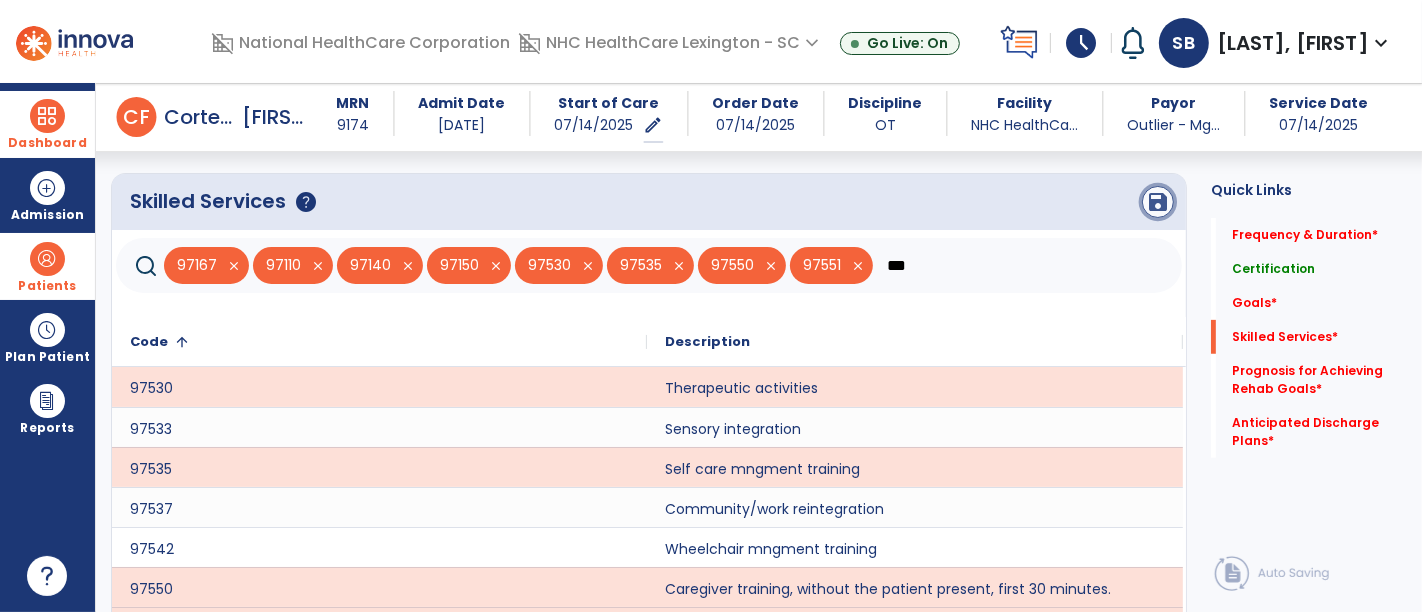 click on "save" 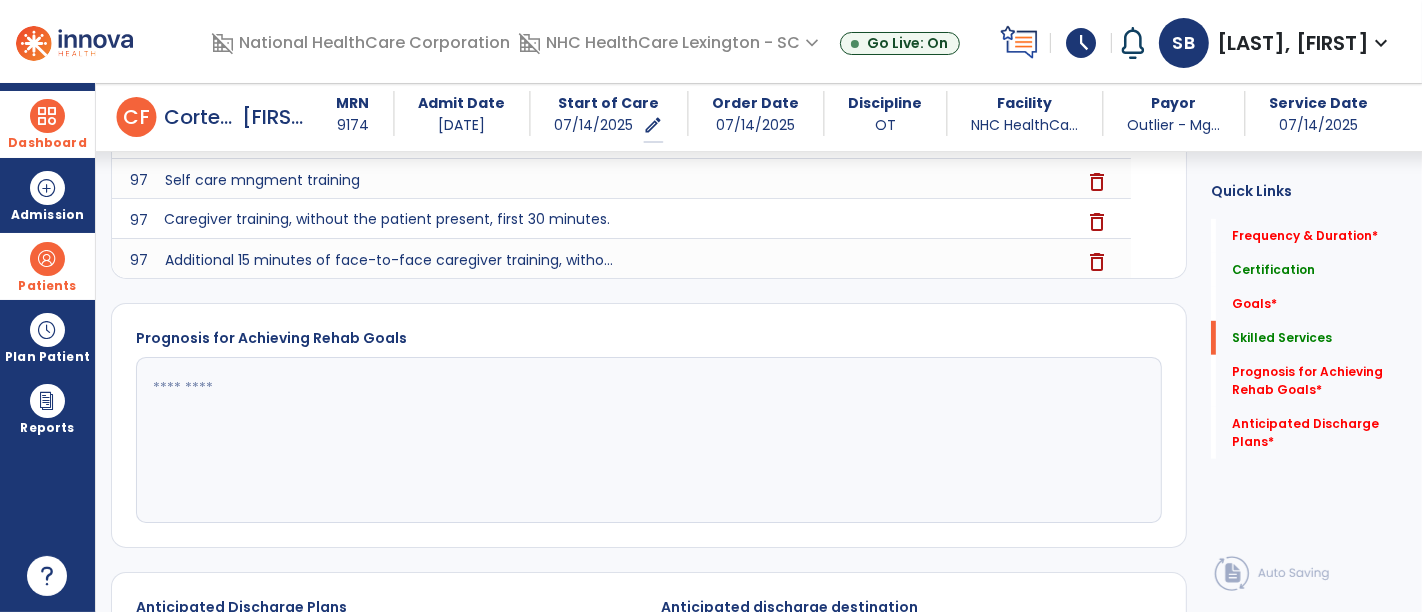 scroll, scrollTop: 1044, scrollLeft: 0, axis: vertical 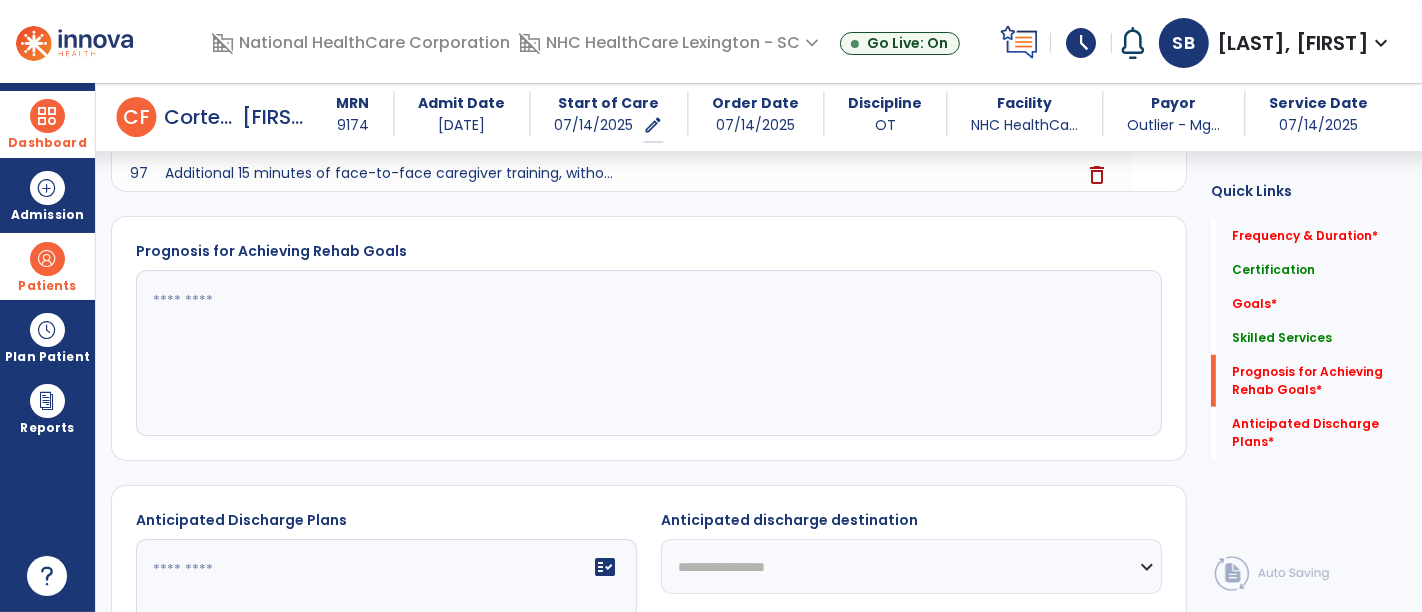 click 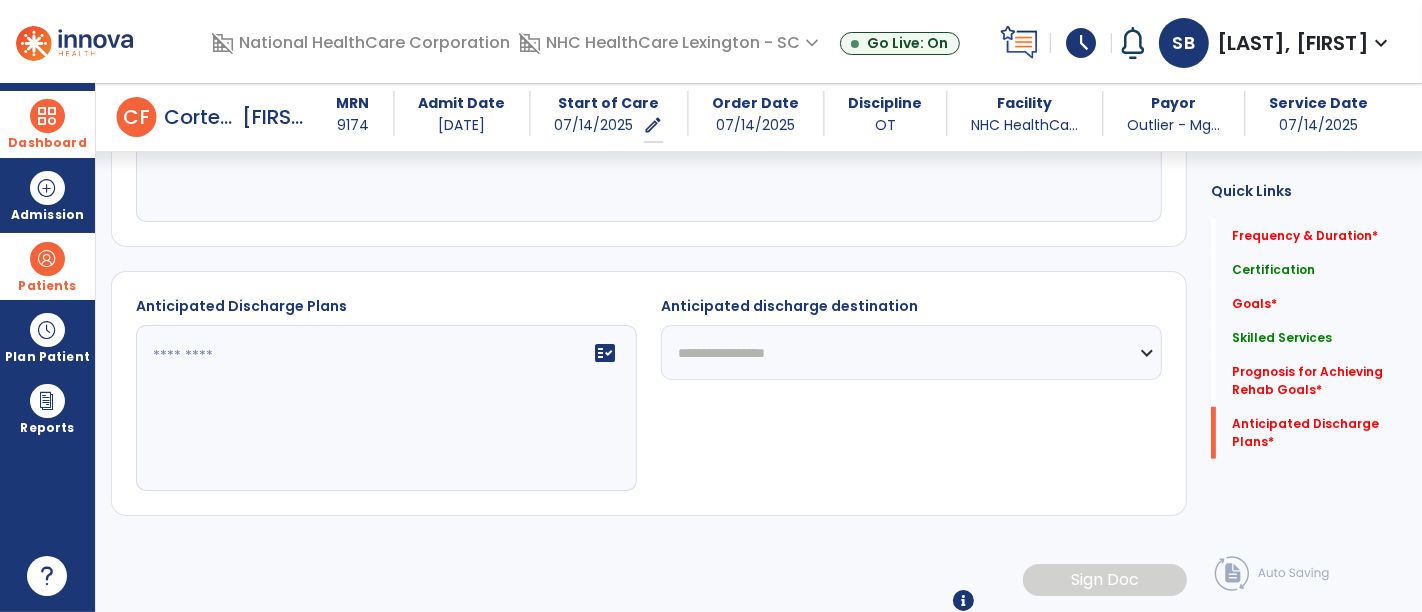 scroll, scrollTop: 1291, scrollLeft: 0, axis: vertical 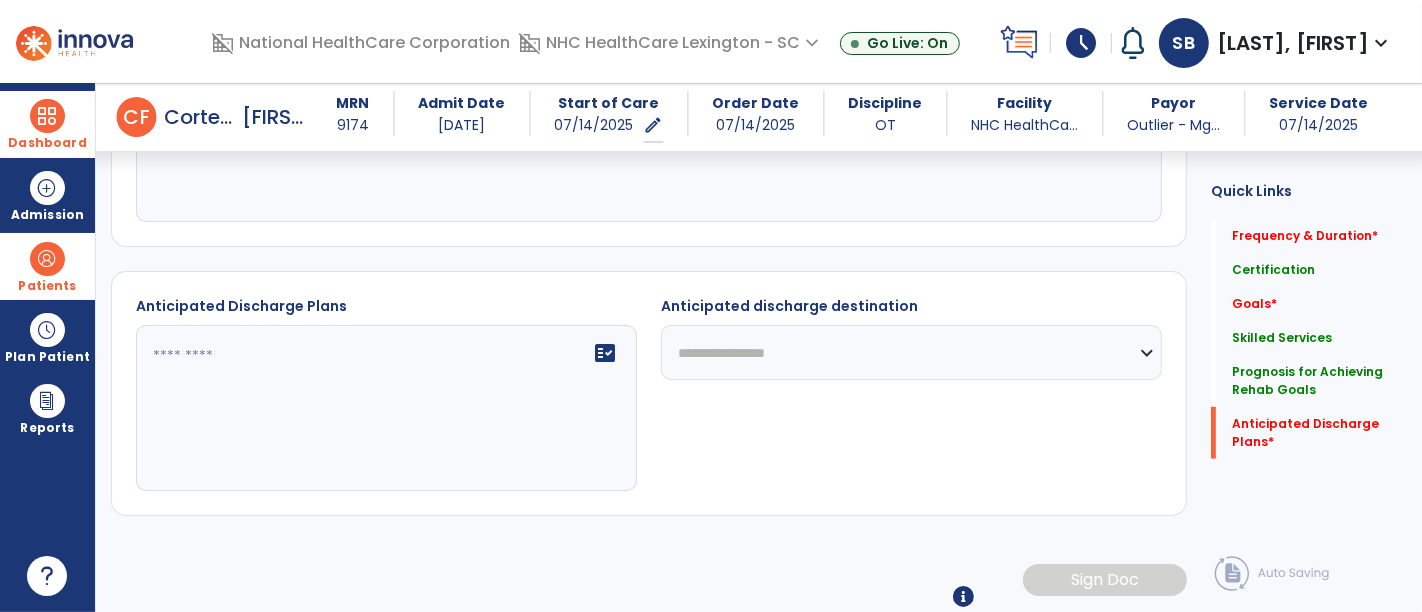 type on "**********" 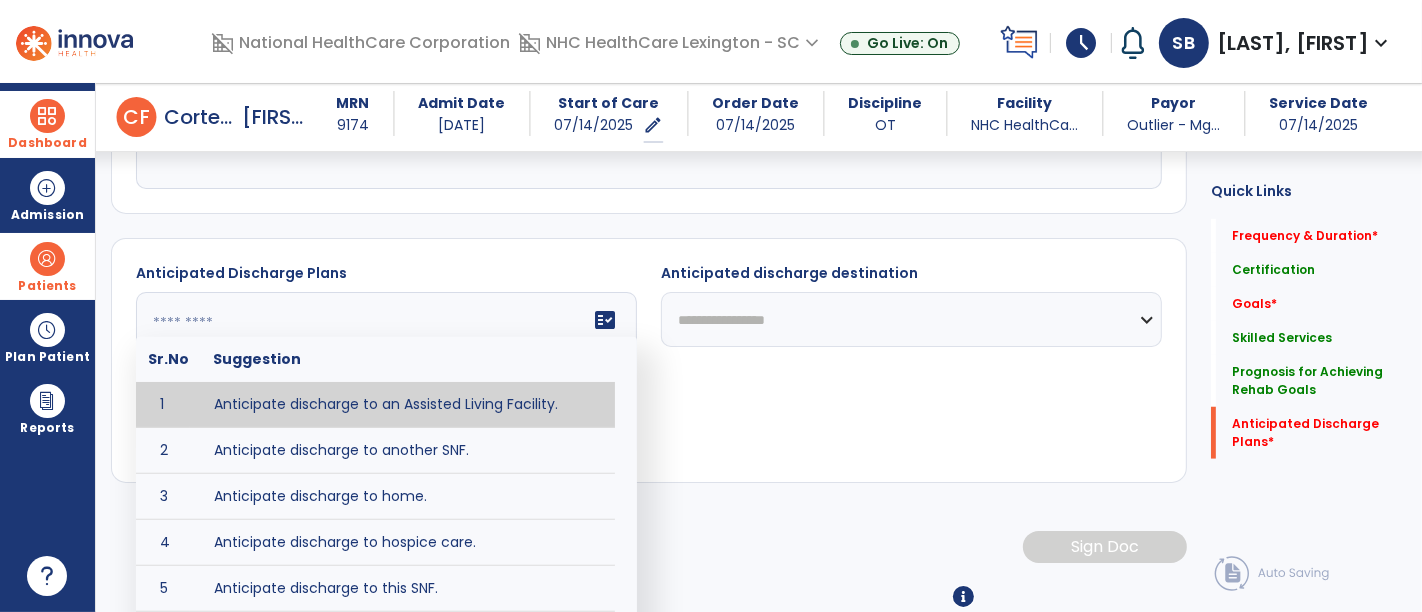 click 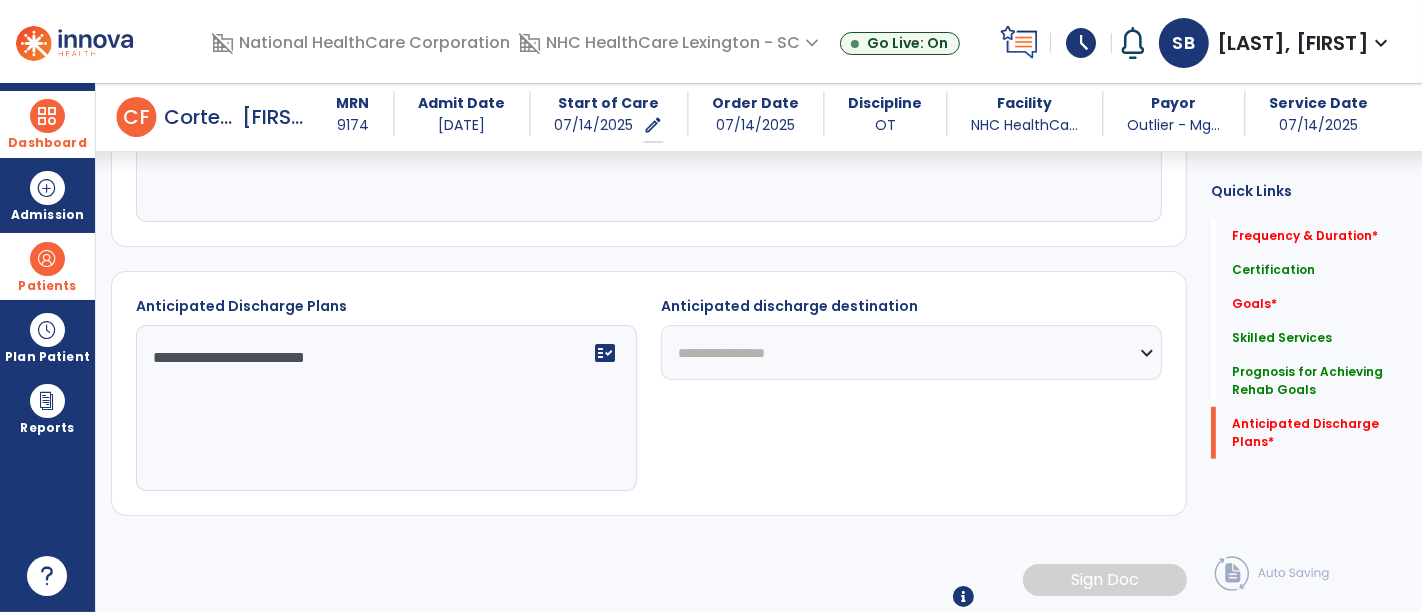 type on "**********" 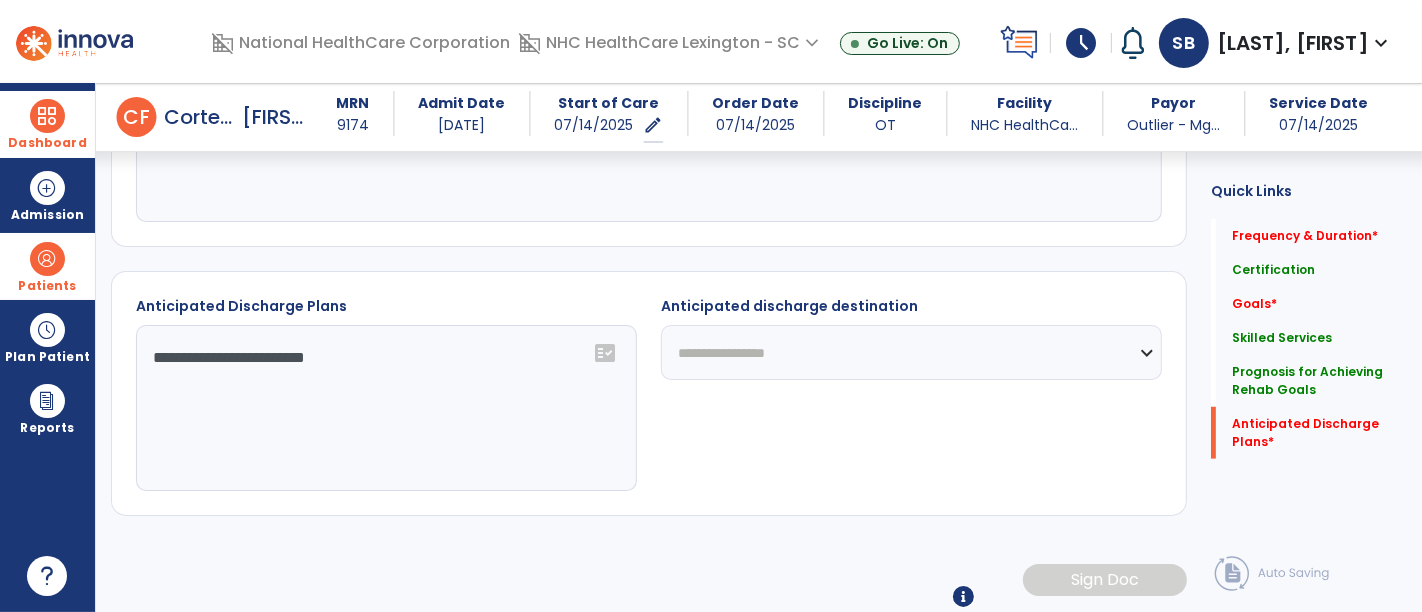 select on "***" 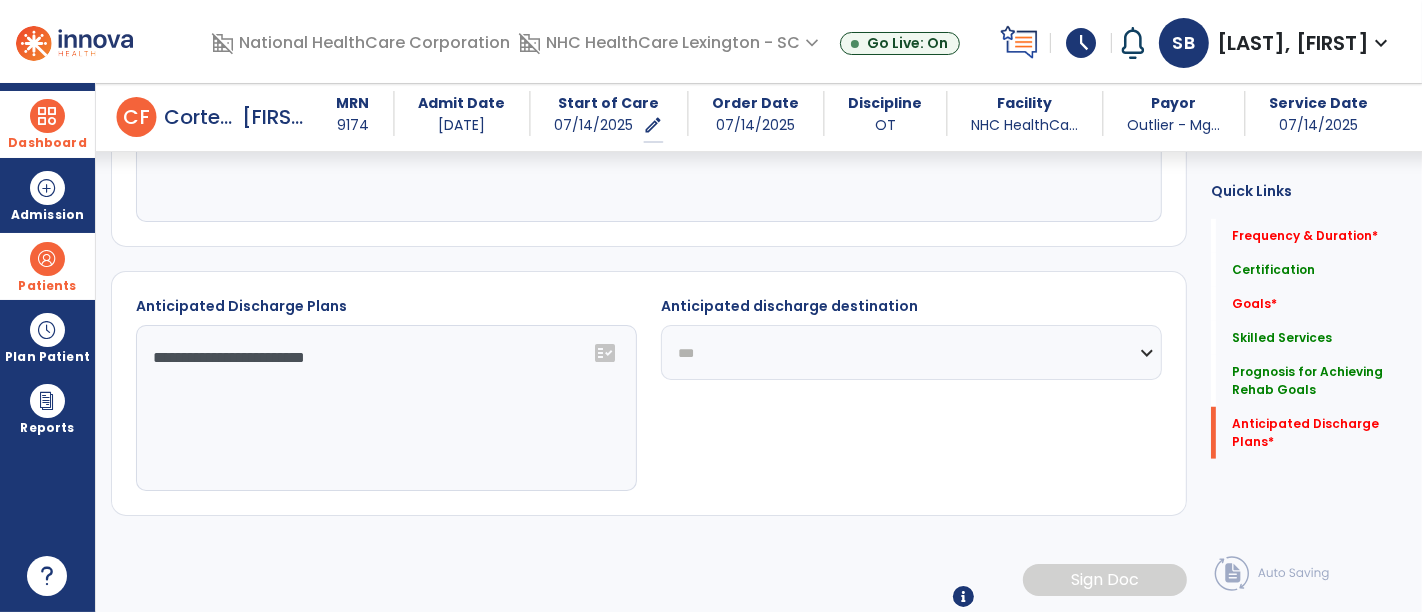 click on "**********" 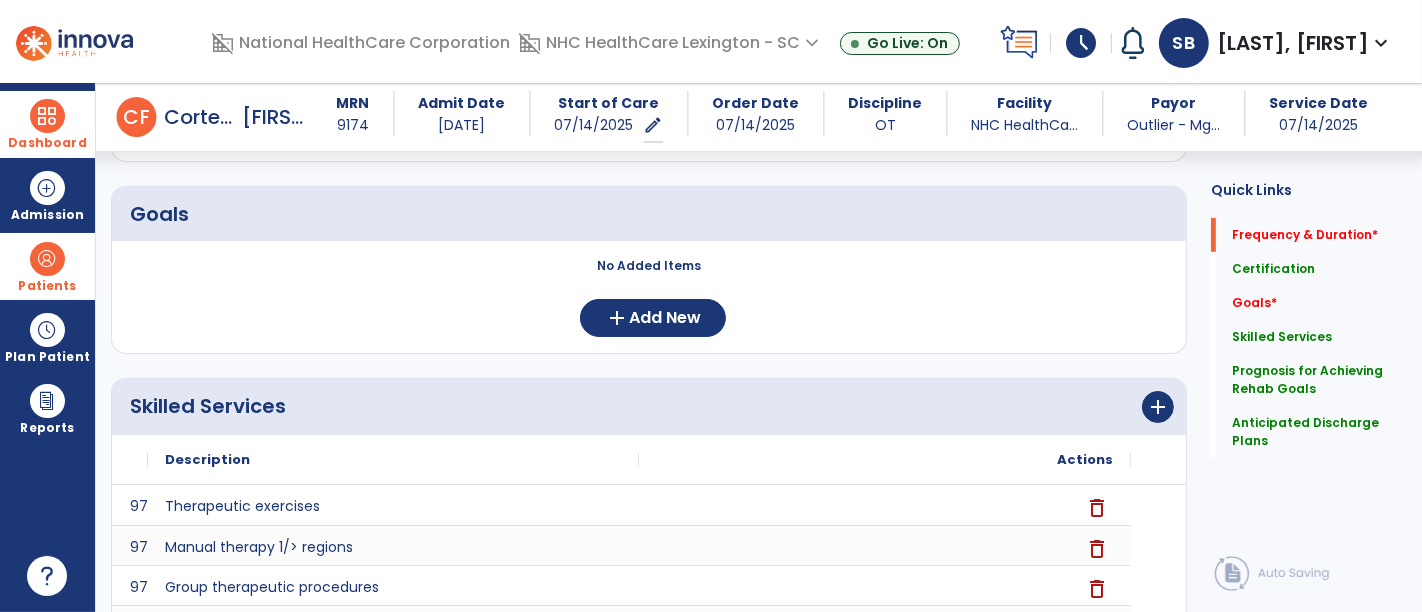 scroll, scrollTop: 159, scrollLeft: 0, axis: vertical 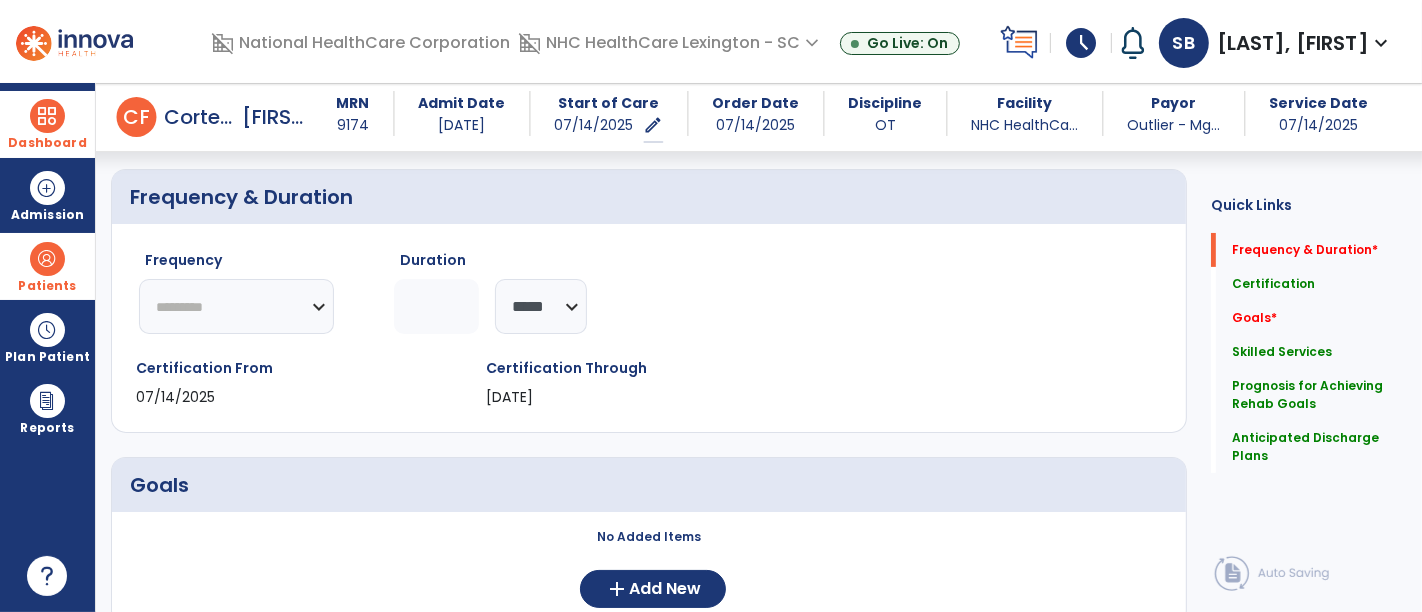click on "********* ** ** ** ** ** ** **" 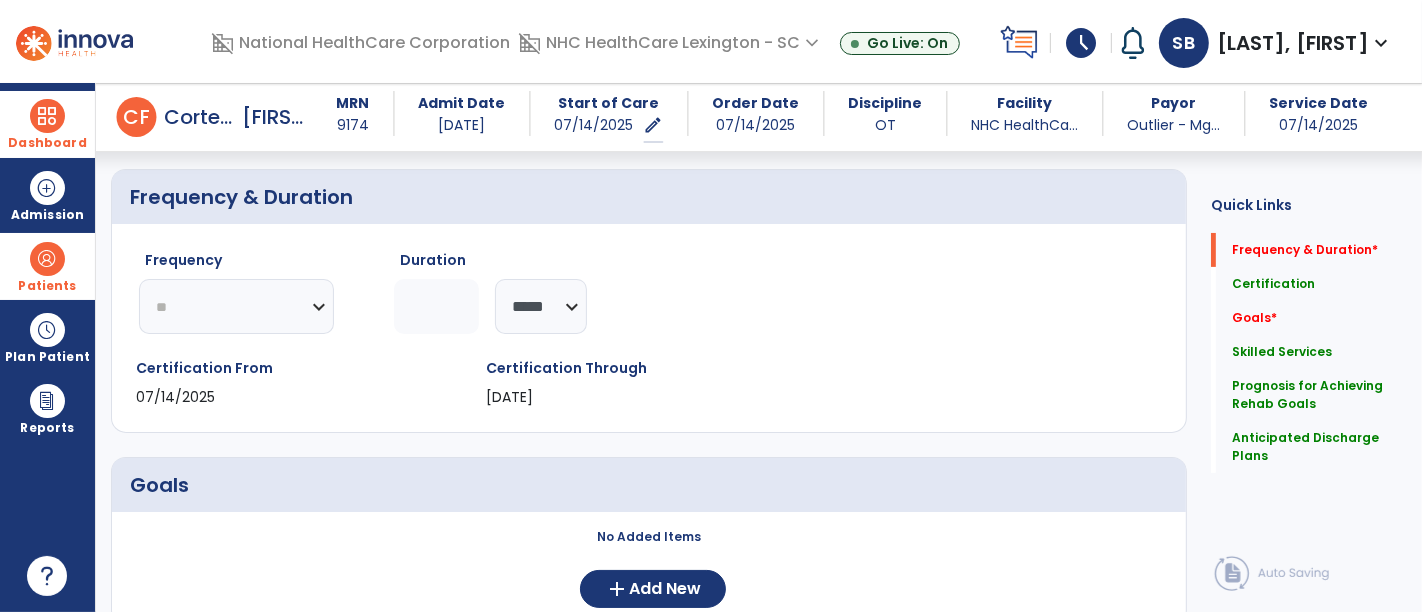 click on "********* ** ** ** ** ** ** **" 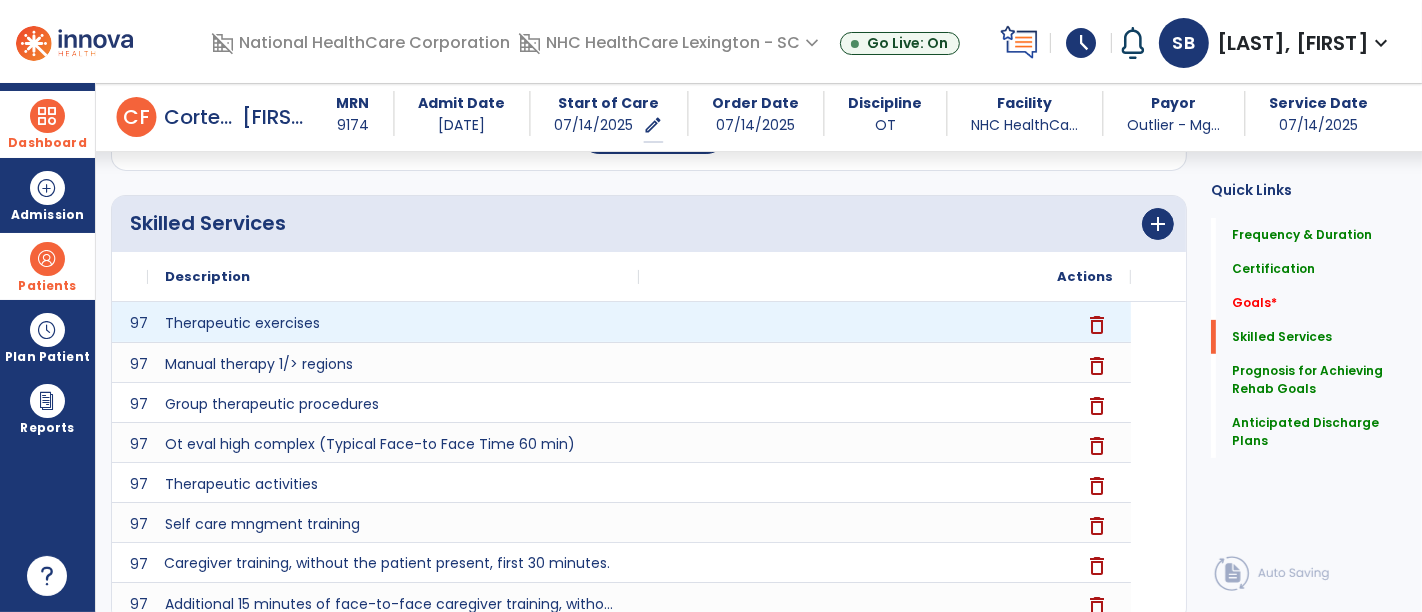 scroll, scrollTop: 437, scrollLeft: 0, axis: vertical 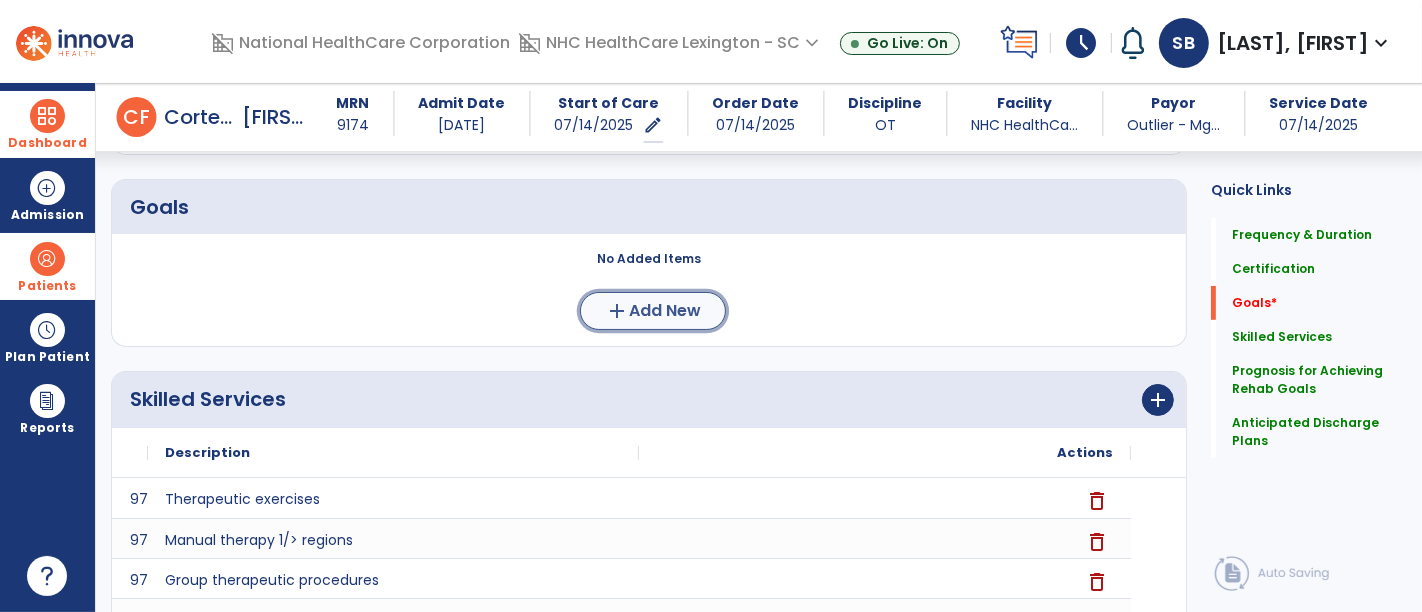 click on "Add New" at bounding box center (665, 311) 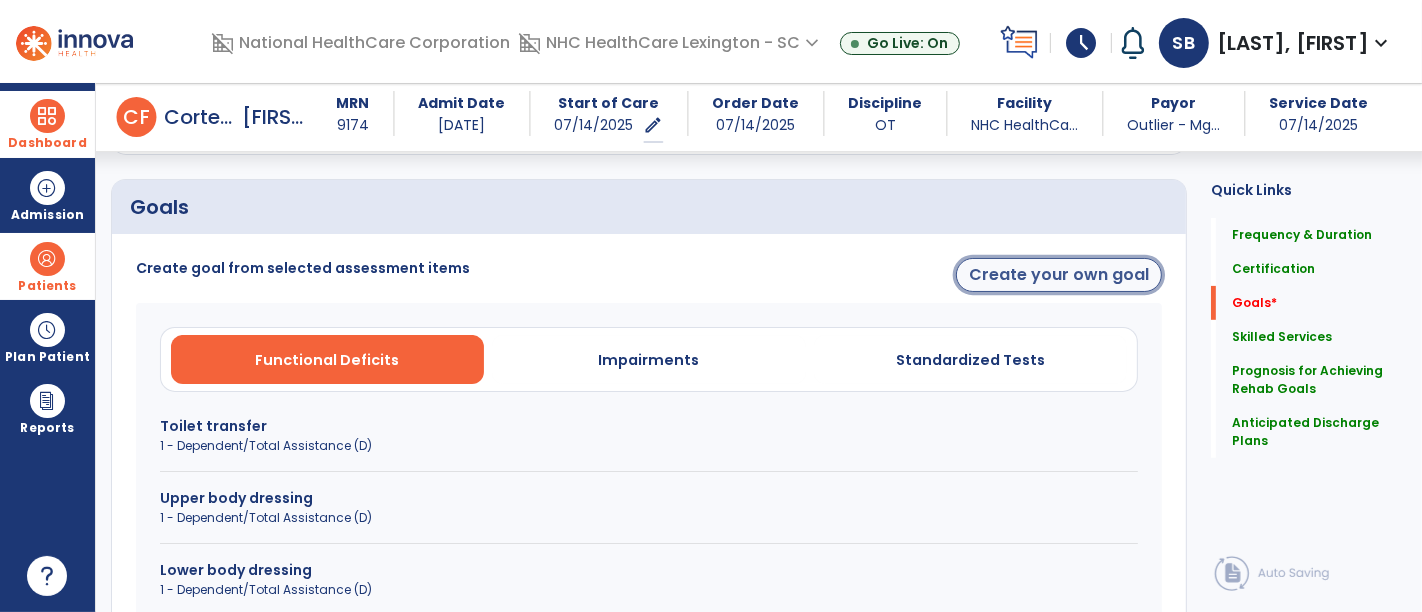 click on "Create your own goal" at bounding box center (1059, 275) 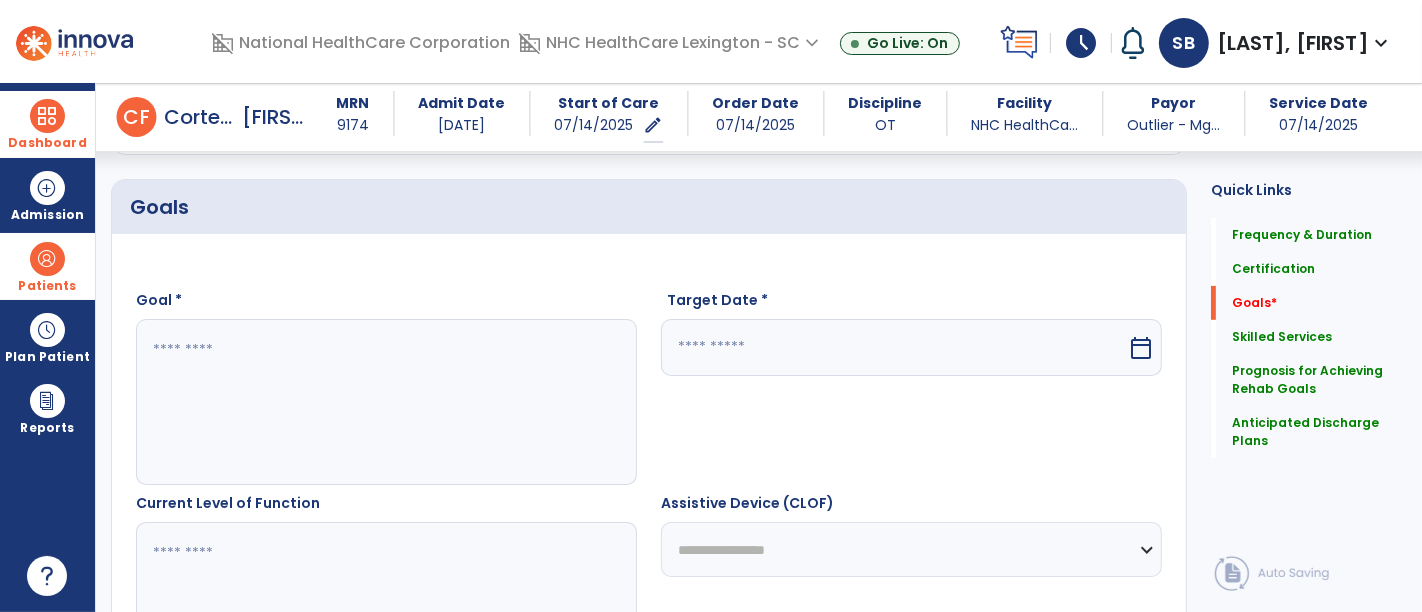click at bounding box center [384, 402] 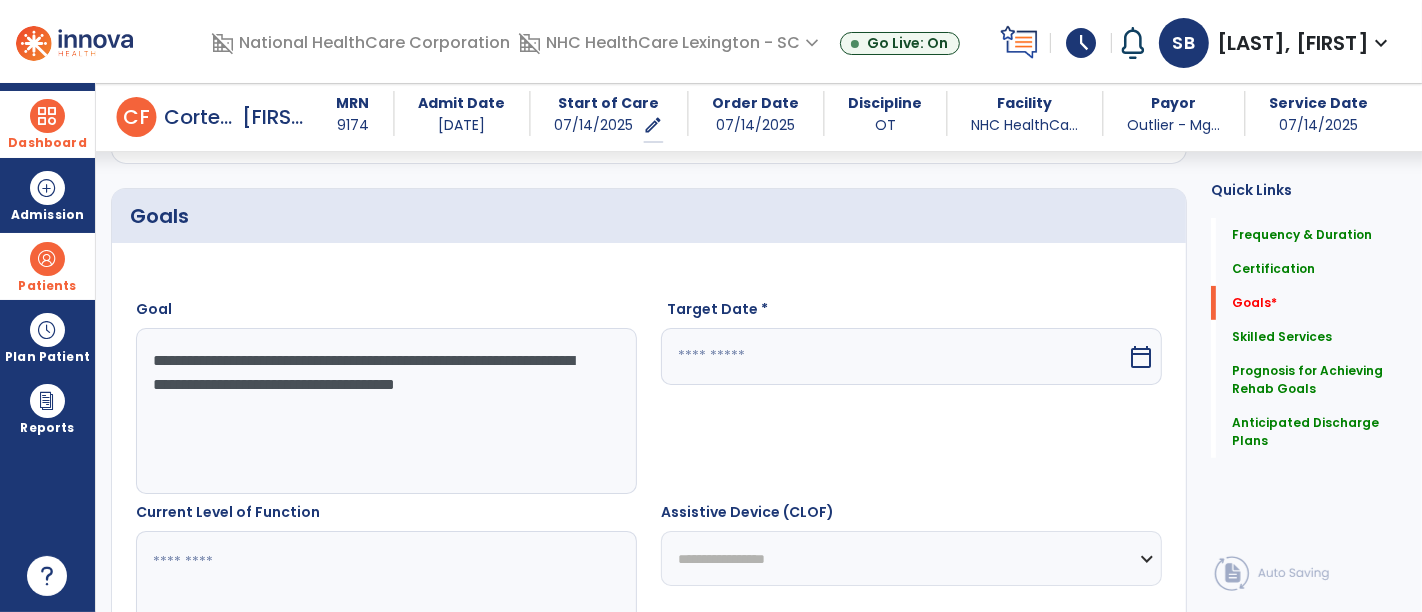 scroll, scrollTop: 426, scrollLeft: 0, axis: vertical 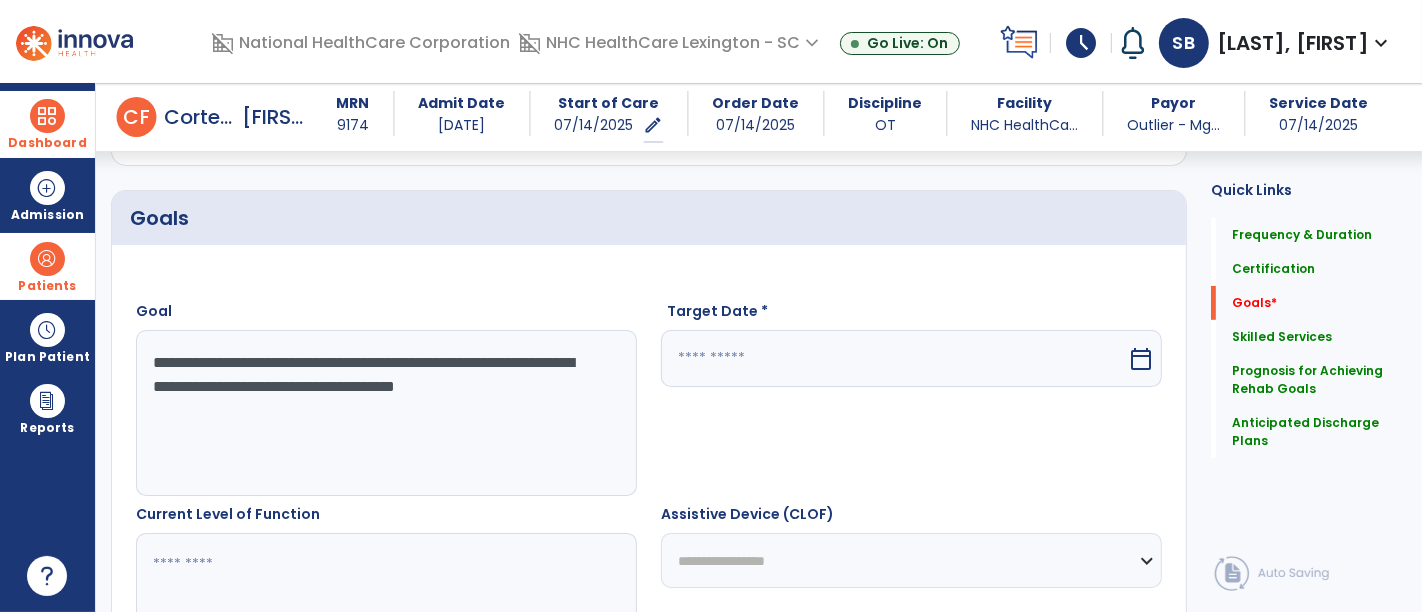 type on "**********" 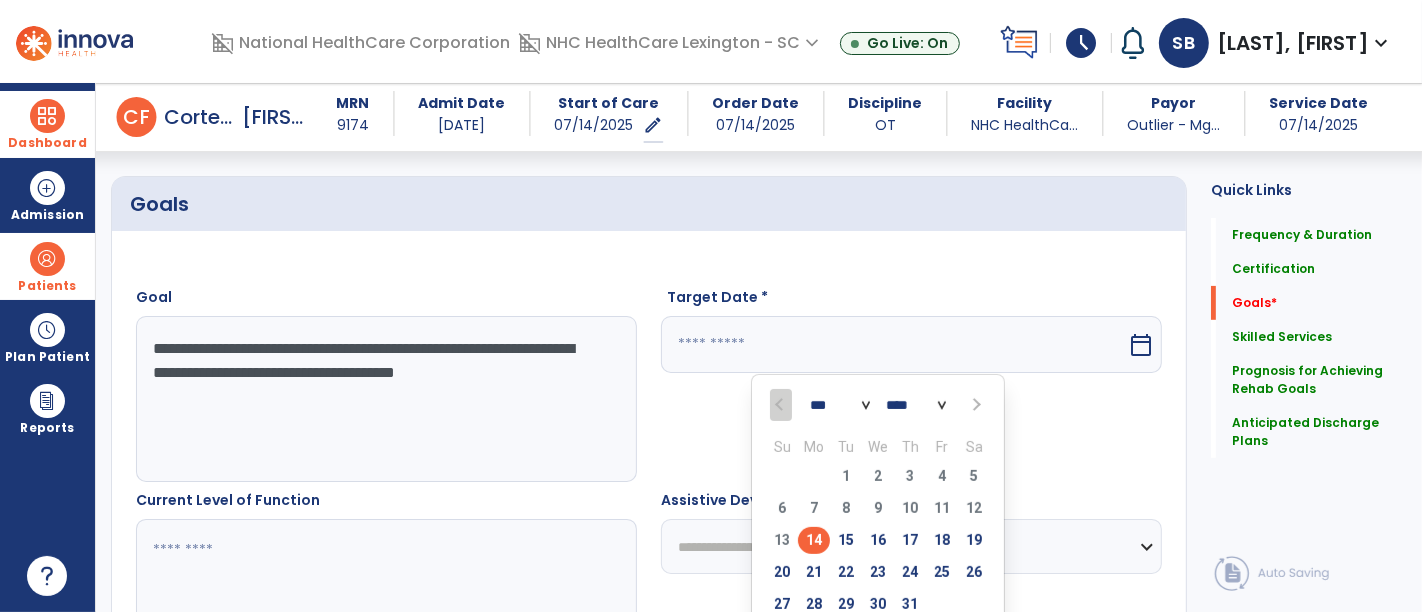 scroll, scrollTop: 603, scrollLeft: 0, axis: vertical 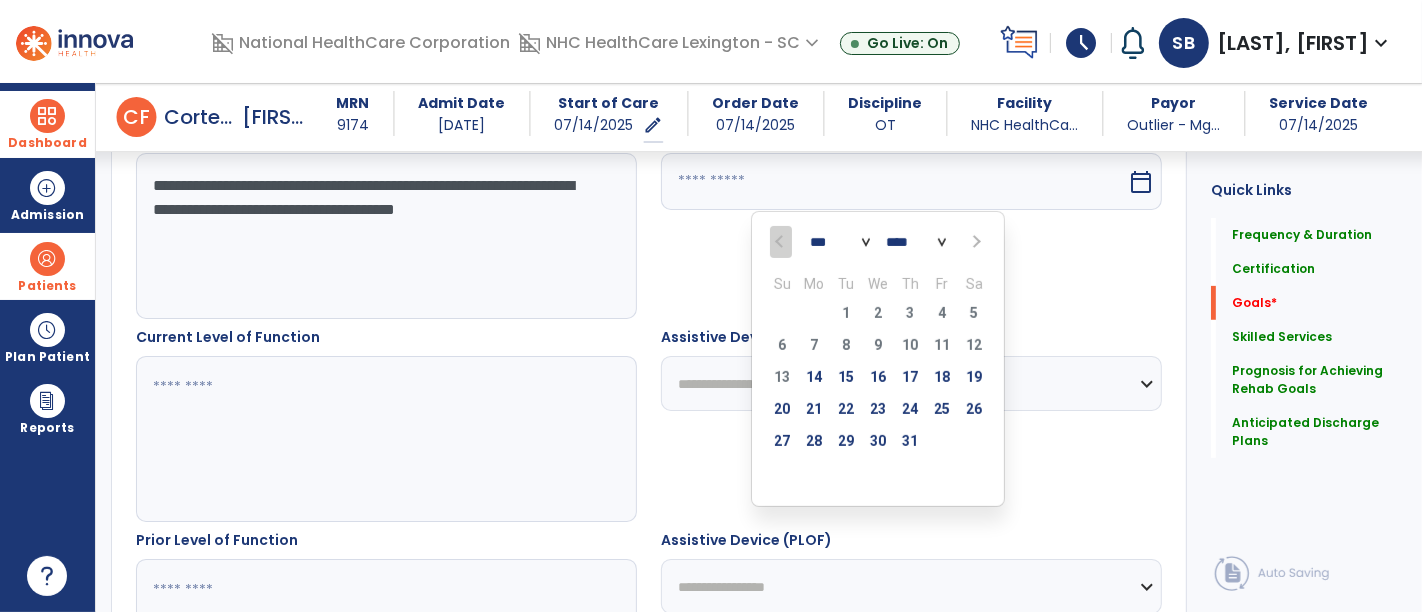 click at bounding box center (974, 242) 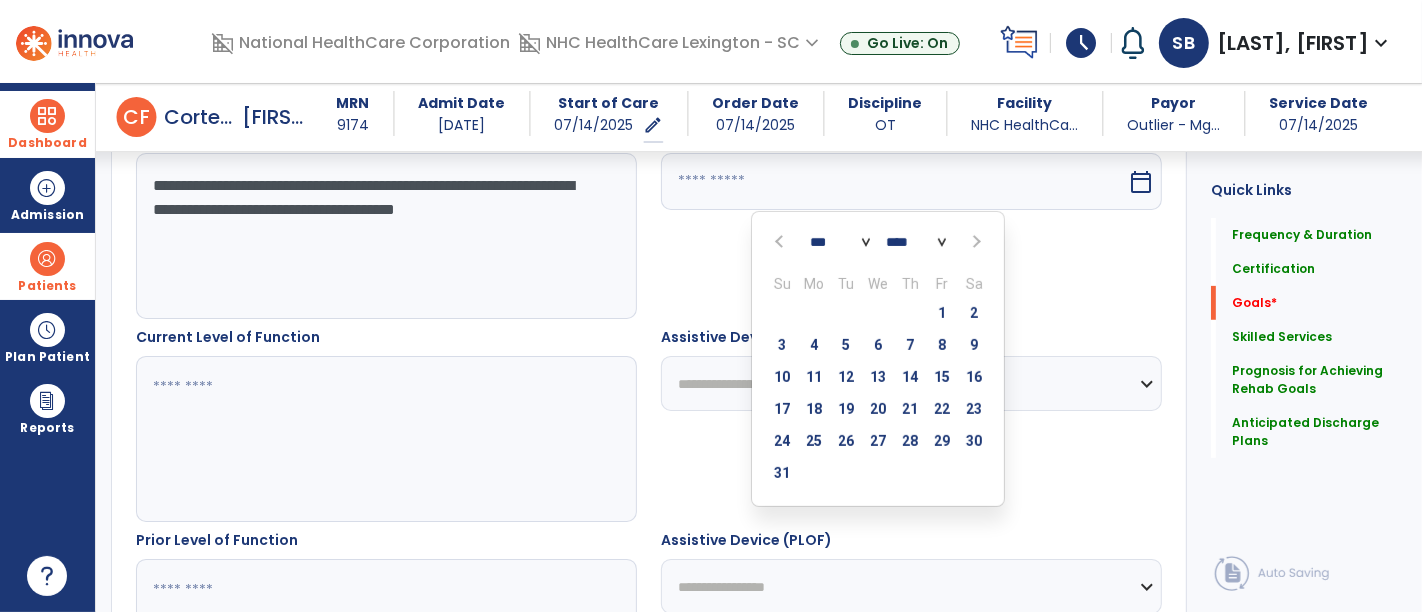 click at bounding box center [974, 242] 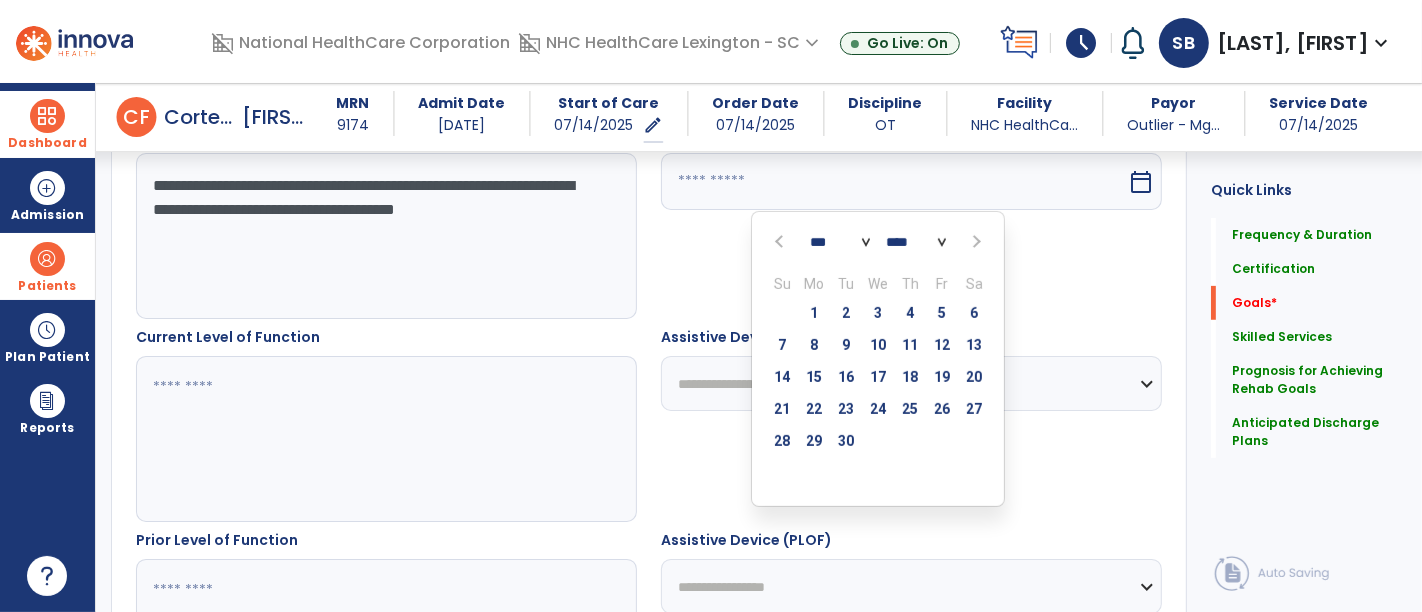 click at bounding box center (974, 242) 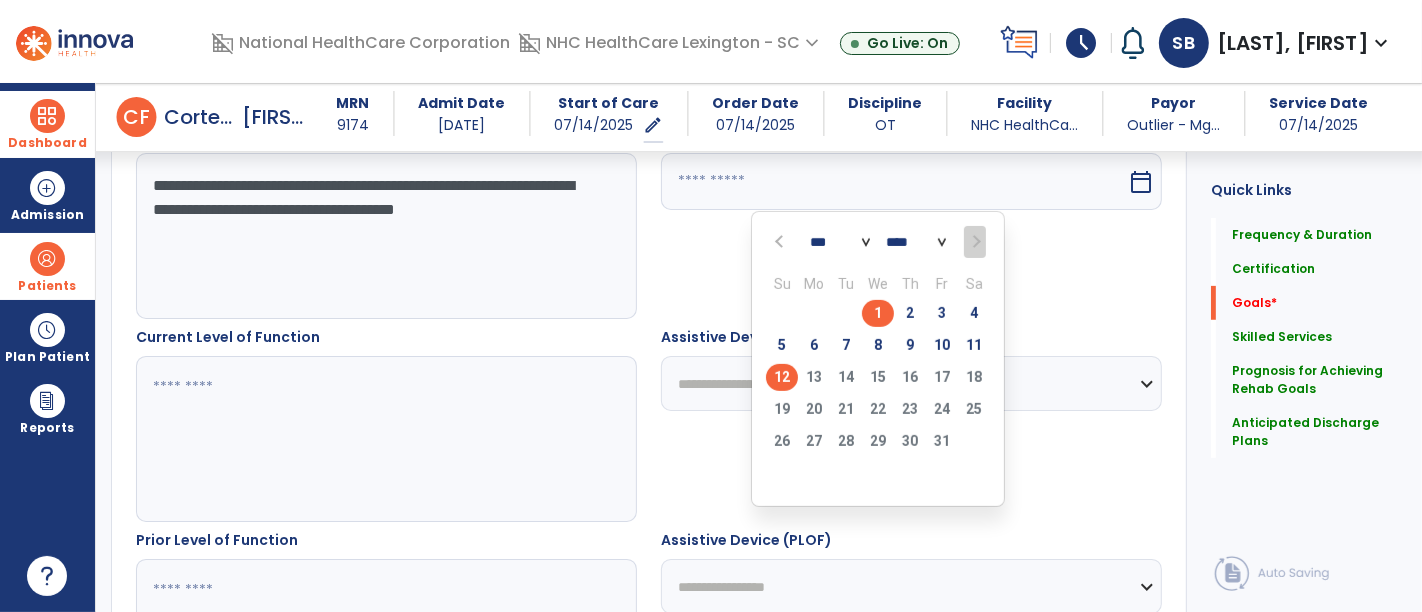 click on "12" at bounding box center (782, 377) 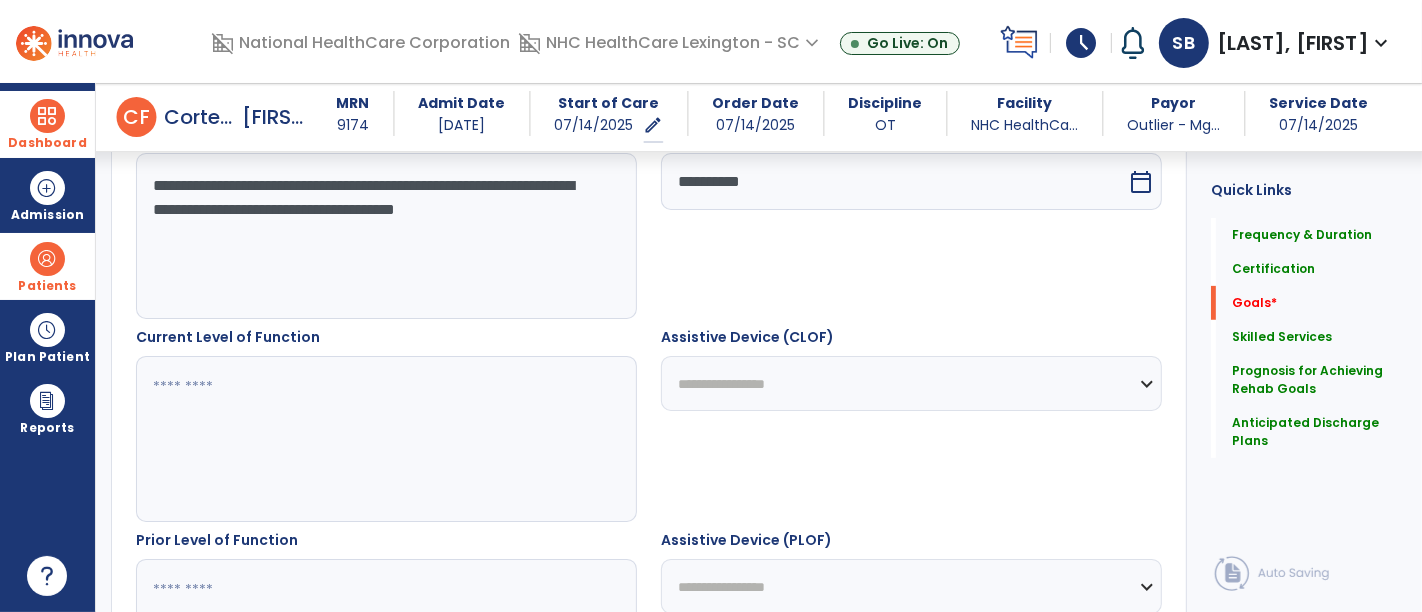 click at bounding box center (384, 439) 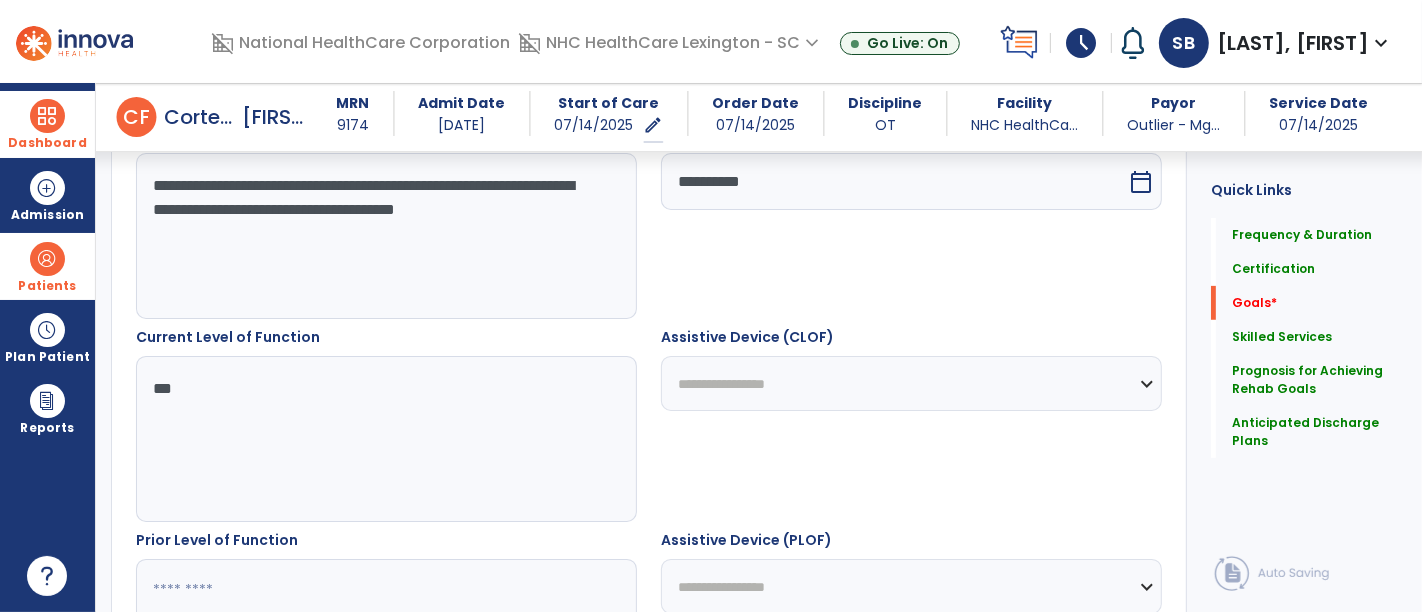 type on "***" 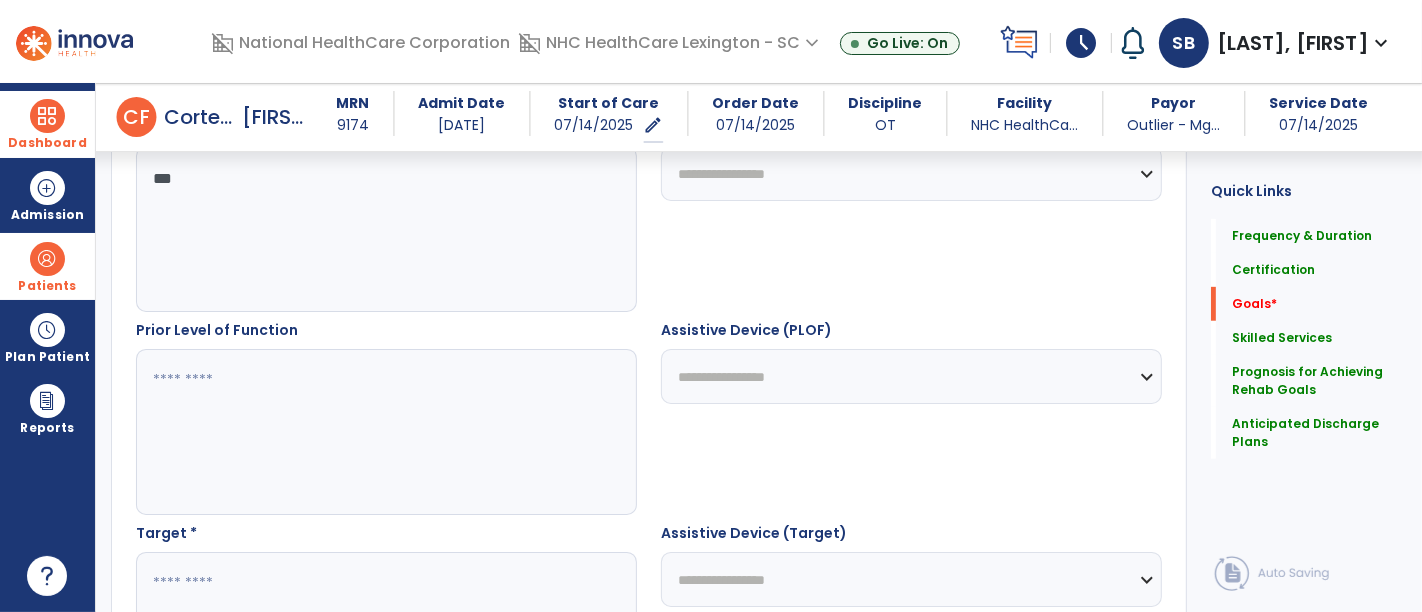 scroll, scrollTop: 823, scrollLeft: 0, axis: vertical 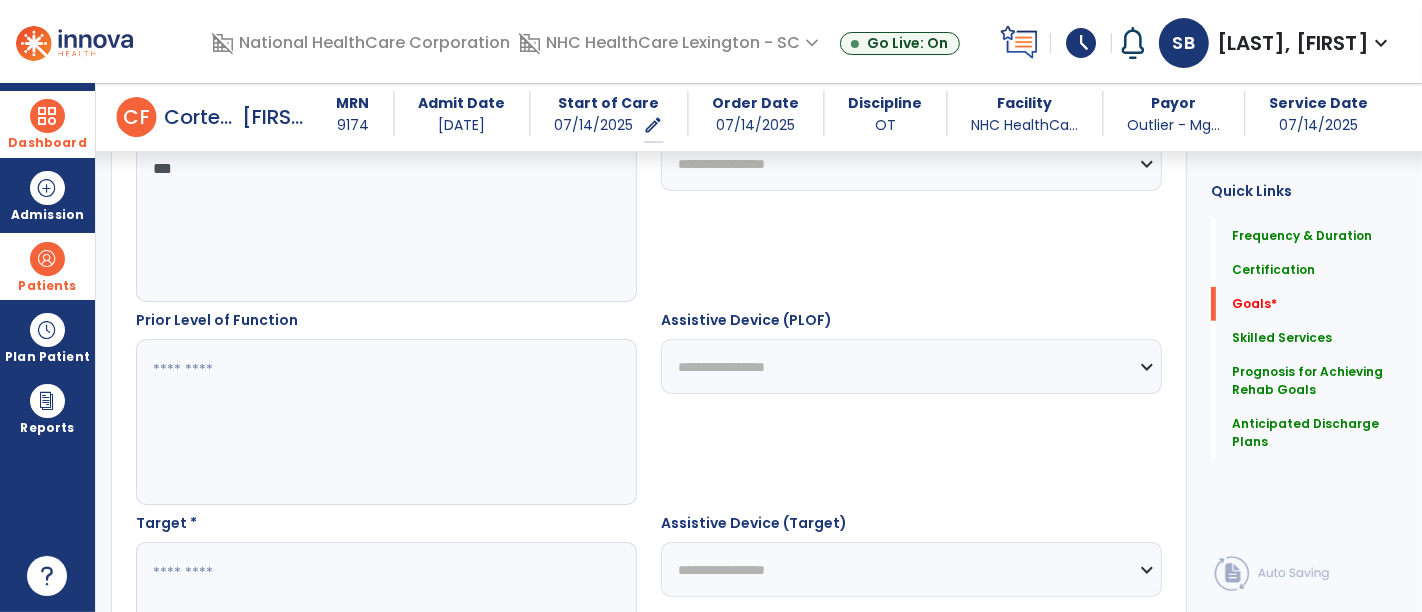 click at bounding box center (384, 422) 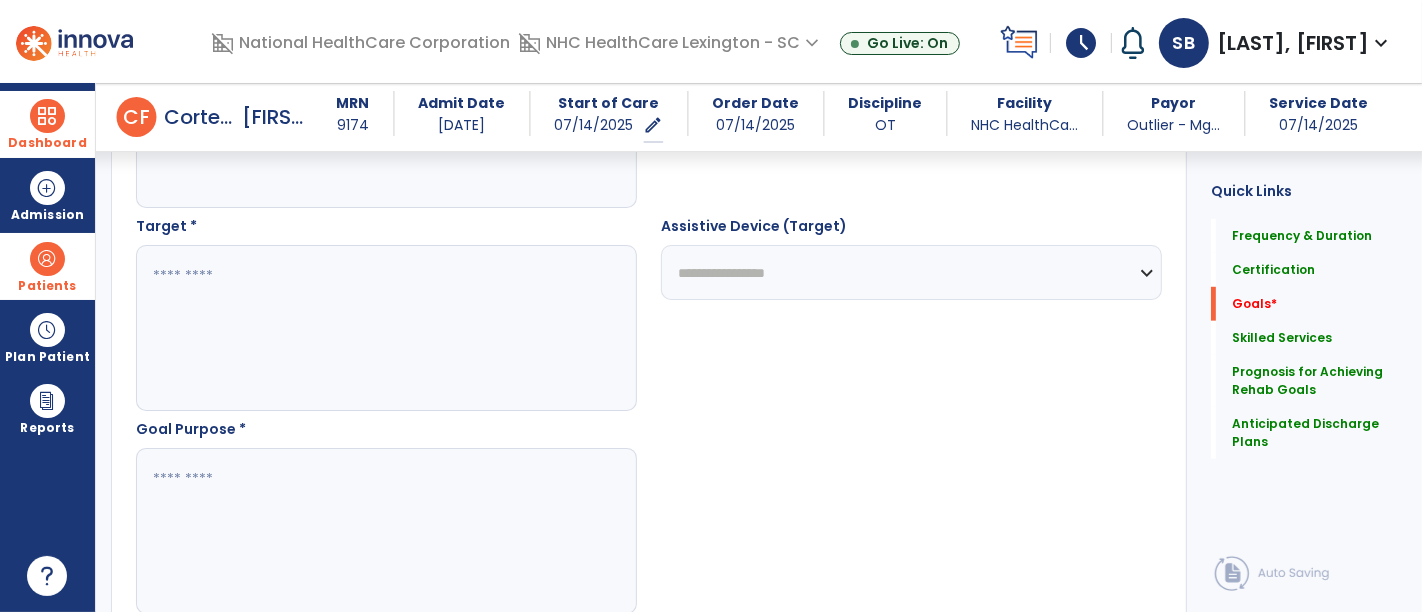 scroll, scrollTop: 1141, scrollLeft: 0, axis: vertical 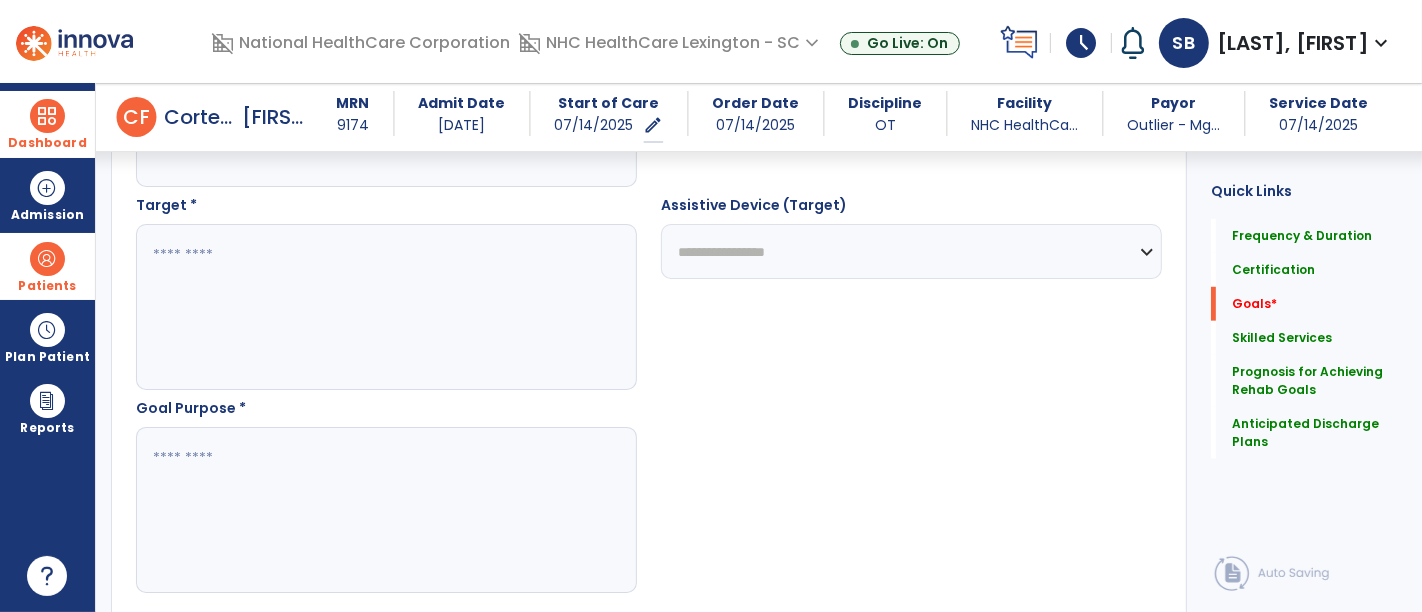 type on "**********" 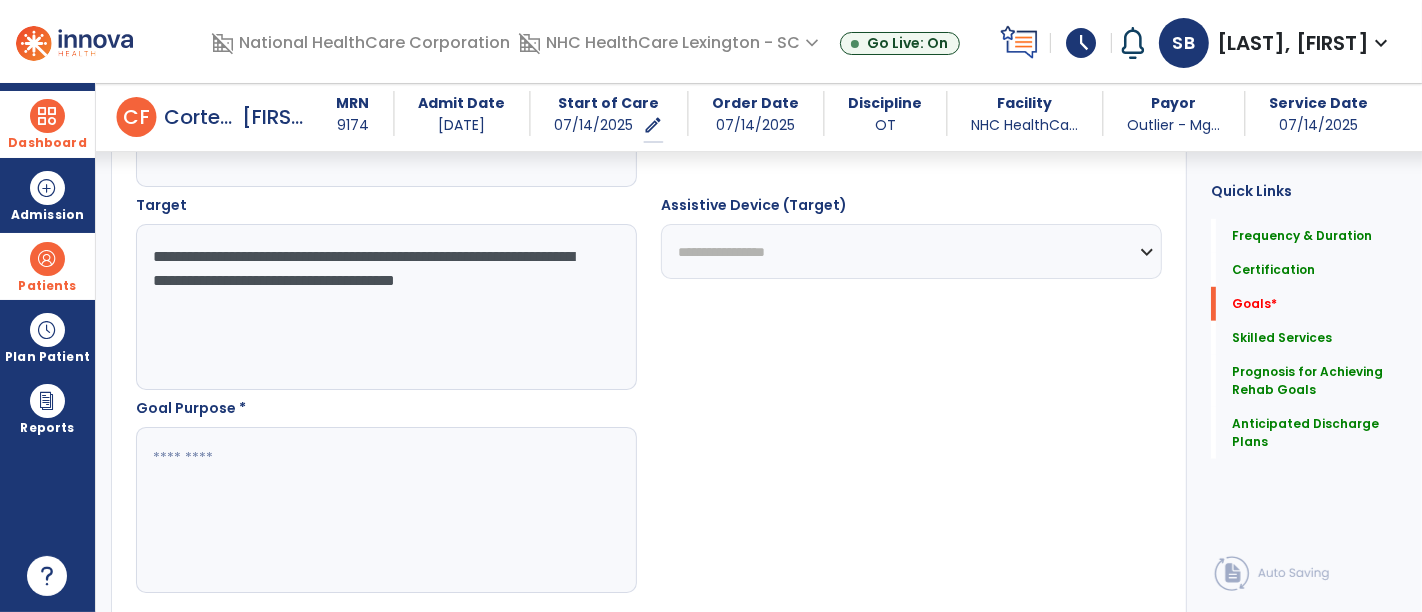 type on "**********" 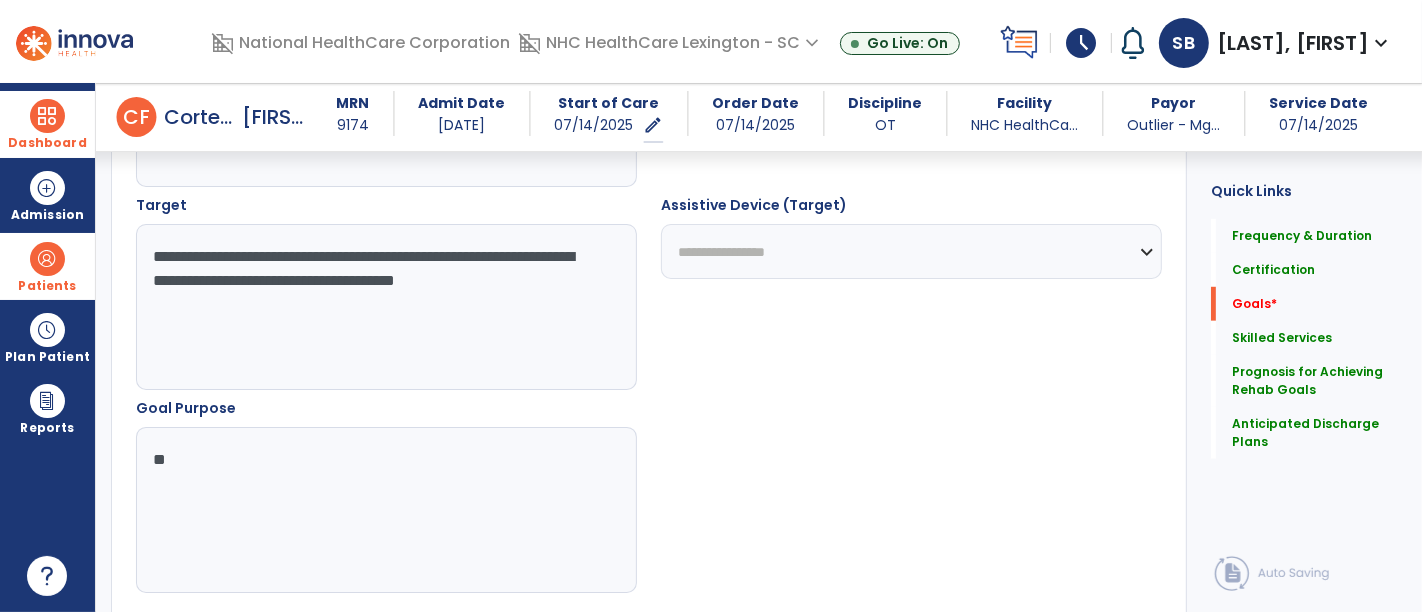type on "*" 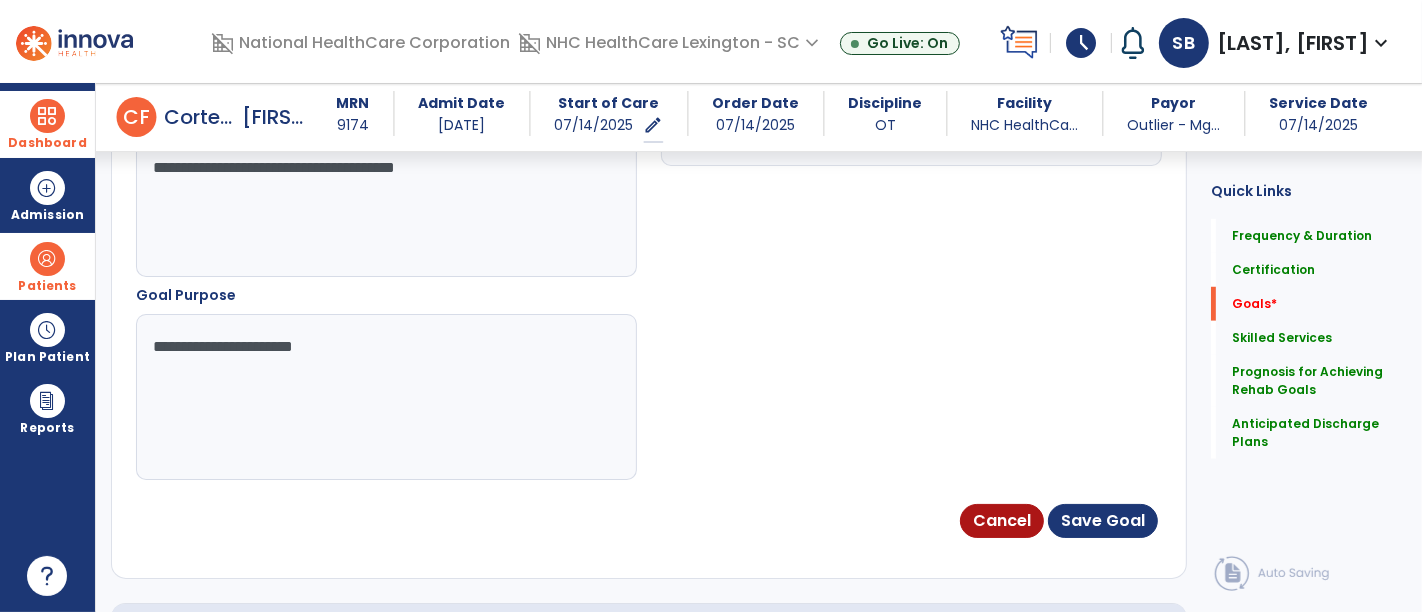 scroll, scrollTop: 1255, scrollLeft: 0, axis: vertical 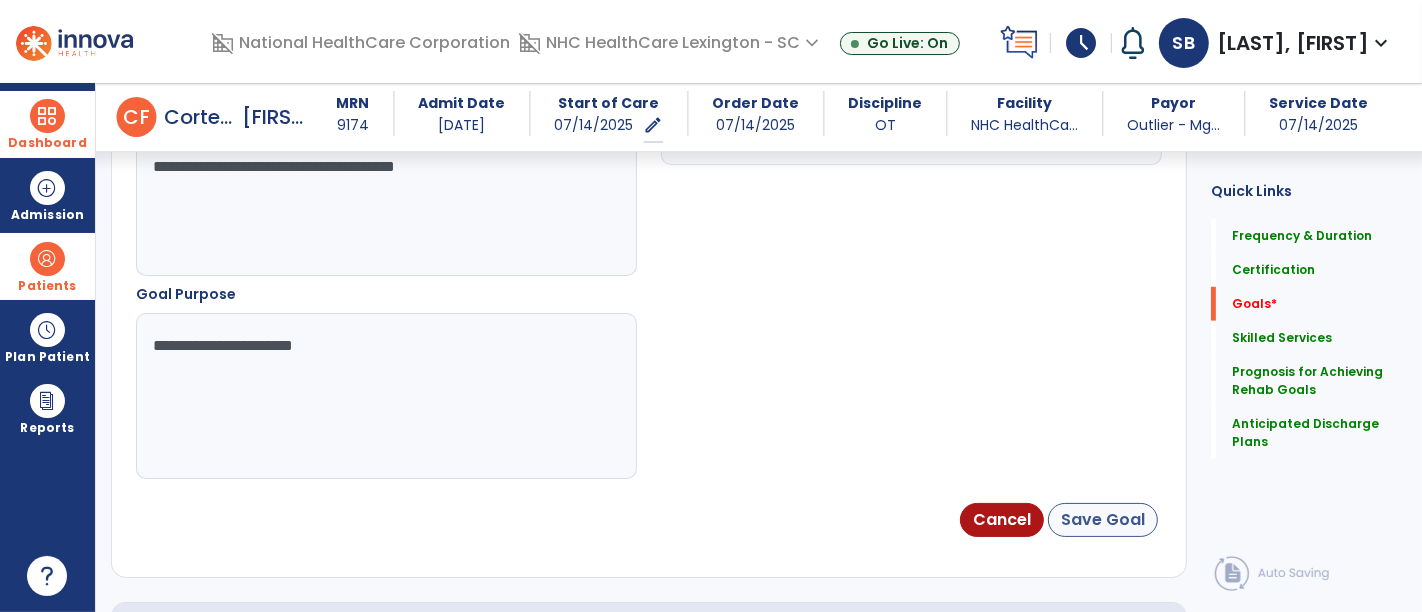 type on "**********" 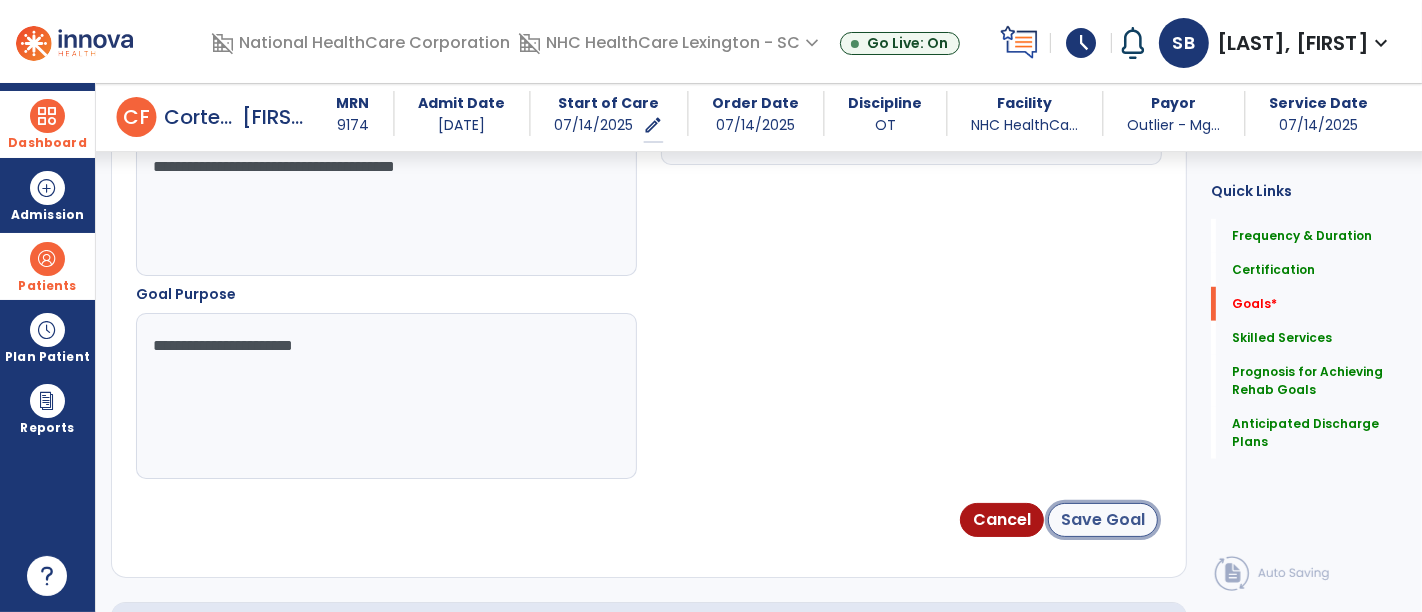 click on "Save Goal" at bounding box center (1103, 520) 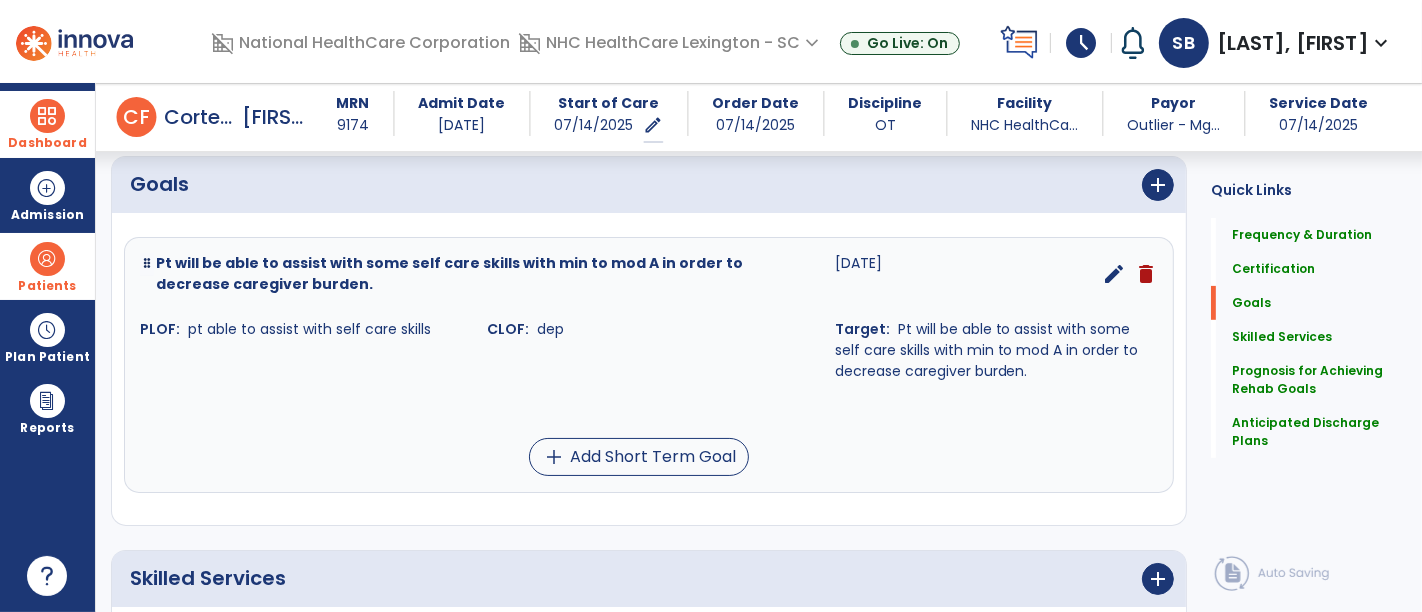 scroll, scrollTop: 454, scrollLeft: 0, axis: vertical 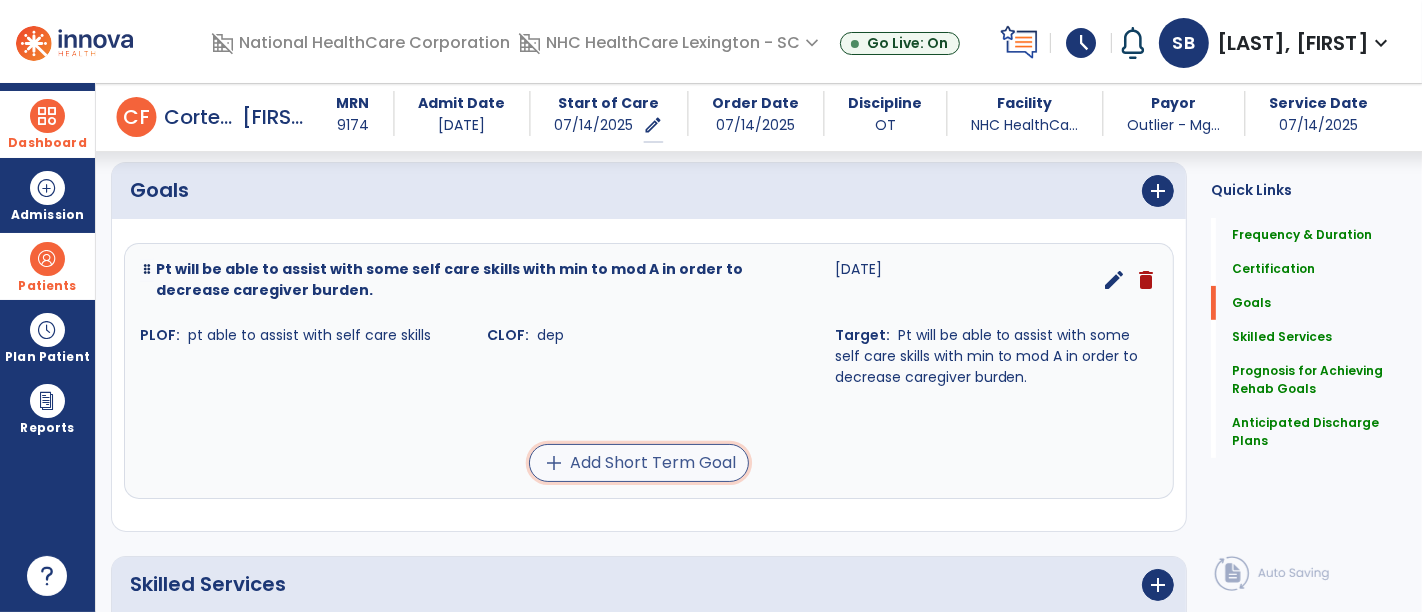 click on "add  Add Short Term Goal" at bounding box center [639, 463] 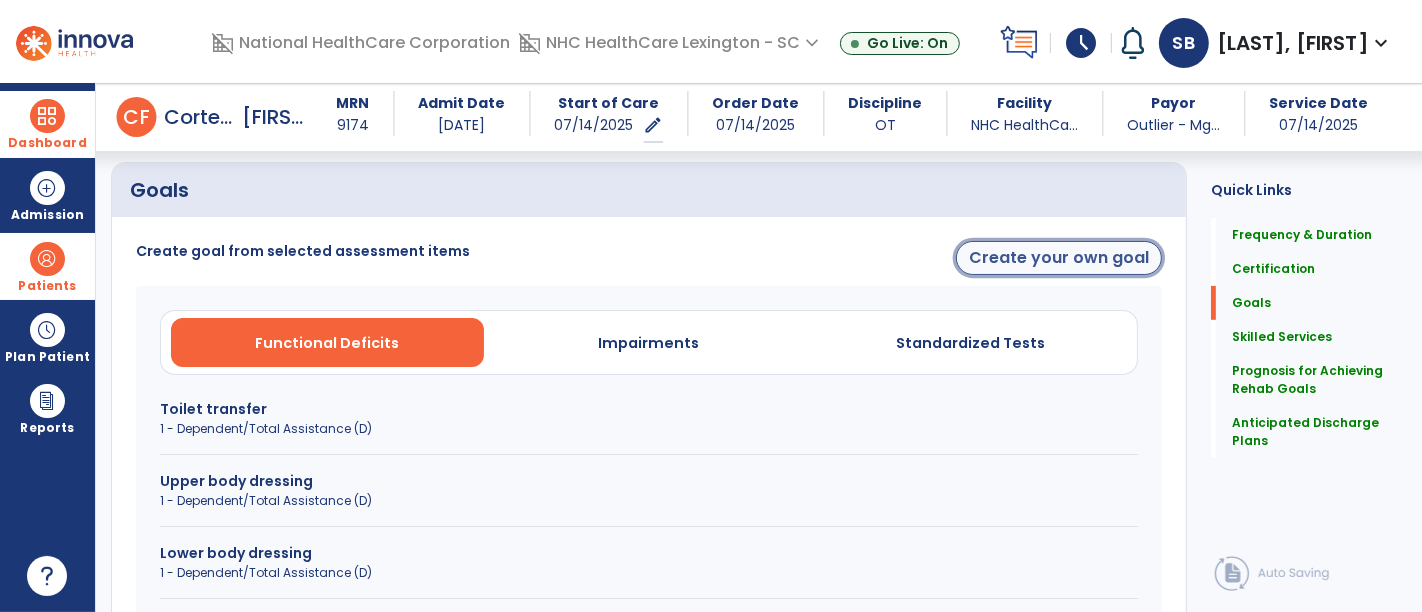 click on "Create your own goal" at bounding box center [1059, 258] 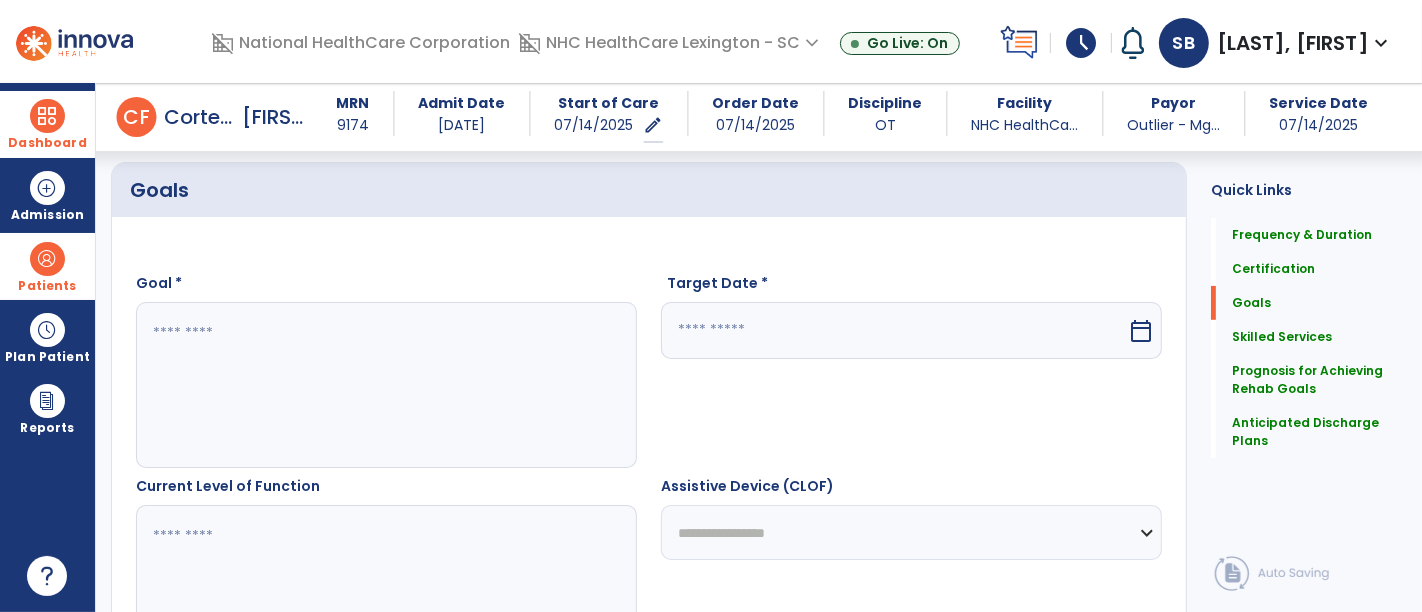 click at bounding box center [384, 385] 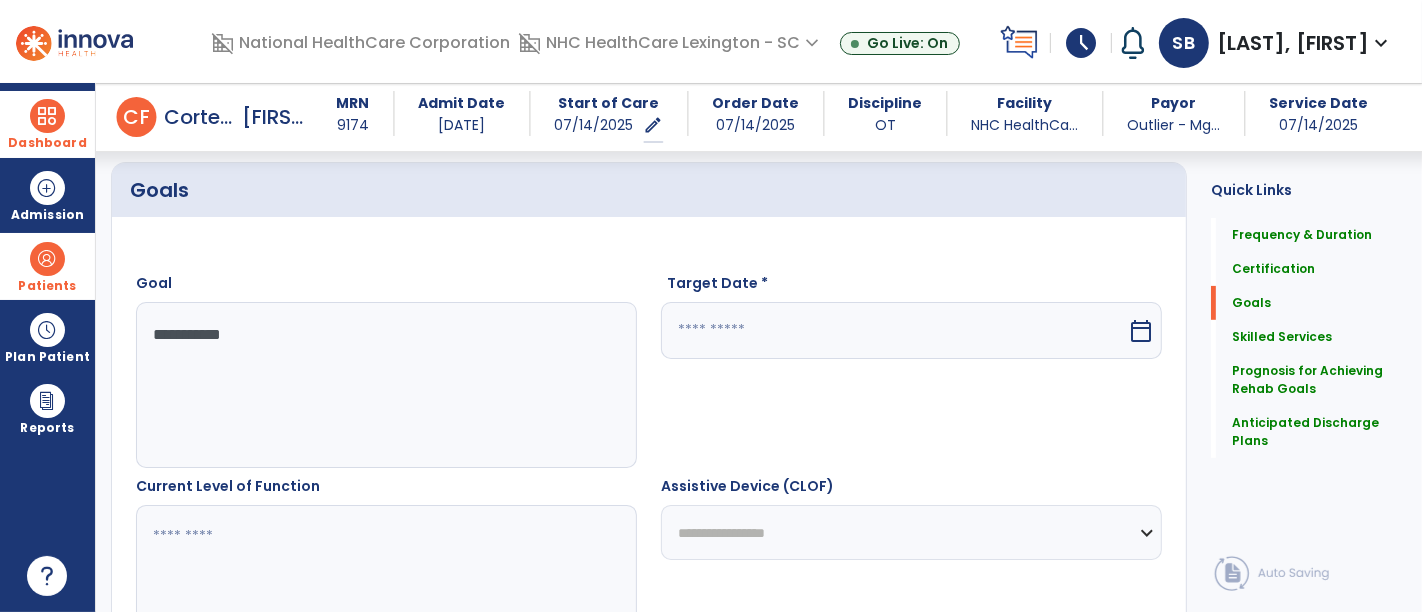 type on "**********" 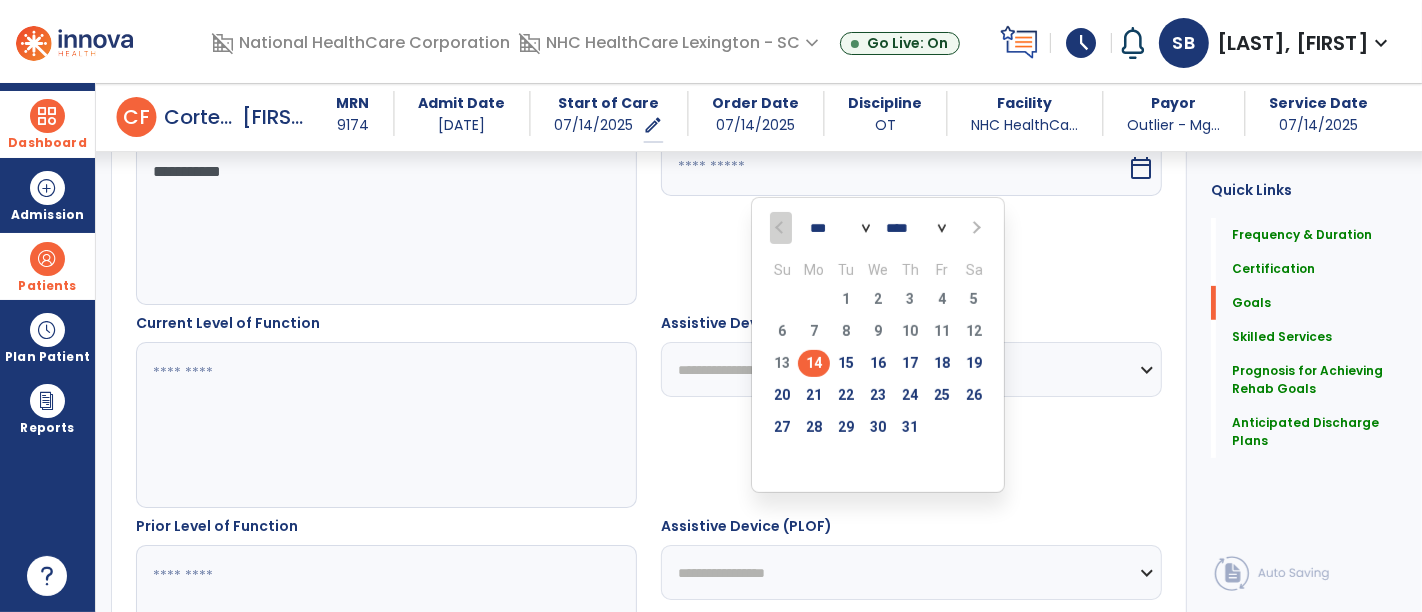 scroll, scrollTop: 629, scrollLeft: 0, axis: vertical 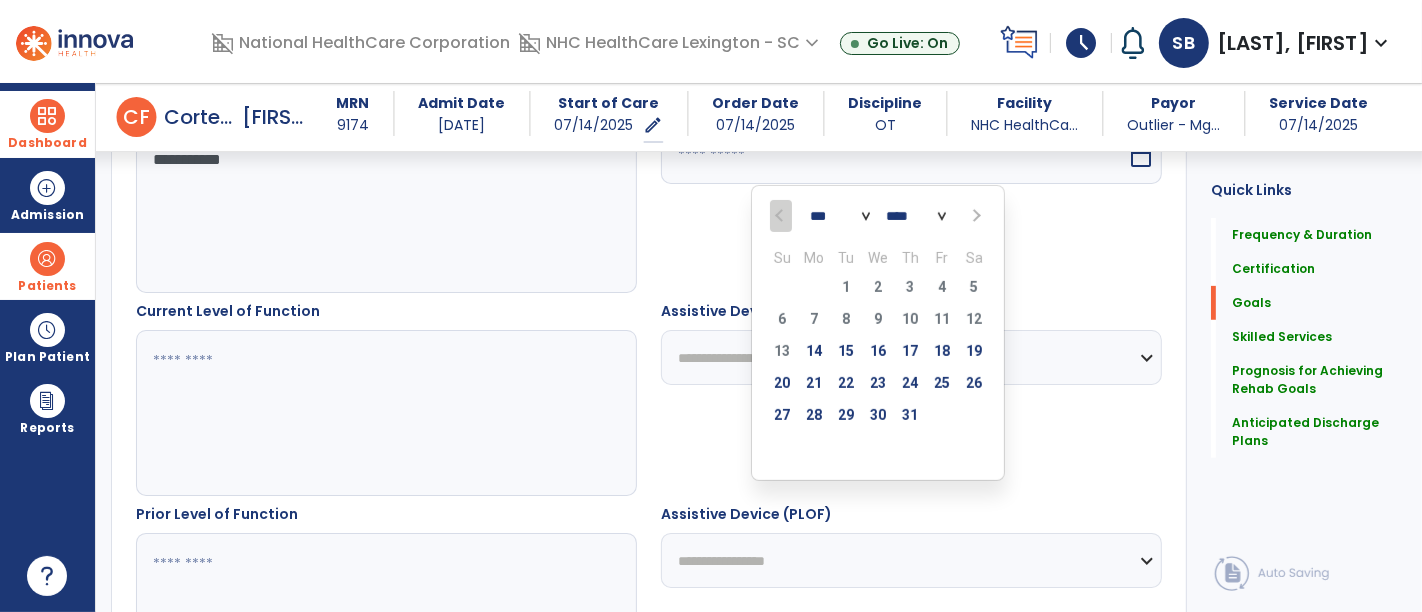 click at bounding box center (975, 216) 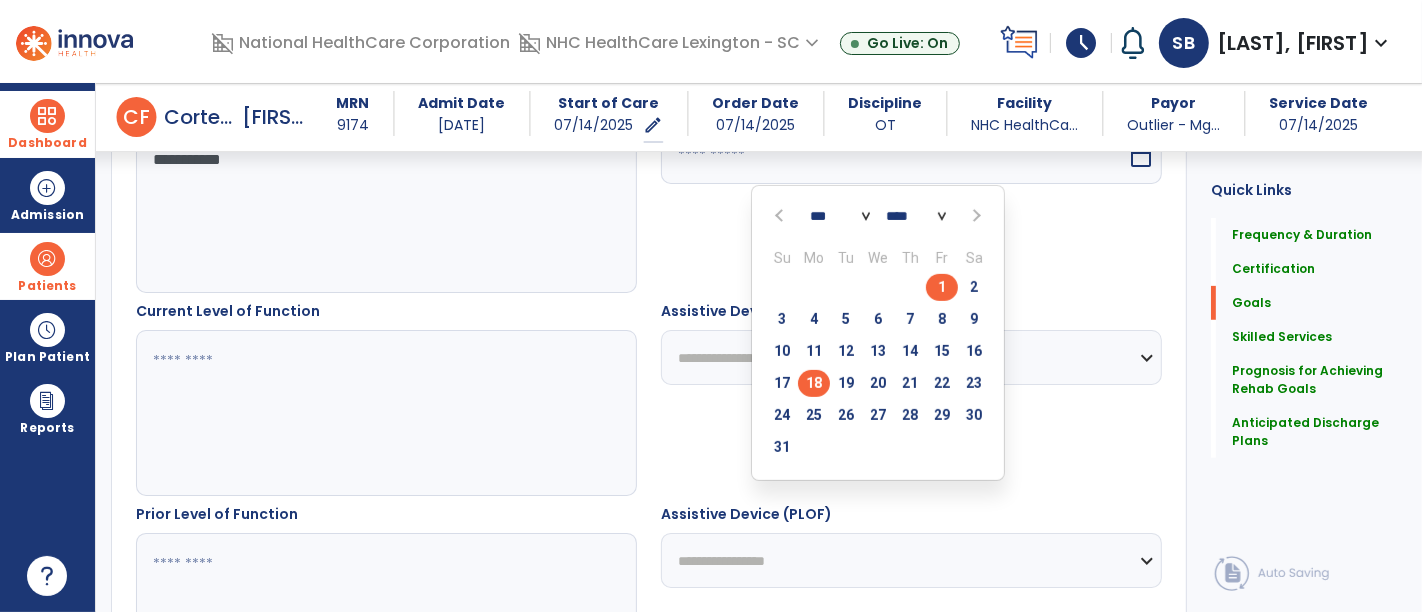 click on "18" at bounding box center [814, 383] 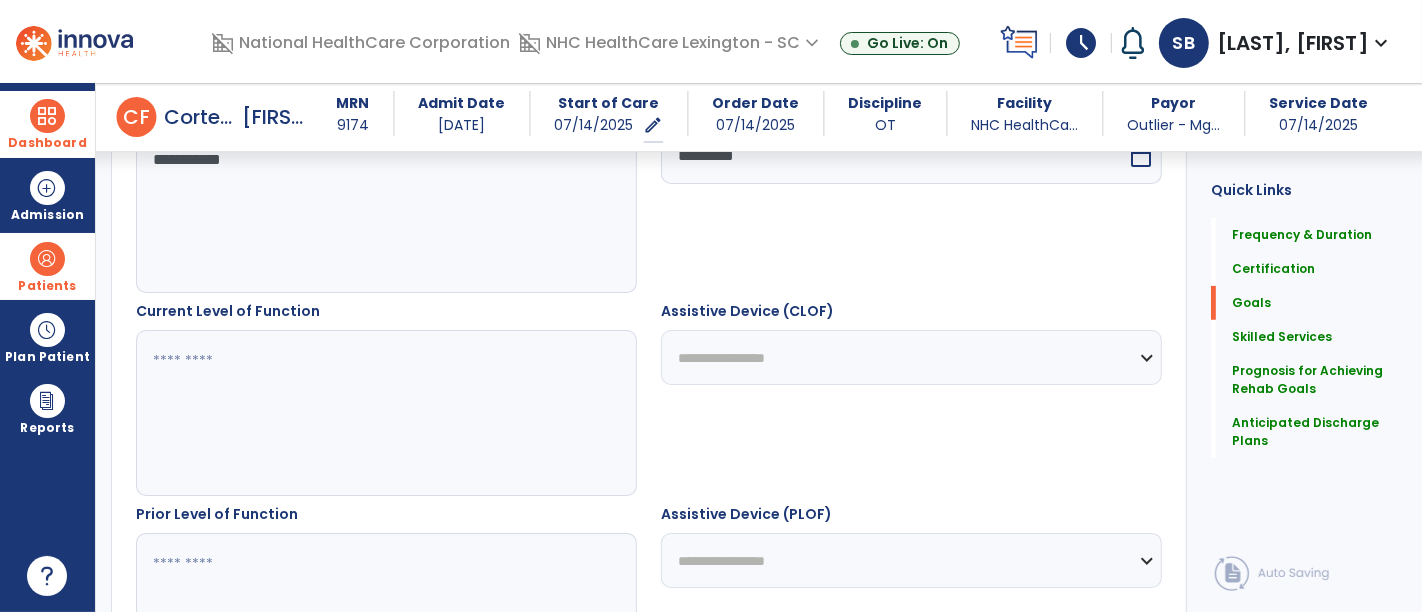 click at bounding box center (384, 413) 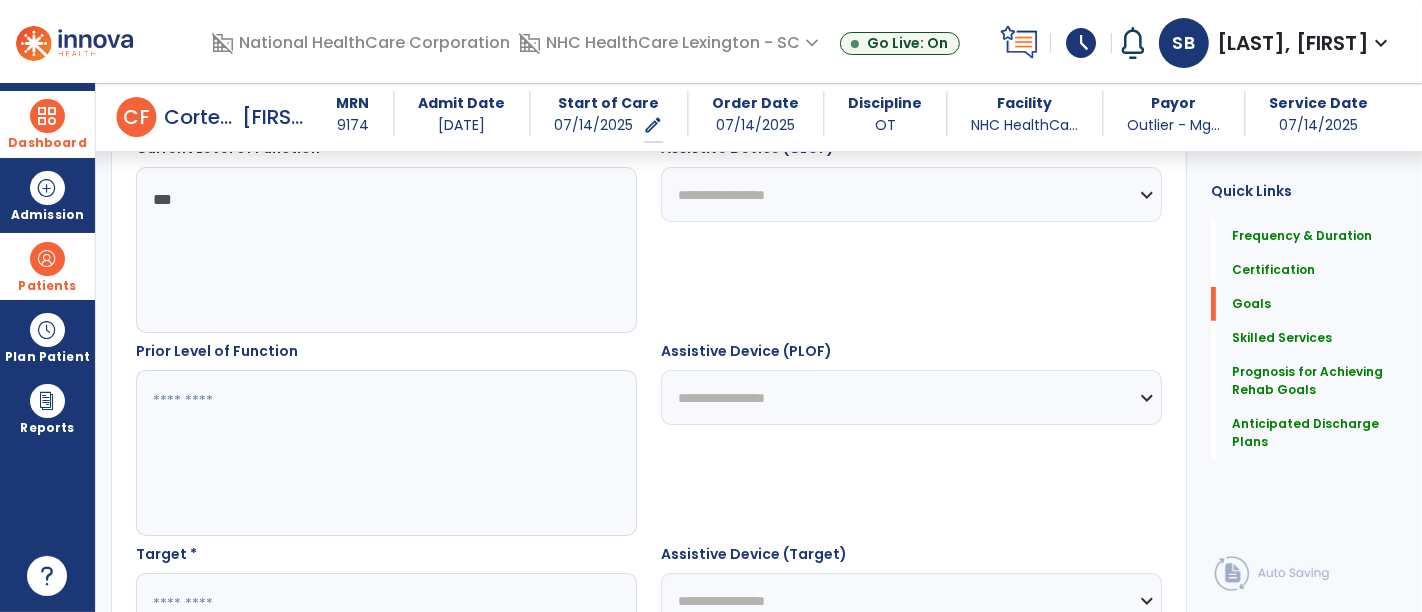 scroll, scrollTop: 794, scrollLeft: 0, axis: vertical 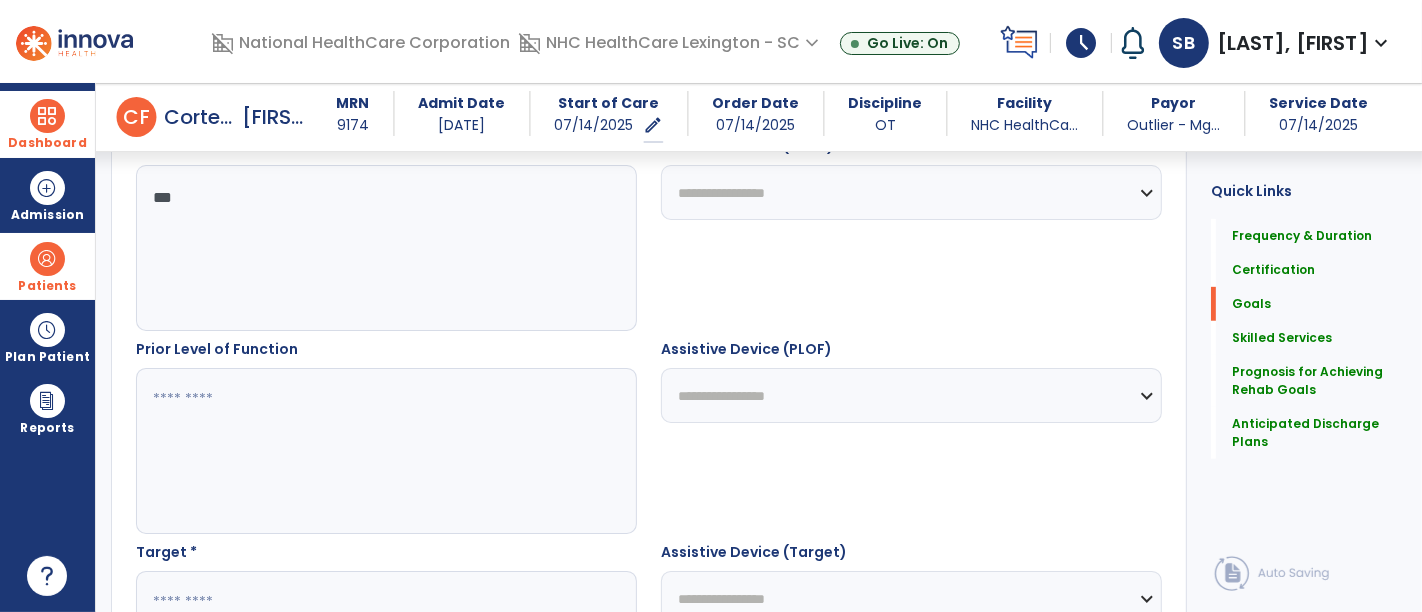 type on "***" 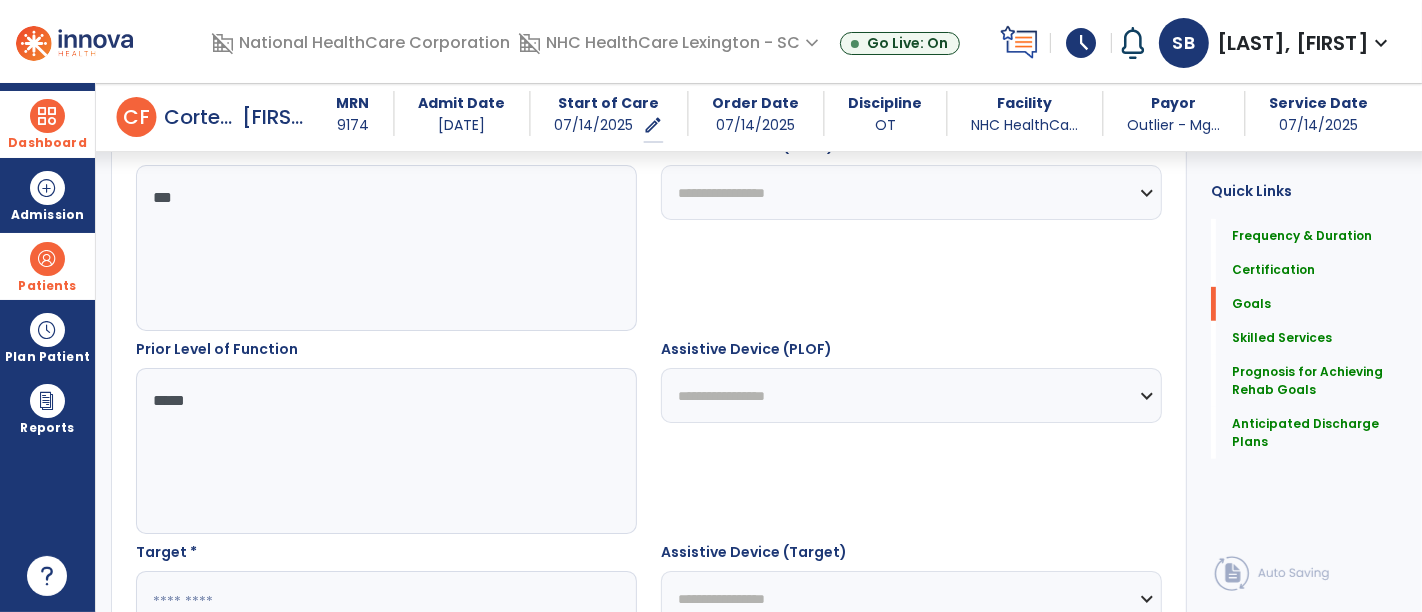 click on "*****" at bounding box center [384, 451] 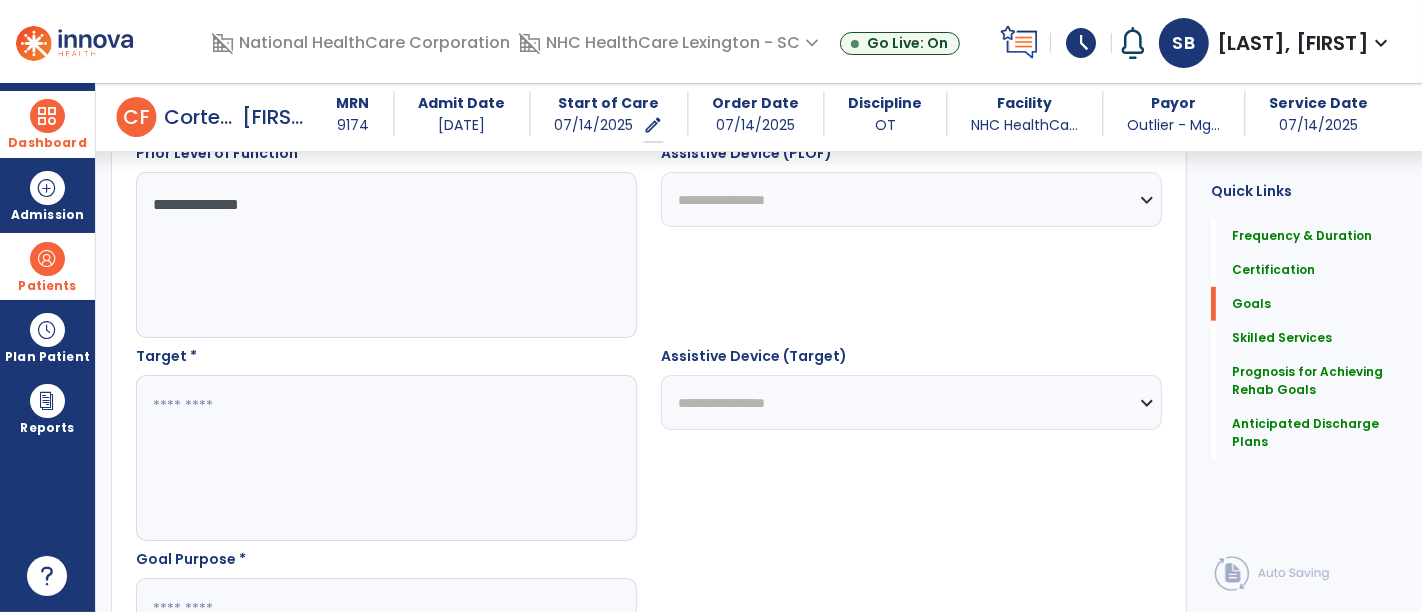 scroll, scrollTop: 991, scrollLeft: 0, axis: vertical 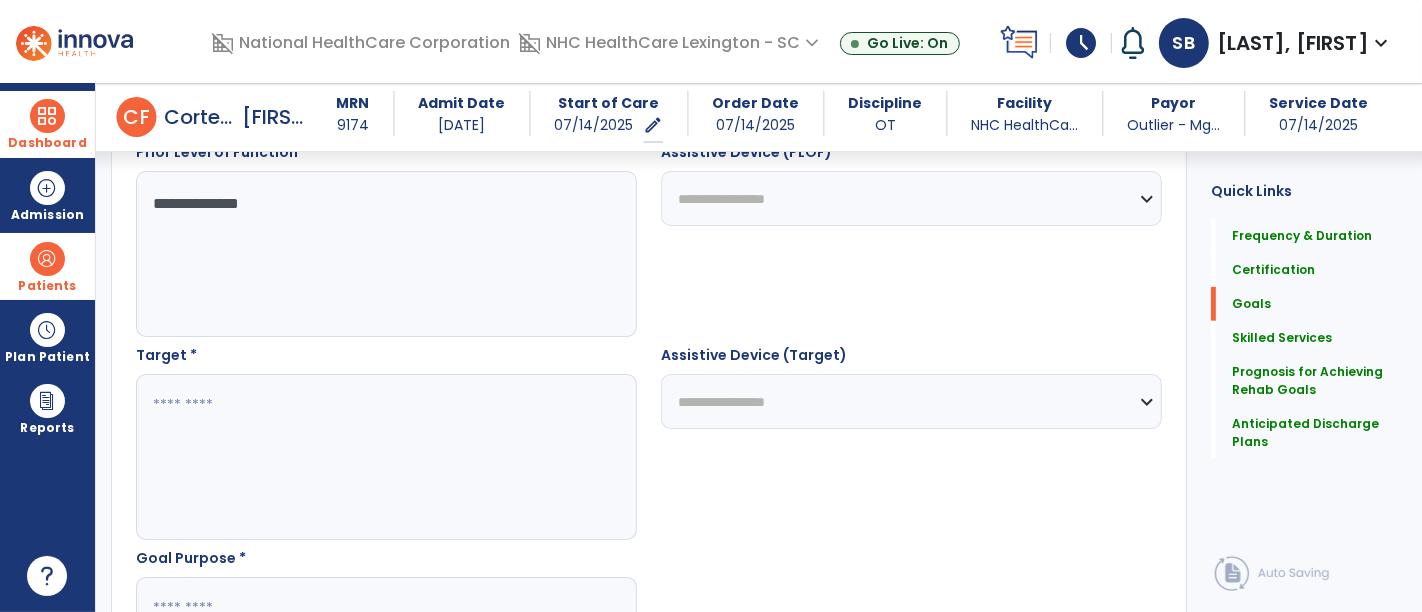 type on "**********" 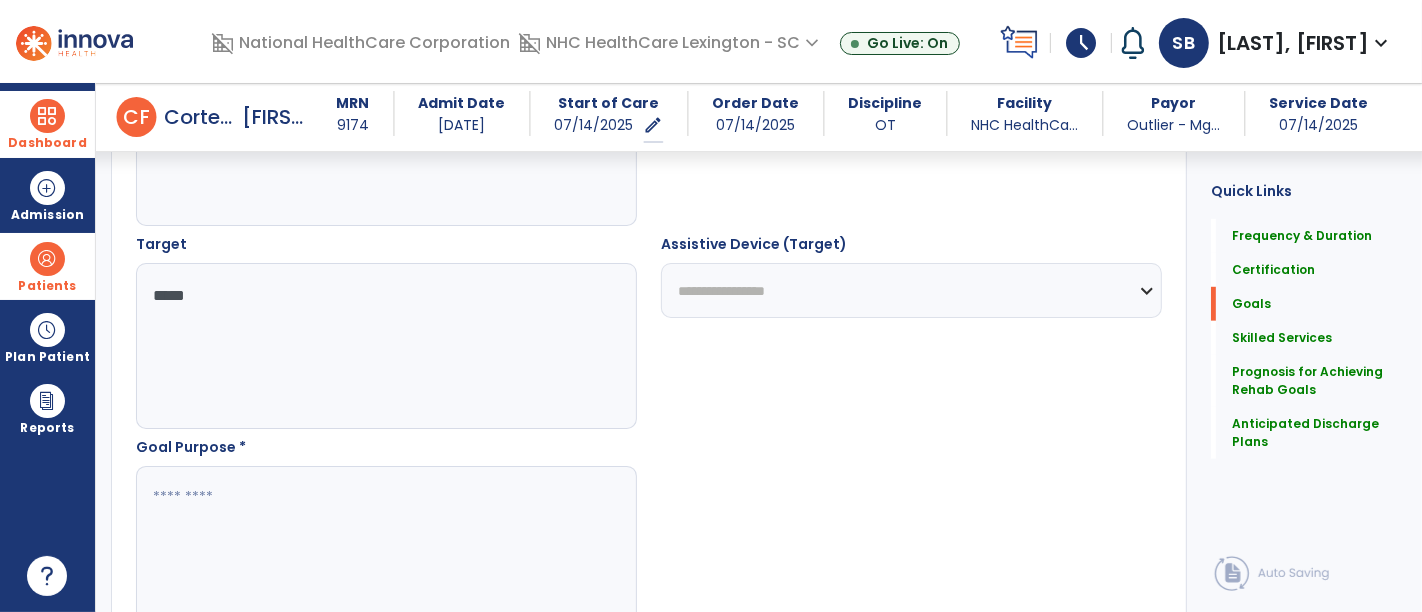 scroll, scrollTop: 1103, scrollLeft: 0, axis: vertical 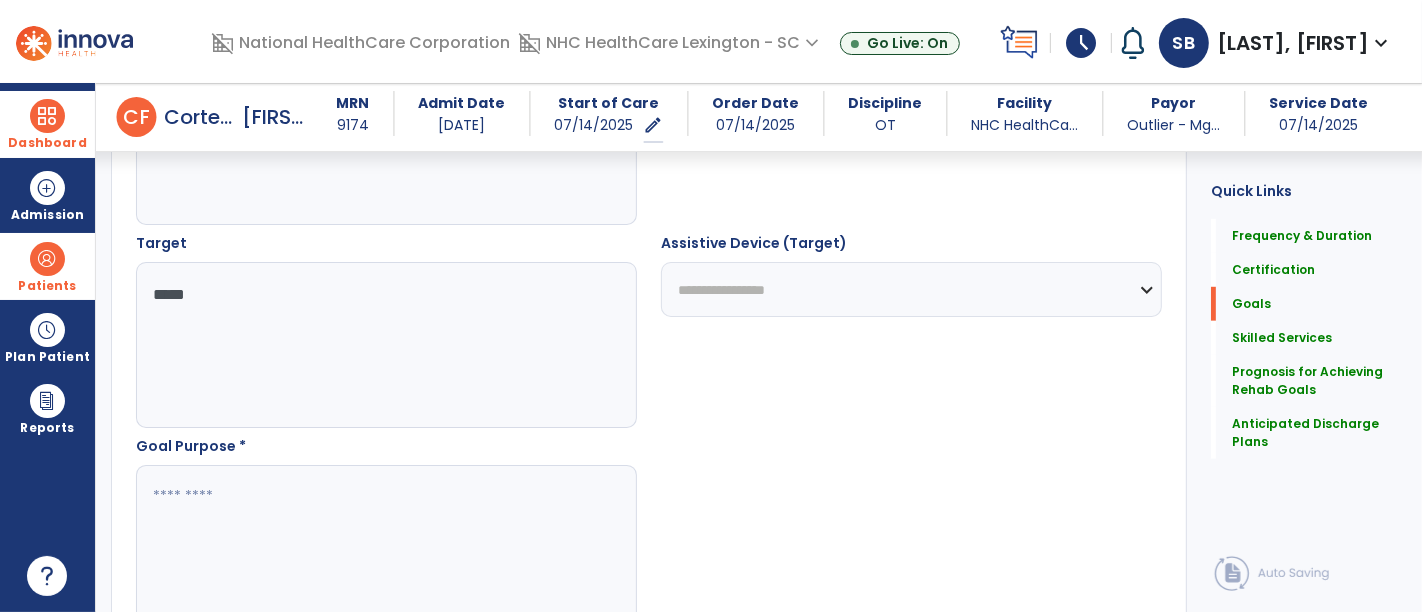 type on "*****" 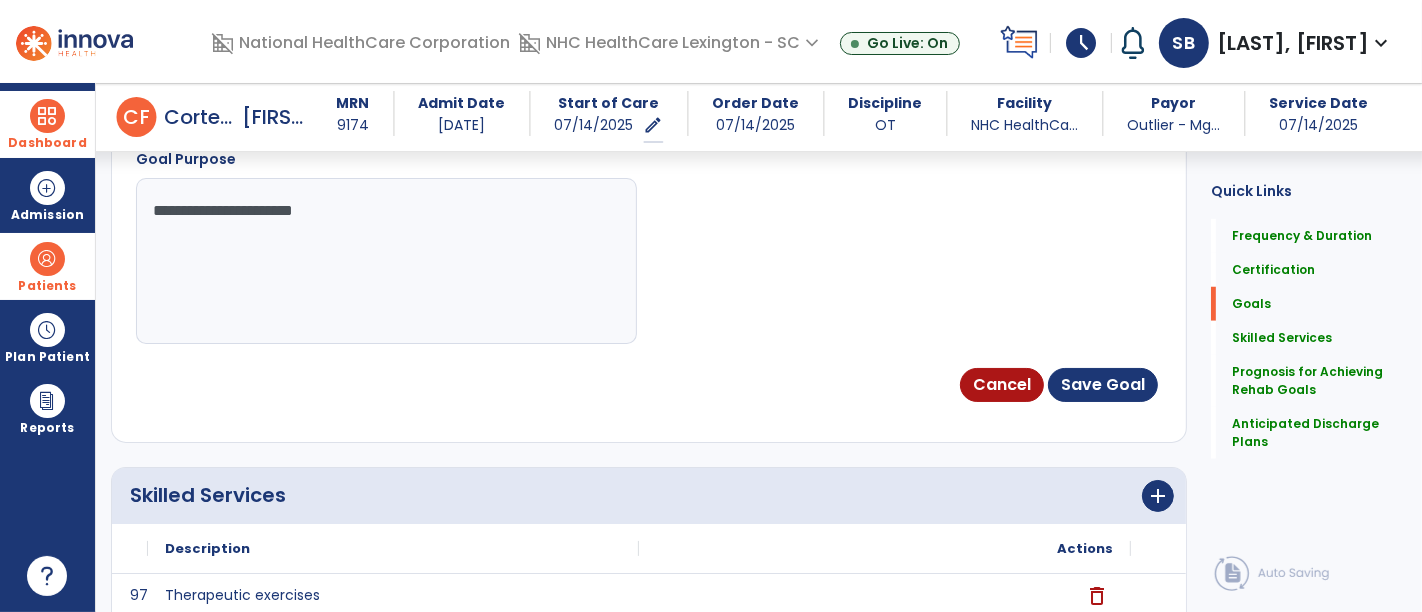 scroll, scrollTop: 1391, scrollLeft: 0, axis: vertical 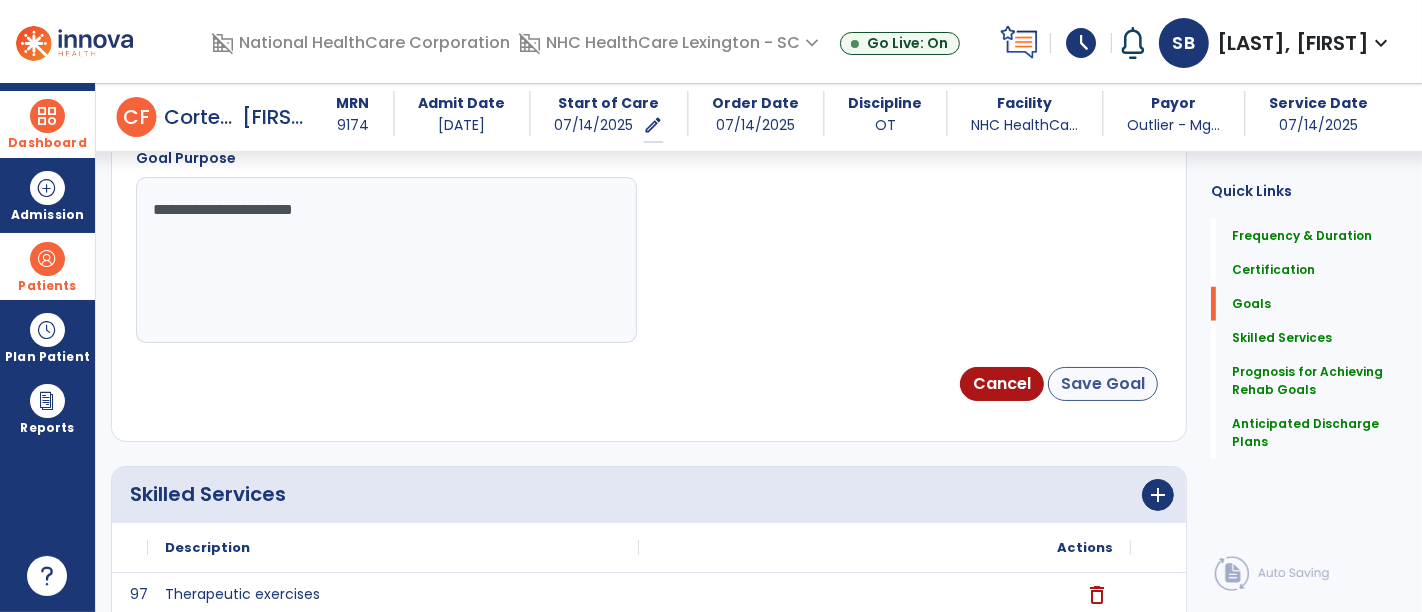 type on "**********" 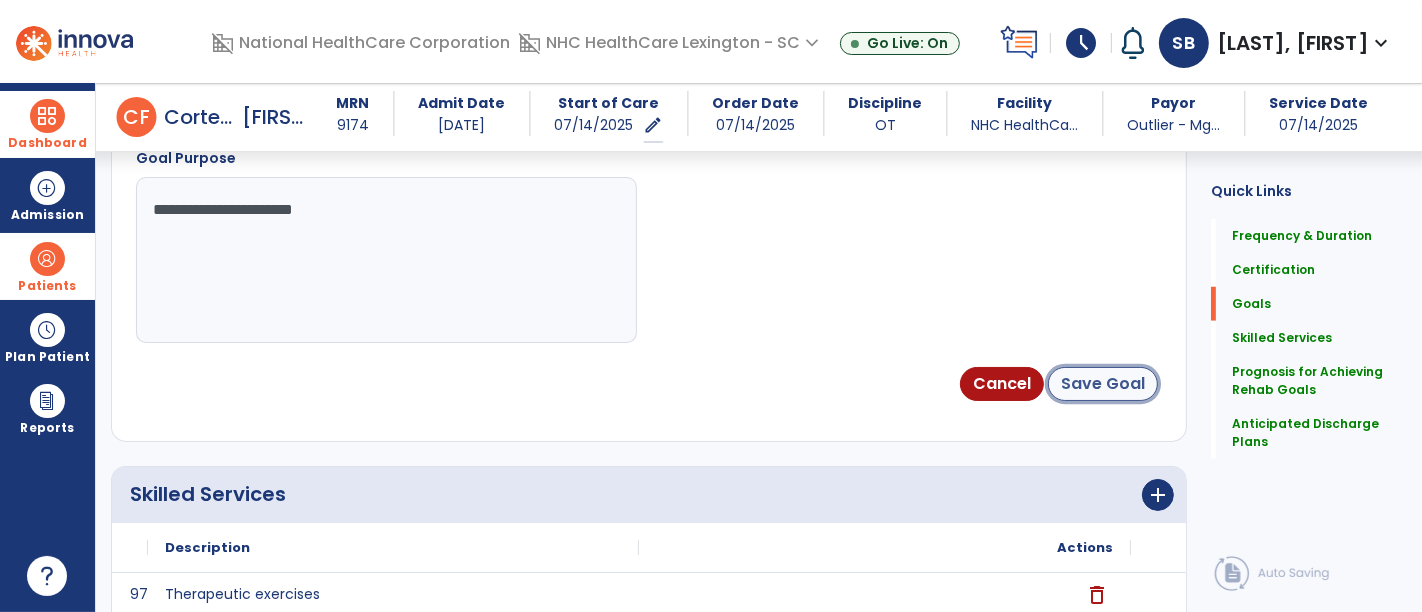click on "Save Goal" at bounding box center [1103, 384] 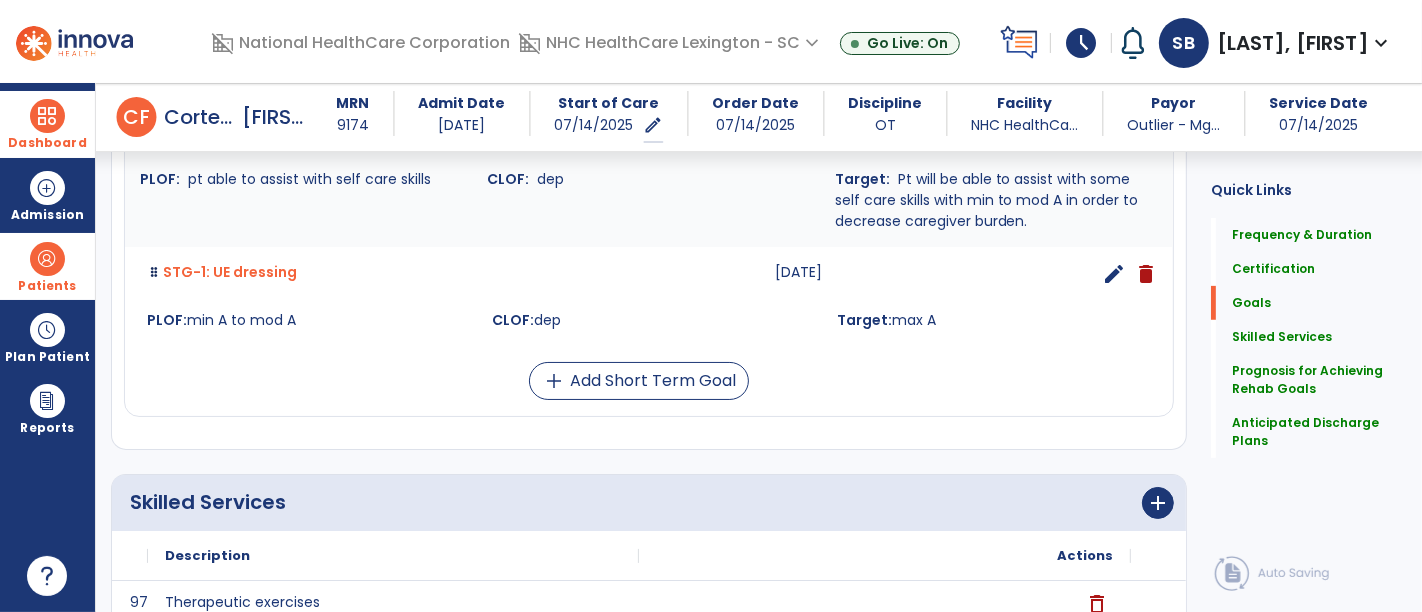 scroll, scrollTop: 611, scrollLeft: 0, axis: vertical 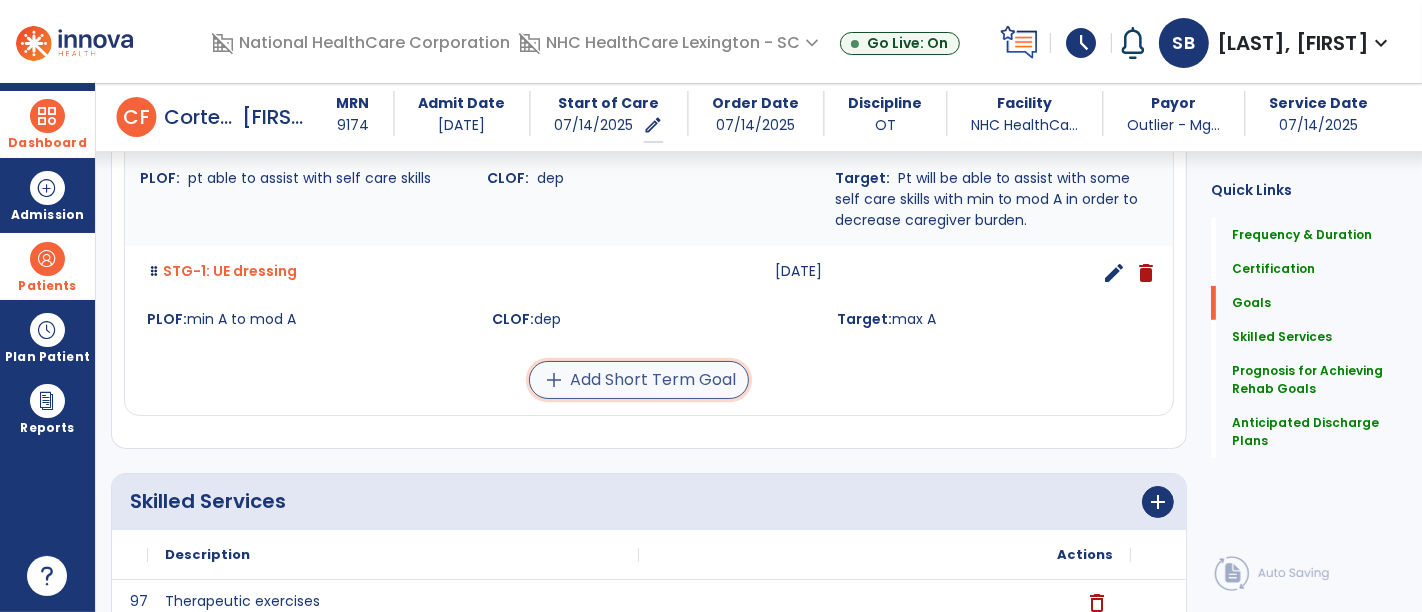 click on "add  Add Short Term Goal" at bounding box center (639, 380) 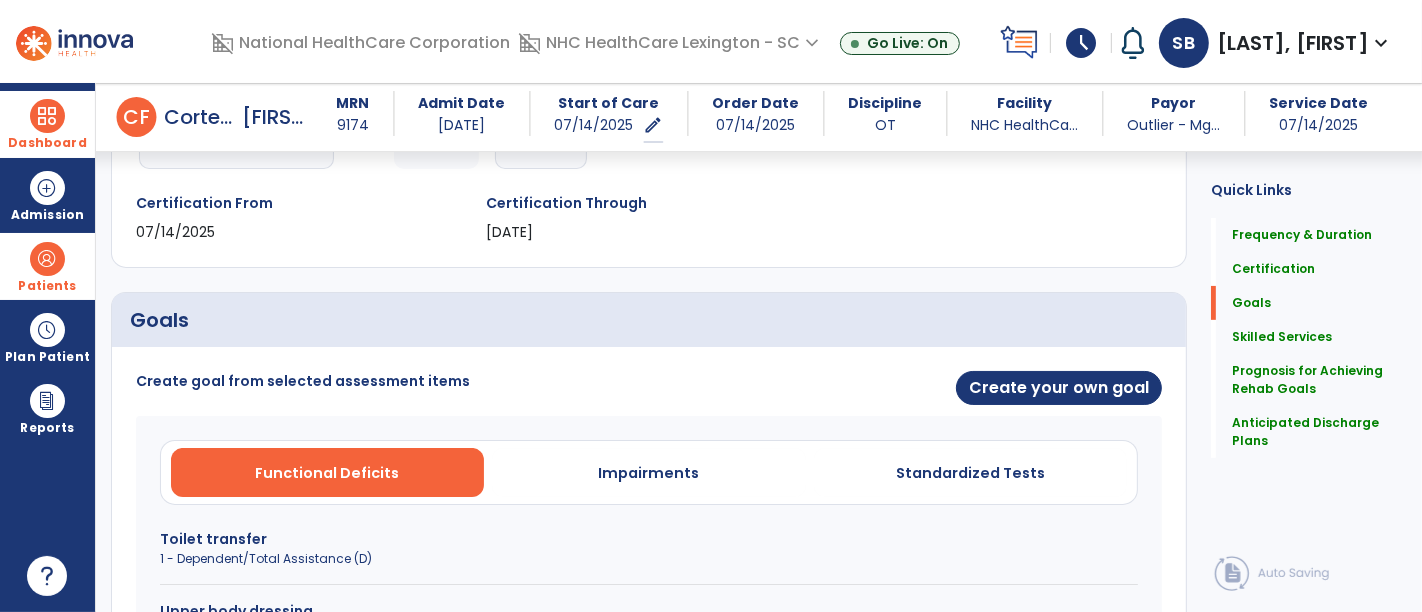 scroll, scrollTop: 320, scrollLeft: 0, axis: vertical 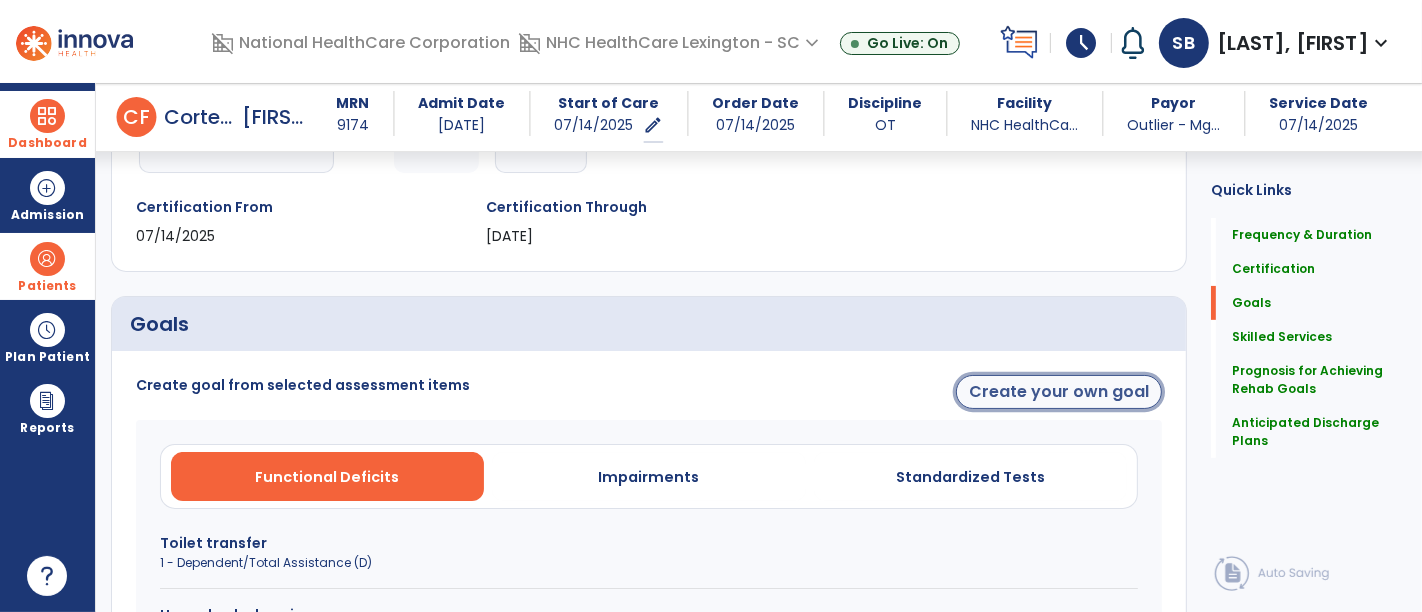 click on "Create your own goal" at bounding box center (1059, 392) 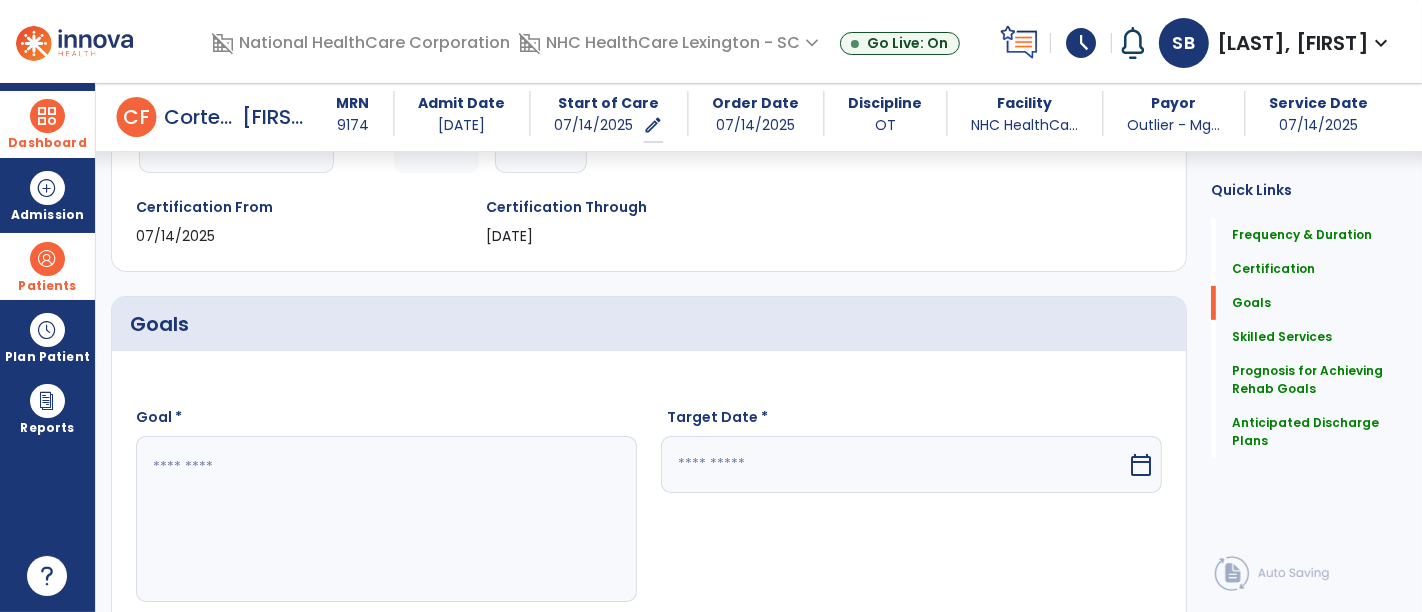 click at bounding box center [384, 519] 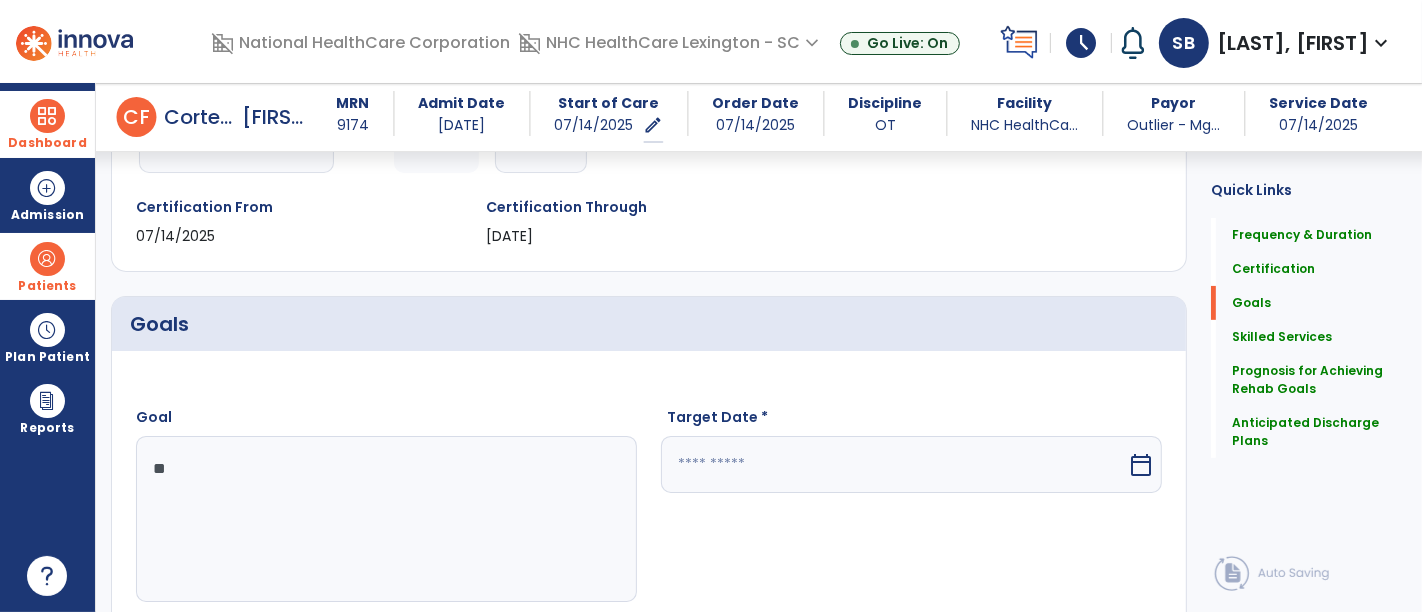 type on "*" 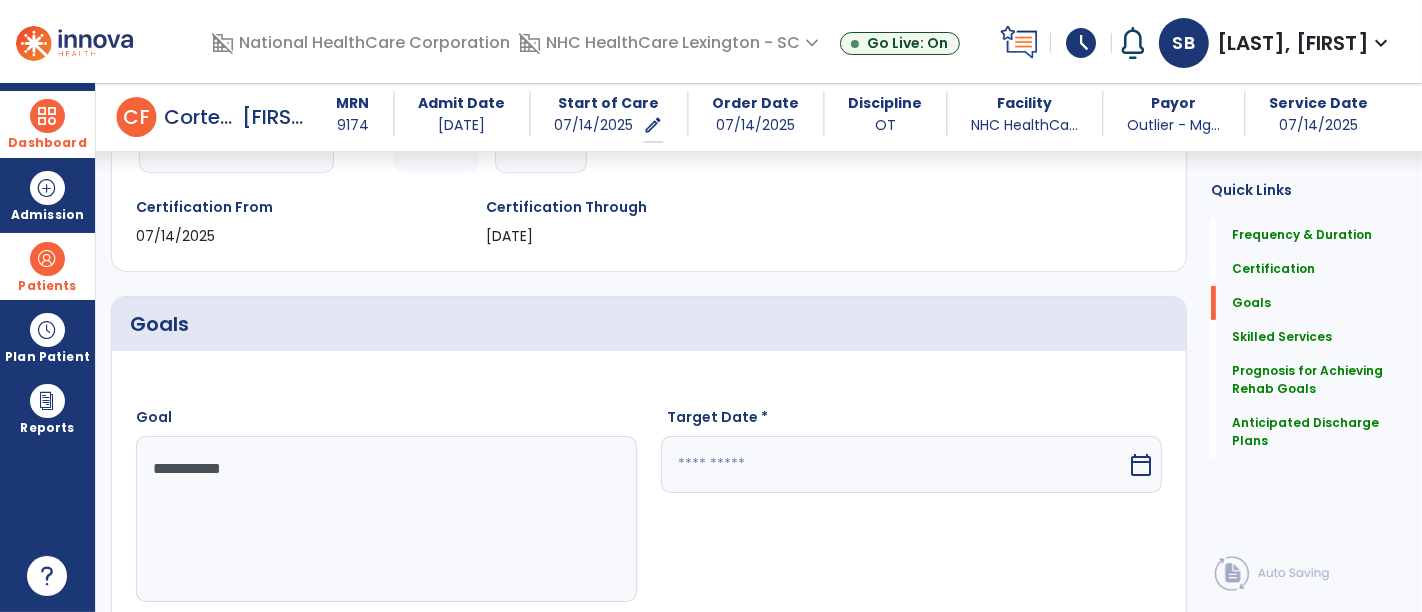 type on "**********" 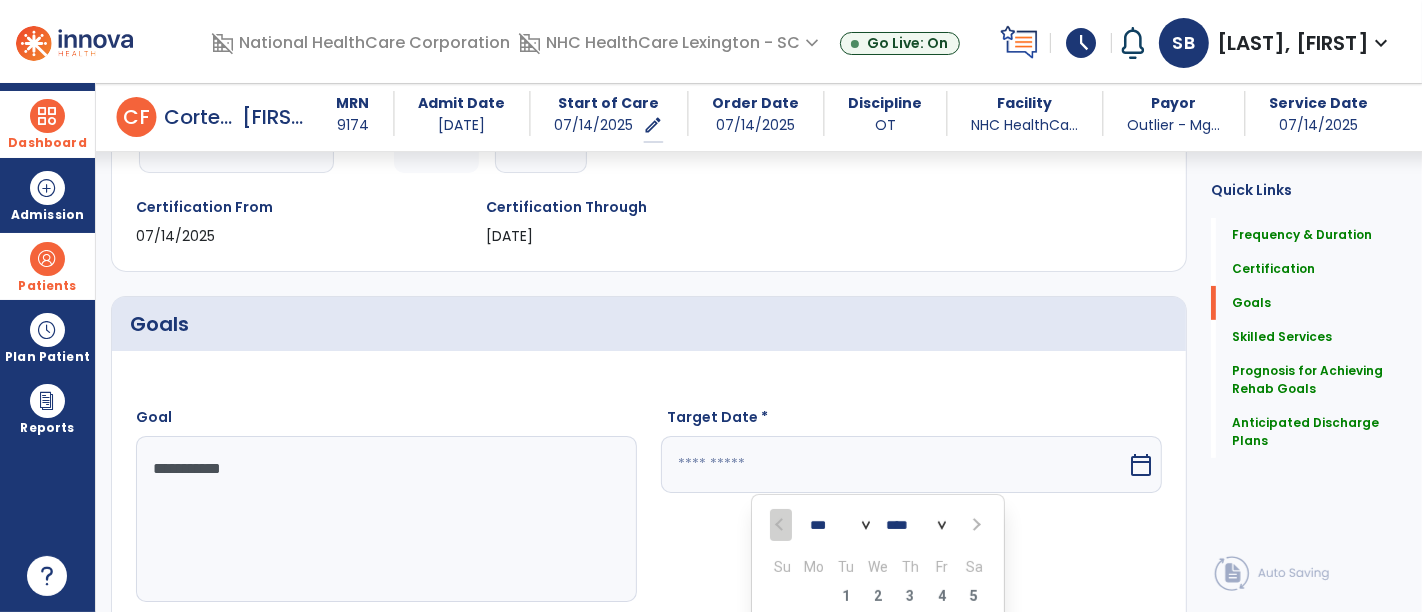scroll, scrollTop: 686, scrollLeft: 0, axis: vertical 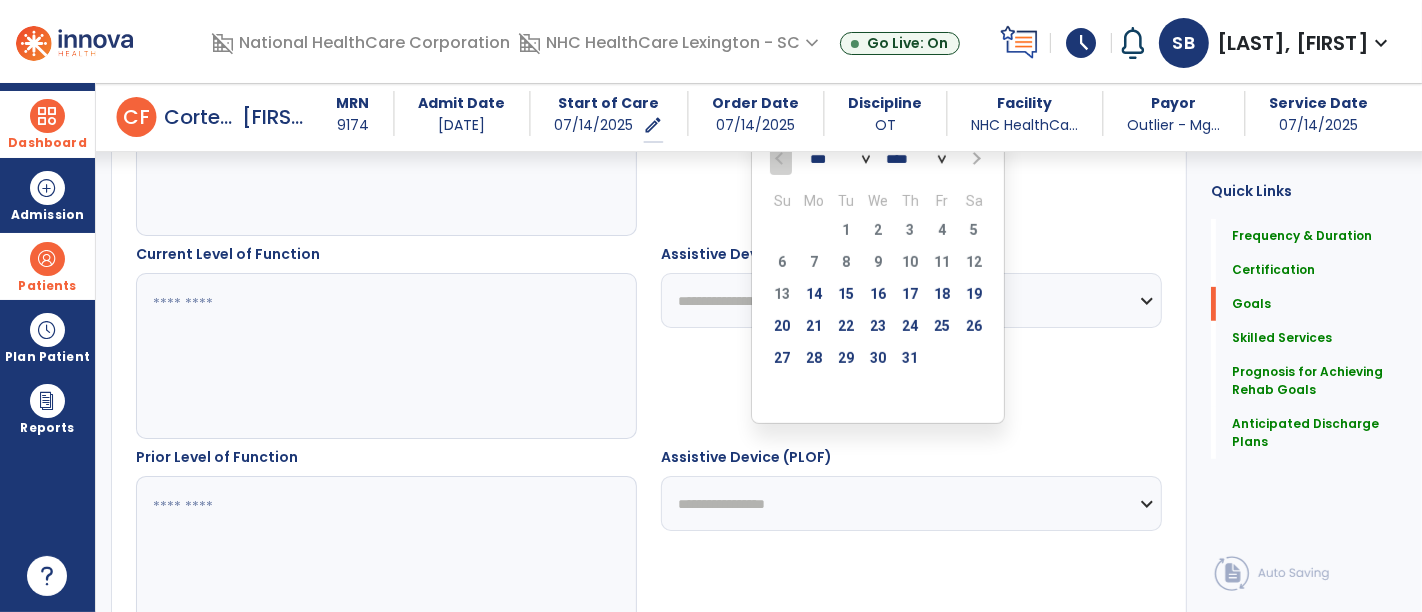 click at bounding box center [974, 159] 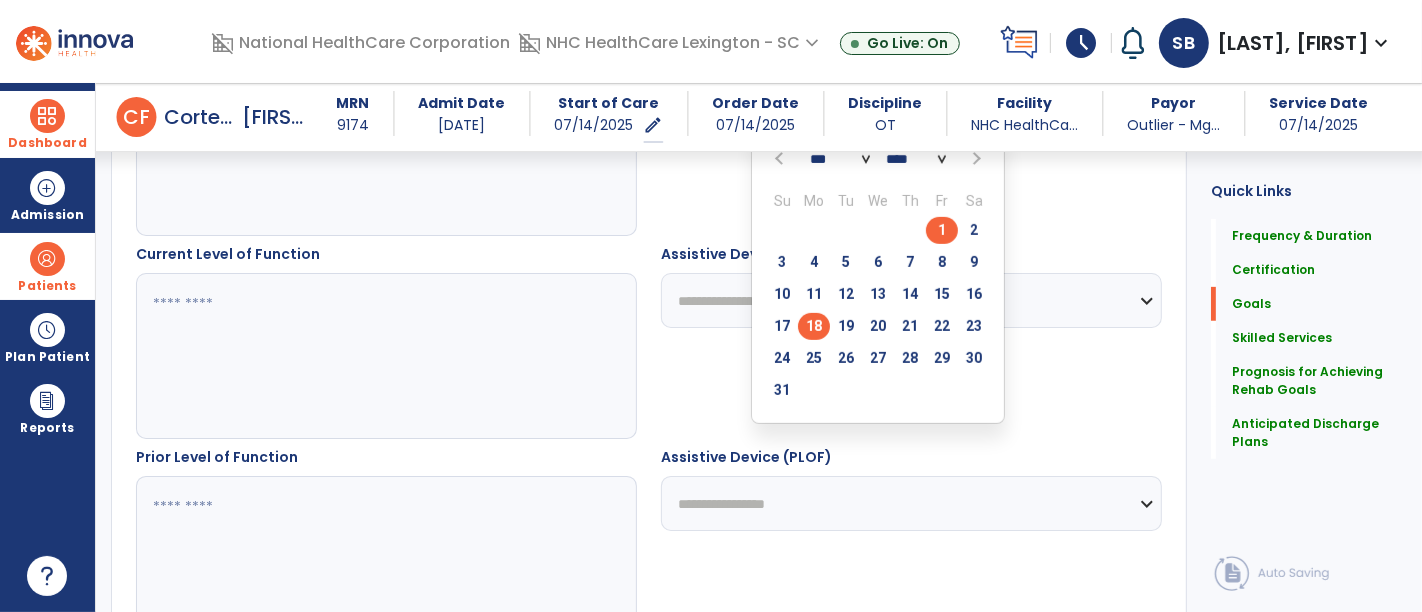 click on "18" at bounding box center (814, 326) 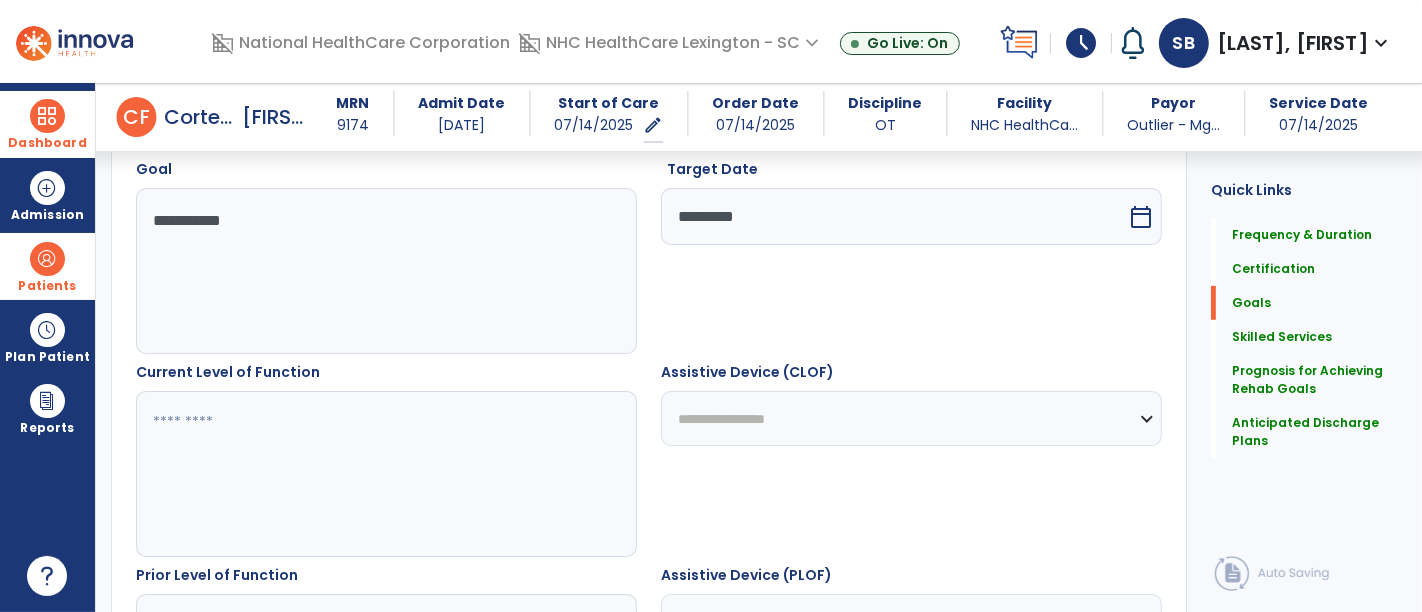 scroll, scrollTop: 608, scrollLeft: 0, axis: vertical 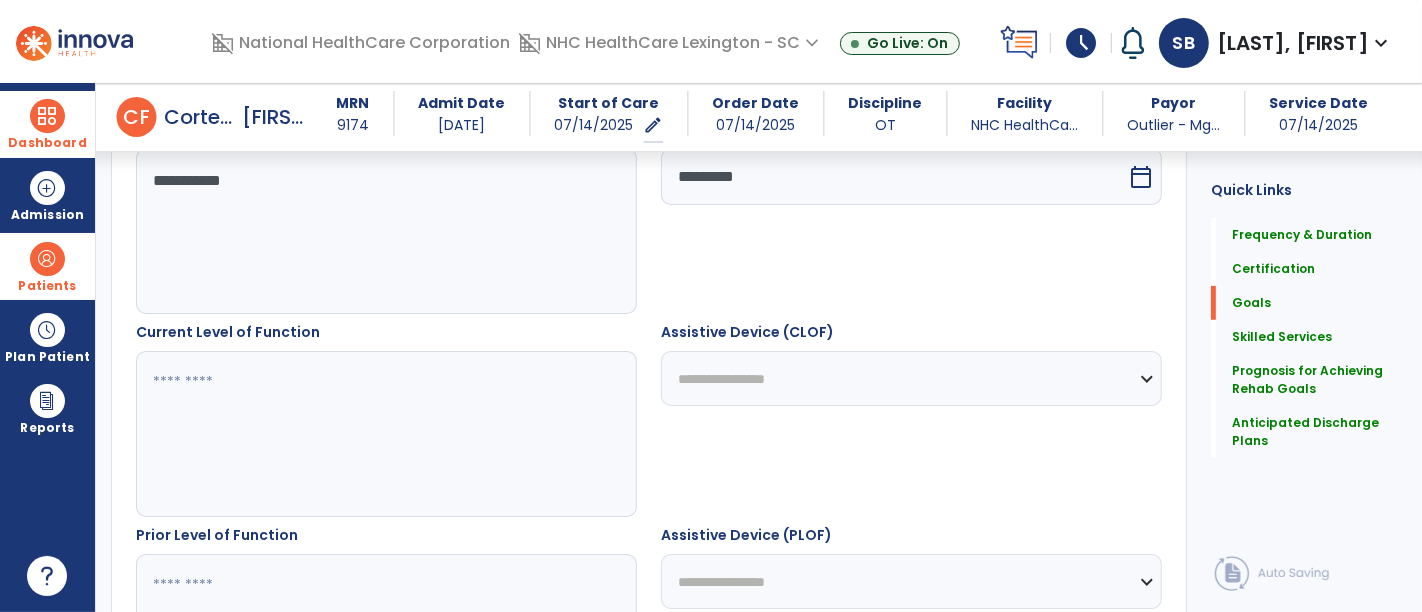 click at bounding box center (384, 434) 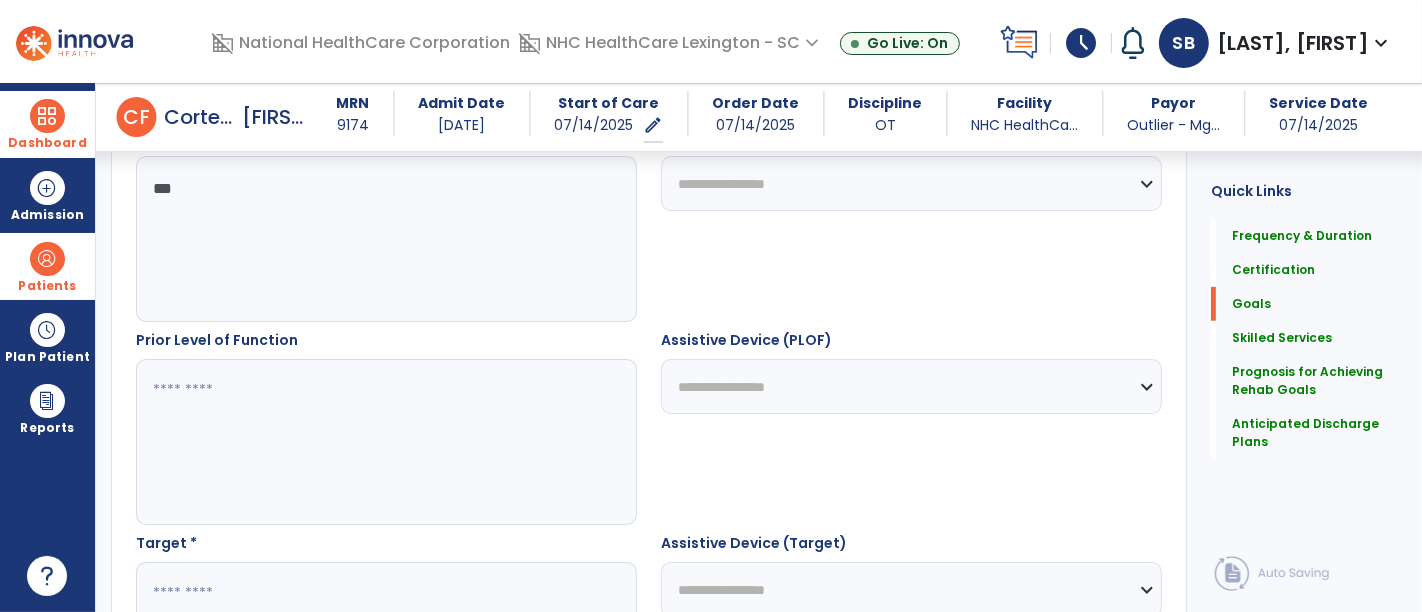 scroll, scrollTop: 804, scrollLeft: 0, axis: vertical 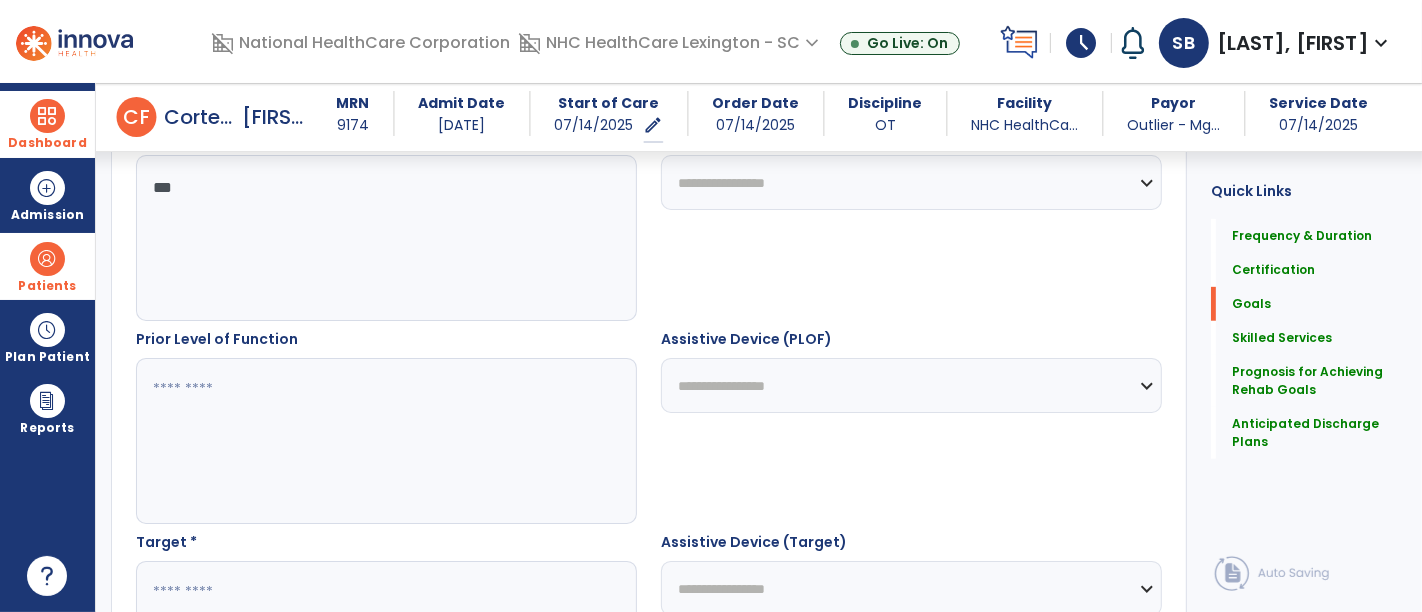 type on "***" 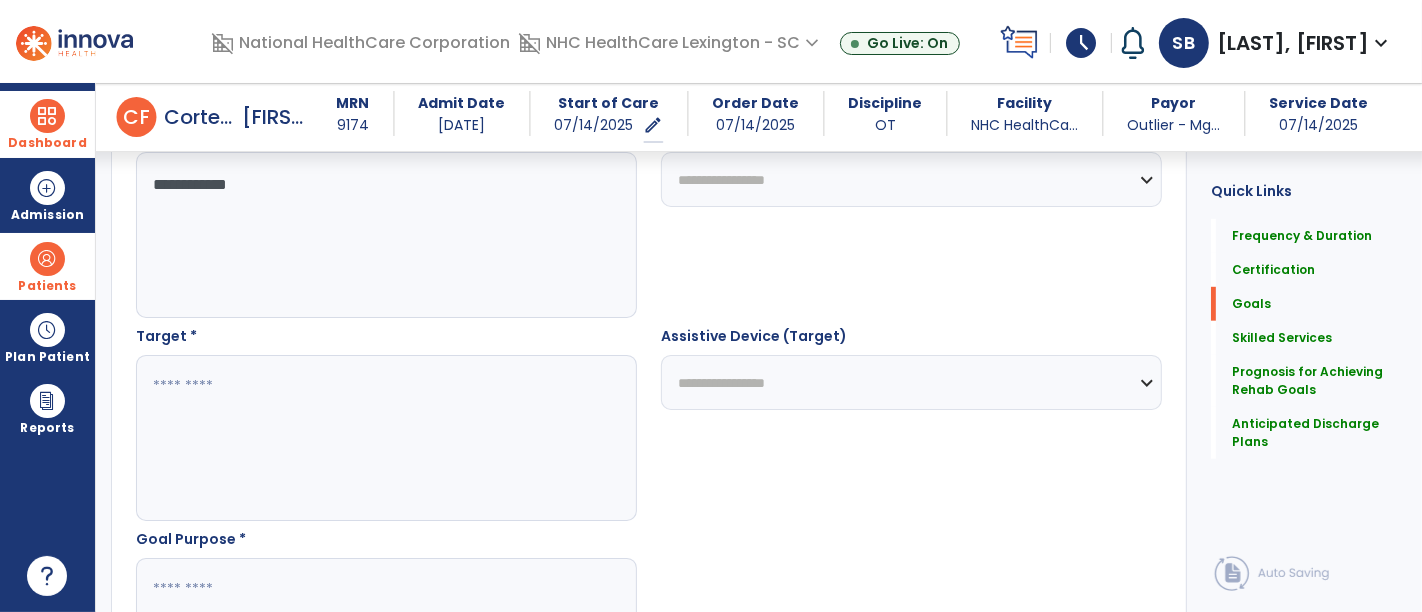 scroll, scrollTop: 1004, scrollLeft: 0, axis: vertical 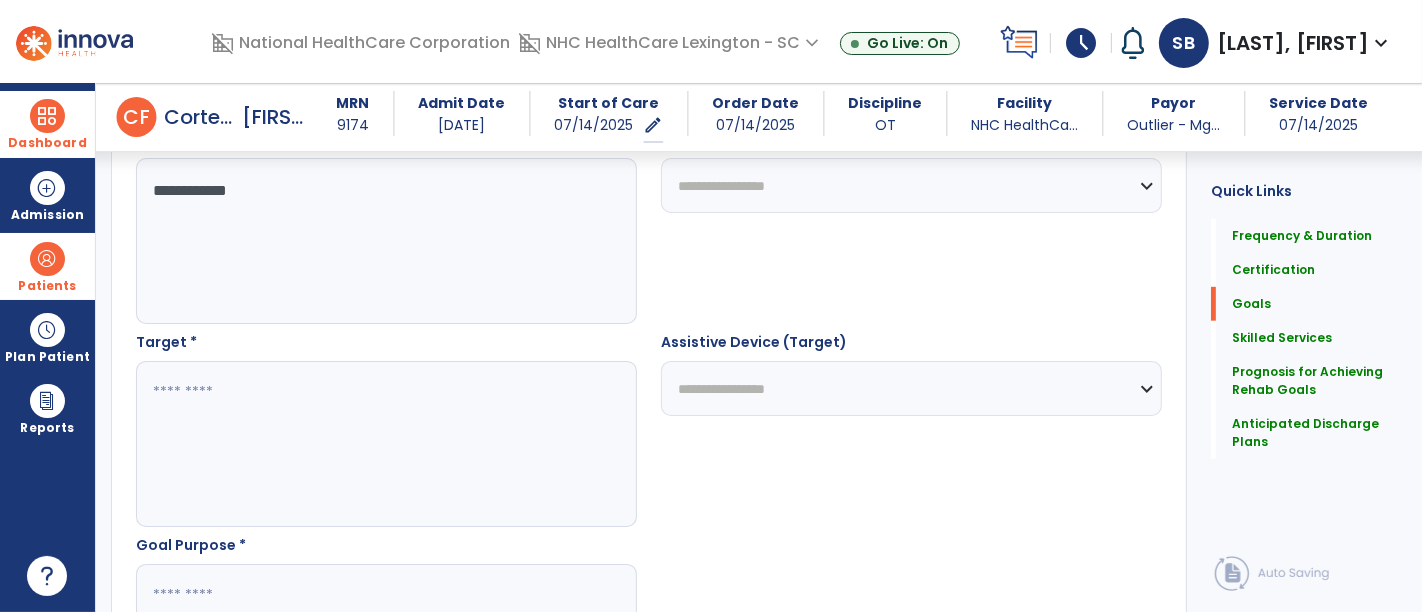 type on "**********" 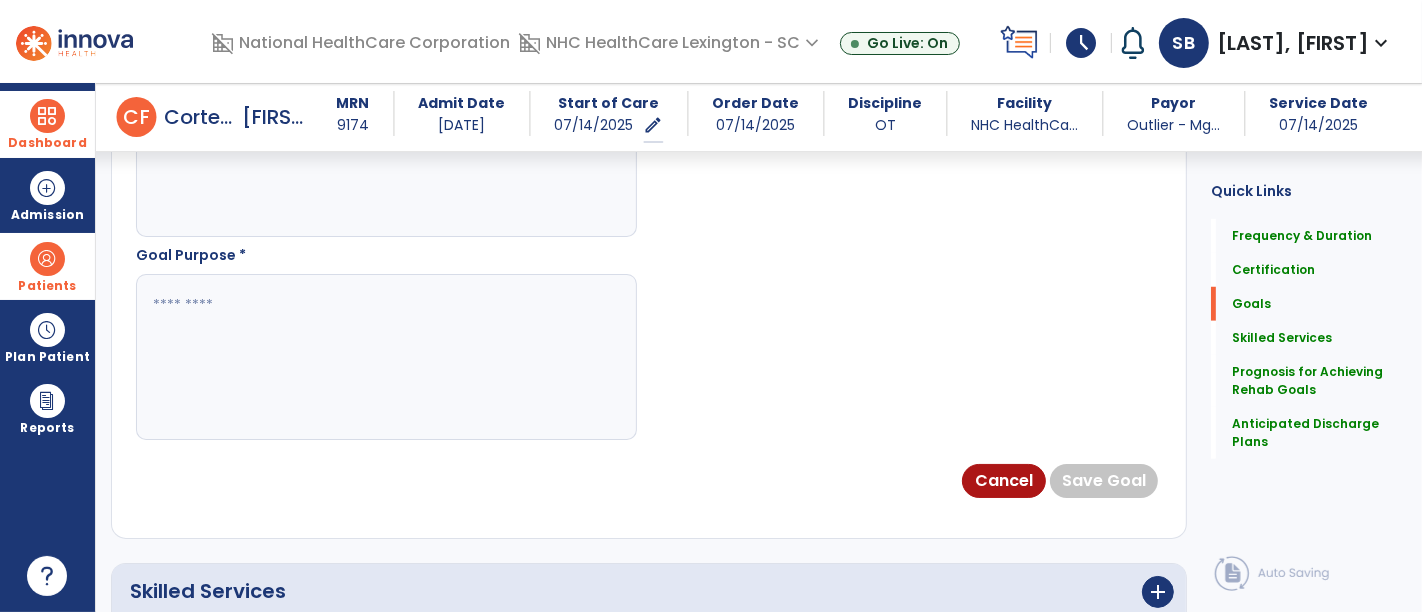 scroll, scrollTop: 1306, scrollLeft: 0, axis: vertical 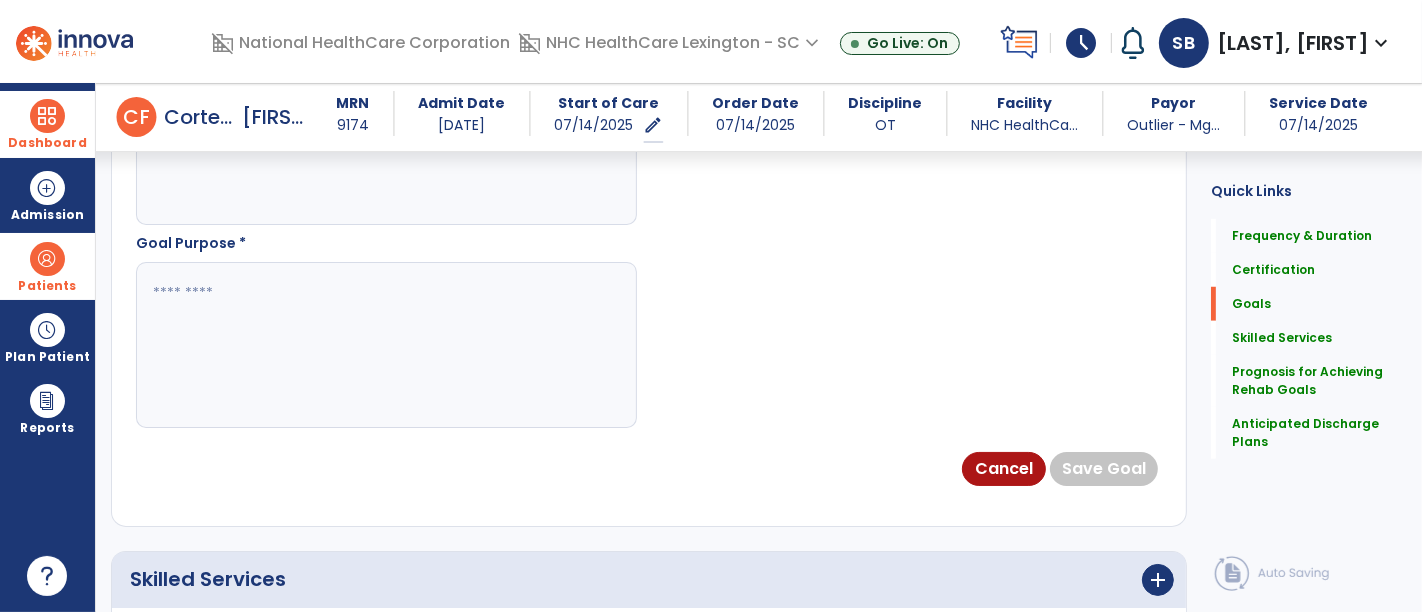 type on "*****" 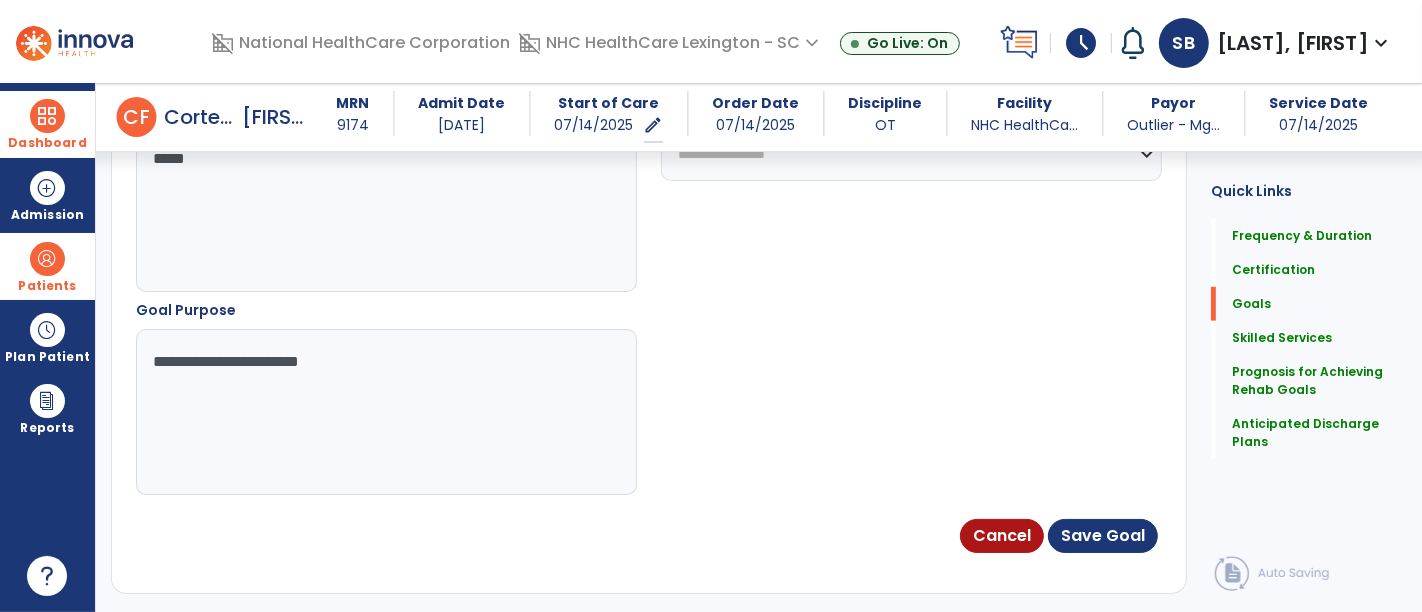 scroll, scrollTop: 1314, scrollLeft: 0, axis: vertical 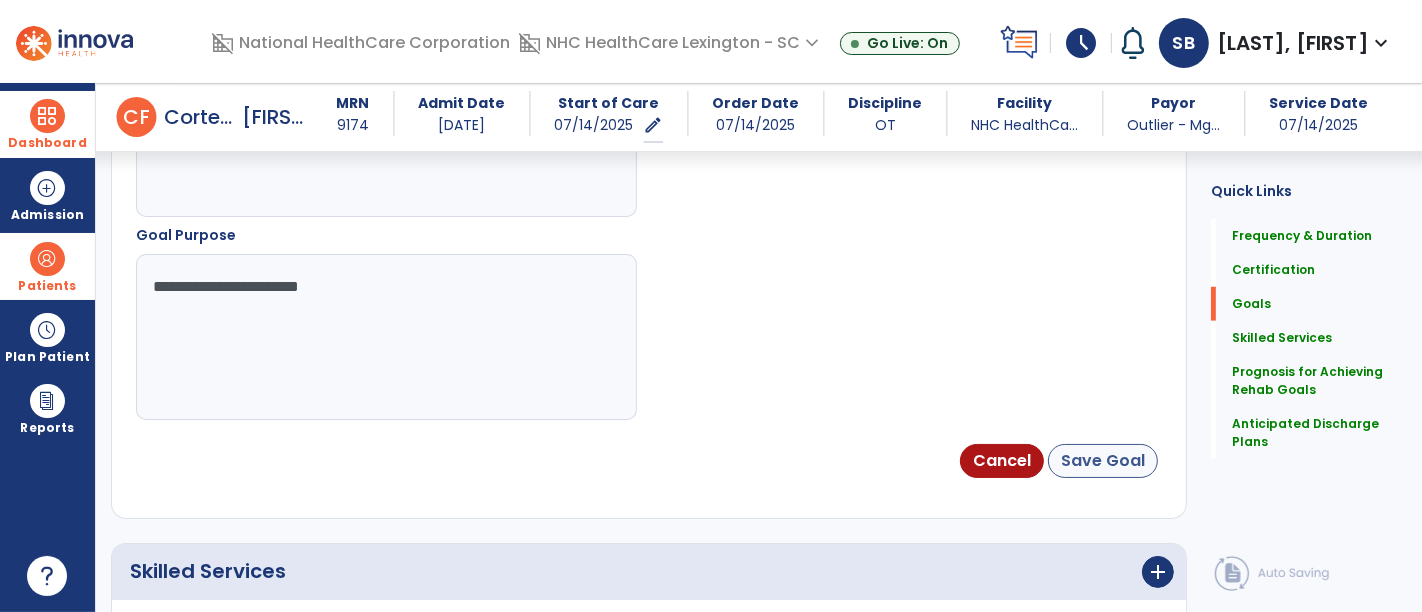 type on "**********" 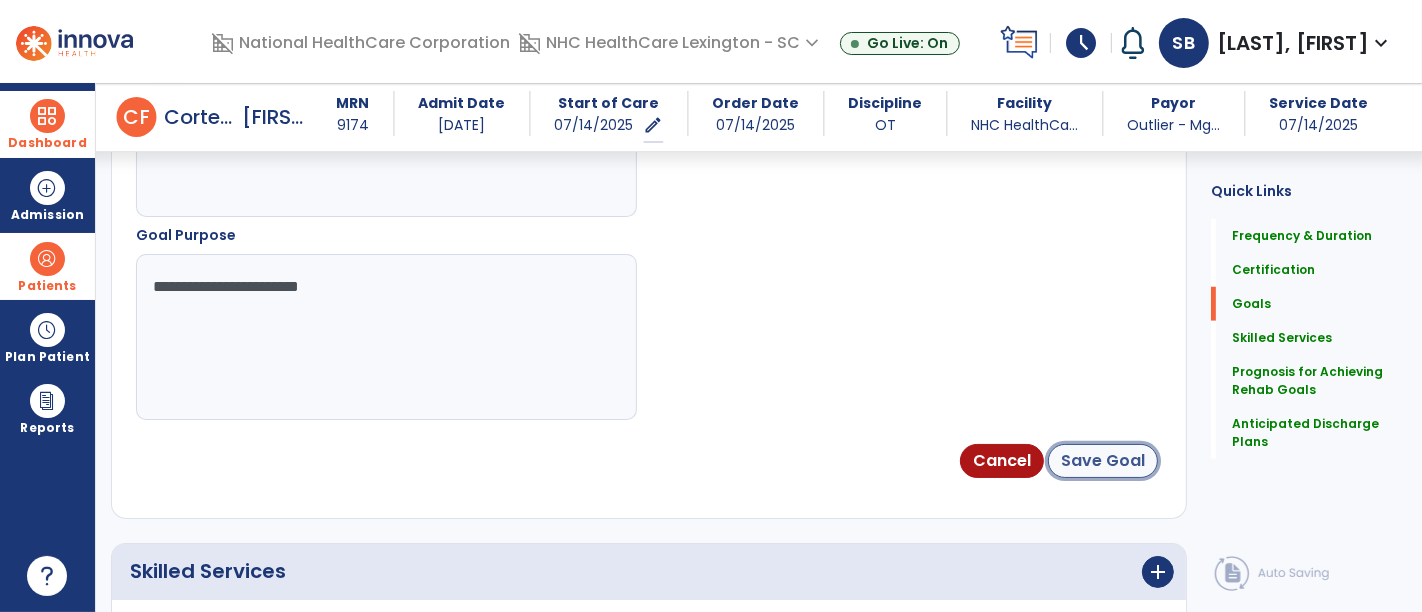click on "Save Goal" at bounding box center [1103, 461] 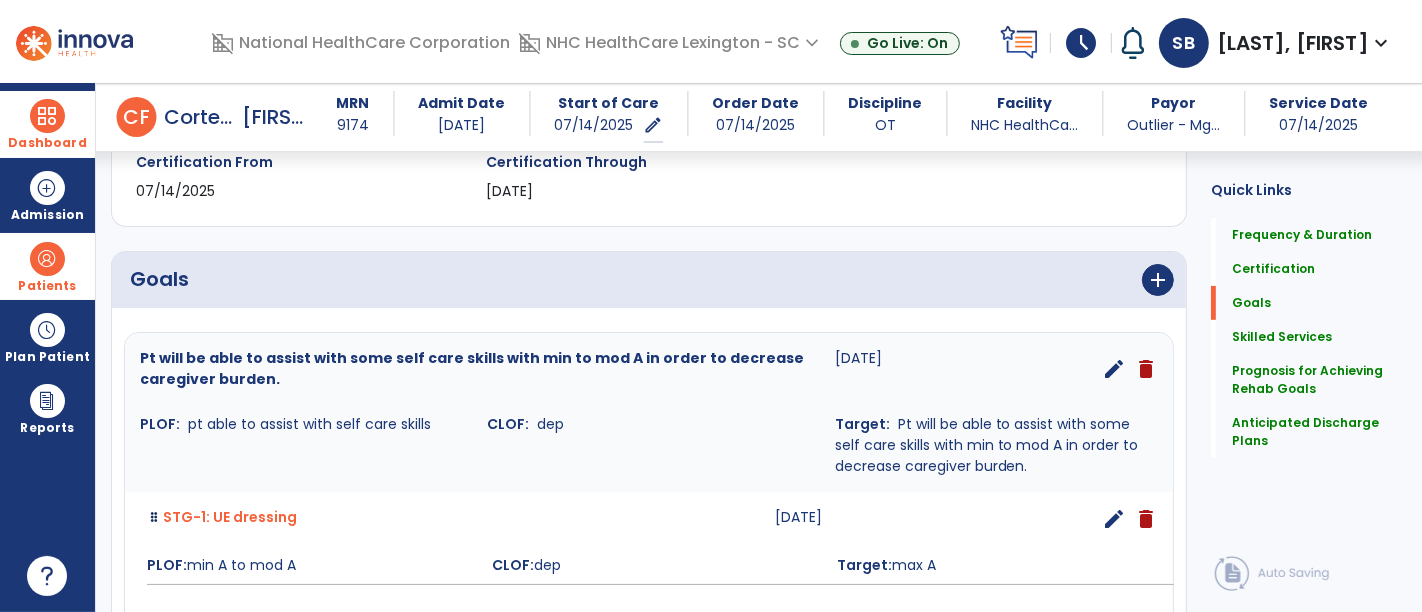 scroll, scrollTop: 364, scrollLeft: 0, axis: vertical 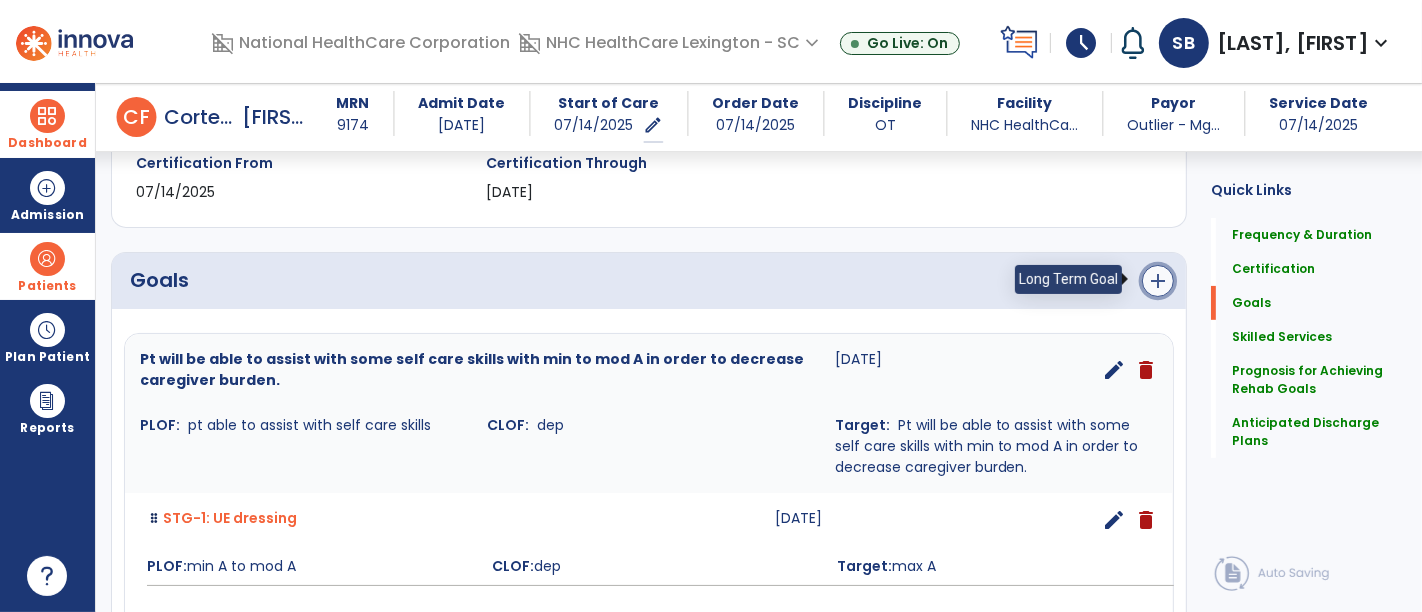 click on "add" at bounding box center (1158, 281) 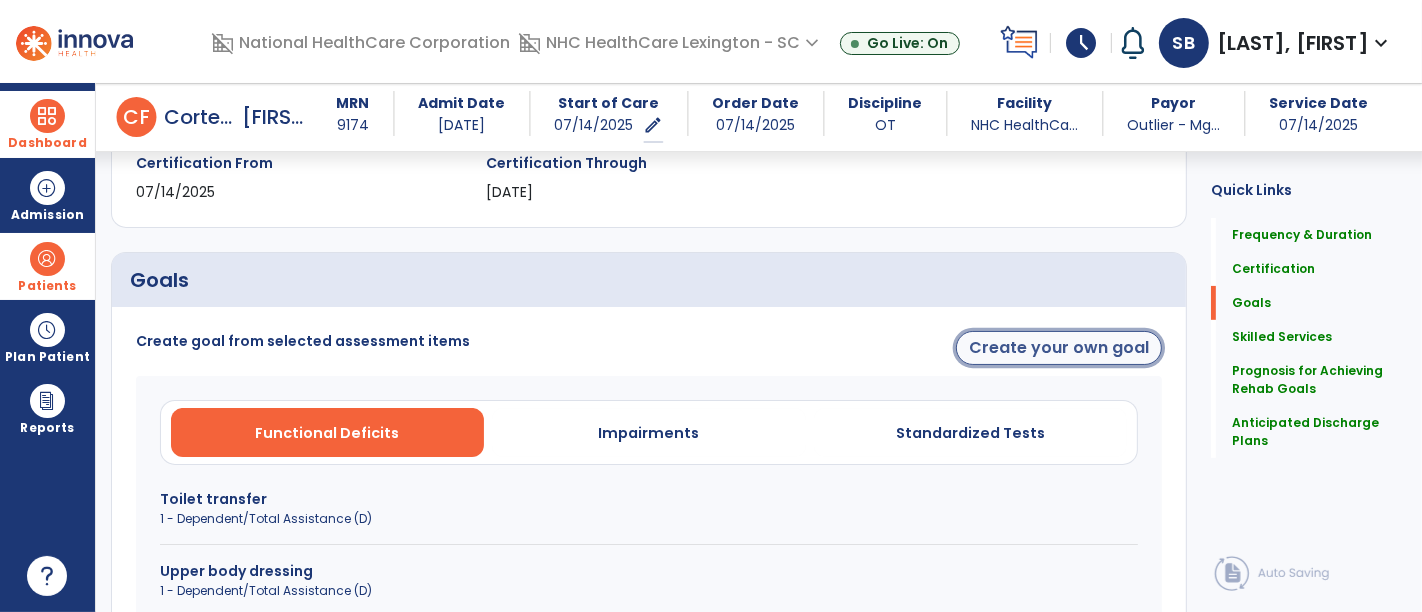 click on "Create your own goal" at bounding box center [1059, 348] 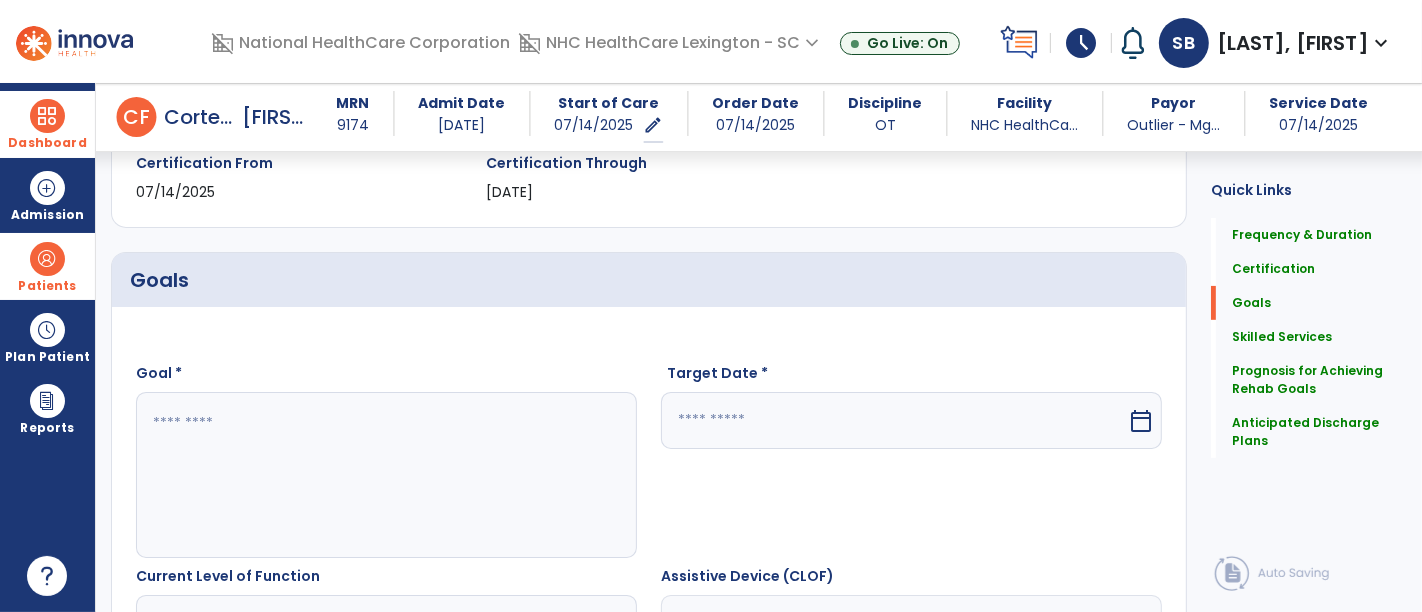 scroll, scrollTop: 554, scrollLeft: 0, axis: vertical 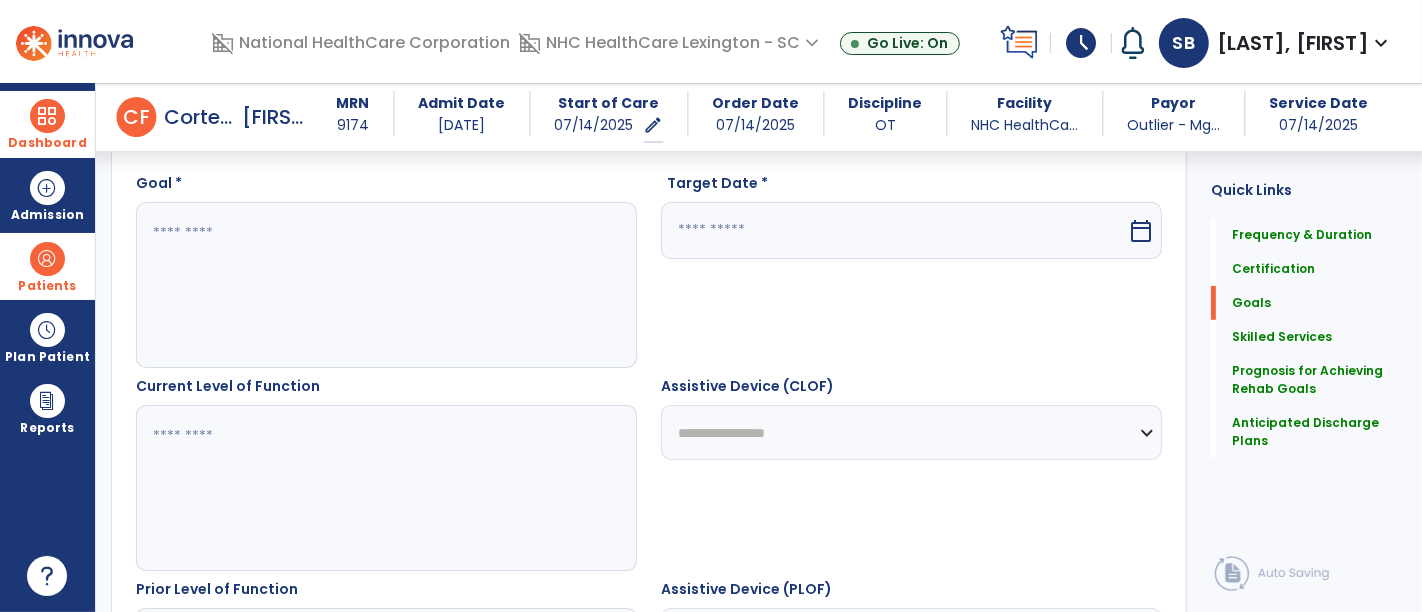 click at bounding box center [384, 285] 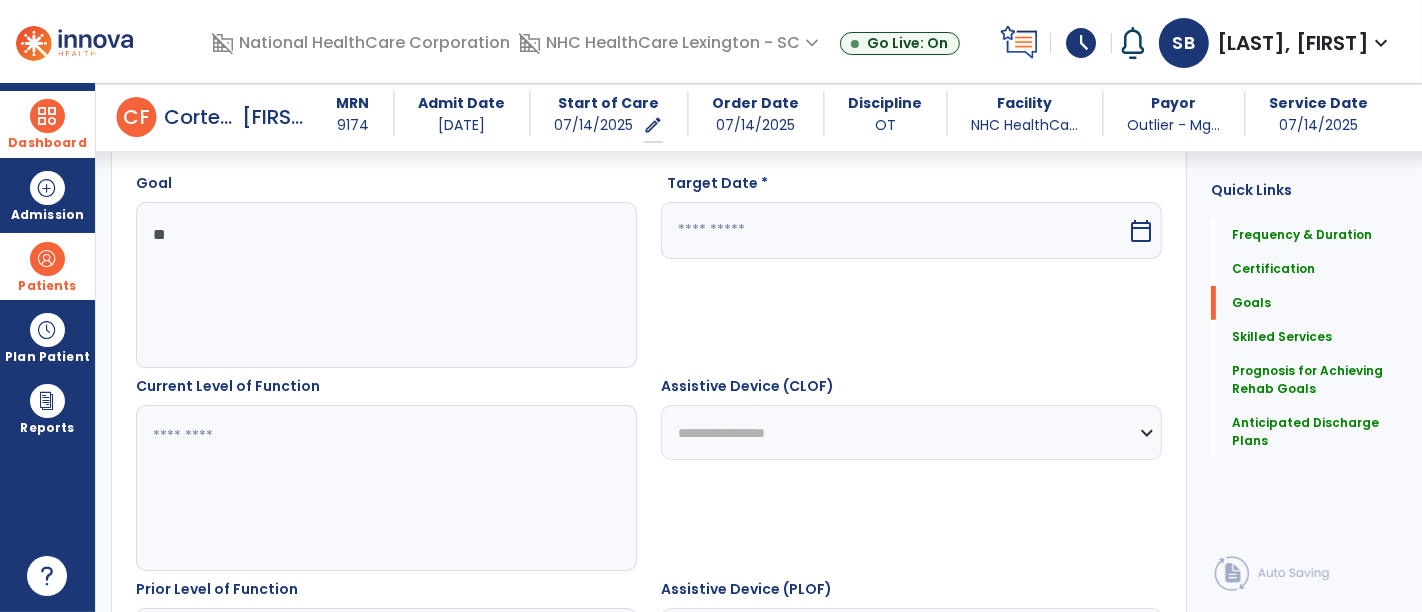 type on "*" 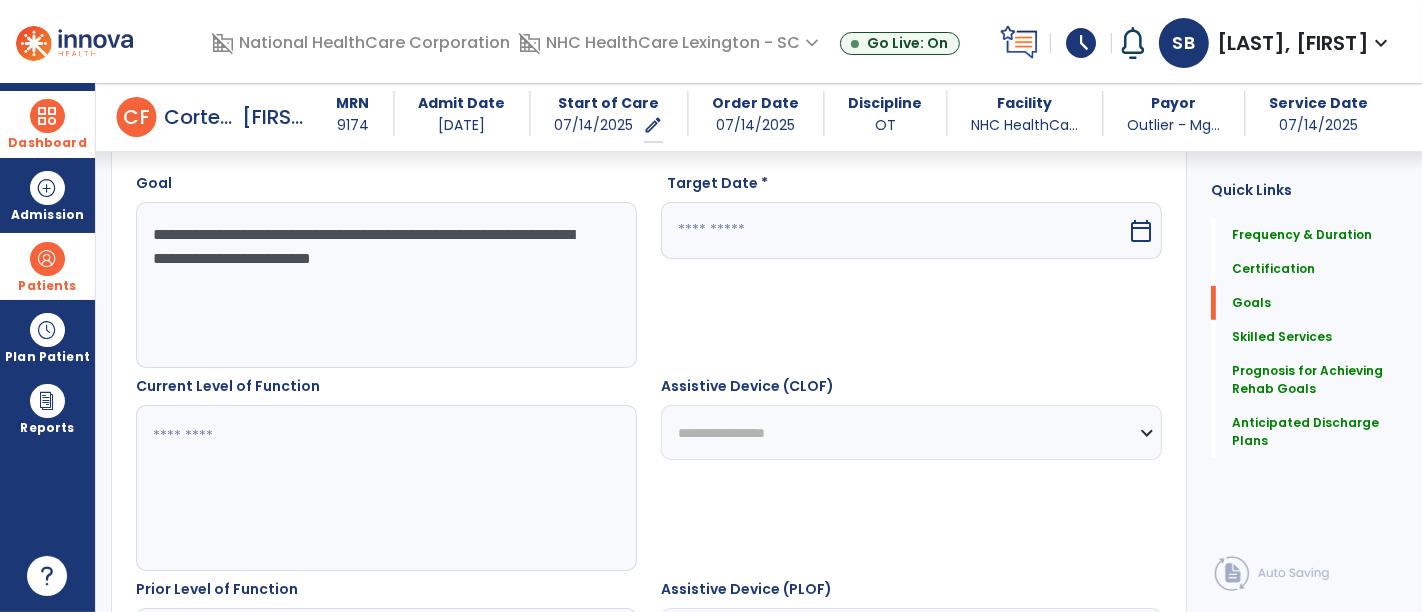 drag, startPoint x: 595, startPoint y: 299, endPoint x: 133, endPoint y: 261, distance: 463.56015 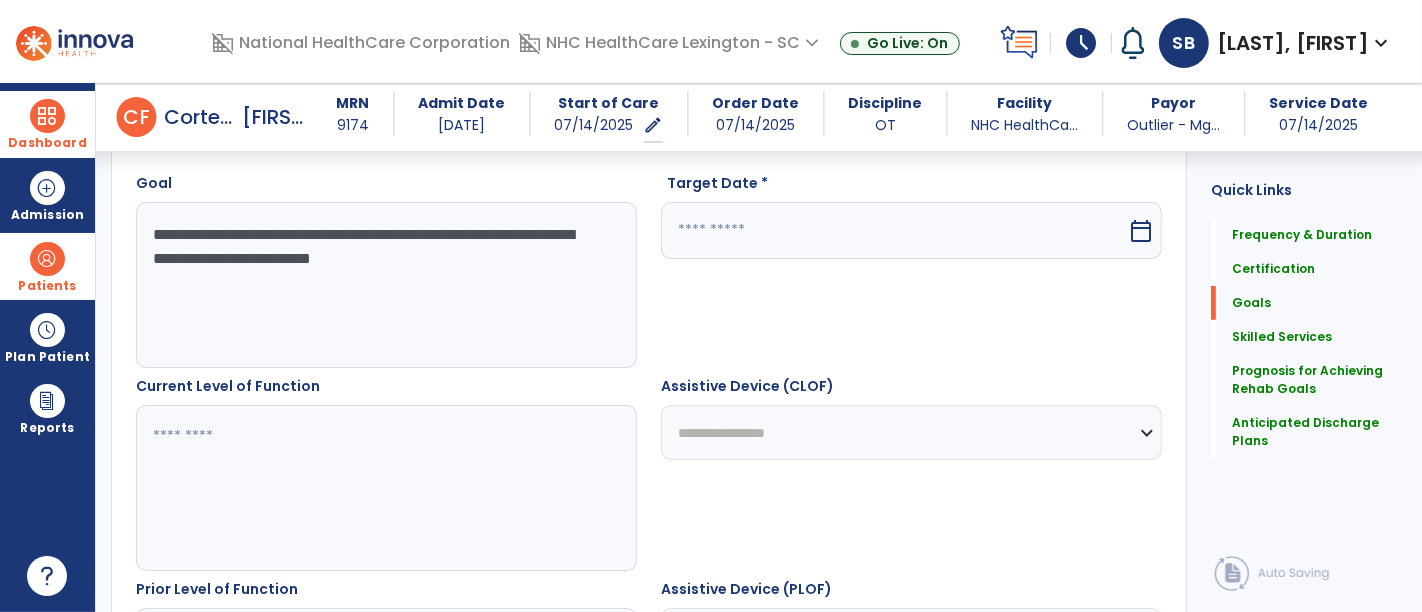 click on "**********" at bounding box center (386, 270) 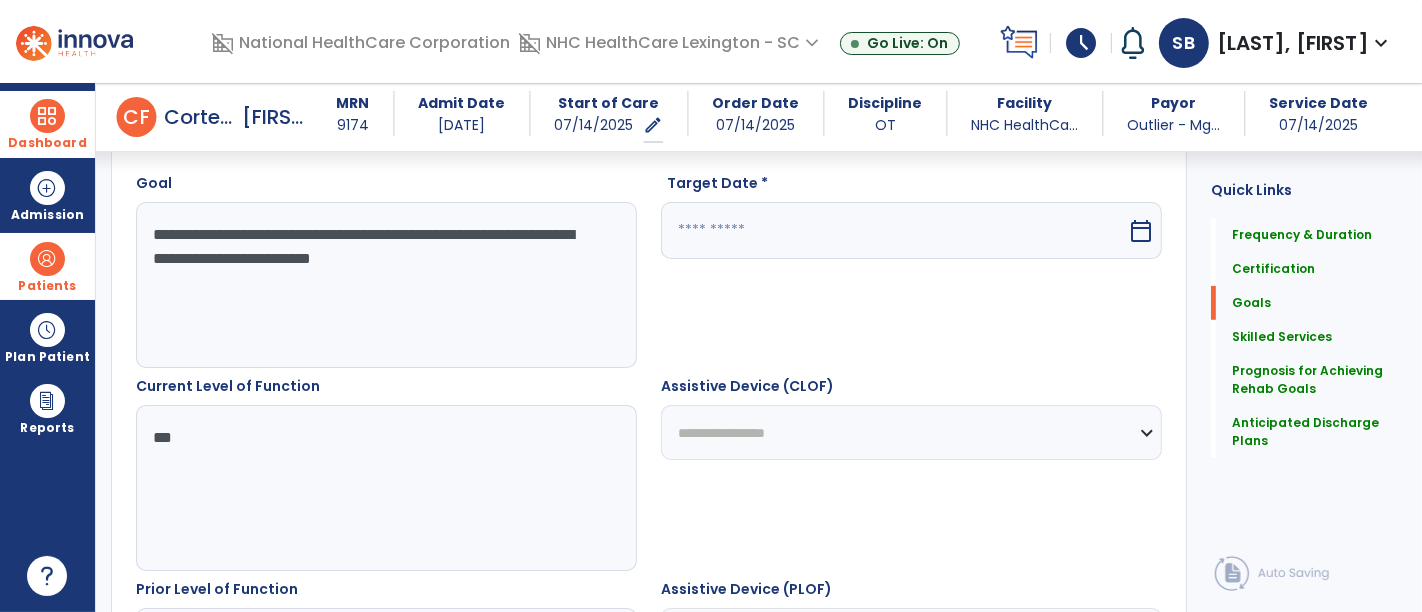 type on "***" 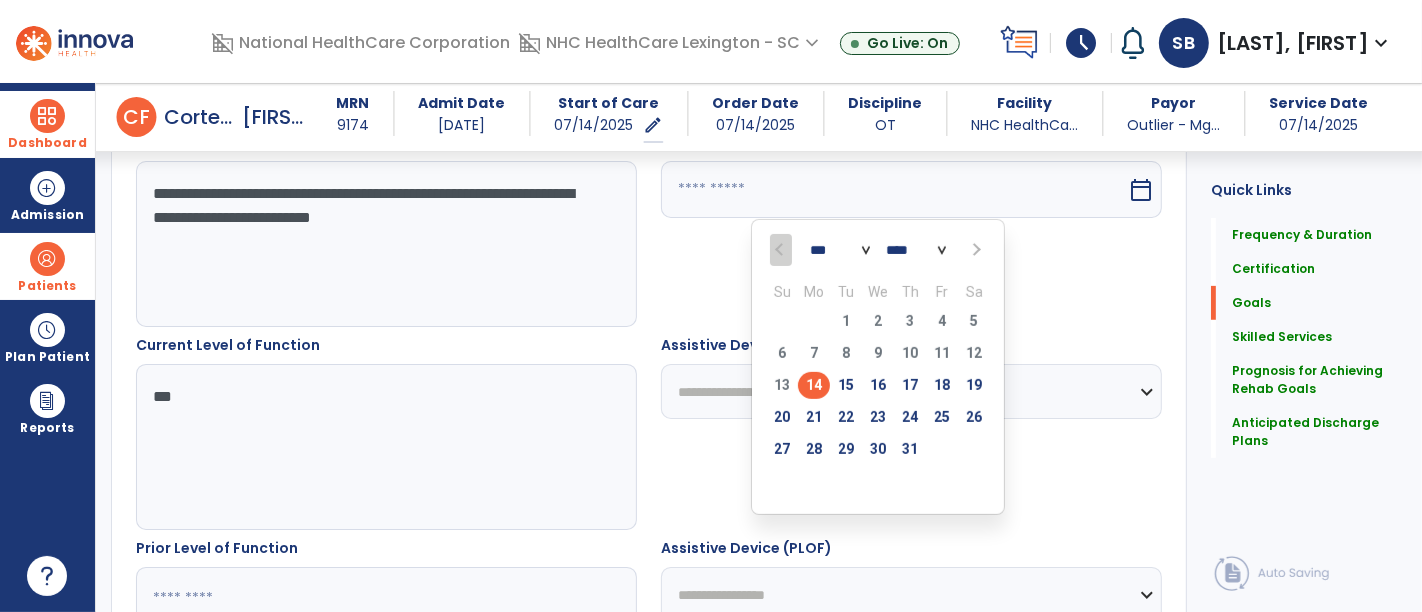 scroll, scrollTop: 634, scrollLeft: 0, axis: vertical 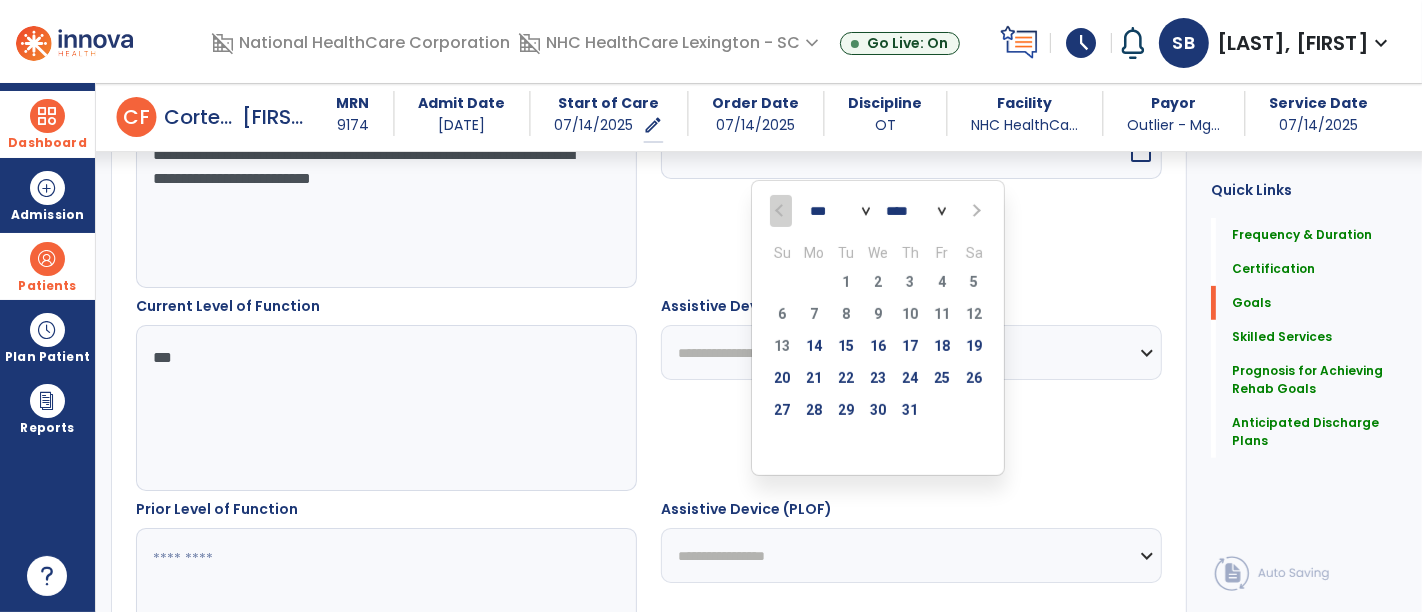 click at bounding box center [974, 211] 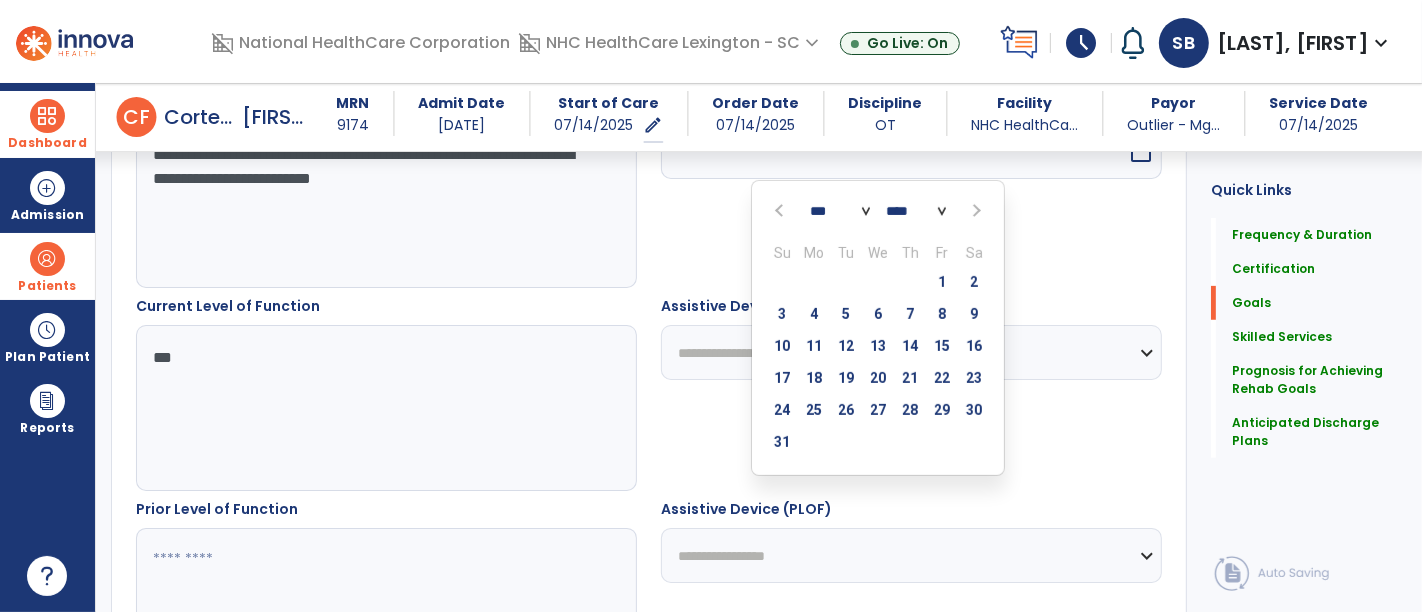 click at bounding box center [974, 211] 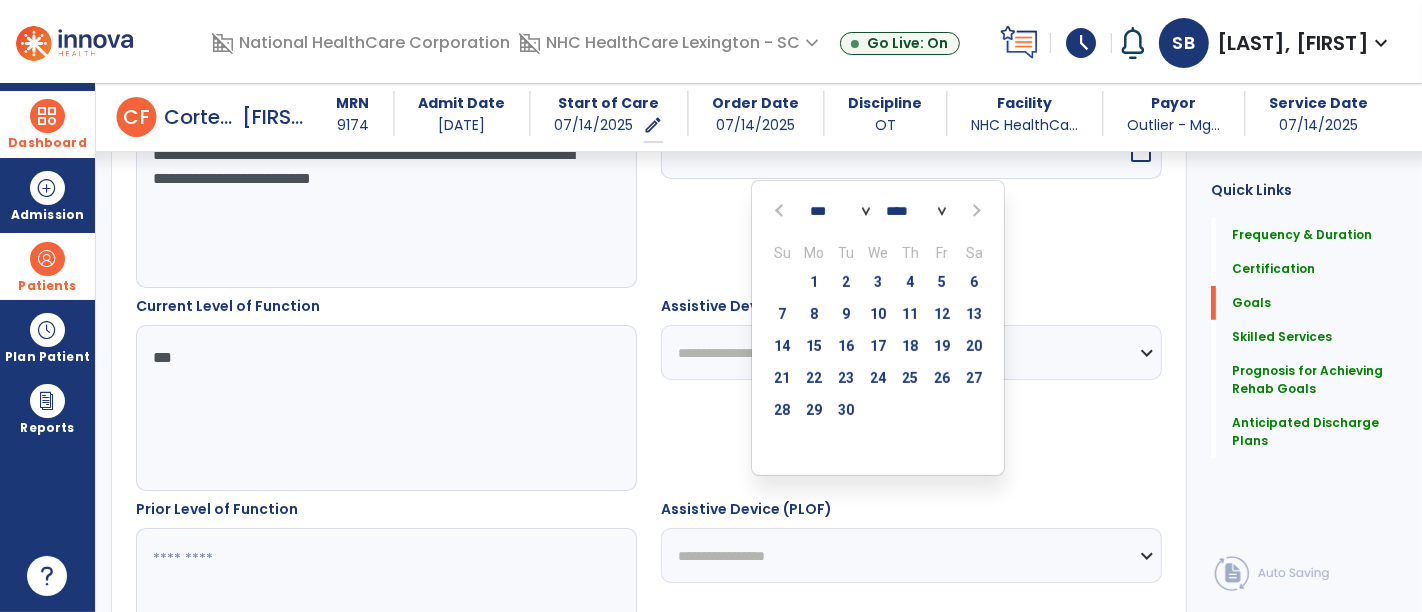 click at bounding box center (974, 211) 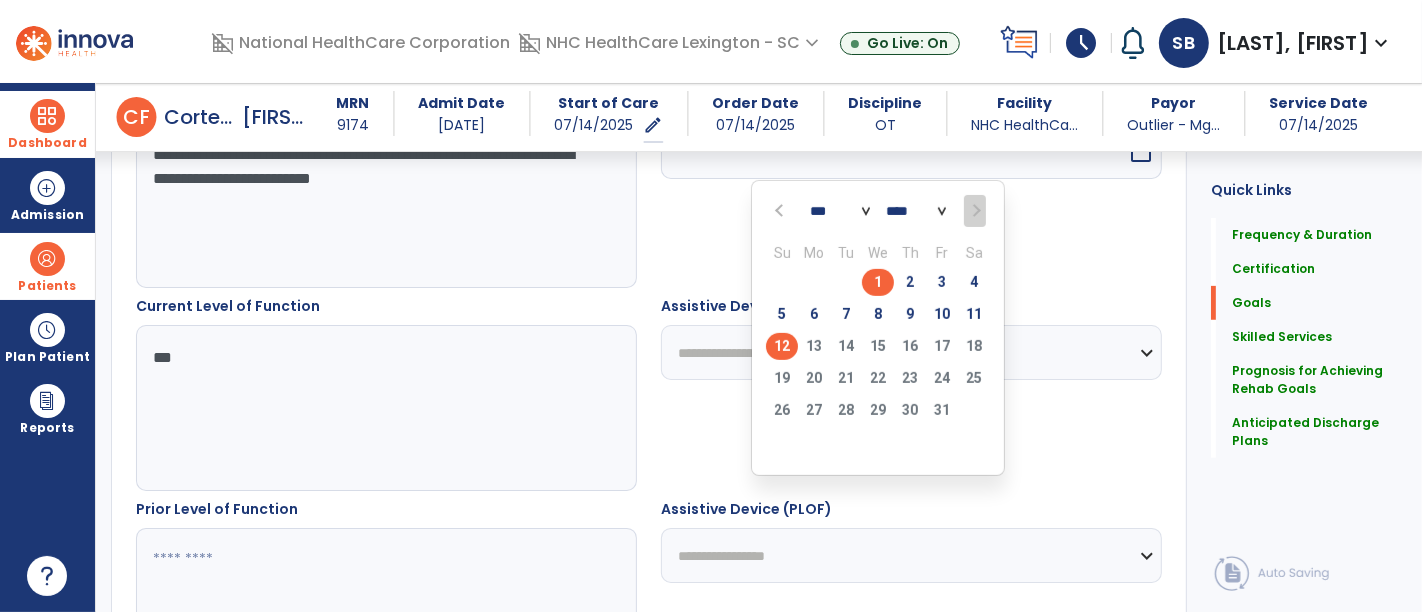 click on "12" at bounding box center (782, 346) 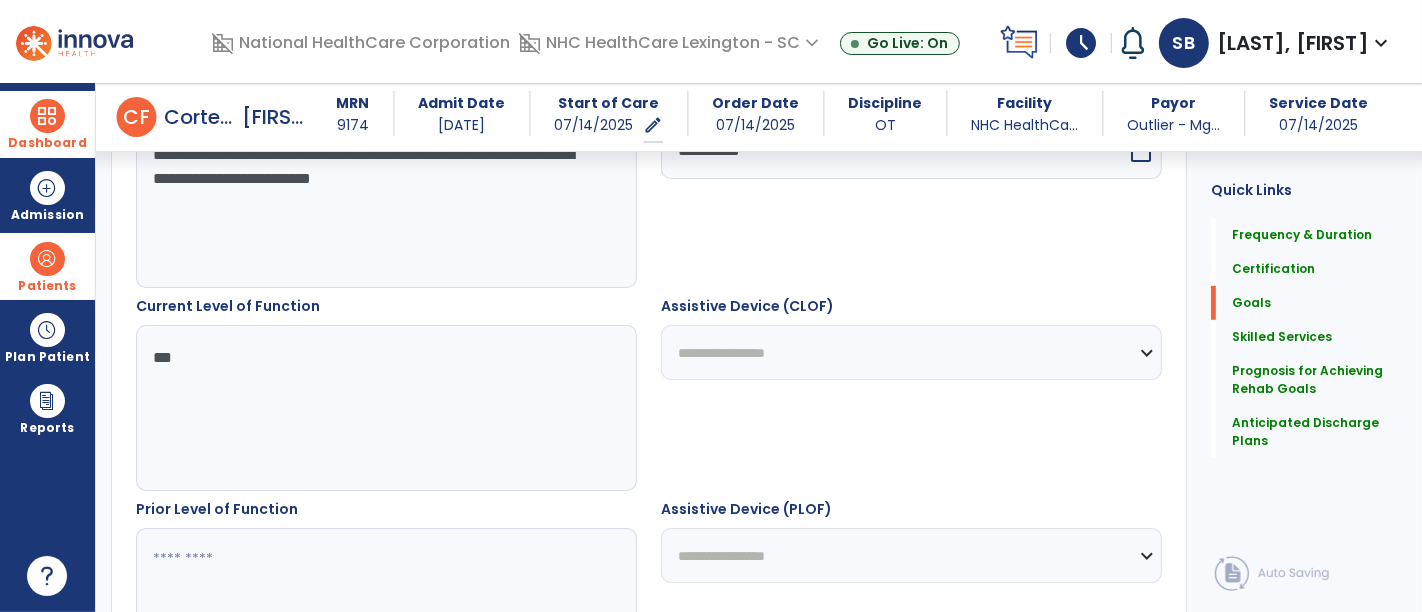 scroll, scrollTop: 787, scrollLeft: 0, axis: vertical 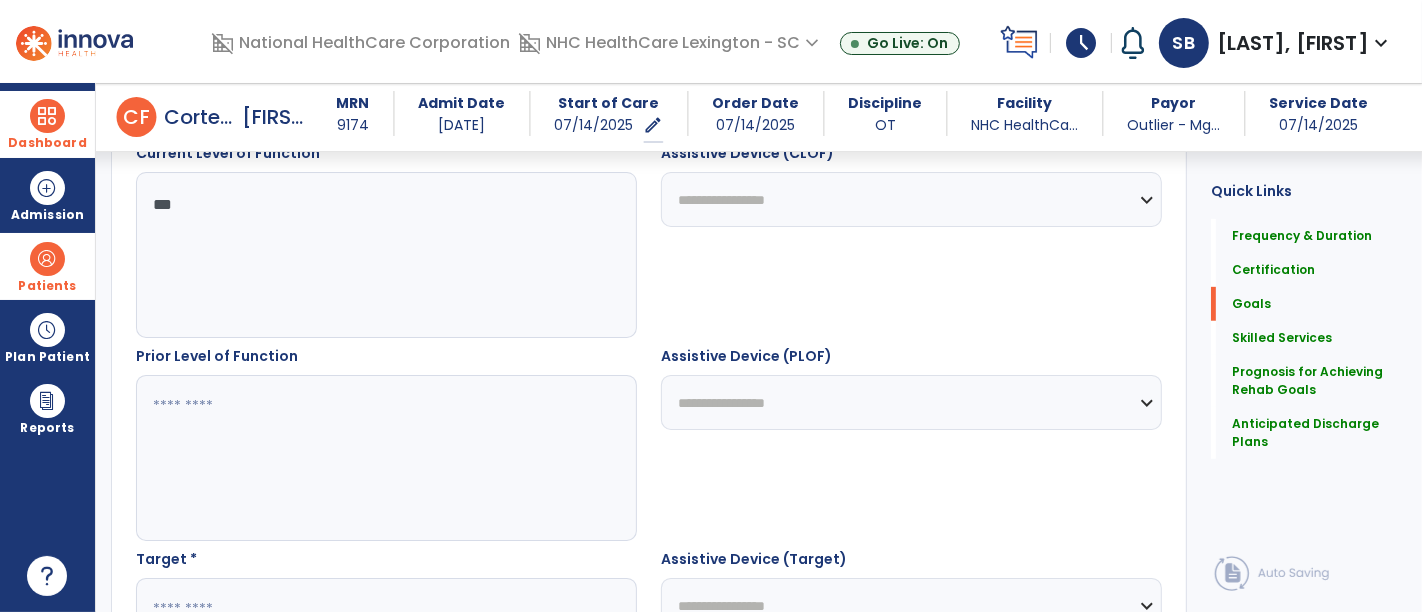 click at bounding box center [384, 458] 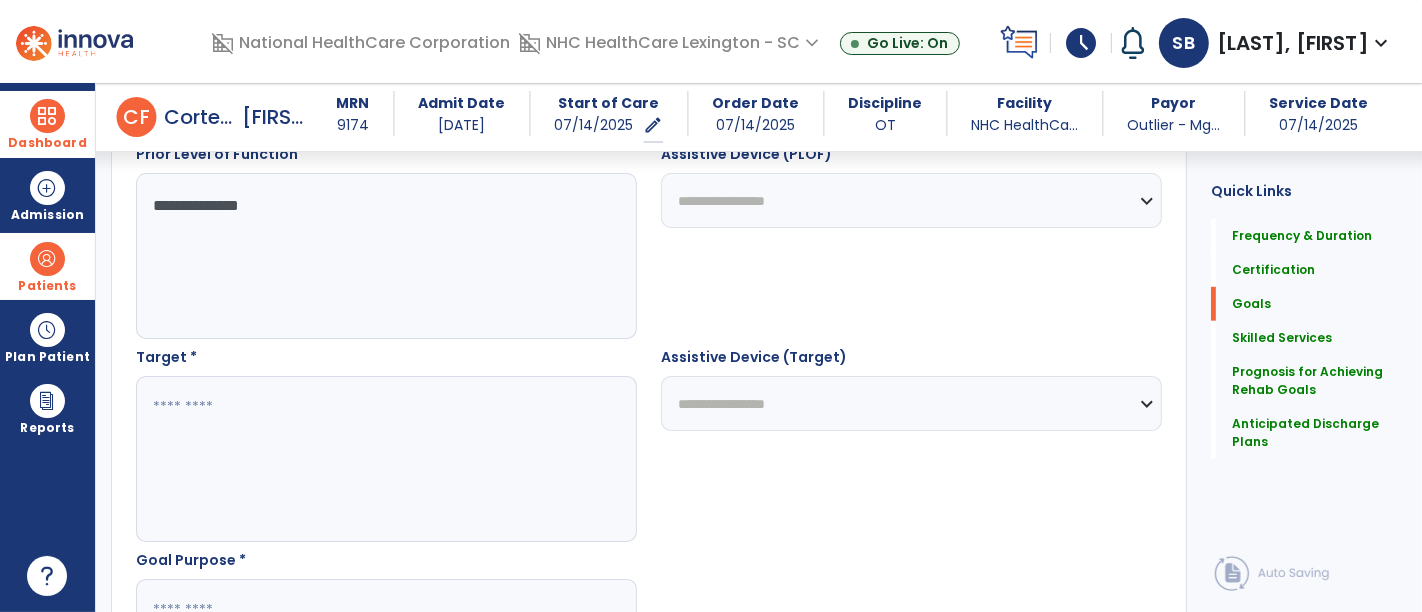 scroll, scrollTop: 1038, scrollLeft: 0, axis: vertical 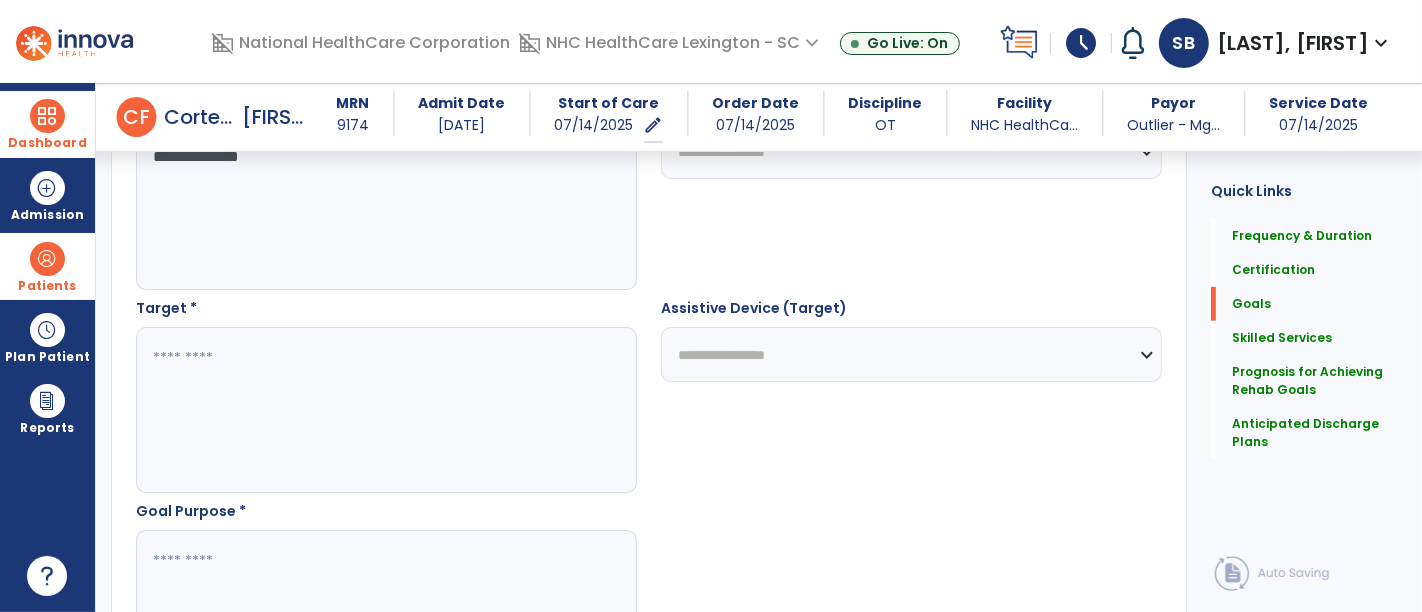 type on "**********" 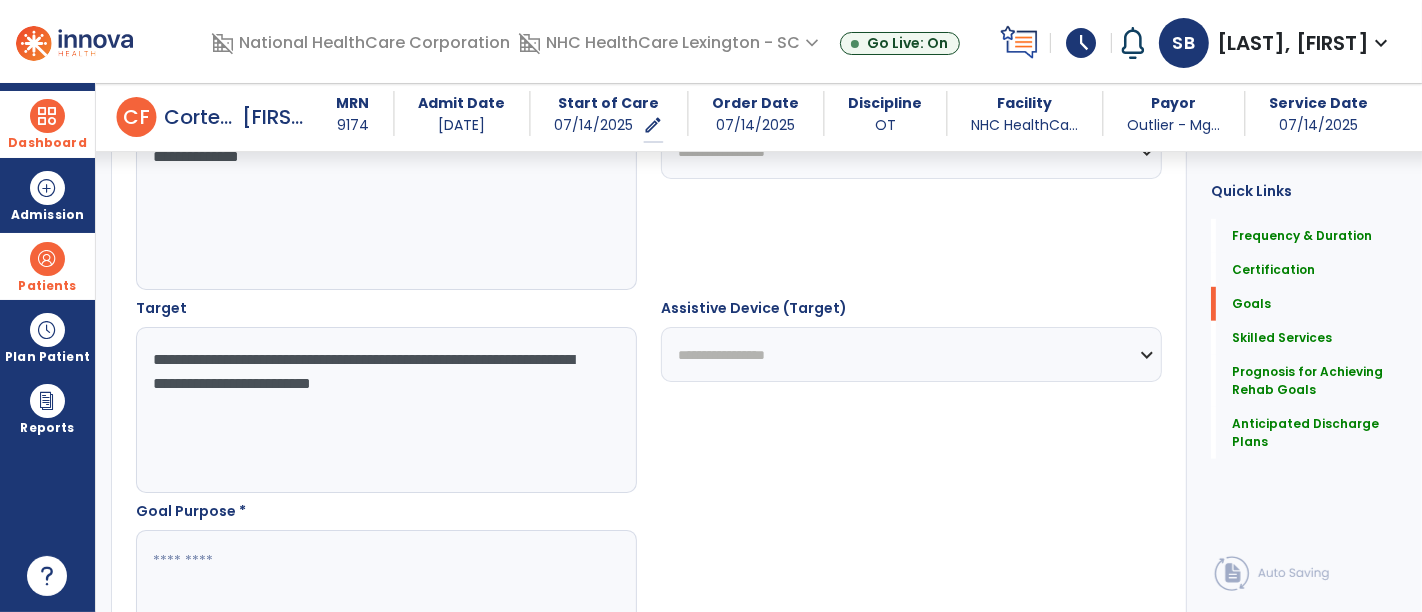 click on "**********" at bounding box center [384, 410] 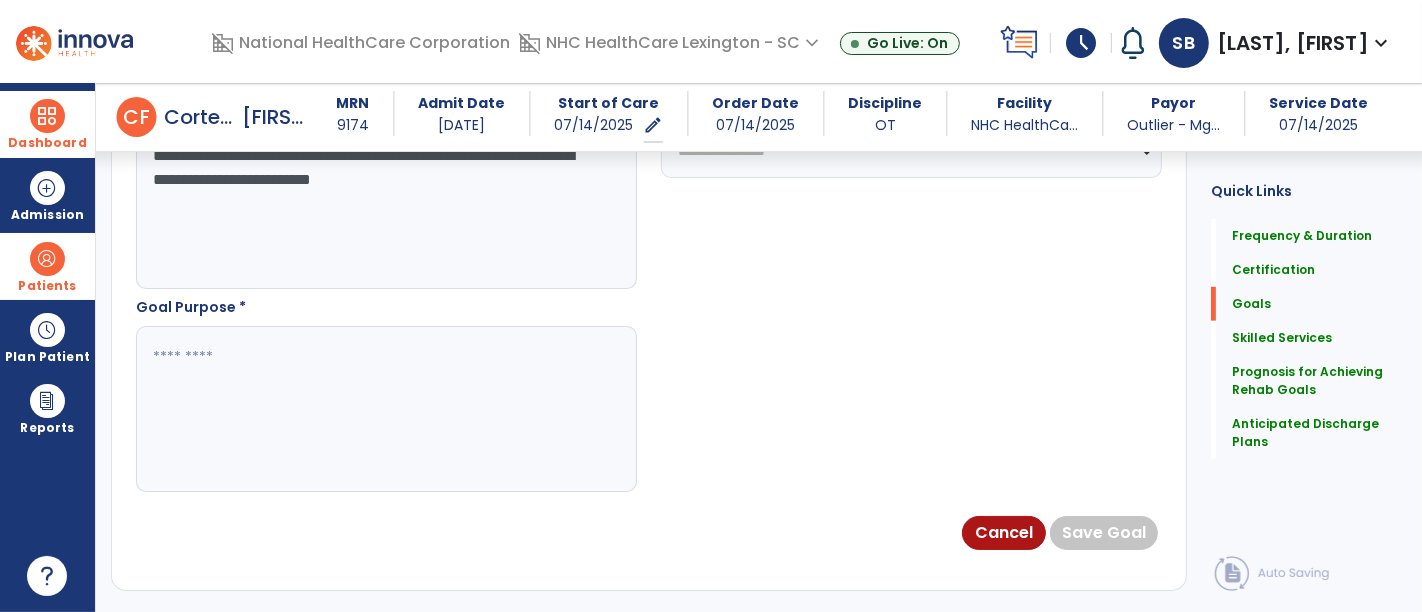 scroll, scrollTop: 1244, scrollLeft: 0, axis: vertical 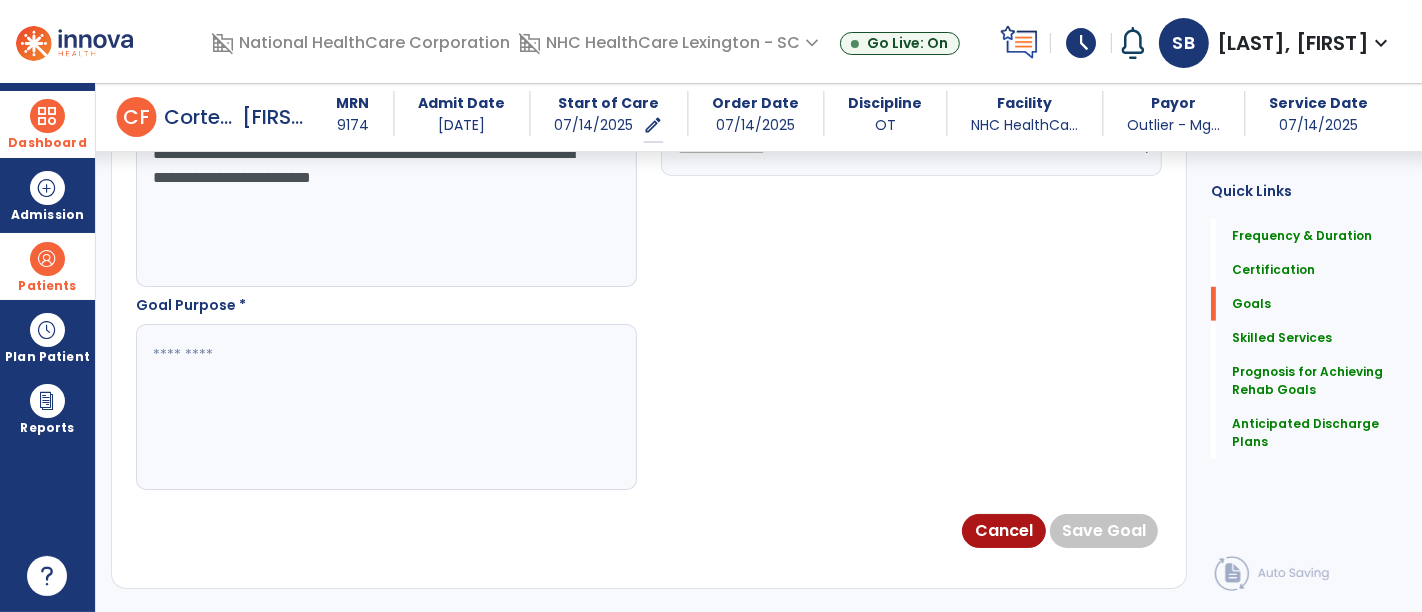 type on "**********" 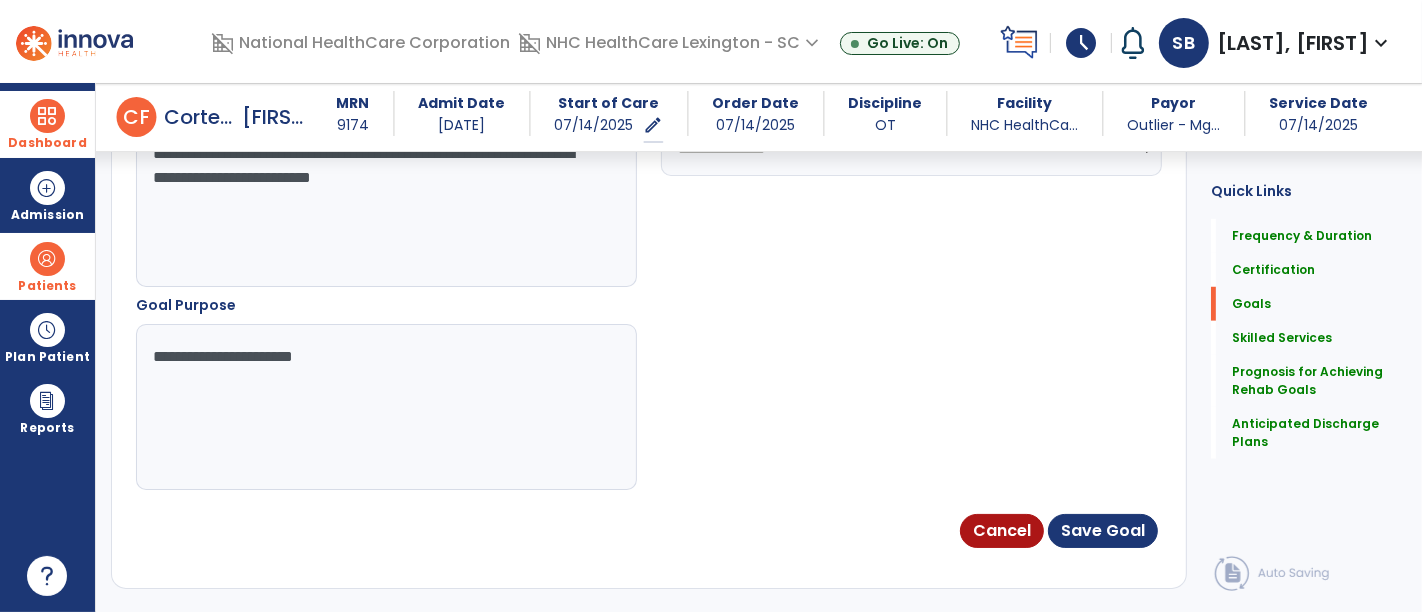 type on "**********" 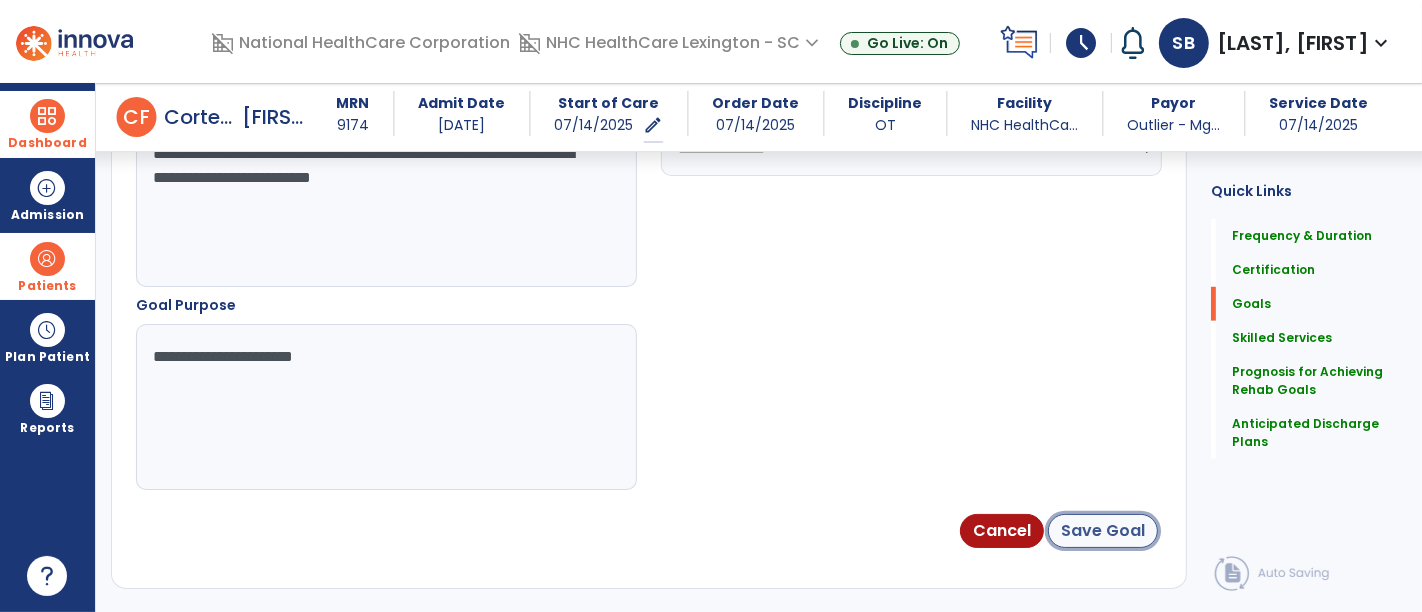 click on "Save Goal" at bounding box center (1103, 531) 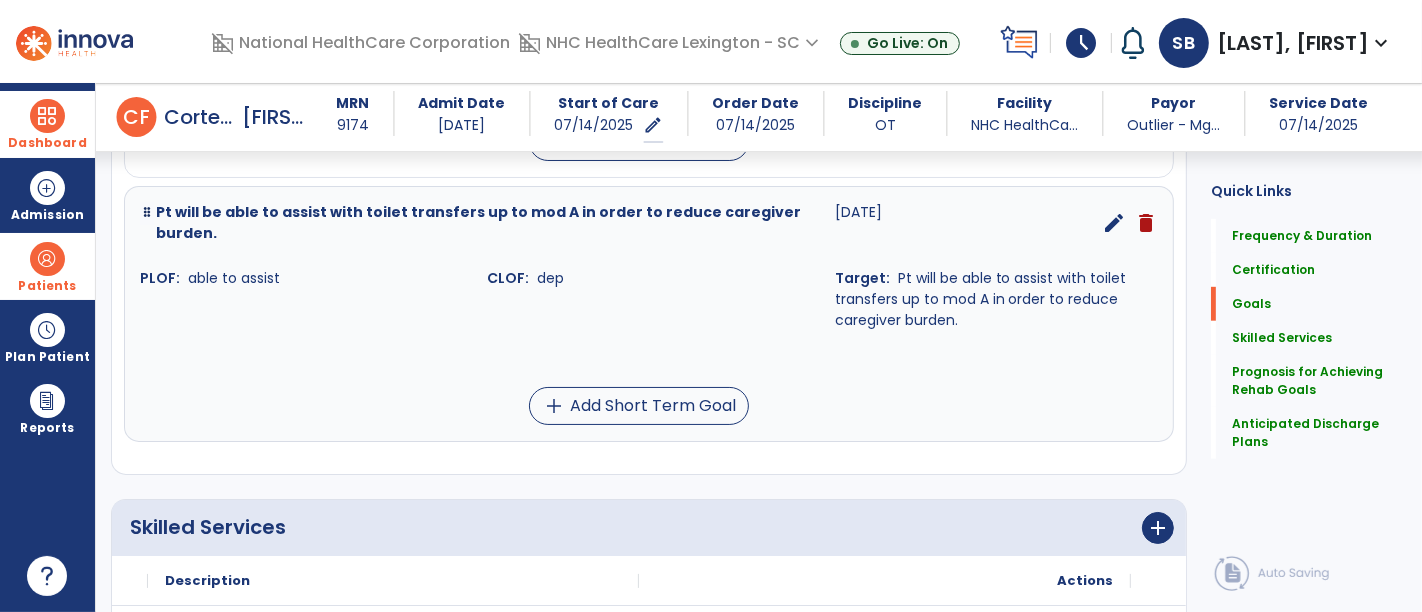 scroll, scrollTop: 939, scrollLeft: 0, axis: vertical 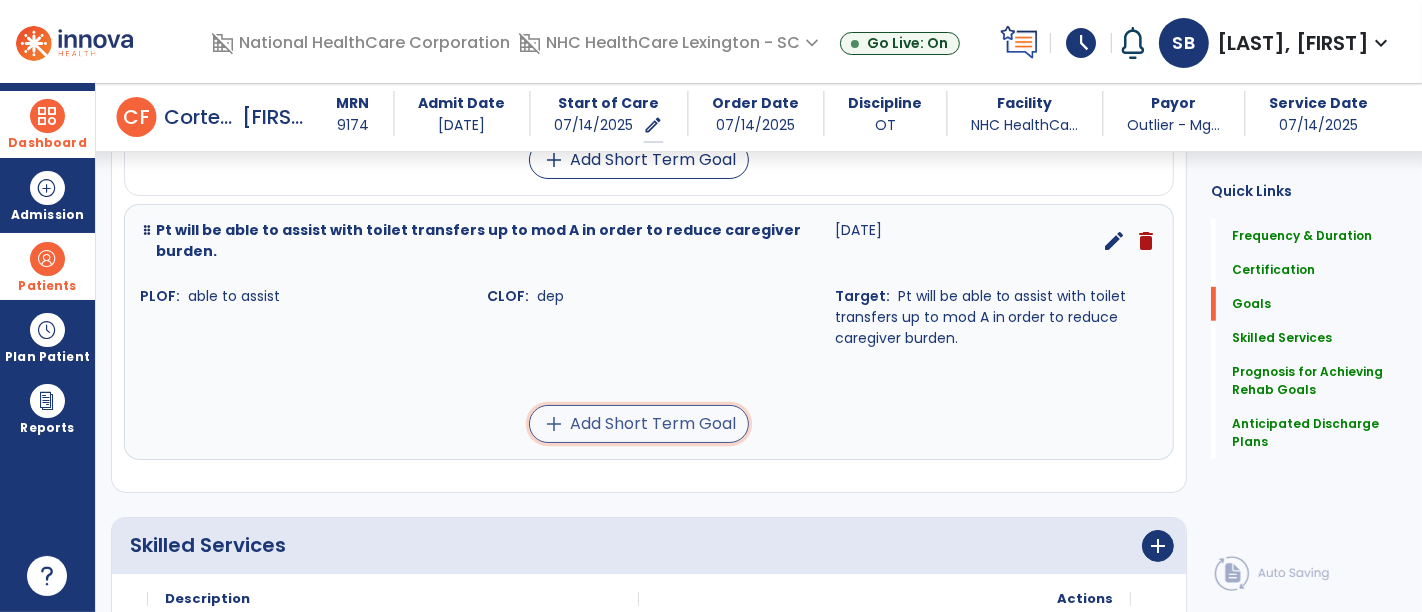 click on "add  Add Short Term Goal" at bounding box center [639, 424] 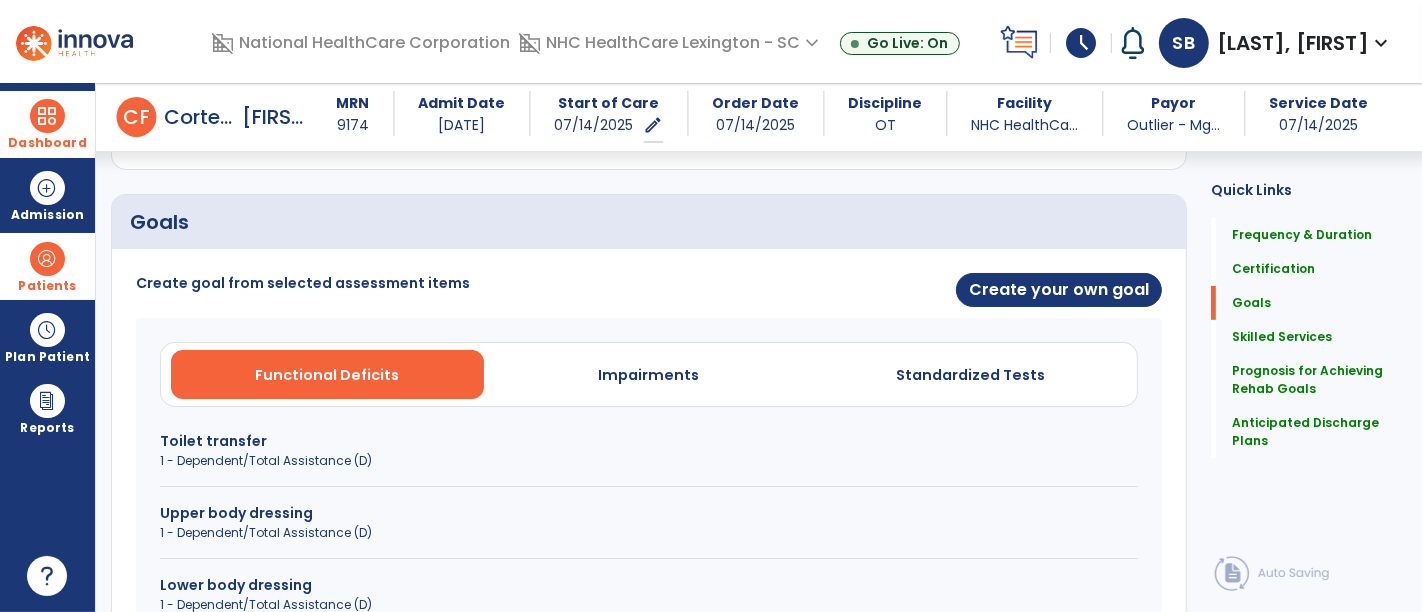 scroll, scrollTop: 374, scrollLeft: 0, axis: vertical 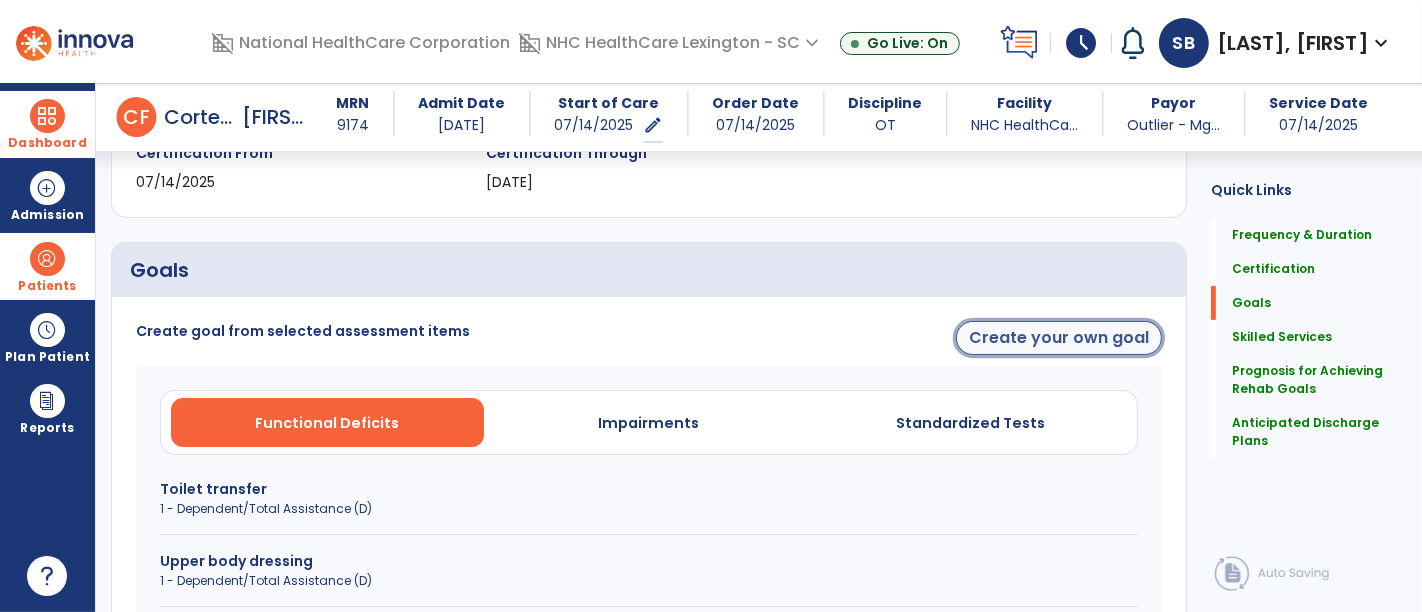 click on "Create your own goal" at bounding box center (1059, 338) 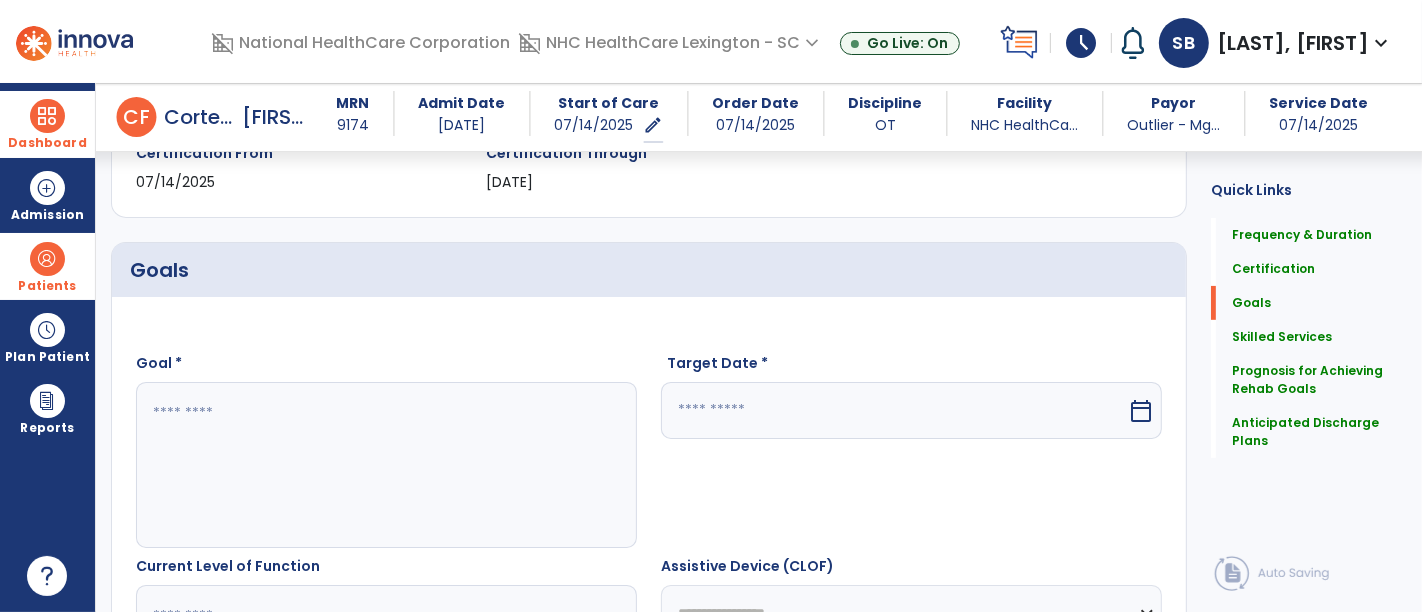 click at bounding box center [384, 465] 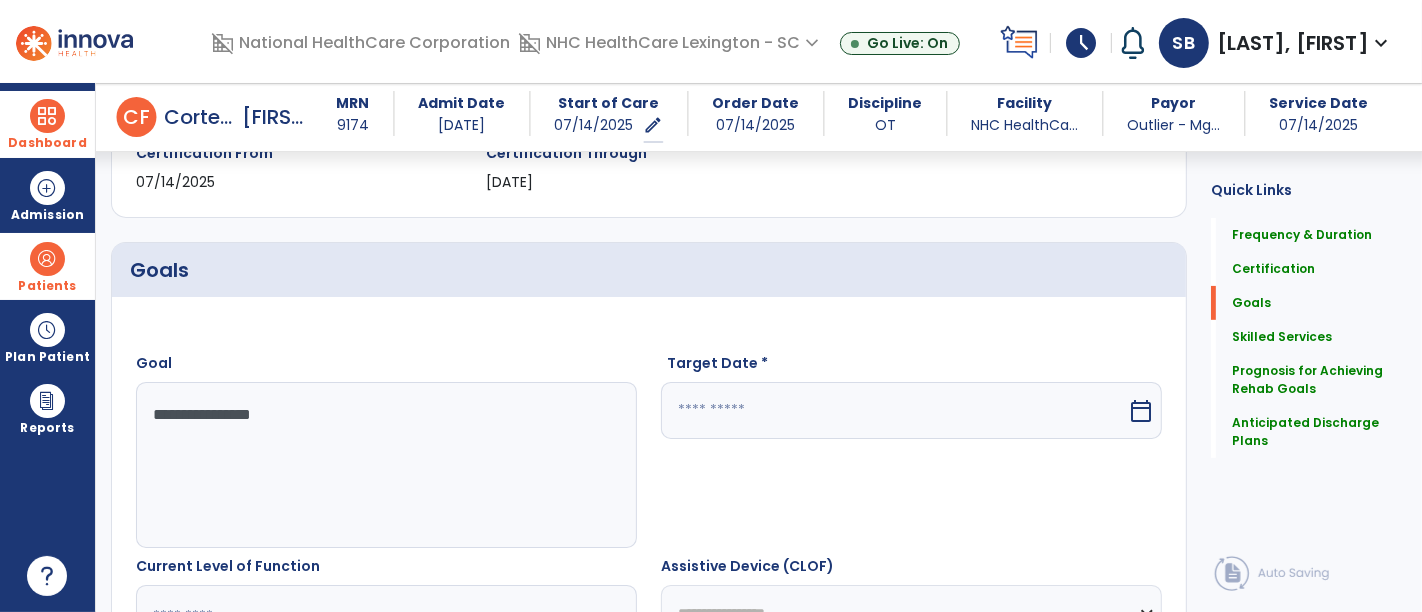 type on "**********" 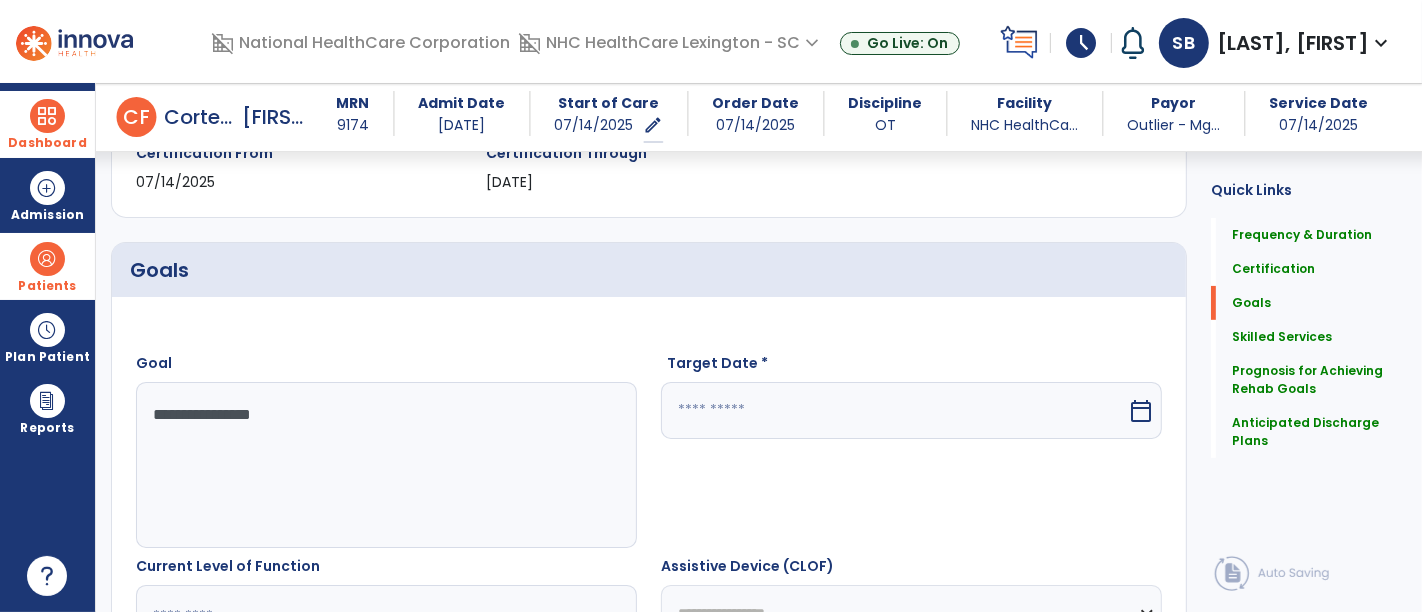 click on "calendar_today" at bounding box center [1141, 411] 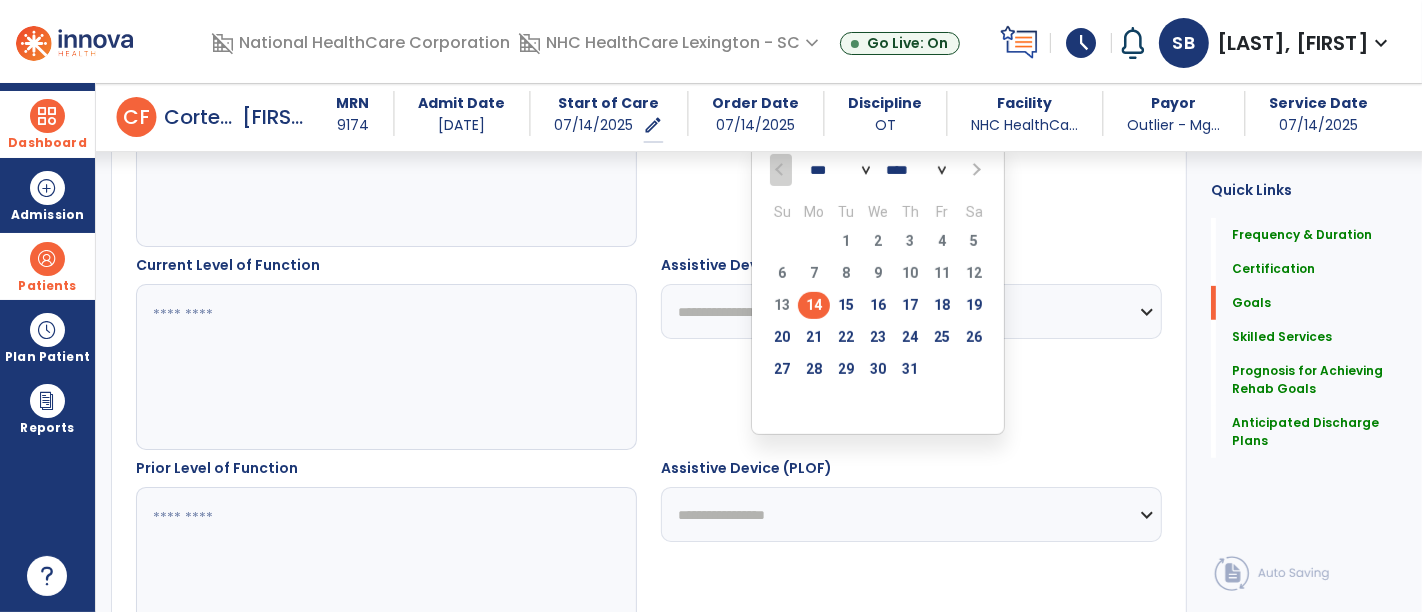 scroll, scrollTop: 672, scrollLeft: 0, axis: vertical 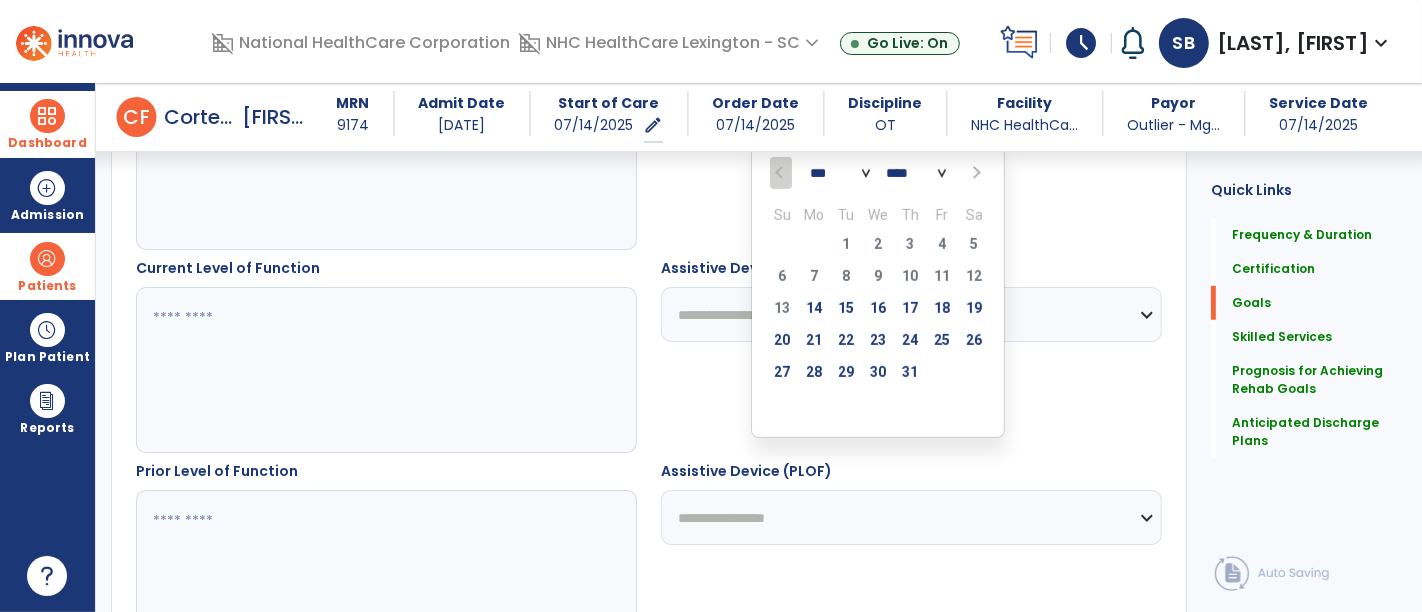 click at bounding box center [975, 173] 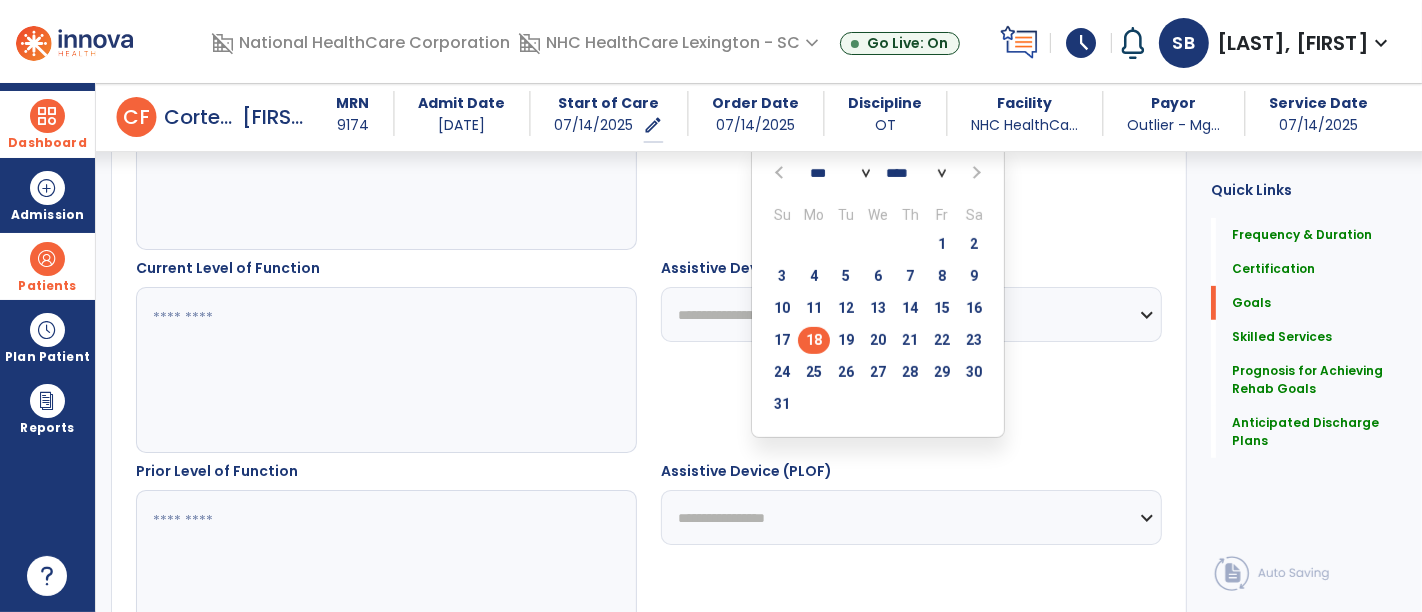 click on "18" at bounding box center (814, 340) 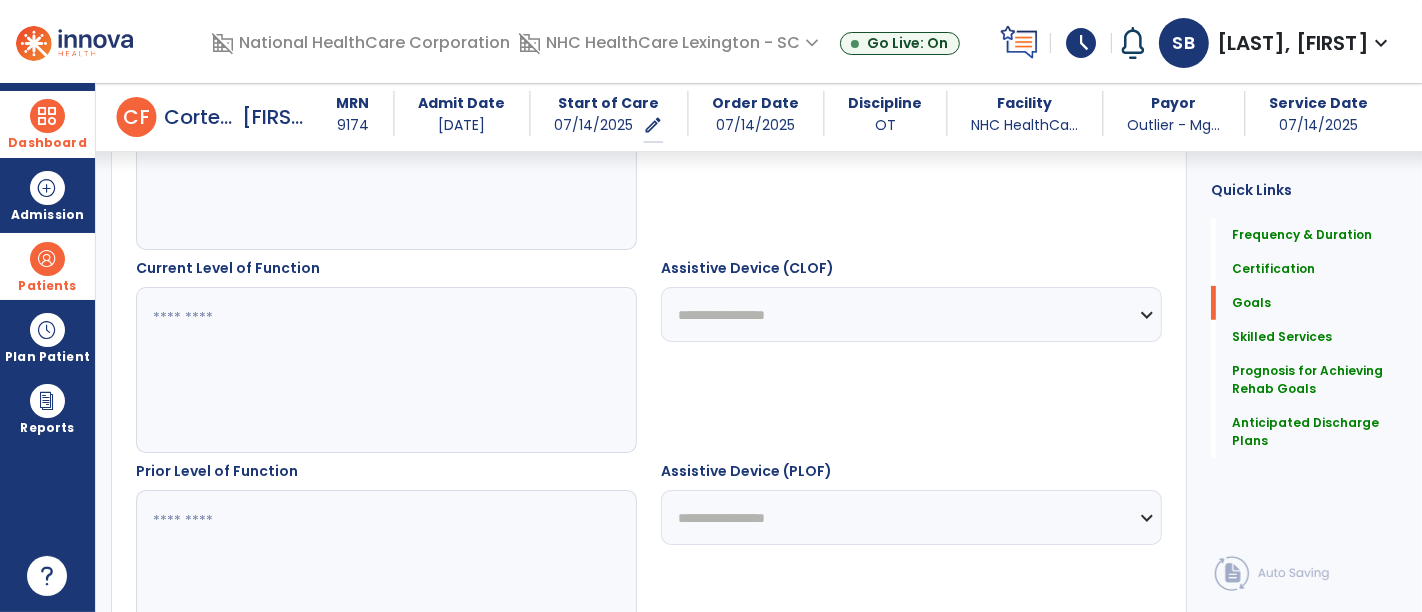 click at bounding box center (384, 370) 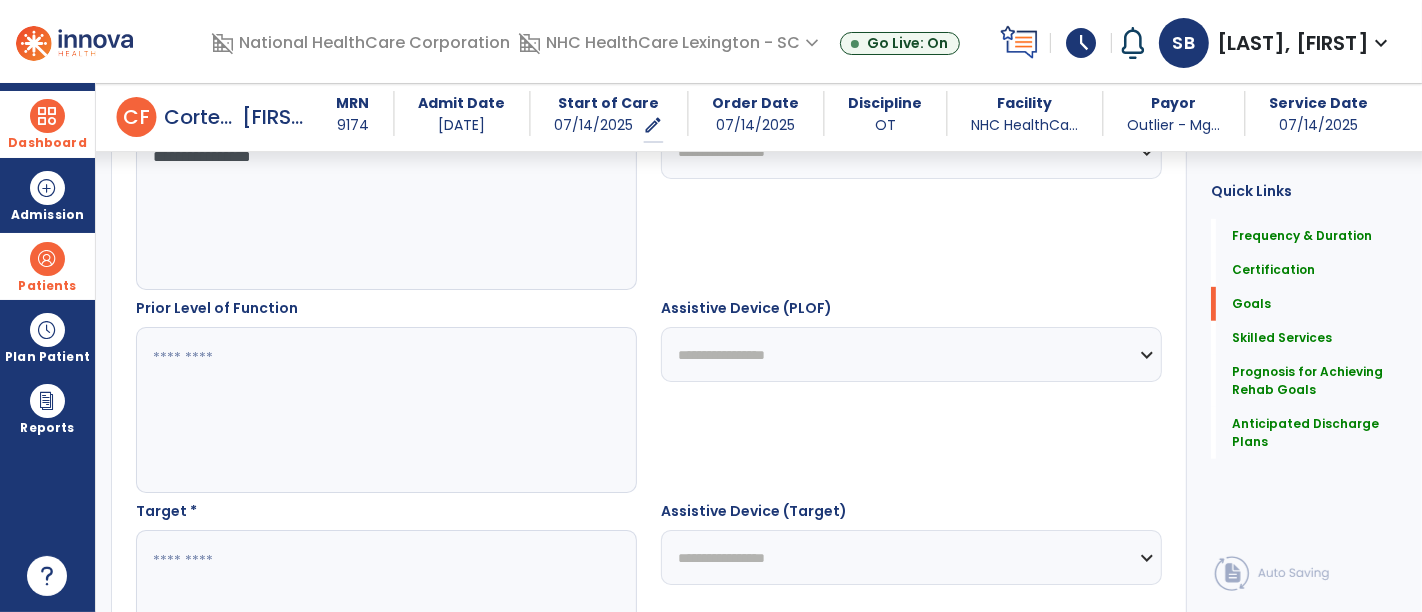 type on "**********" 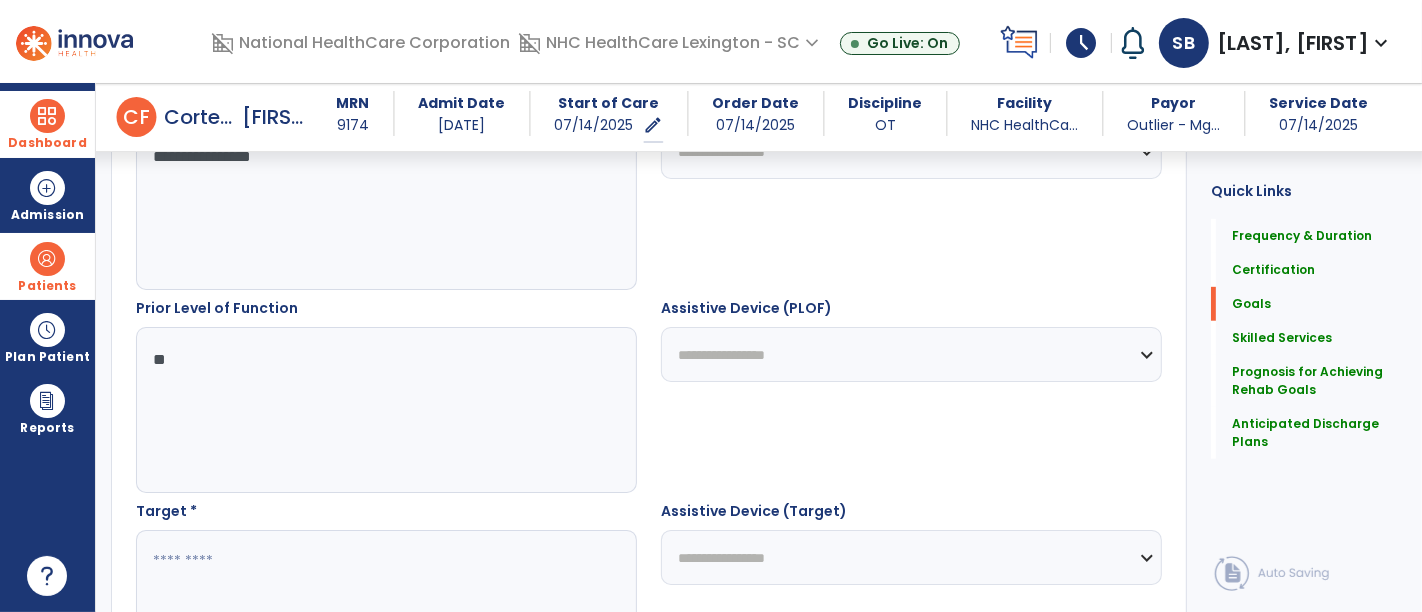 type on "*" 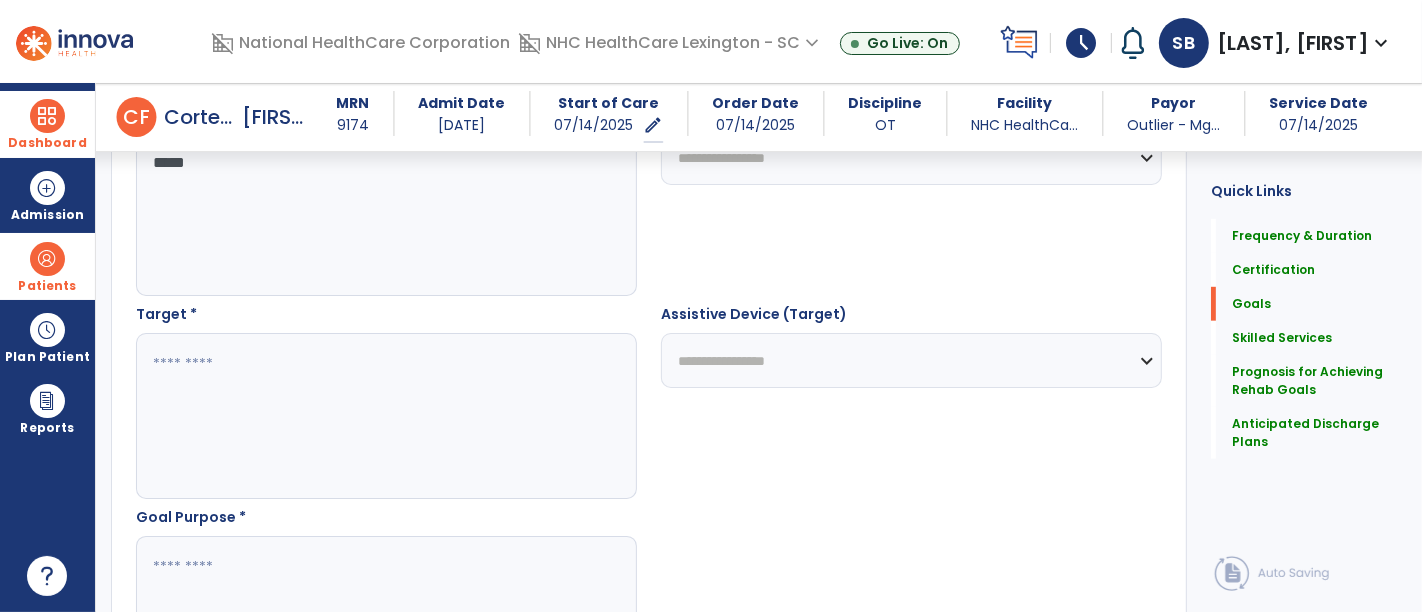 scroll, scrollTop: 1033, scrollLeft: 0, axis: vertical 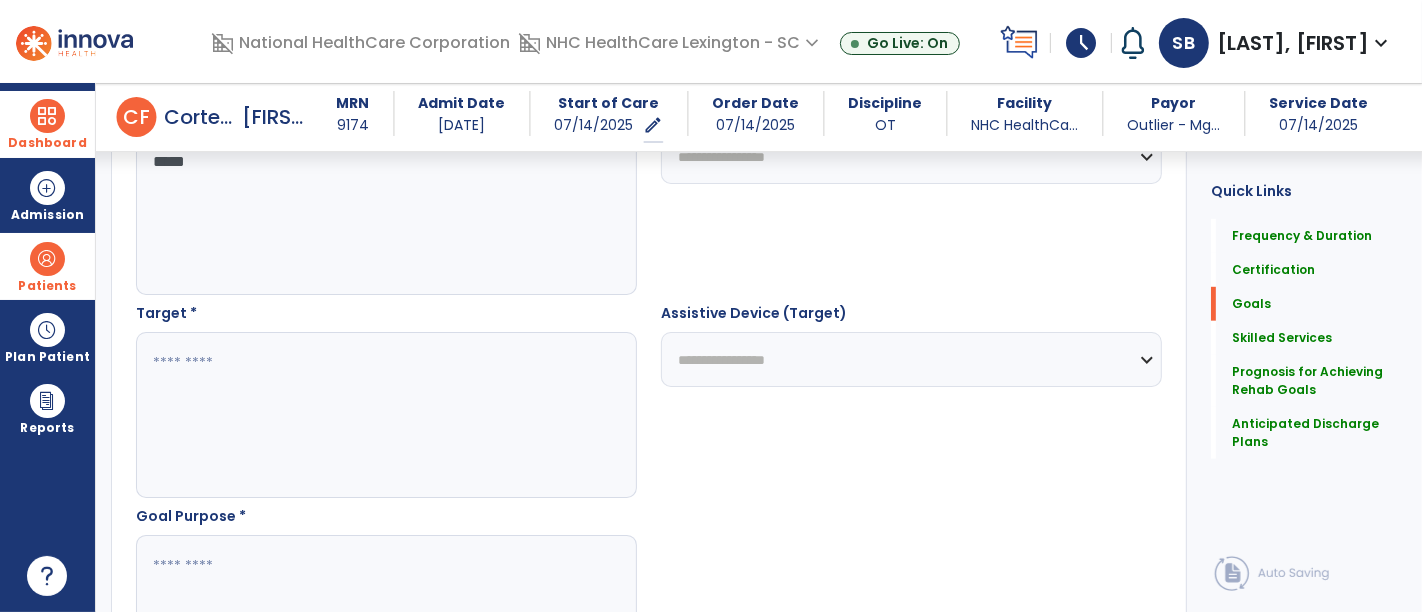 type on "*****" 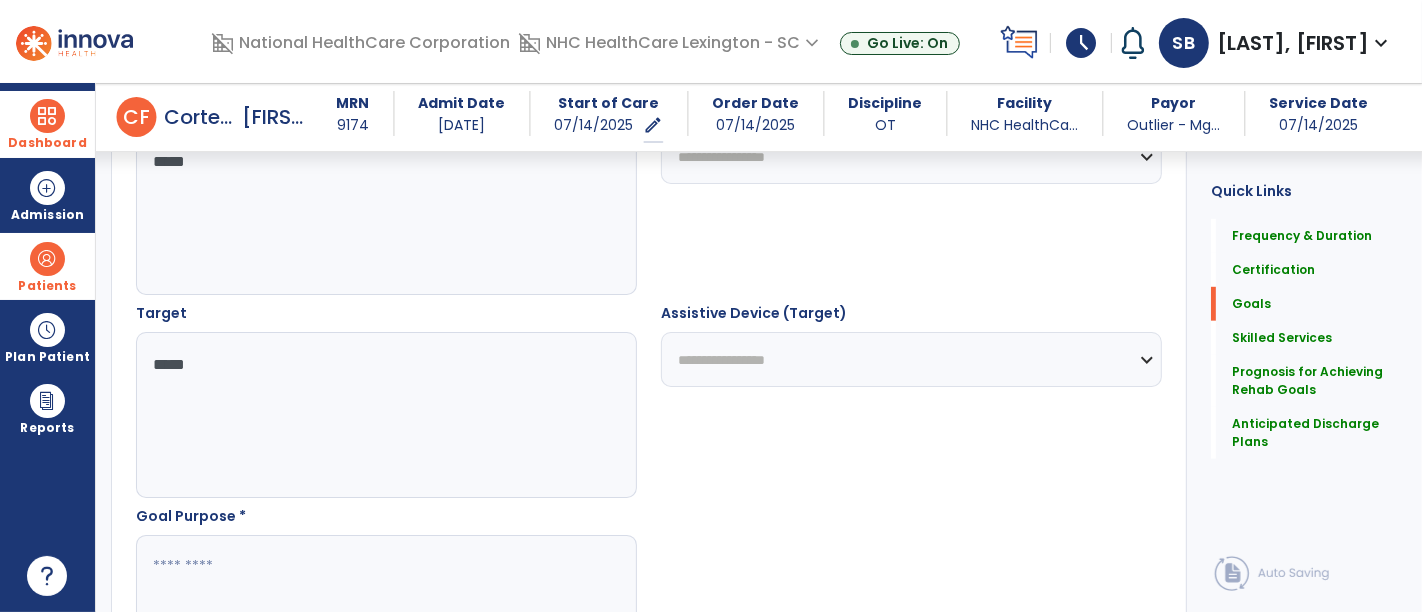 scroll, scrollTop: 1285, scrollLeft: 0, axis: vertical 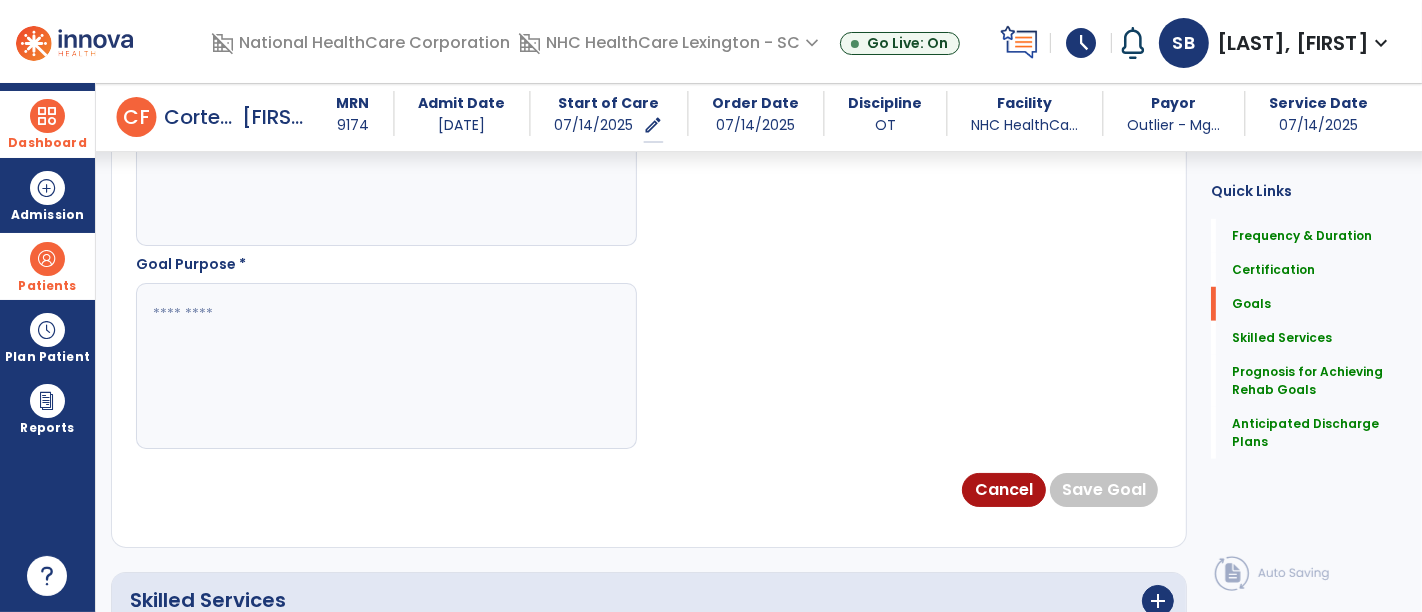 type on "*****" 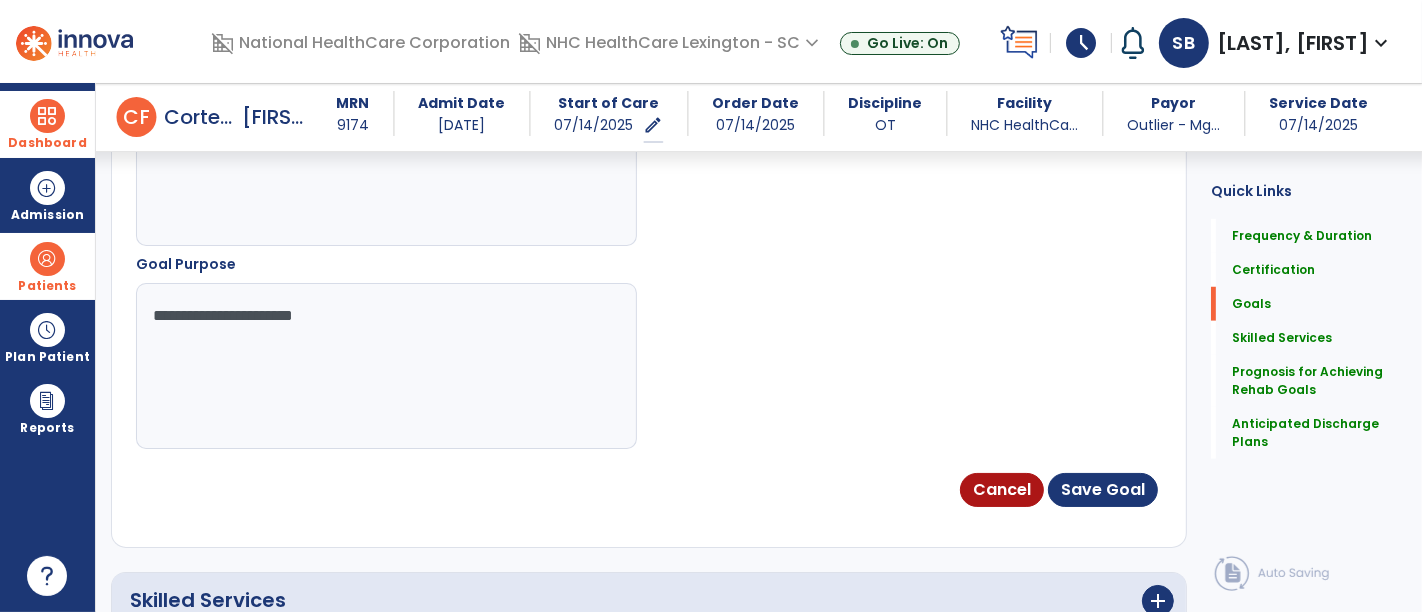 type on "**********" 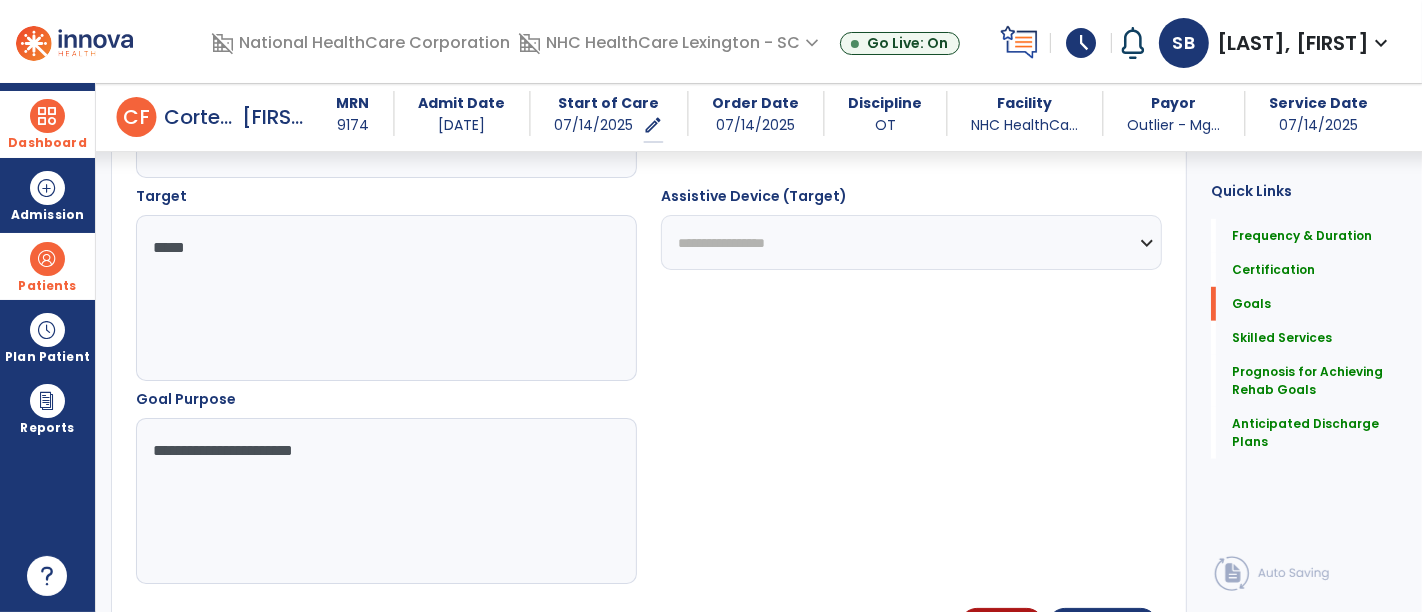 scroll, scrollTop: 1566, scrollLeft: 0, axis: vertical 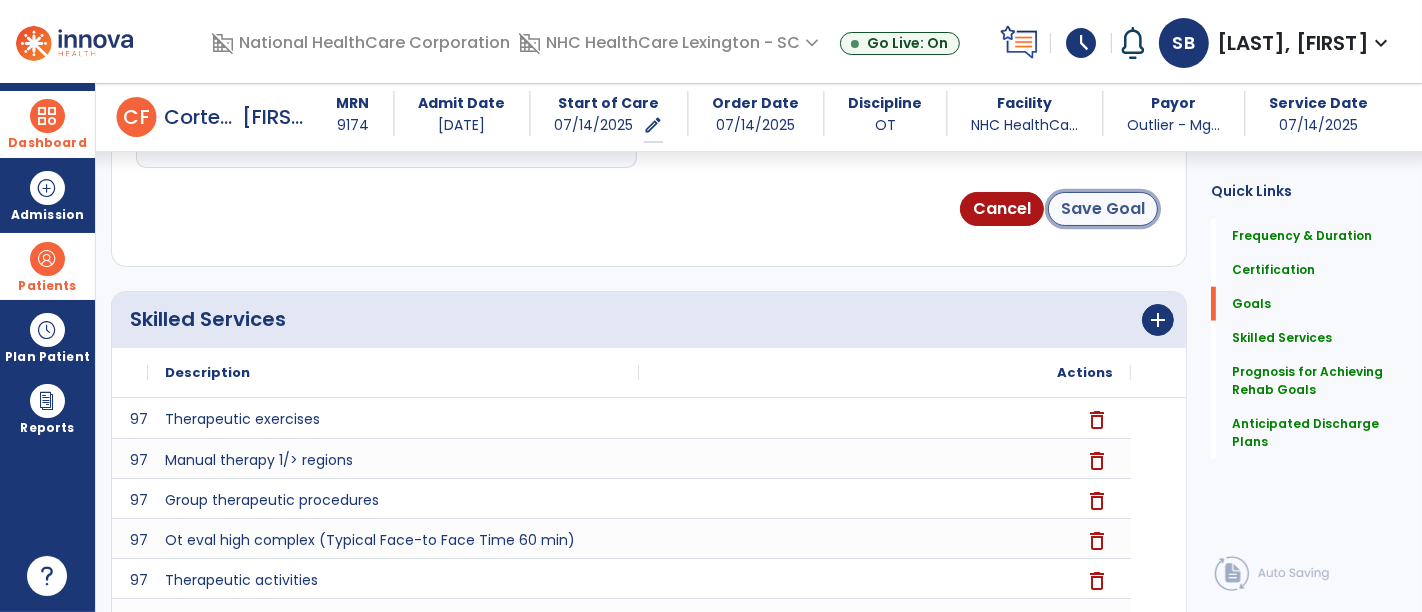 click on "Save Goal" at bounding box center [1103, 209] 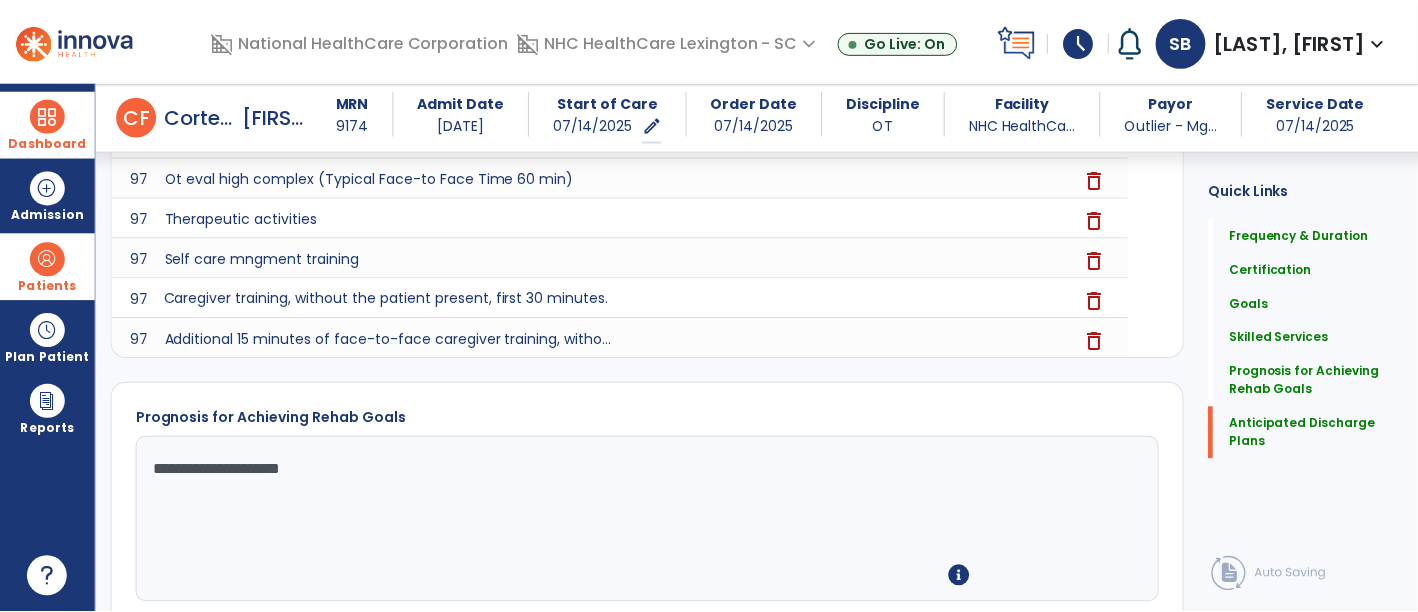 scroll, scrollTop: 2040, scrollLeft: 0, axis: vertical 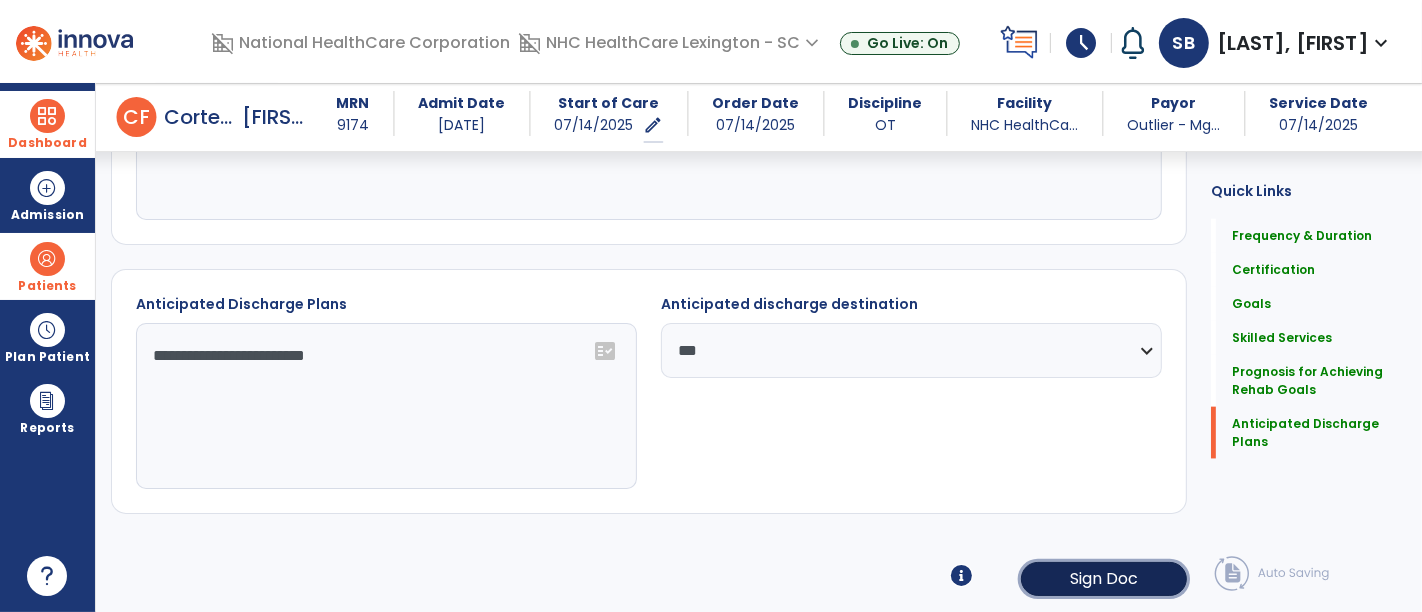 click on "Sign Doc" 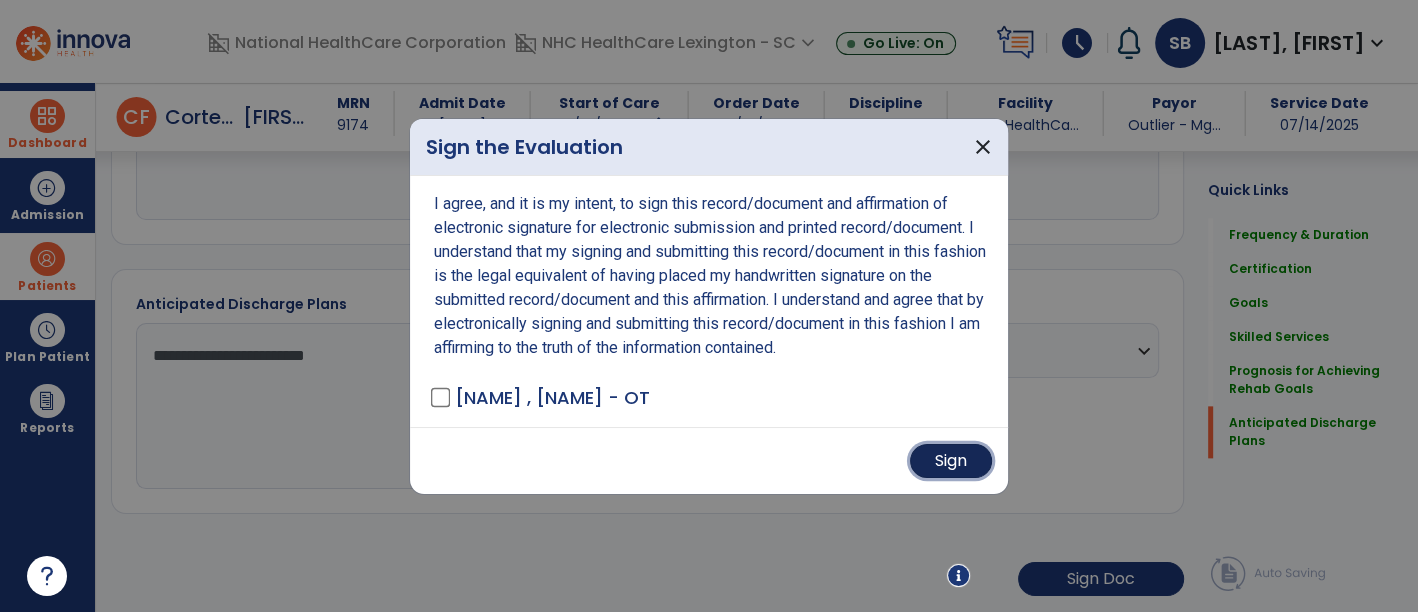 click on "Sign" at bounding box center [951, 461] 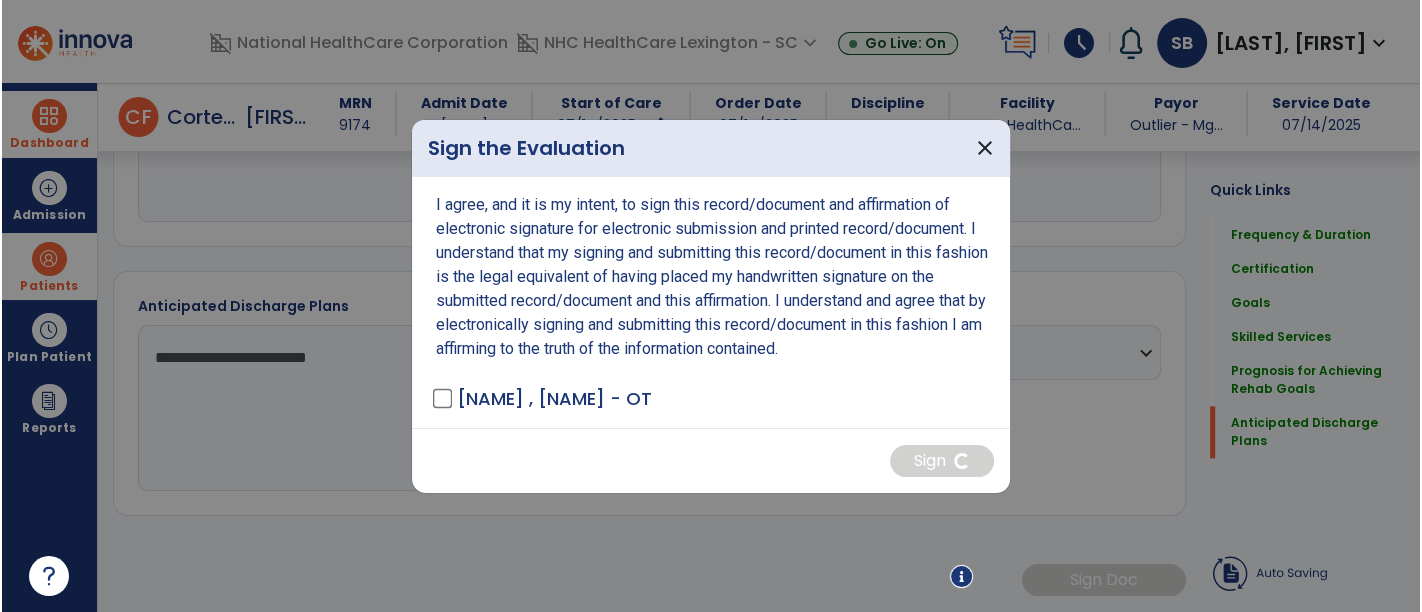 scroll, scrollTop: 2039, scrollLeft: 0, axis: vertical 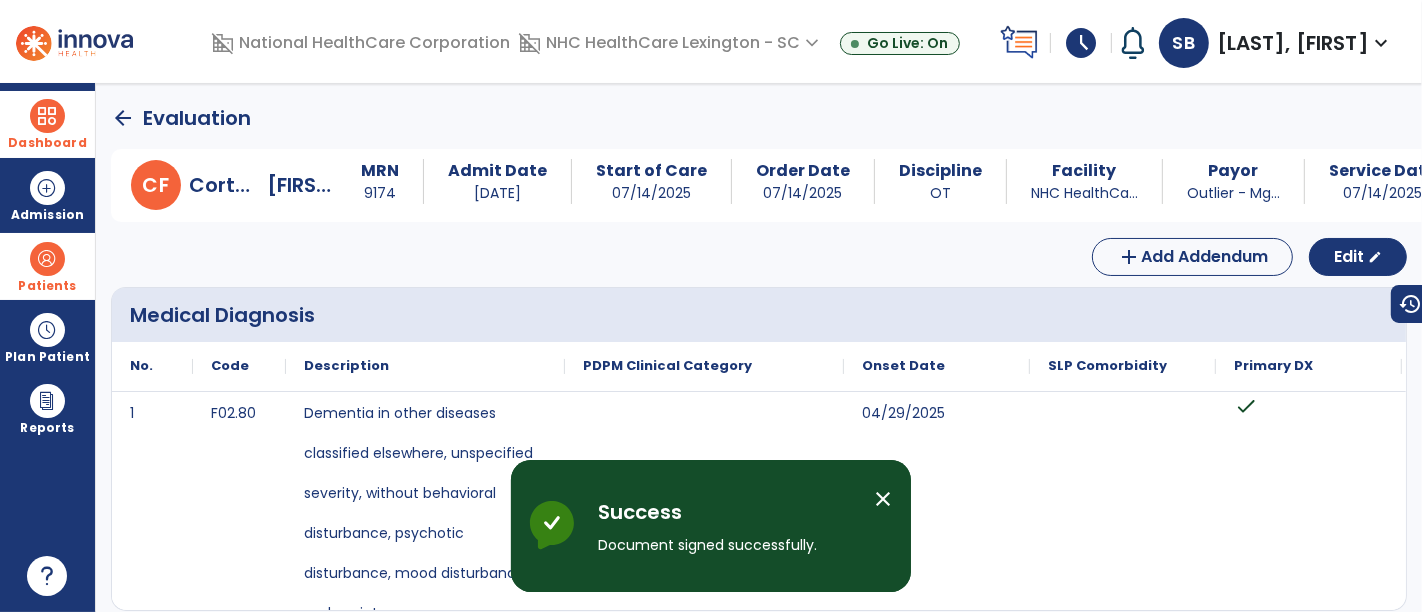 click at bounding box center [47, 116] 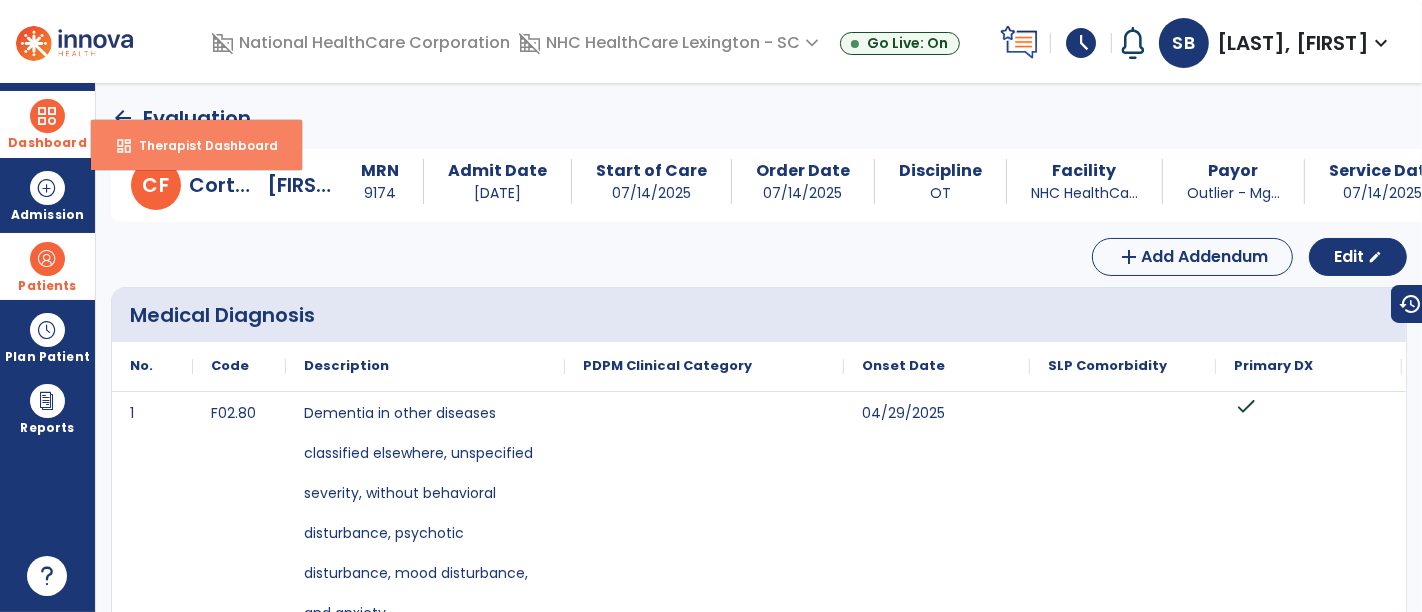 click on "dashboard  Therapist Dashboard" at bounding box center [196, 145] 